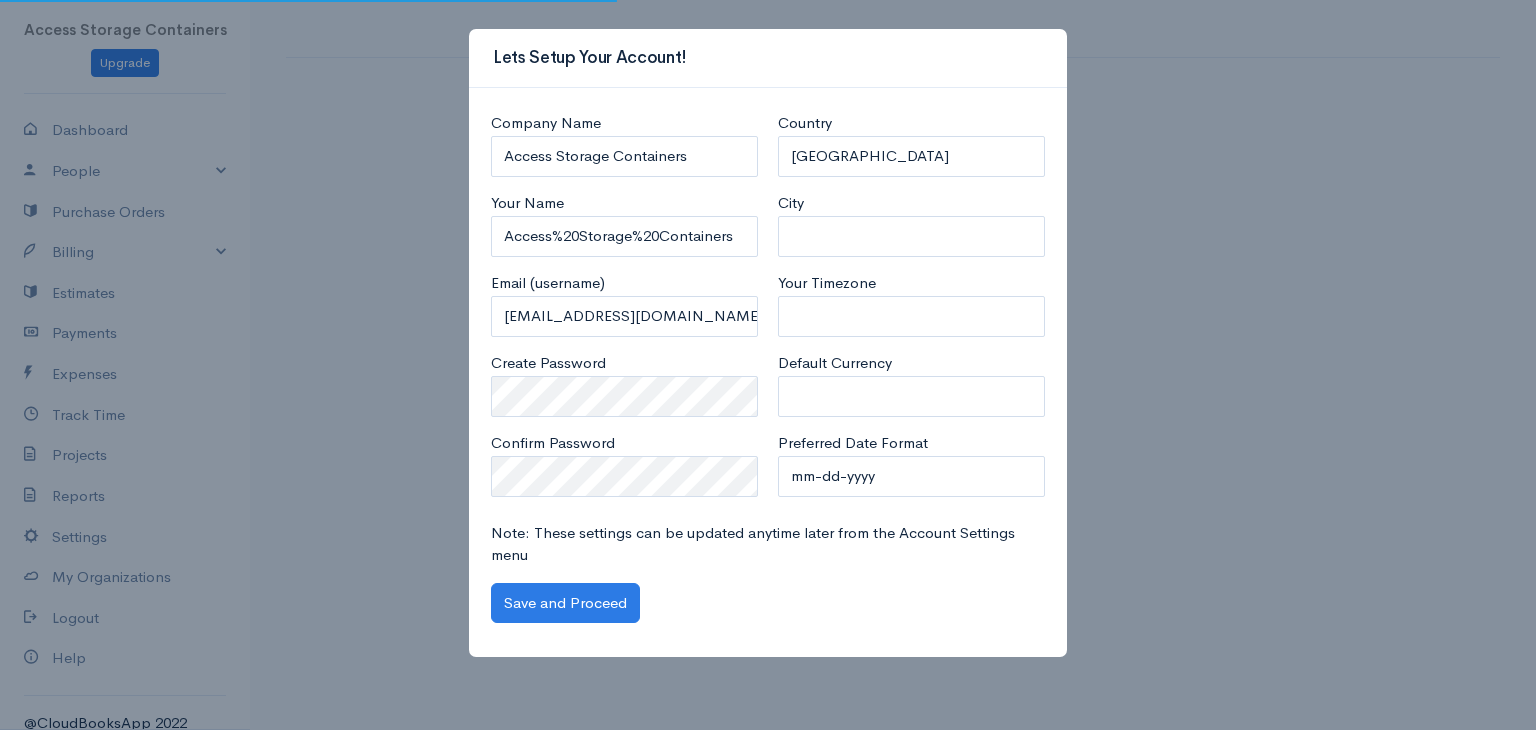 select on "[GEOGRAPHIC_DATA]" 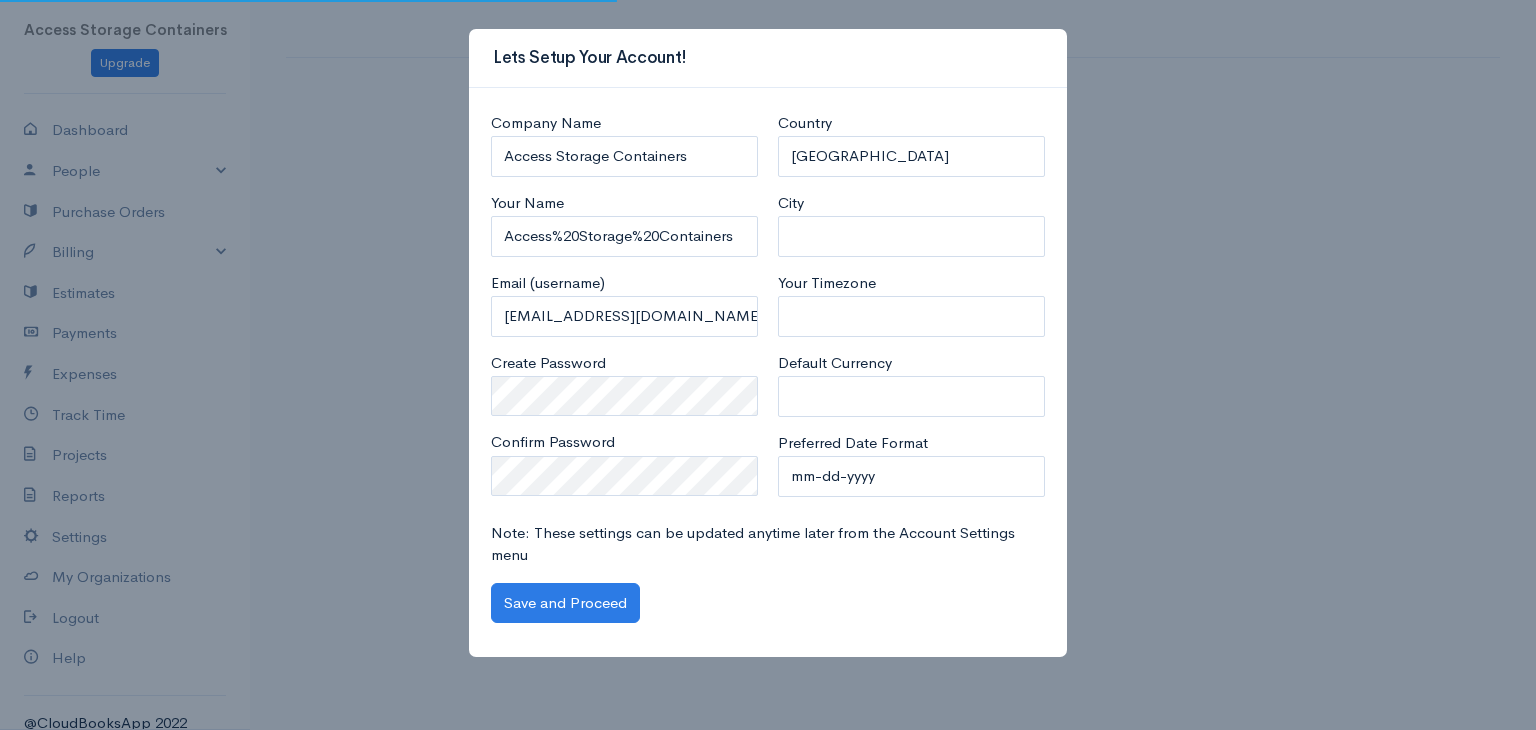 scroll, scrollTop: 0, scrollLeft: 0, axis: both 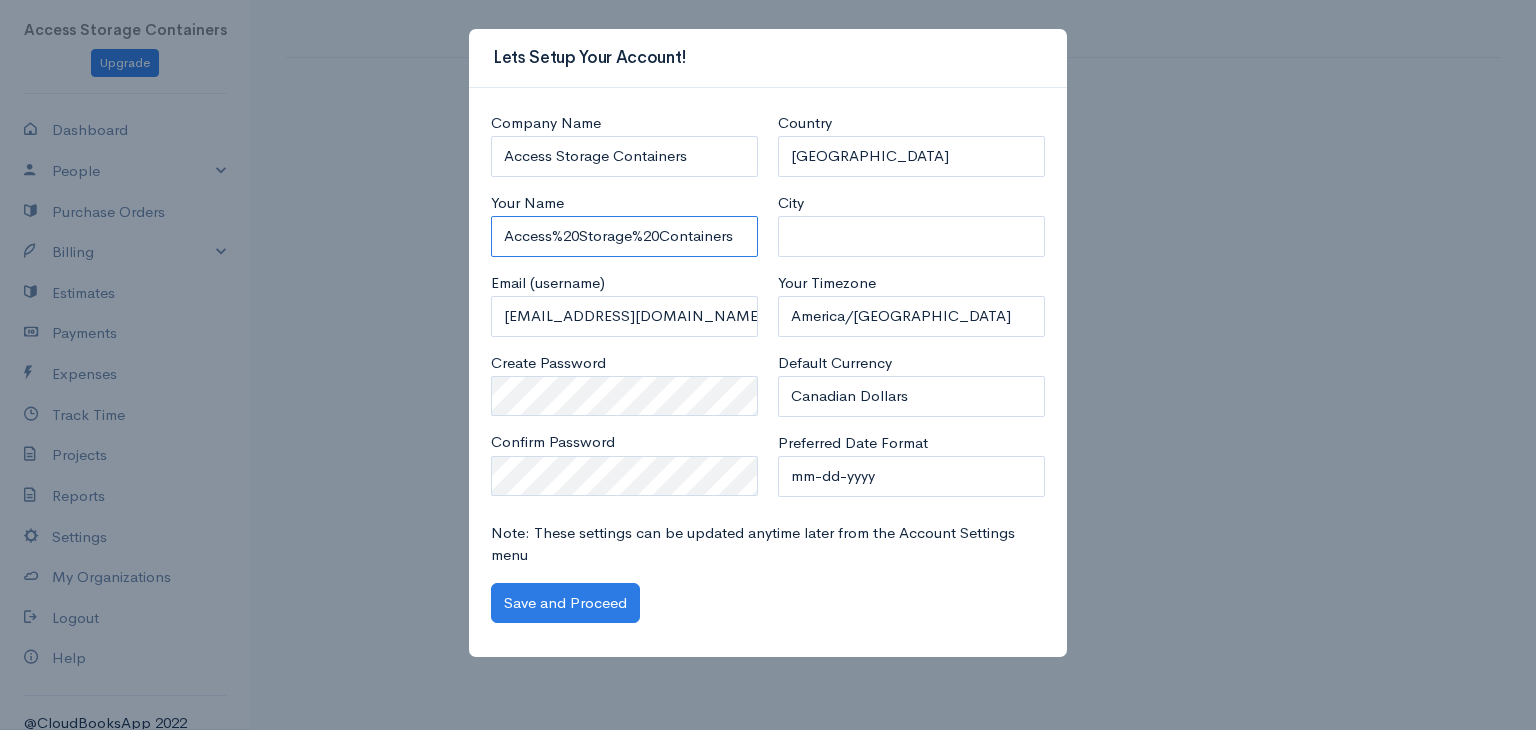 click on "Access%20Storage%20Containers" at bounding box center (624, 236) 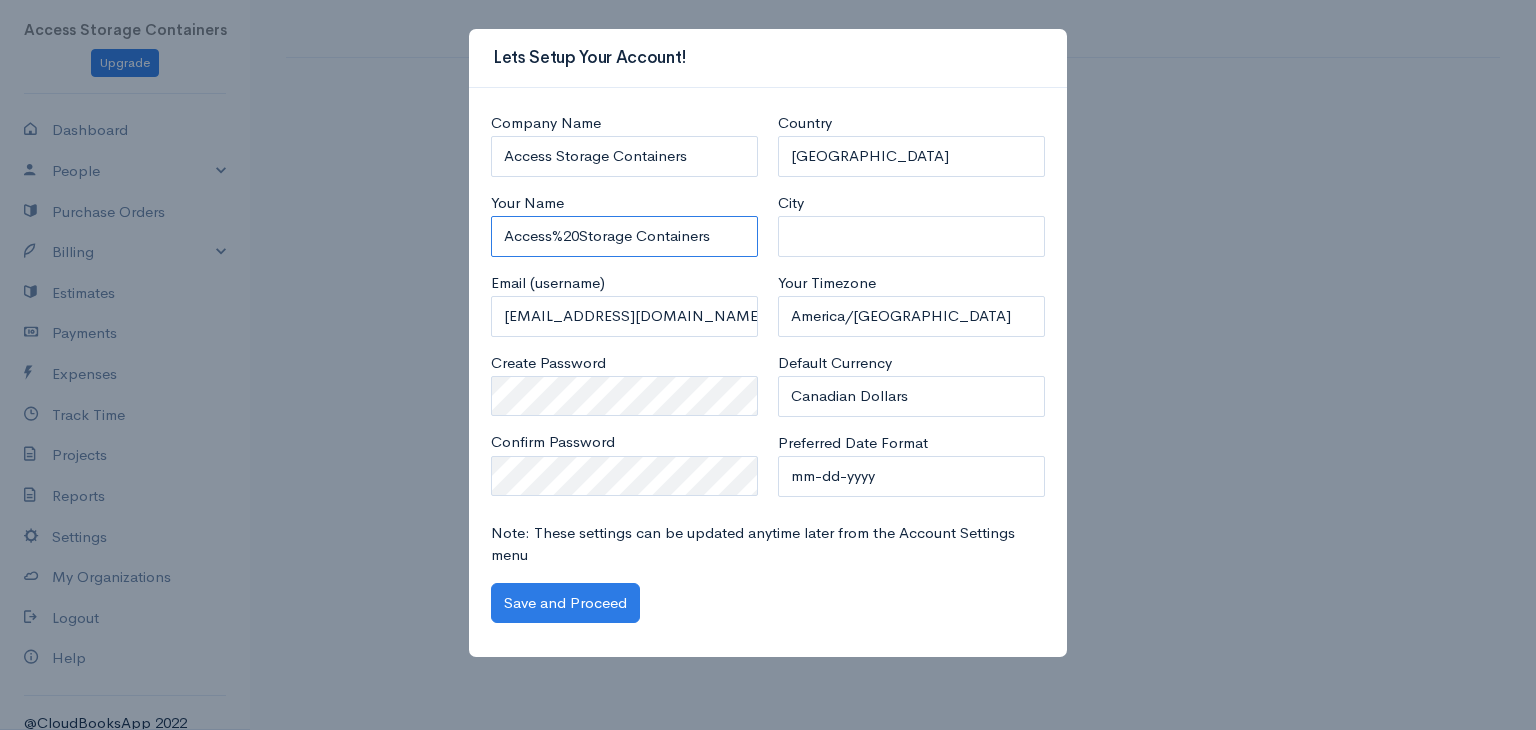 click on "Access%20Storage Containers" at bounding box center [624, 236] 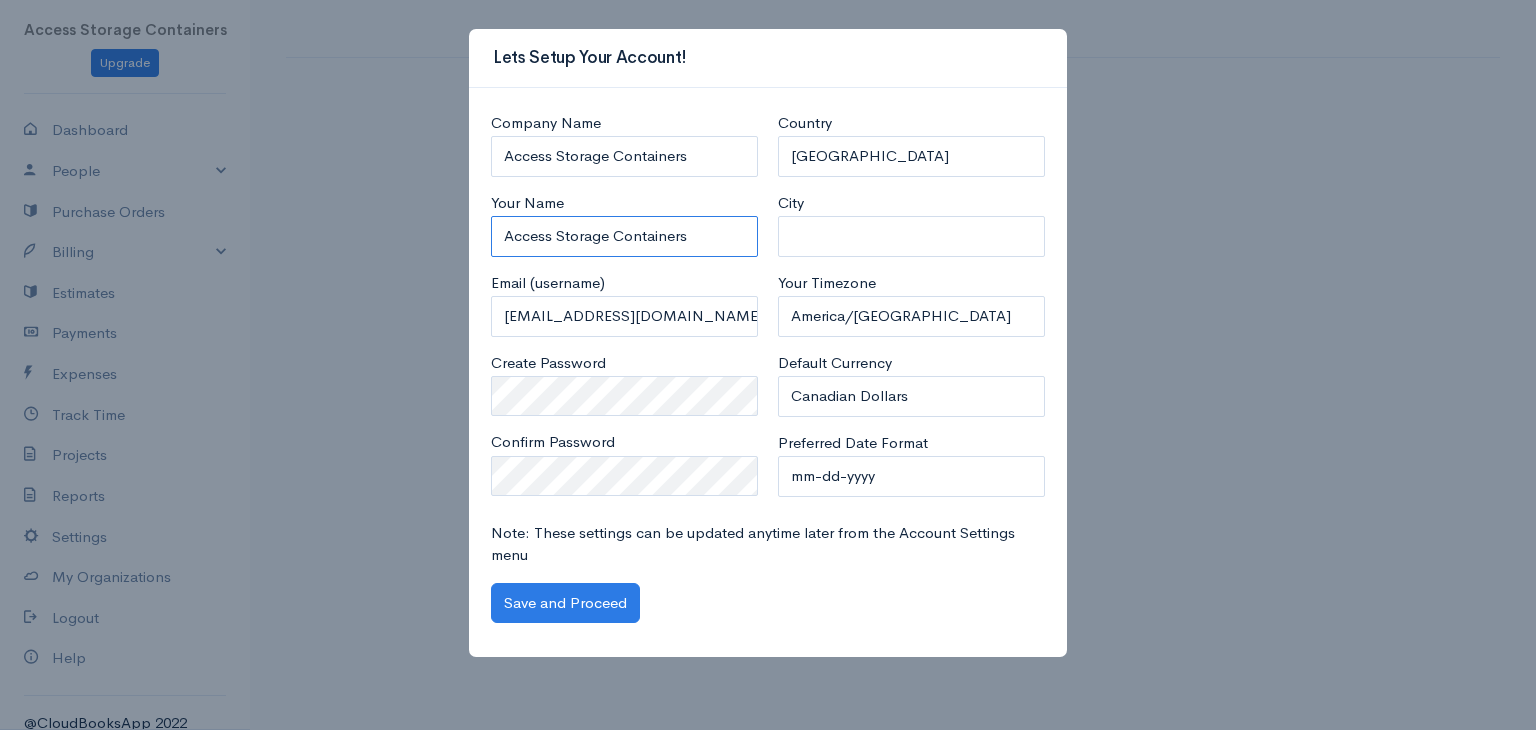 type on "Access Storage Containers" 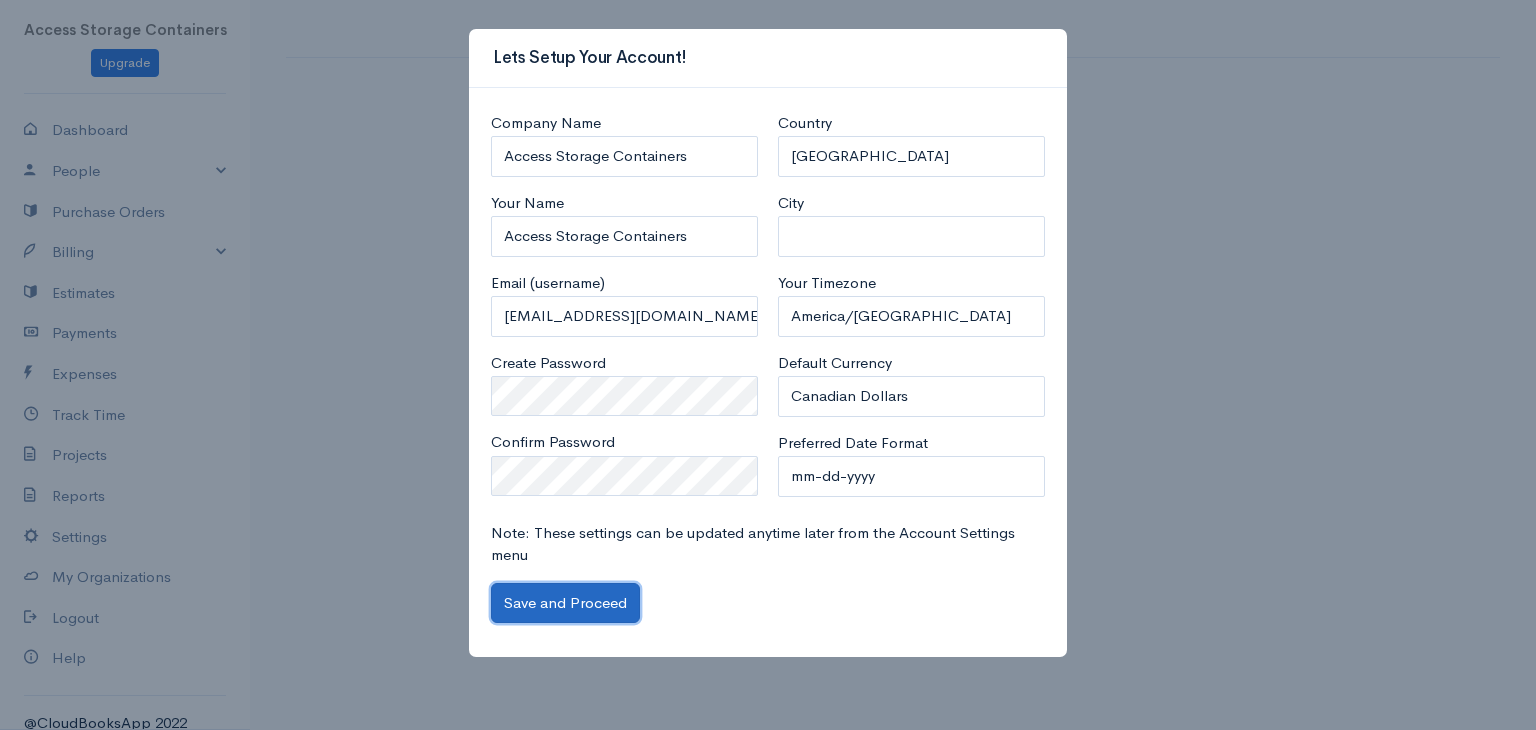 click on "Save and Proceed" at bounding box center (565, 603) 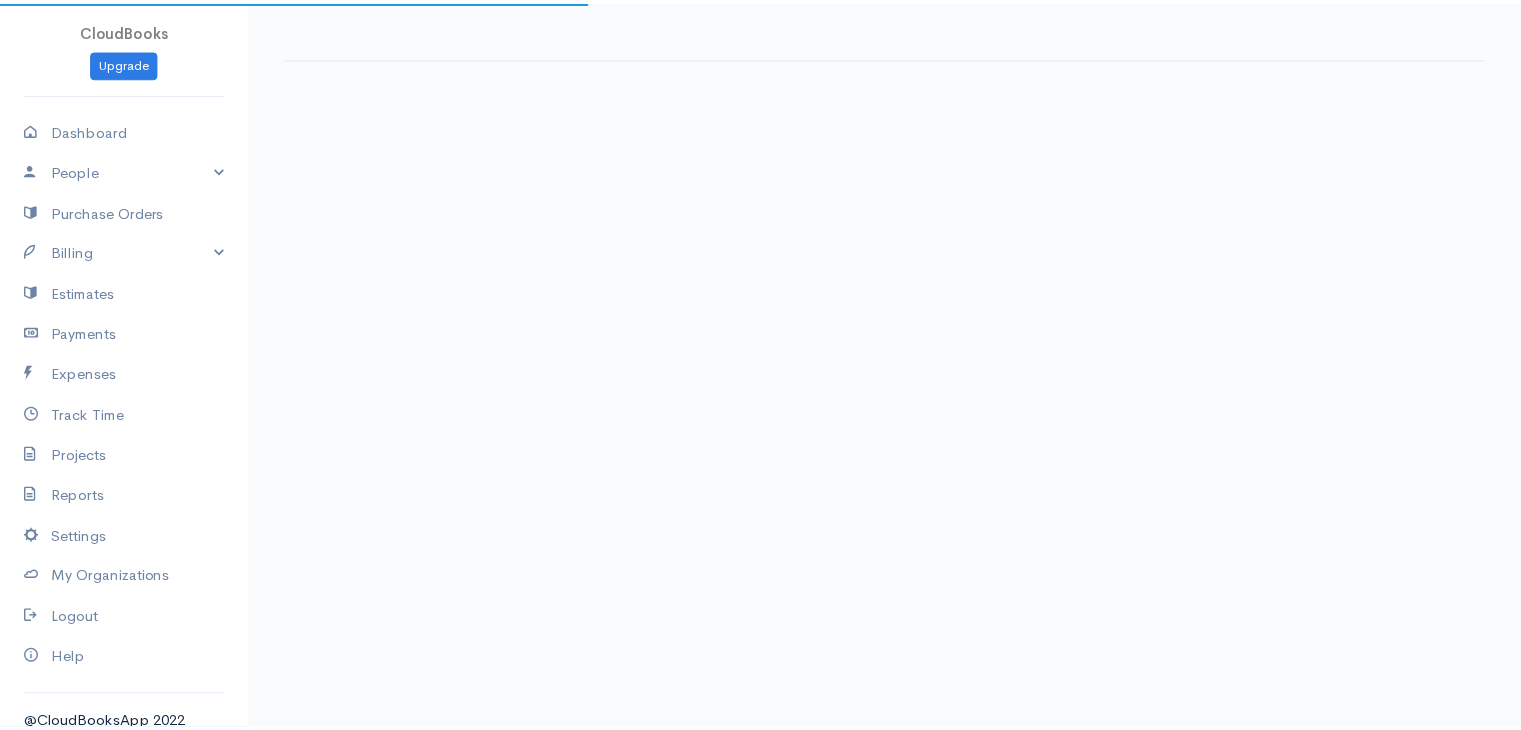 scroll, scrollTop: 0, scrollLeft: 0, axis: both 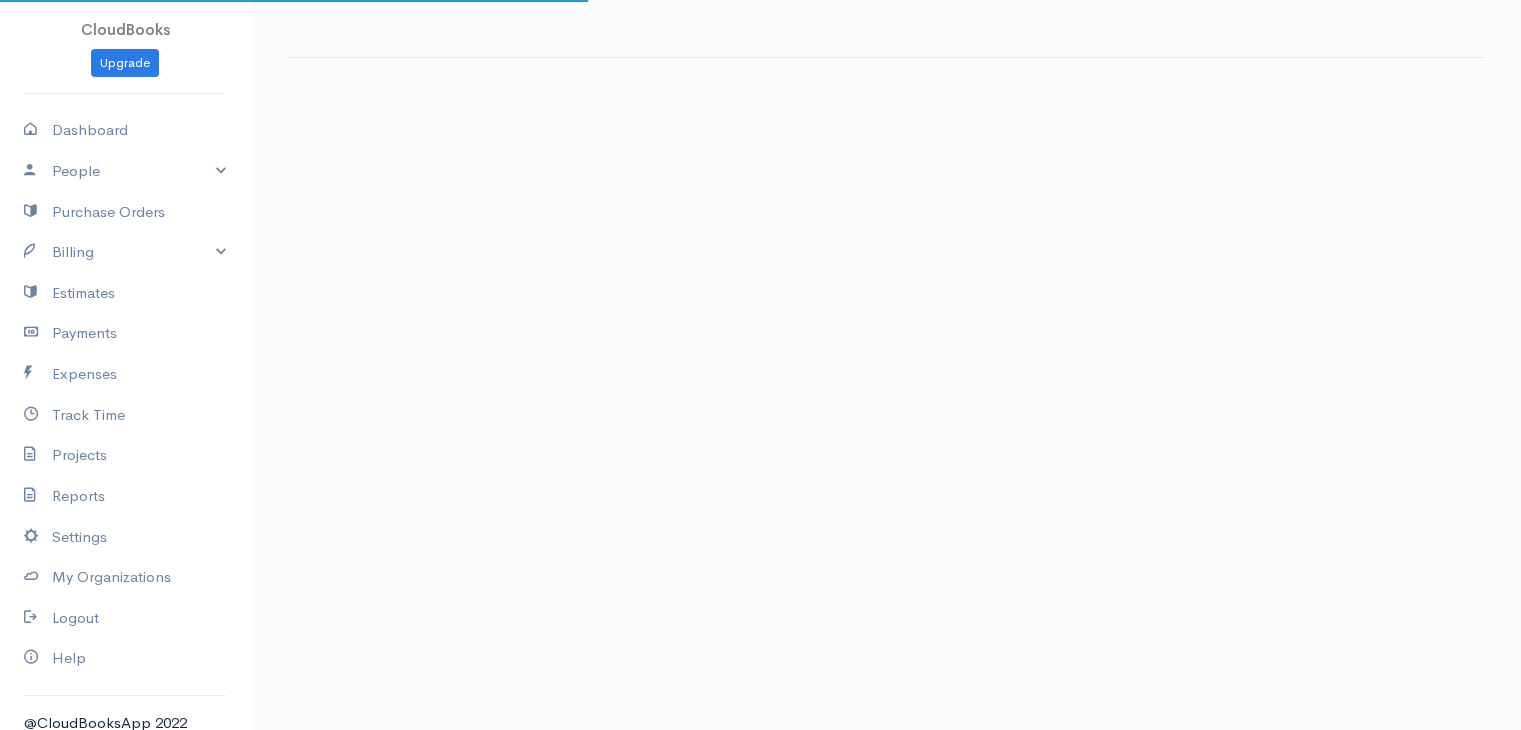 select on "365" 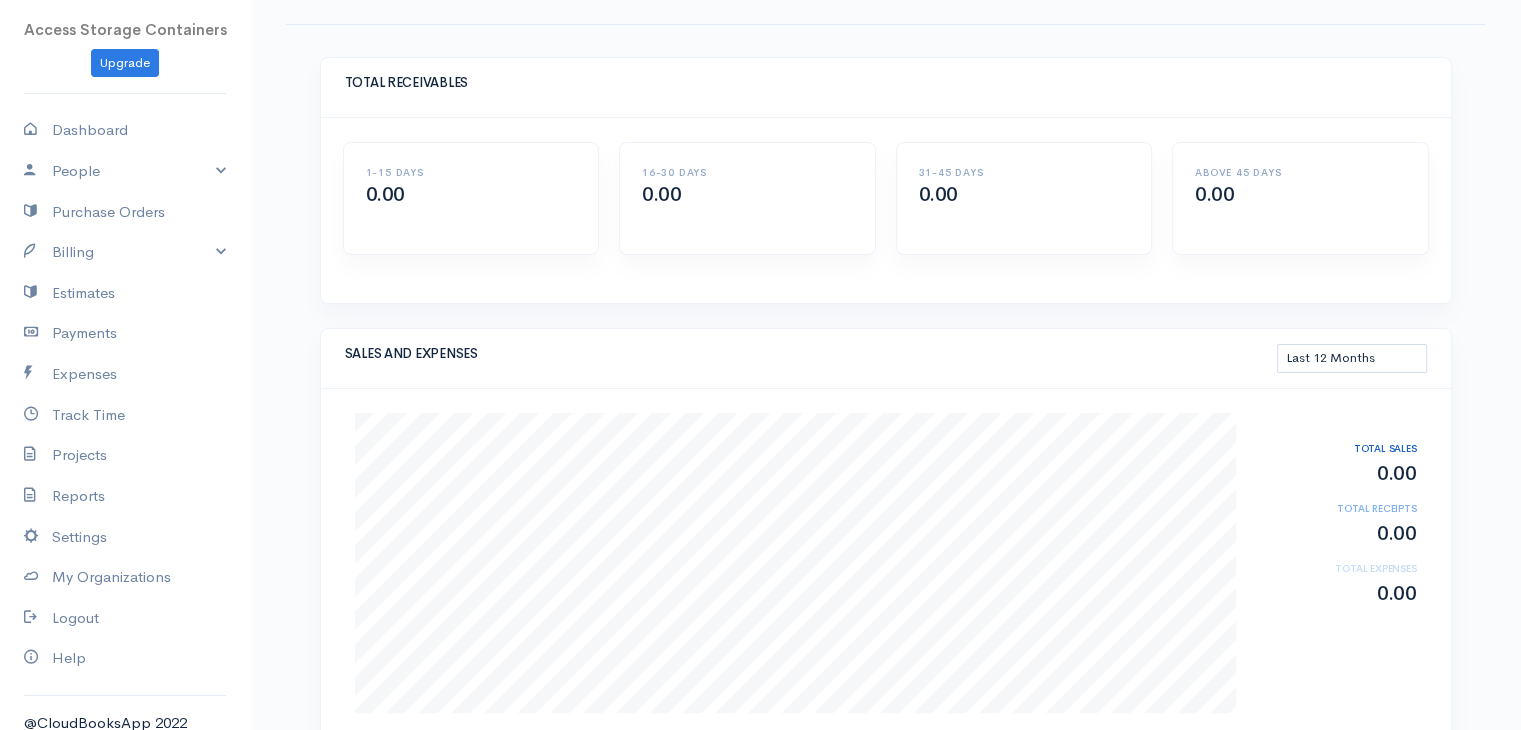 scroll, scrollTop: 66, scrollLeft: 0, axis: vertical 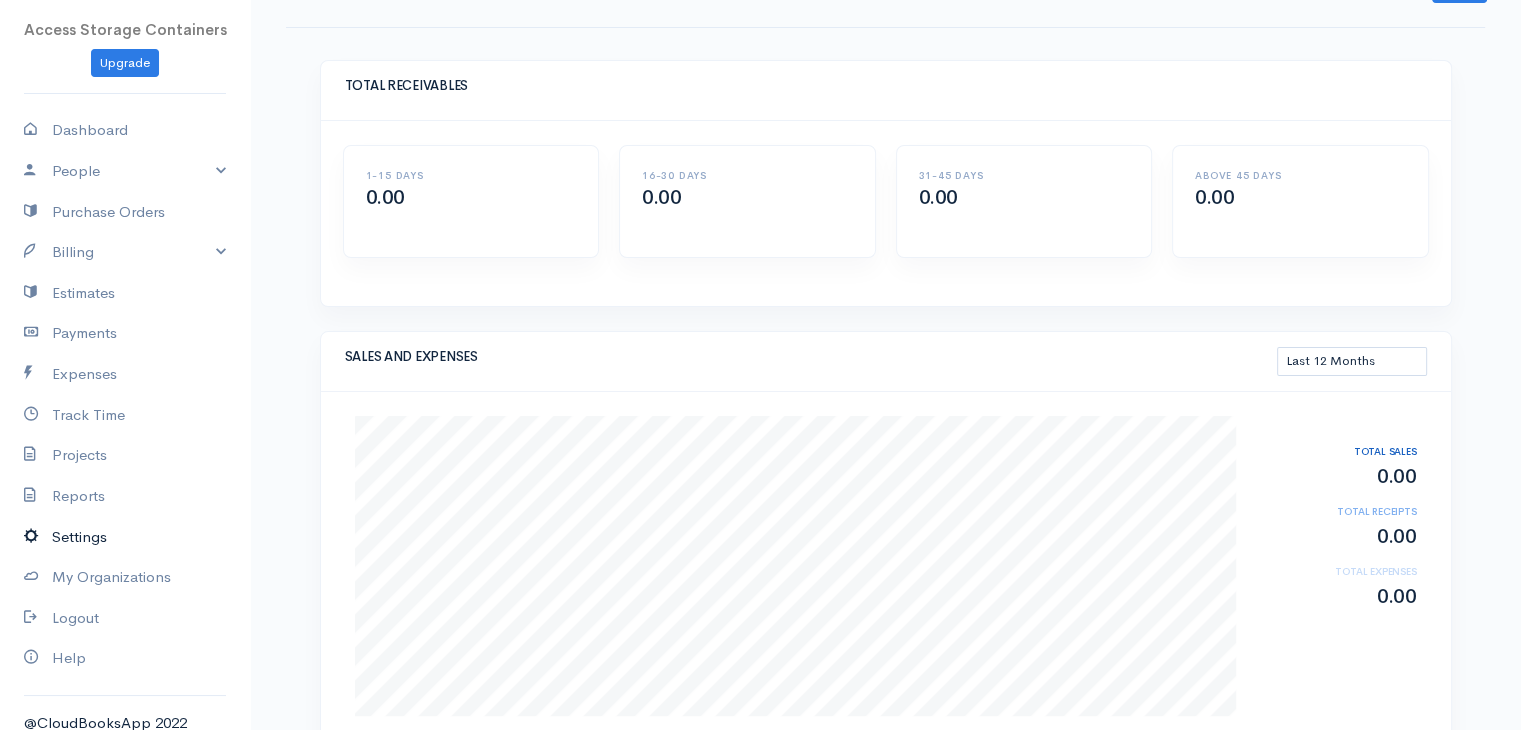 click on "Settings" at bounding box center (125, 537) 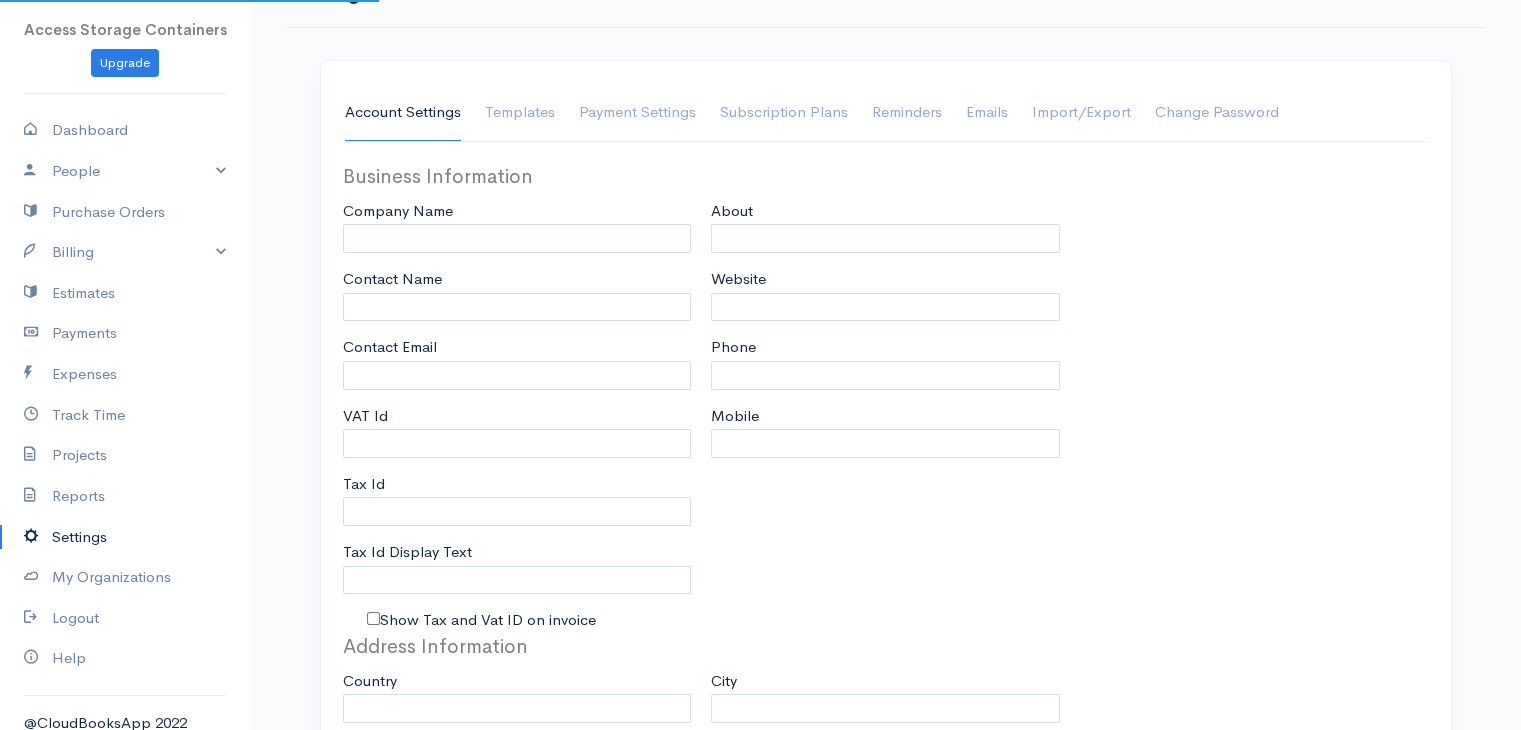 type on "[EMAIL_ADDRESS][DOMAIN_NAME]" 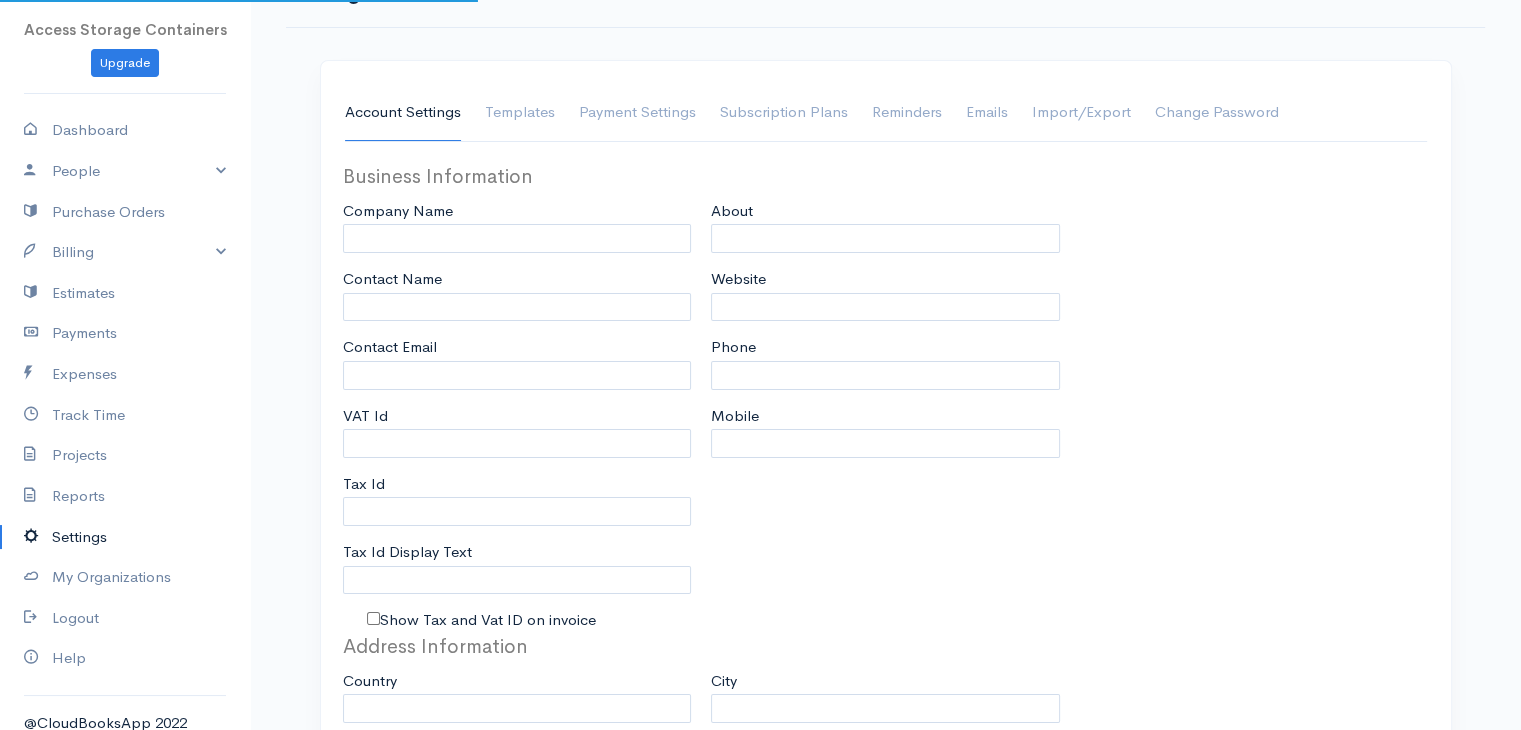 type on "Access Storage Containers" 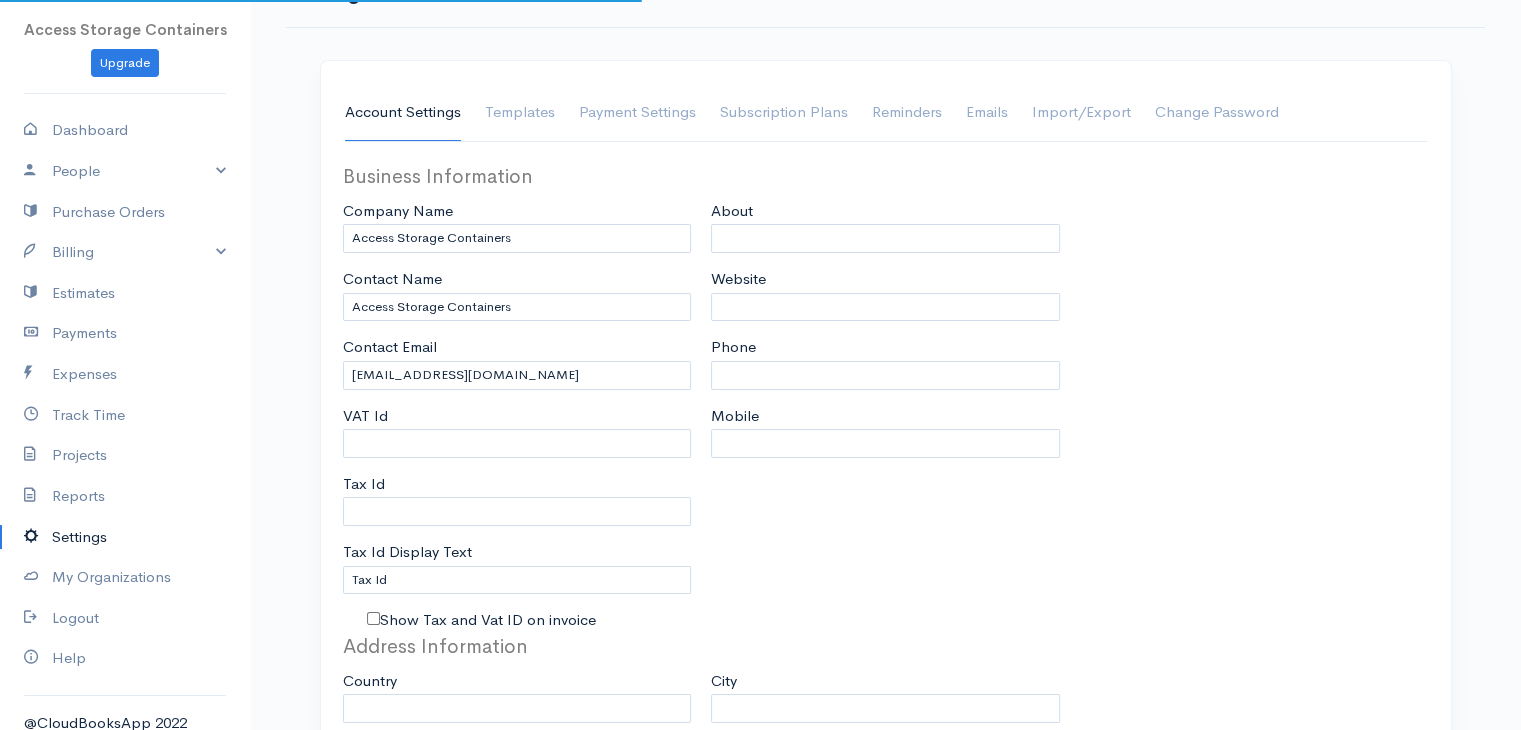 select on "[GEOGRAPHIC_DATA]" 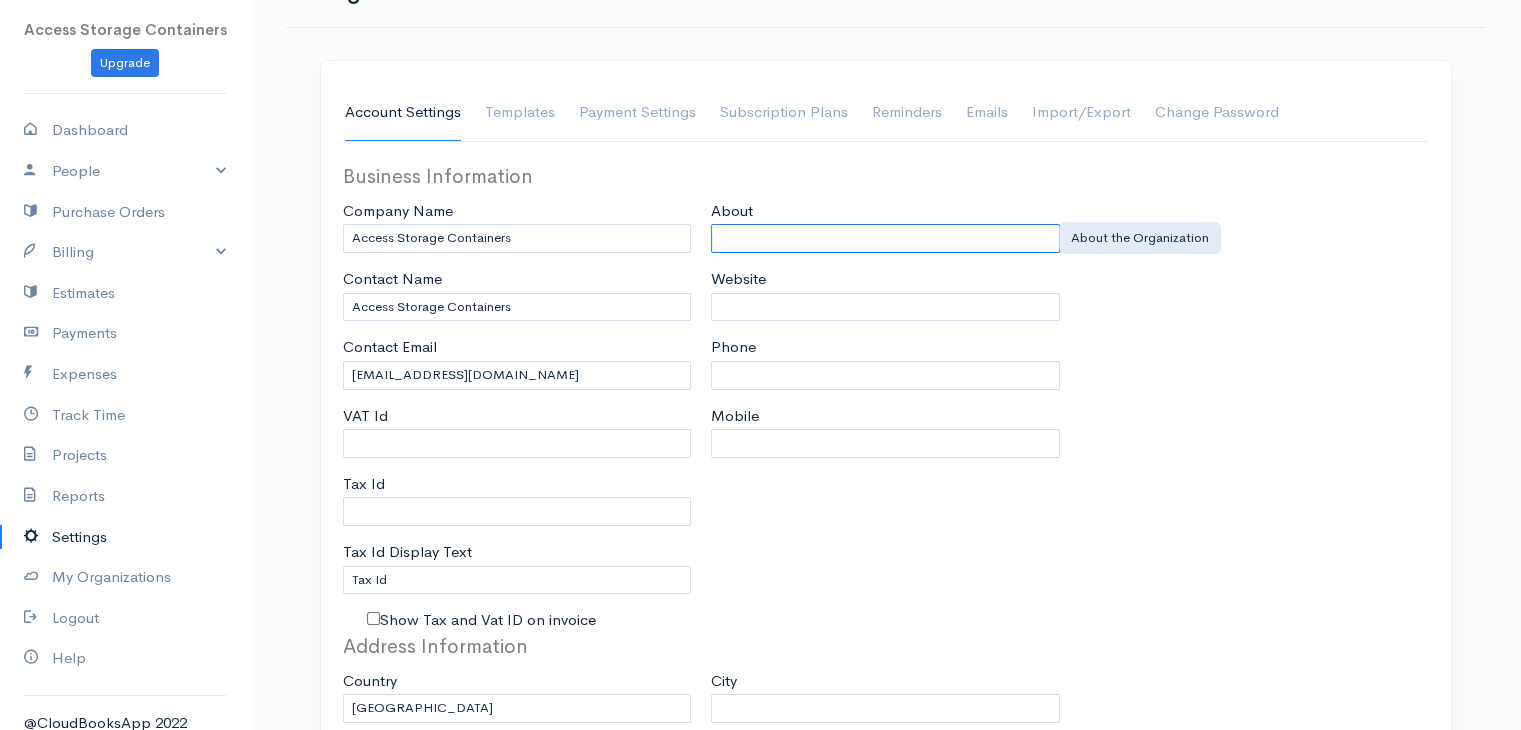 click on "About" at bounding box center [885, 238] 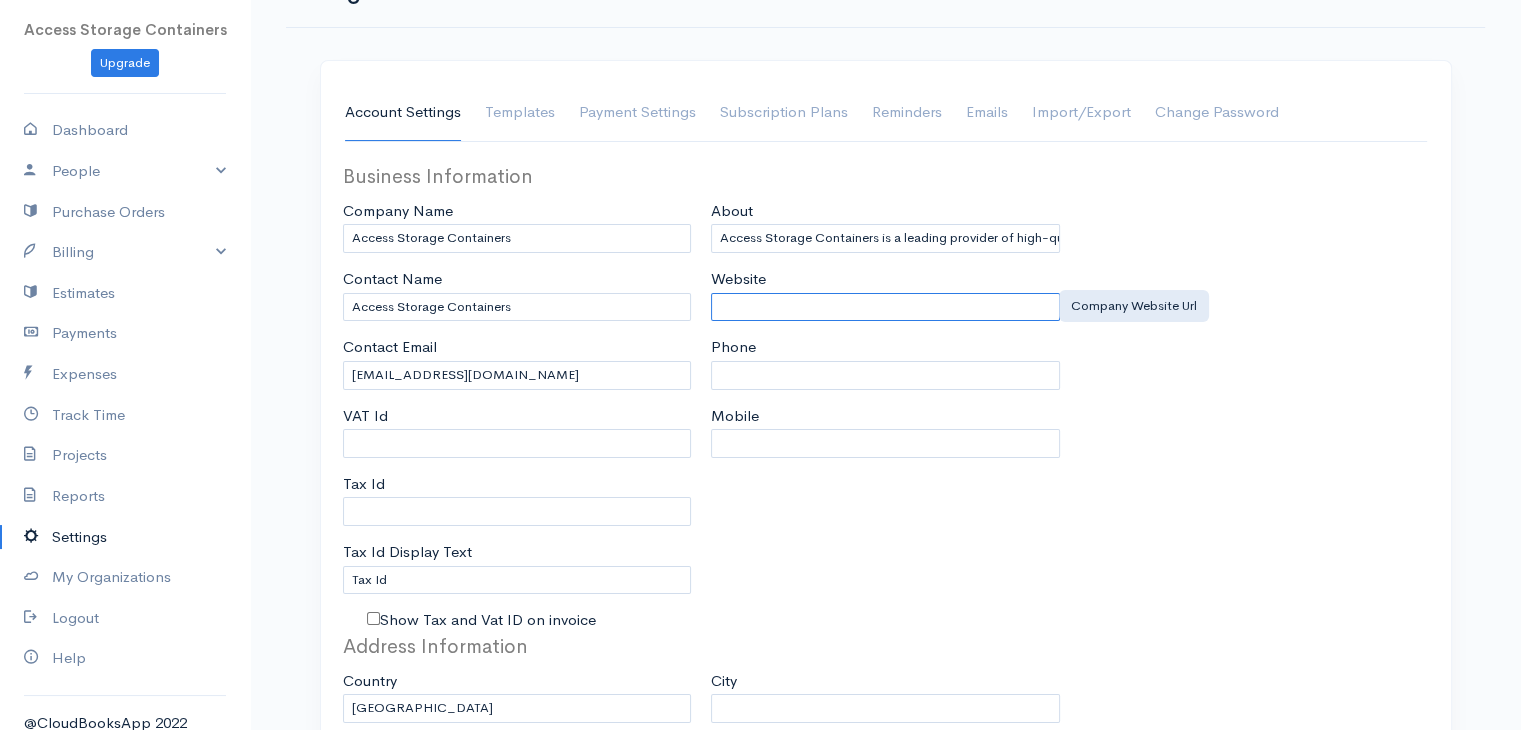 click on "Website" at bounding box center [885, 307] 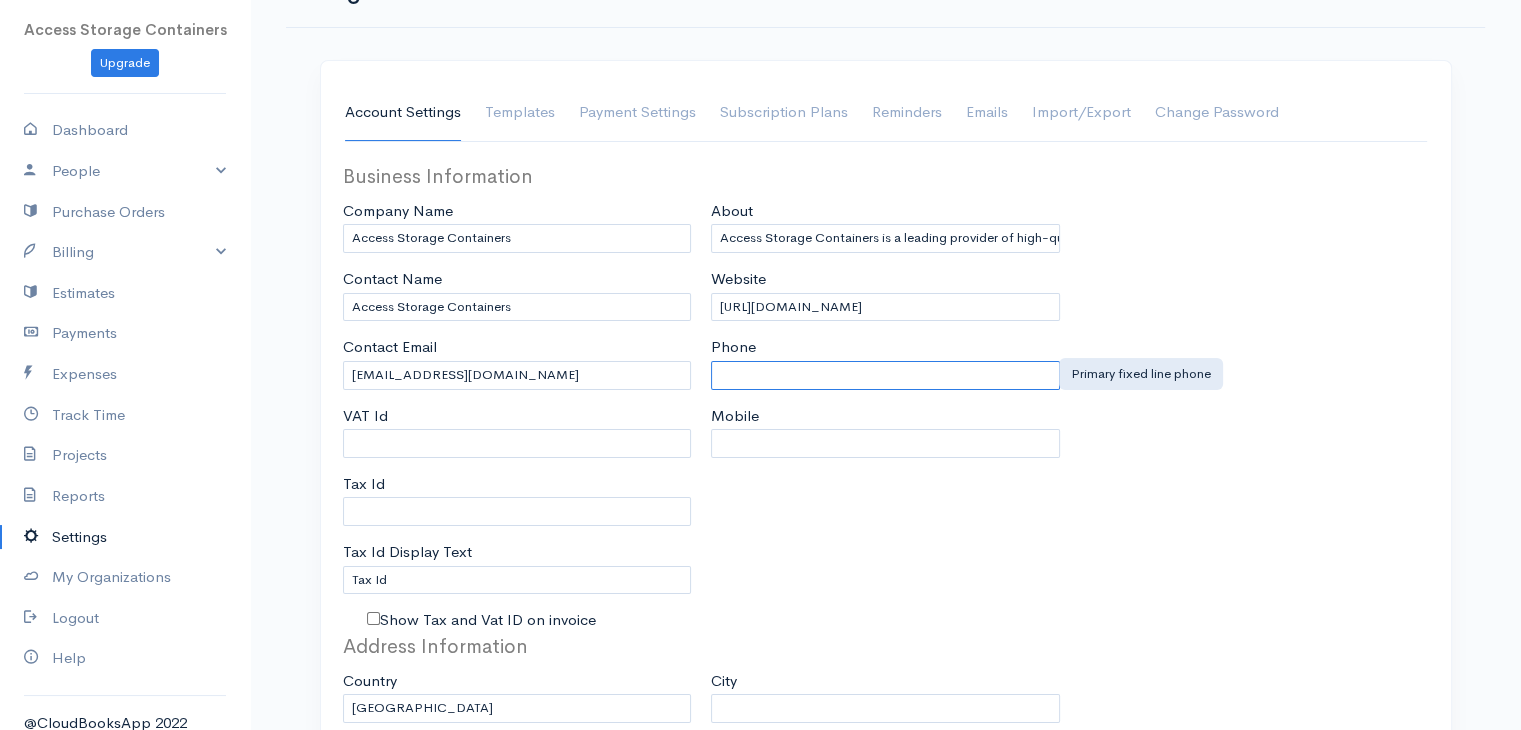 click on "Phone" at bounding box center [885, 375] 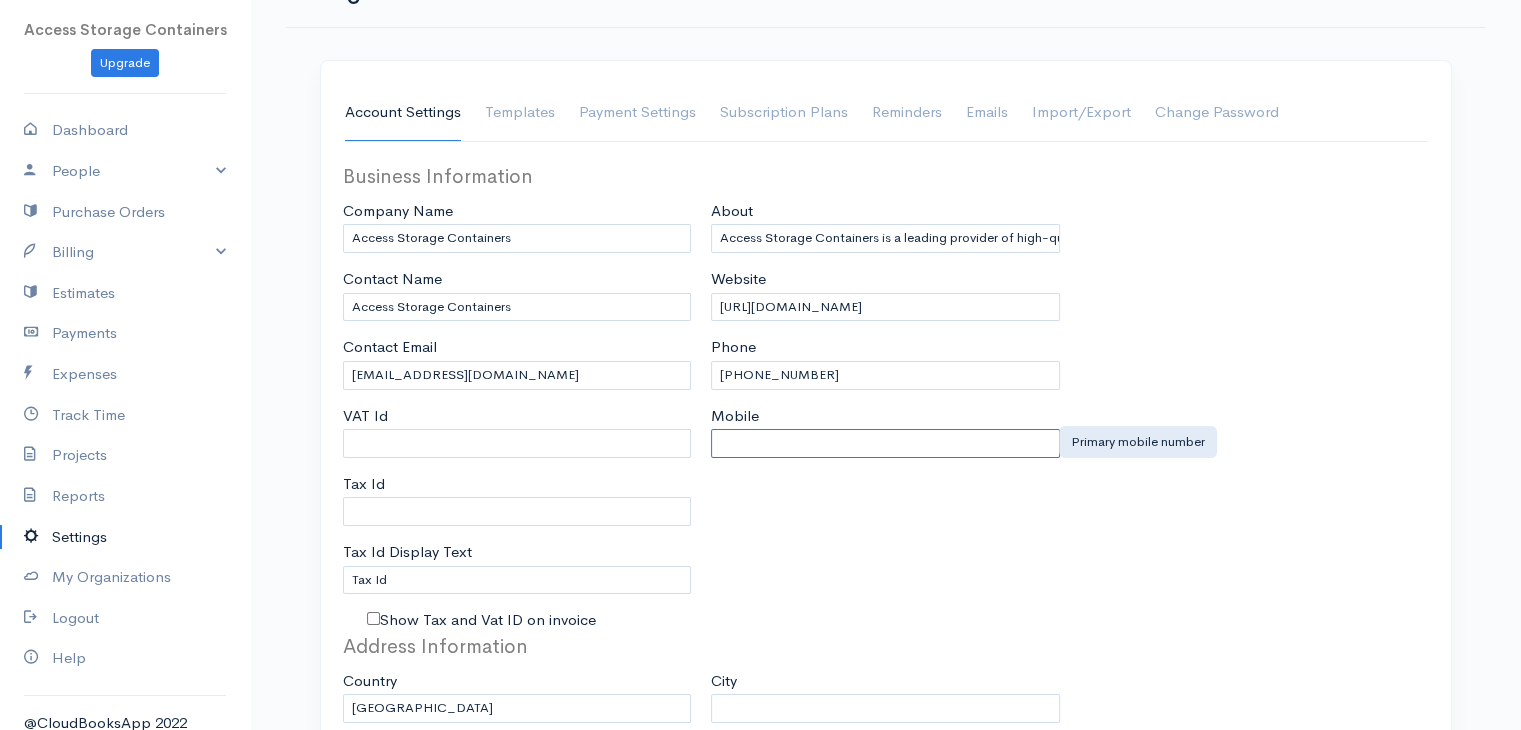 click on "Mobile" at bounding box center (885, 443) 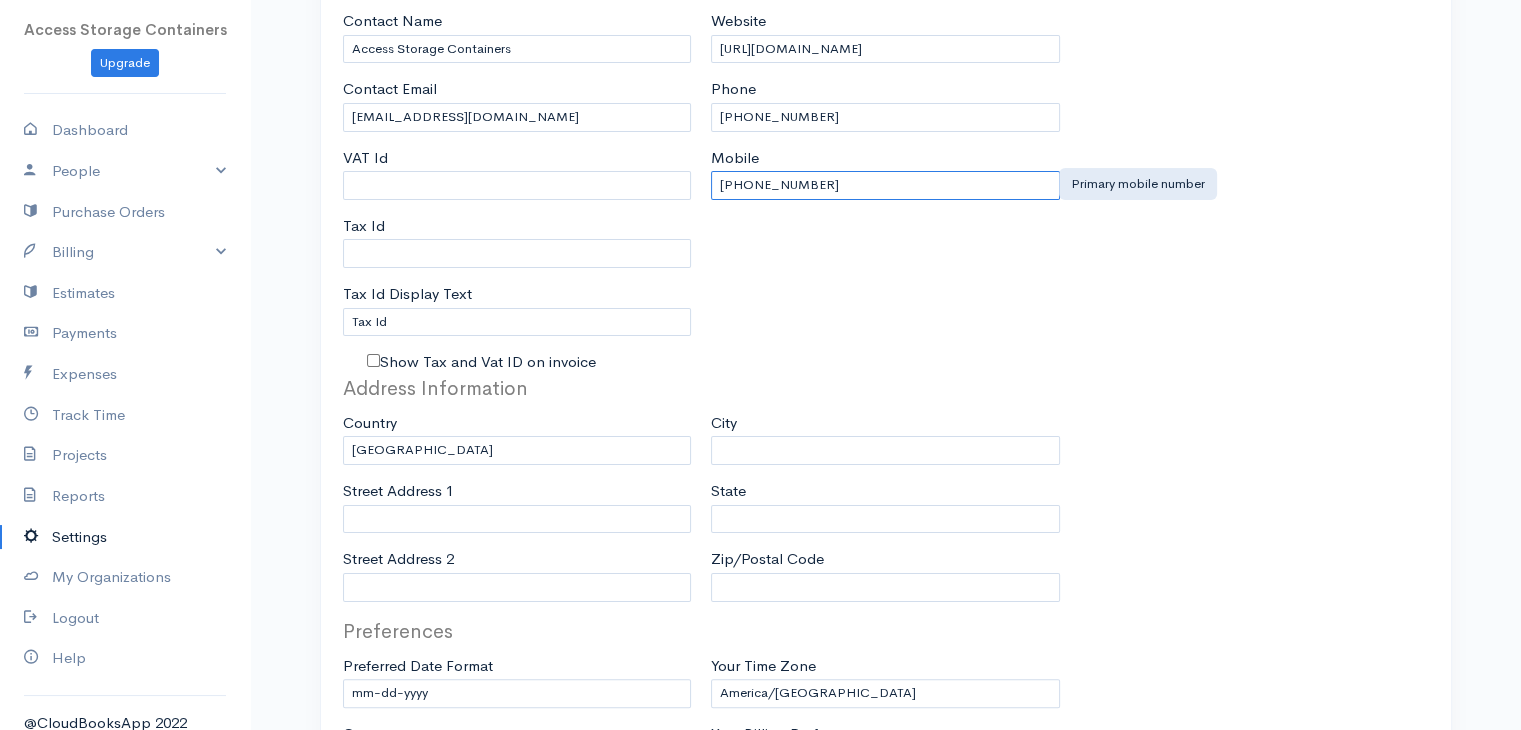 scroll, scrollTop: 339, scrollLeft: 0, axis: vertical 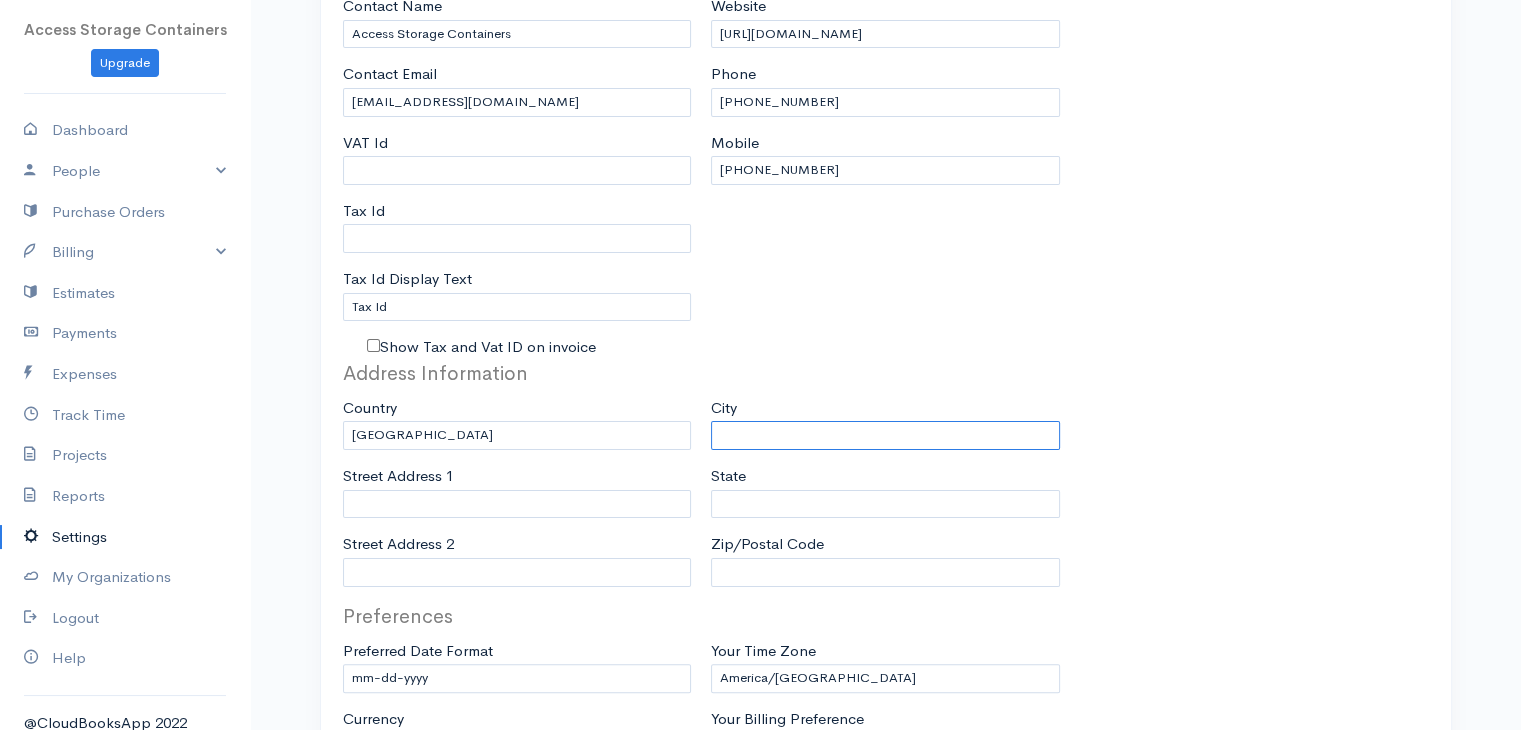 click on "City" at bounding box center [885, 435] 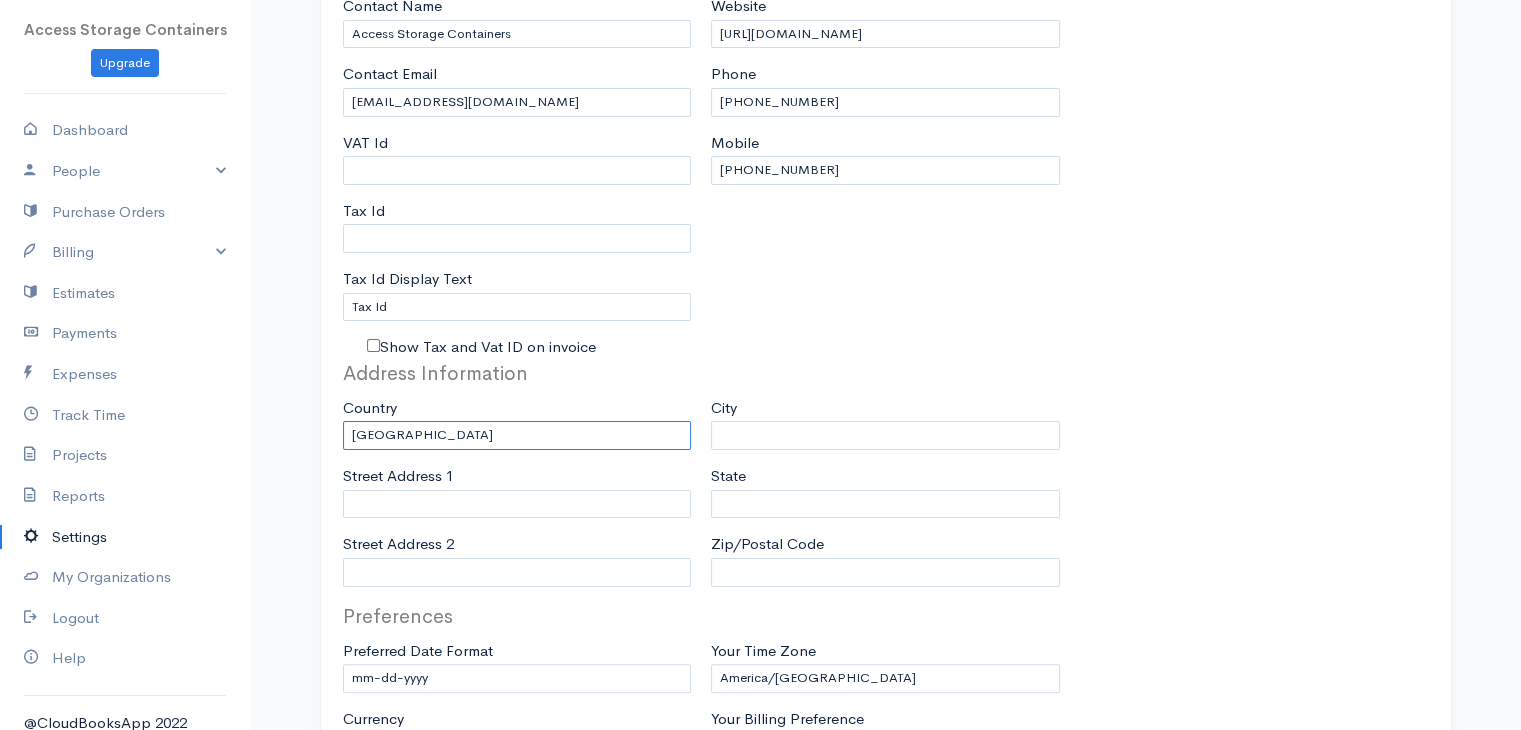 click on "United States Canada United Kingdom Afghanistan Albania Algeria American Samoa Andorra Anguilla Angola Antarctica Antigua and Barbuda Argentina Armenia Aruba Australia Austria Azerbaijan Bahamas Bahrain Bangladesh Barbados Belgium Belize Benin Bermuda Bhutan Bolivia Bosnia and Herzegovina Botswana Bouvet Island Brazil British Indian Ocean Territory Brunei Darussalam Bulgaria Burkina Faso Burundi Cambodia Cameroon Canada Cape Verde Cayman Islands Central African Republic Chad Chile China Christmas Island Cocos (Keeling Islands) Colombia Comoros Congo Cook Islands Costa Rica Cote D'Ivoire (Ivory Coast) Croatia (Hrvatska) Cuba Curacao Cyprus Czech Republic Democratic Republic of the Congo Denmark Djibouti Dominica Dominican Republic East Timor Egypt El Salvador Ecuador Equatorial Guinea Eritrea Estonia Ethiopia Falkland Islands (Malvinas) Faroe Islands Federated States of Micronesia Fiji Finland France France, Metropolitan French Guiana French Polynesia French Southern Territories French West Indies Gabon Gambia" at bounding box center (517, 435) 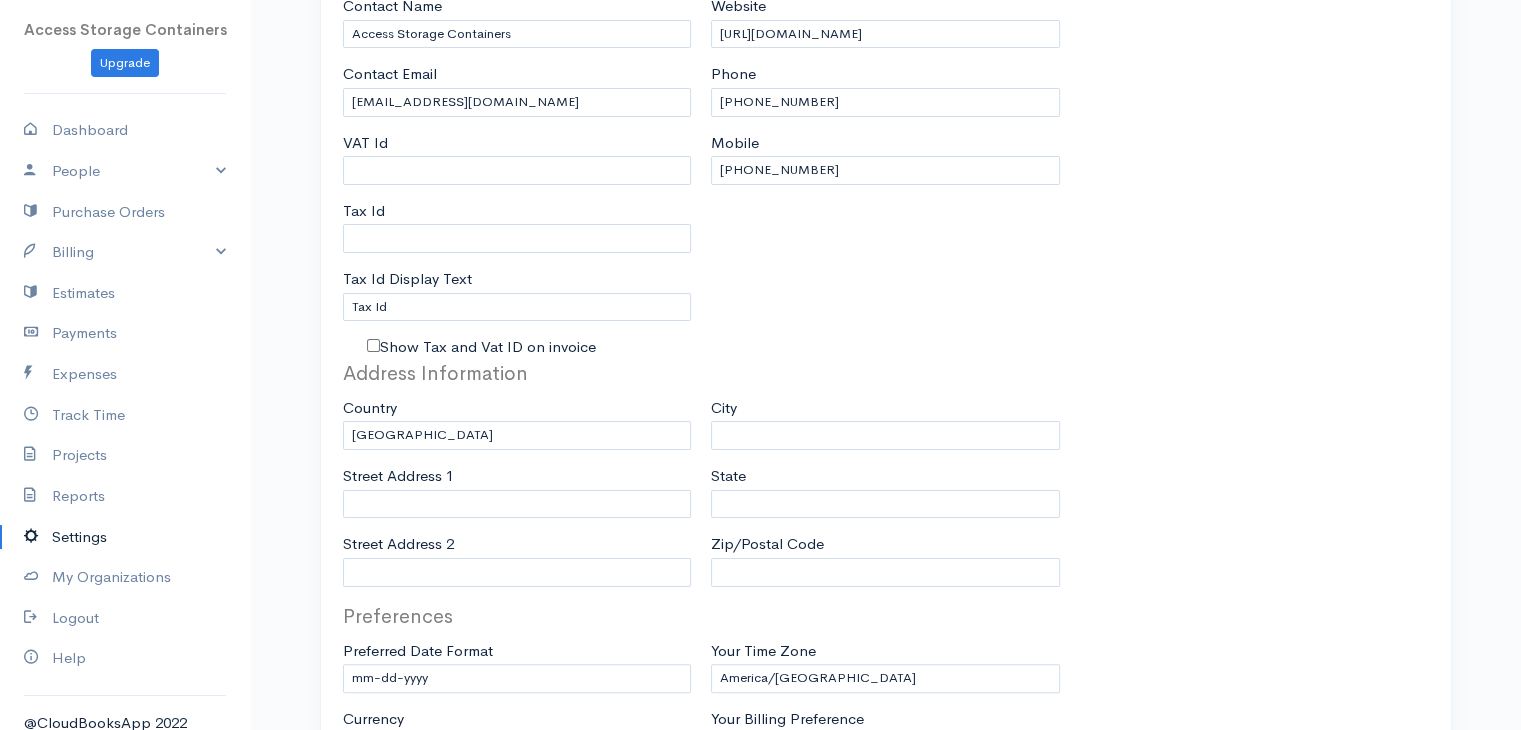 click on "About Access Storage Containers is a leading provider of high-quality shipping container solutions for storage, transport, and custom applications. With years of industry experience, we offer a wide range of container sizes and modifications to meet diverse client needs across various sectors. Our commitment to exceptional customer service, competitive pricing, and innovative container solutions has established us as a trusted partner in the storage and logistics industry. Website https://accessstoragecontainers.com/ Phone +1 (587) 413-1940 Mobile +1 (506) 267-2037" at bounding box center [885, 124] 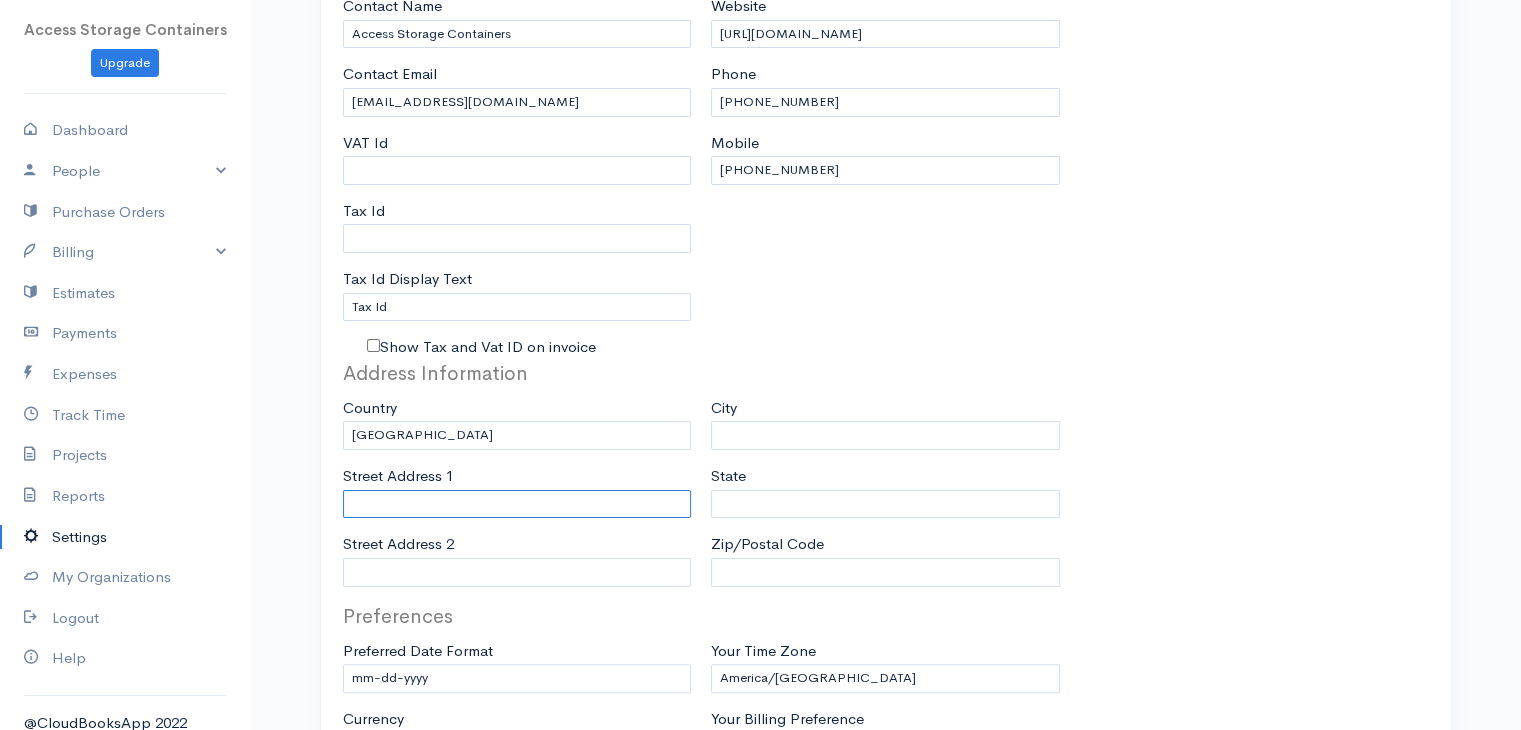 click on "Street Address 1" at bounding box center [517, 504] 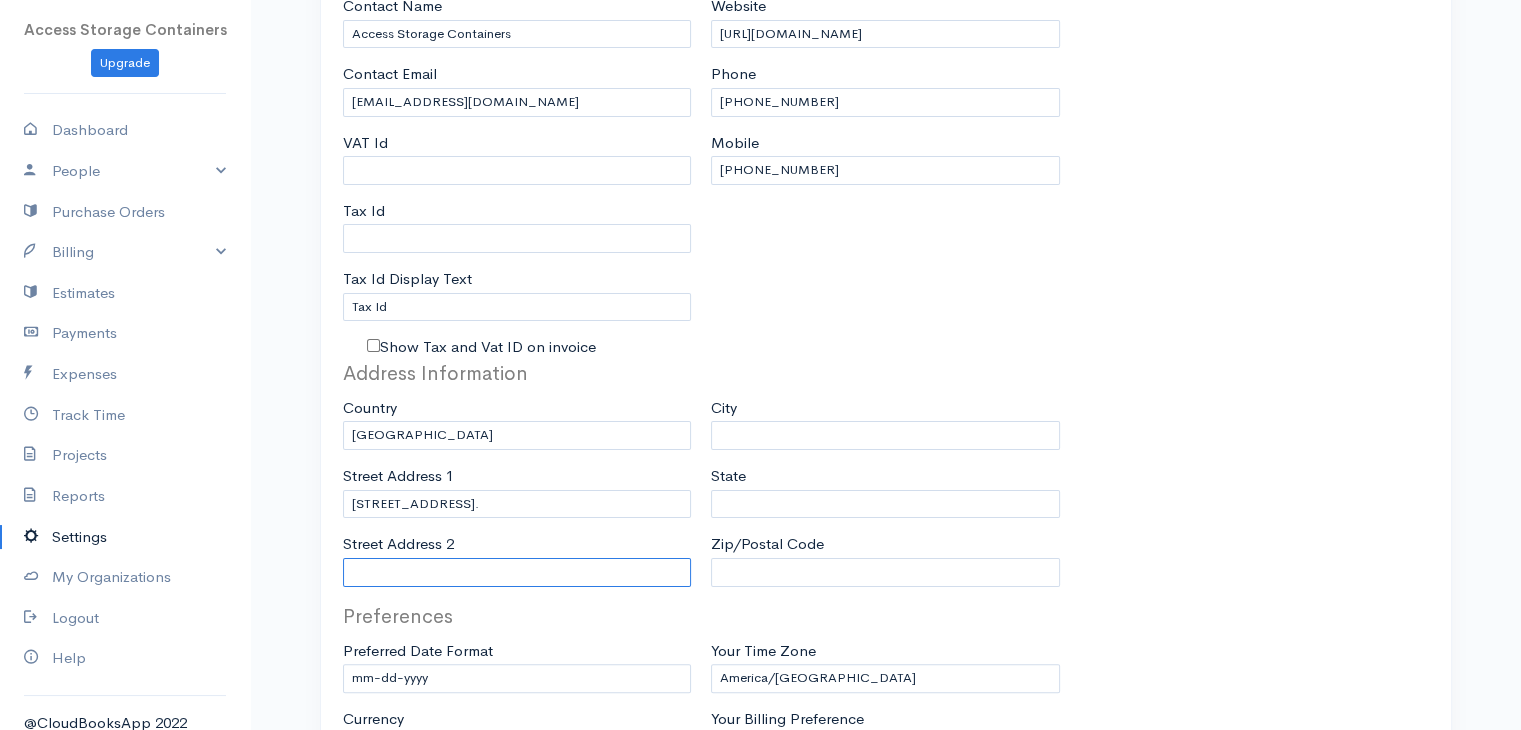 click on "Street Address 2" at bounding box center (517, 572) 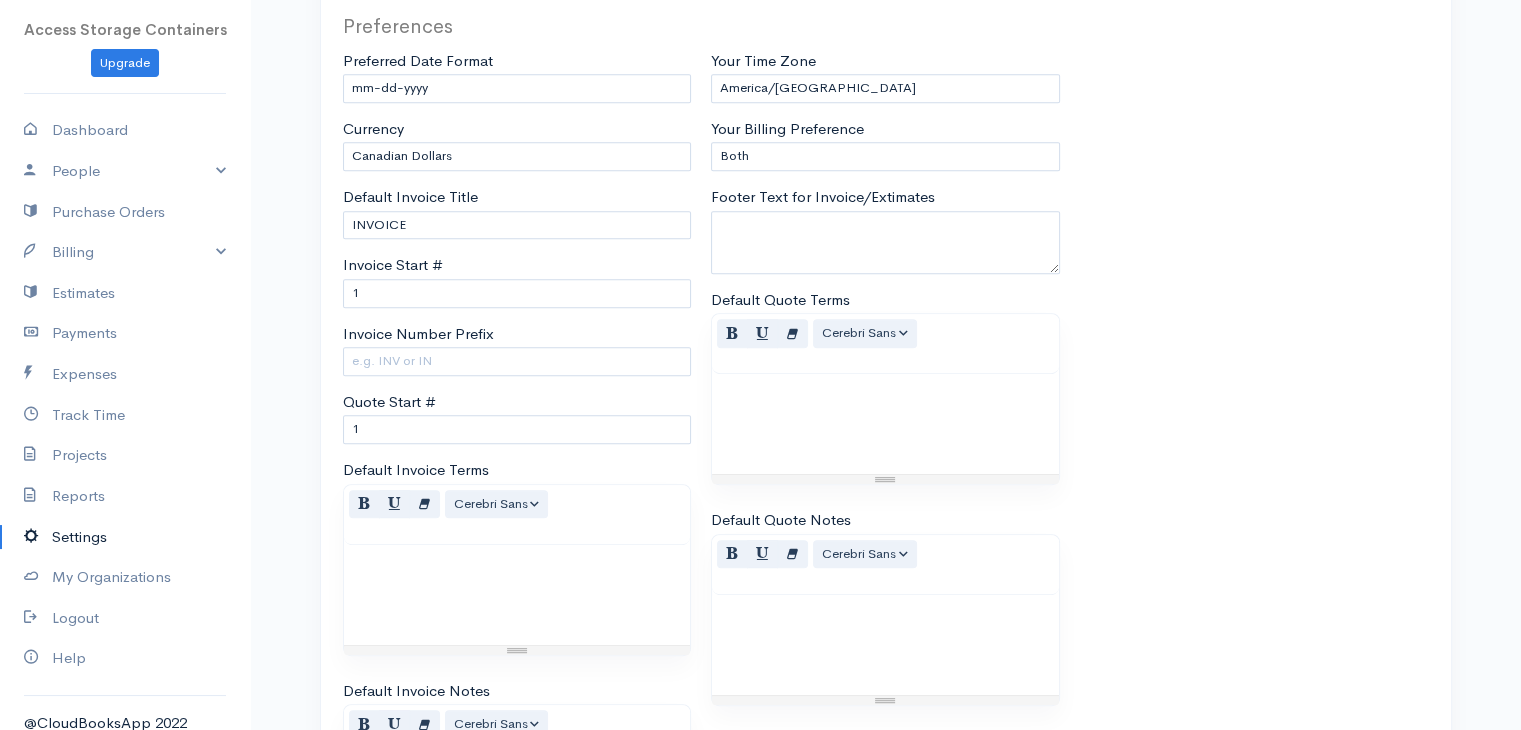 scroll, scrollTop: 955, scrollLeft: 0, axis: vertical 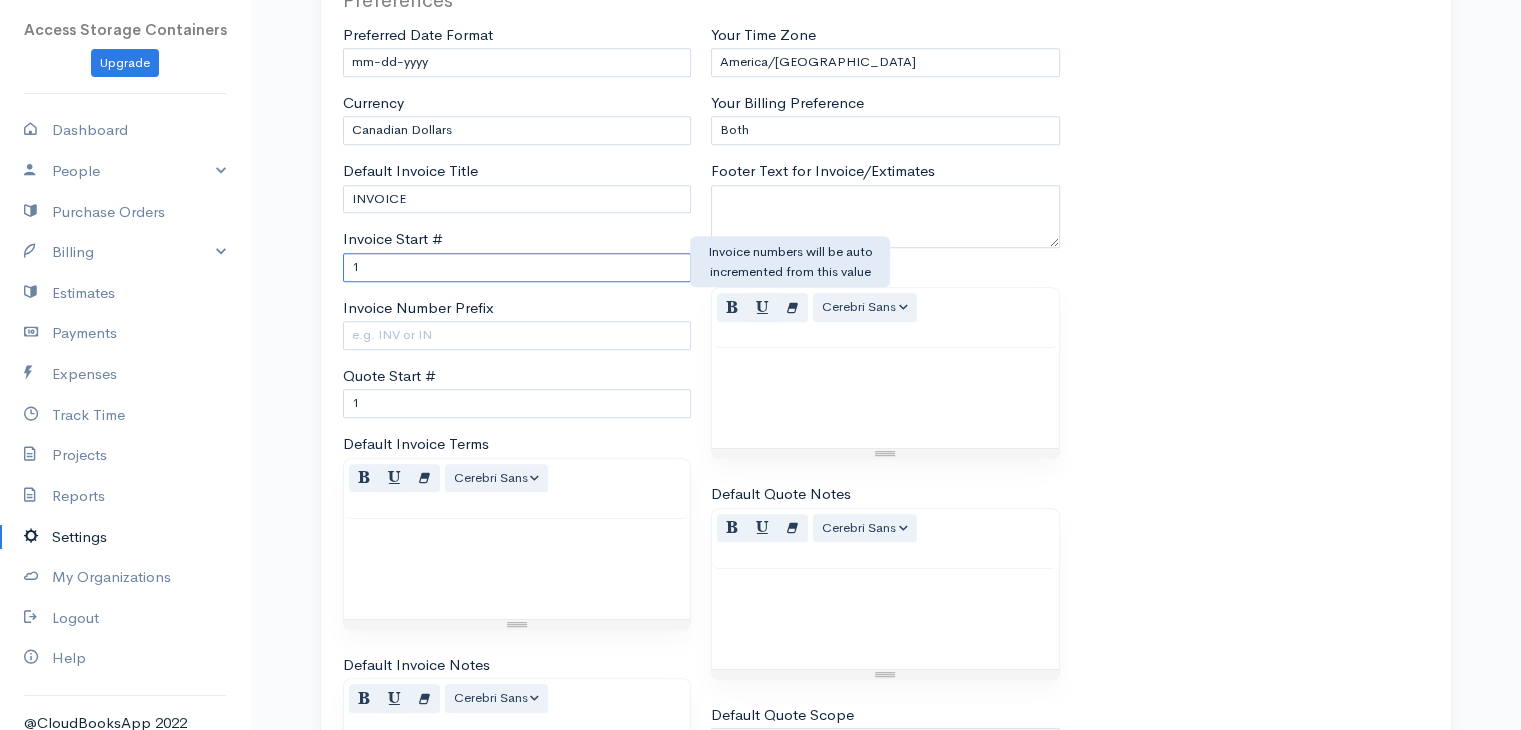 click on "1" at bounding box center (517, 267) 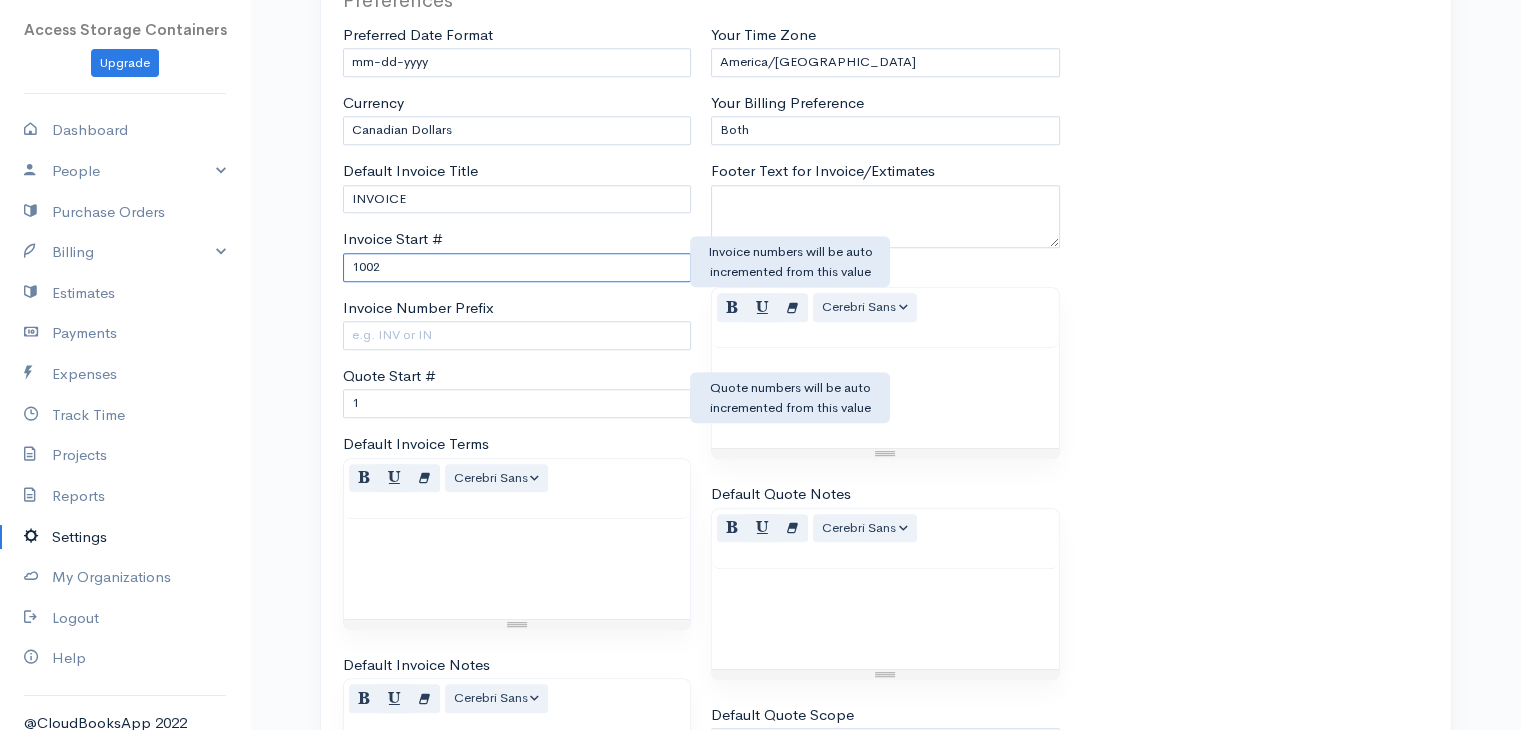 type on "1002" 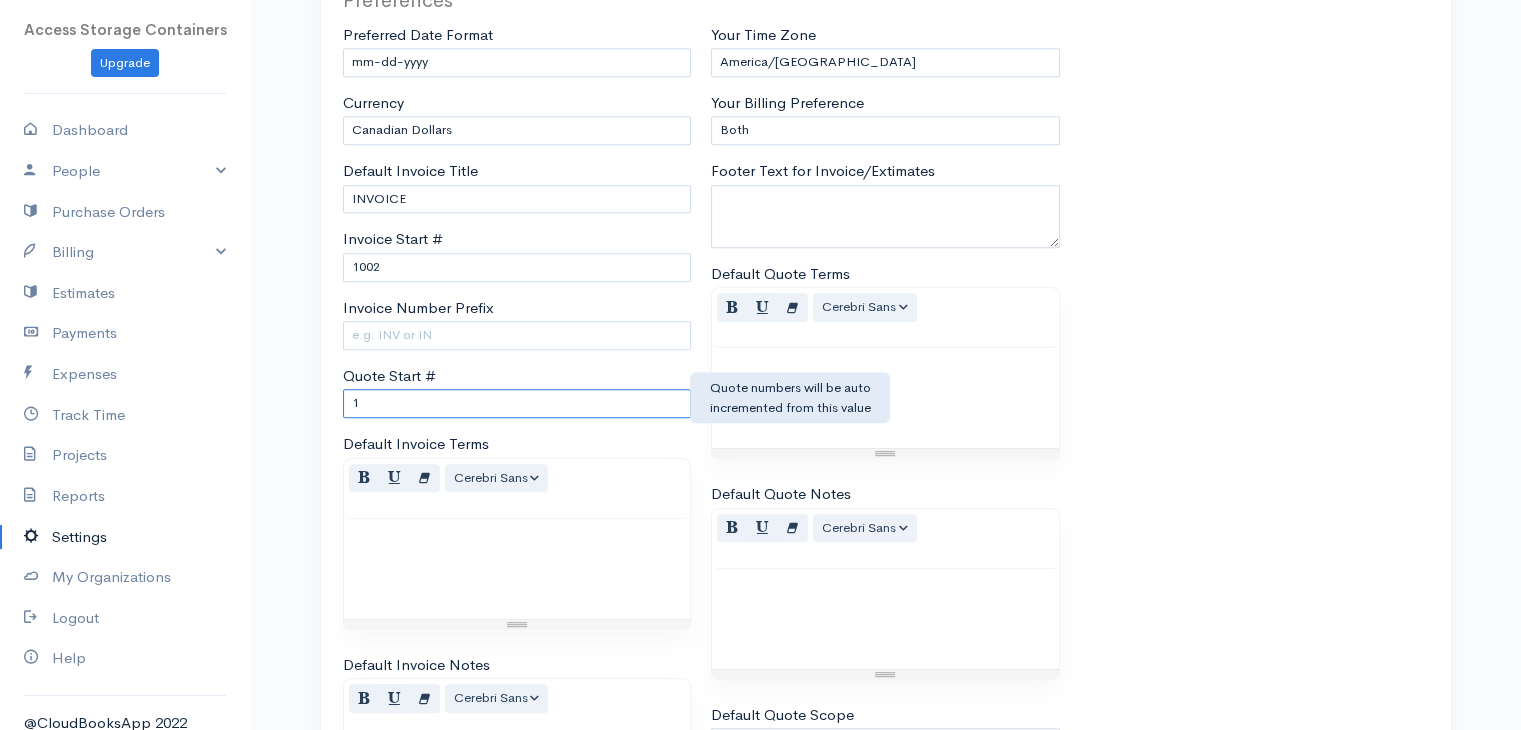 click on "1" at bounding box center [517, 403] 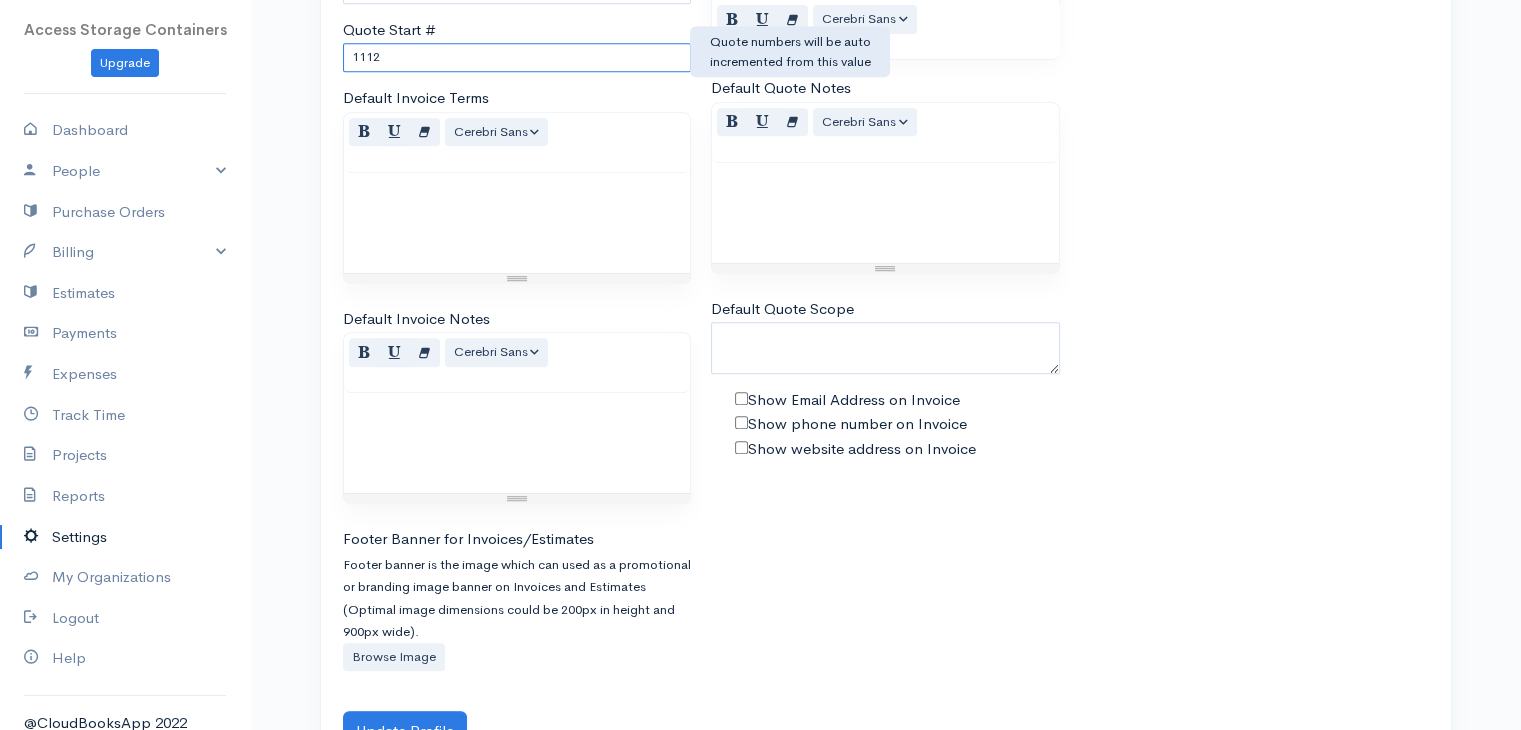 scroll, scrollTop: 1362, scrollLeft: 0, axis: vertical 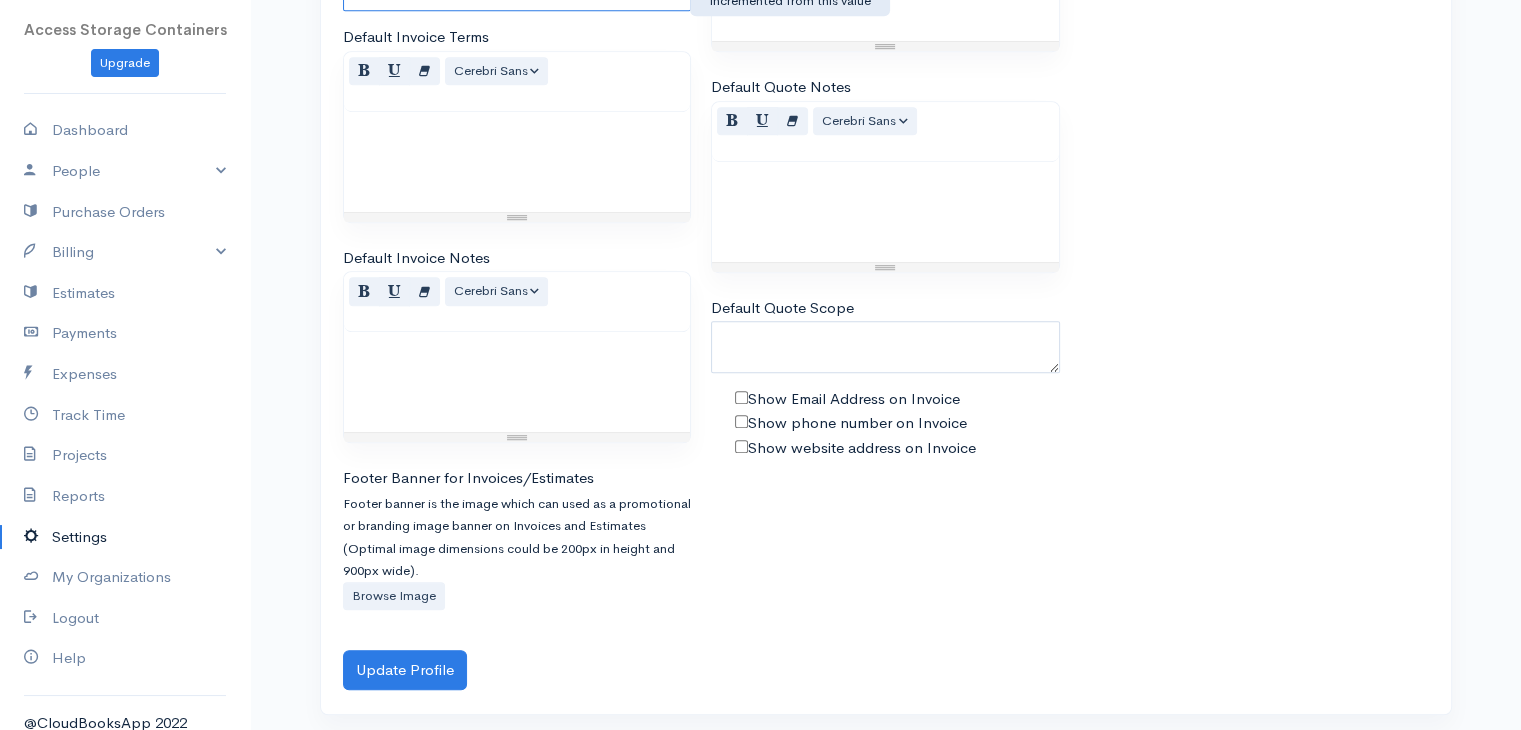 type on "1112" 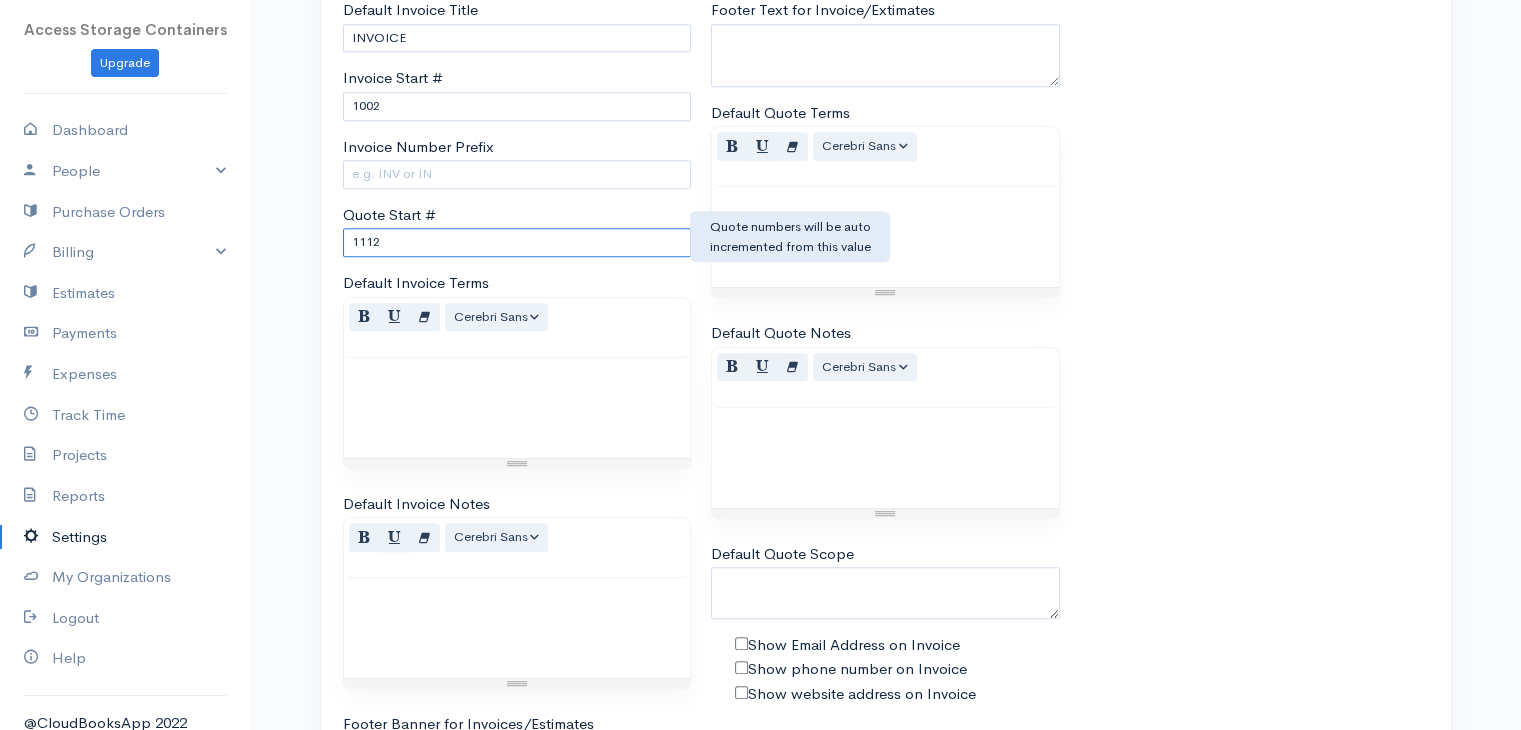 scroll, scrollTop: 1049, scrollLeft: 0, axis: vertical 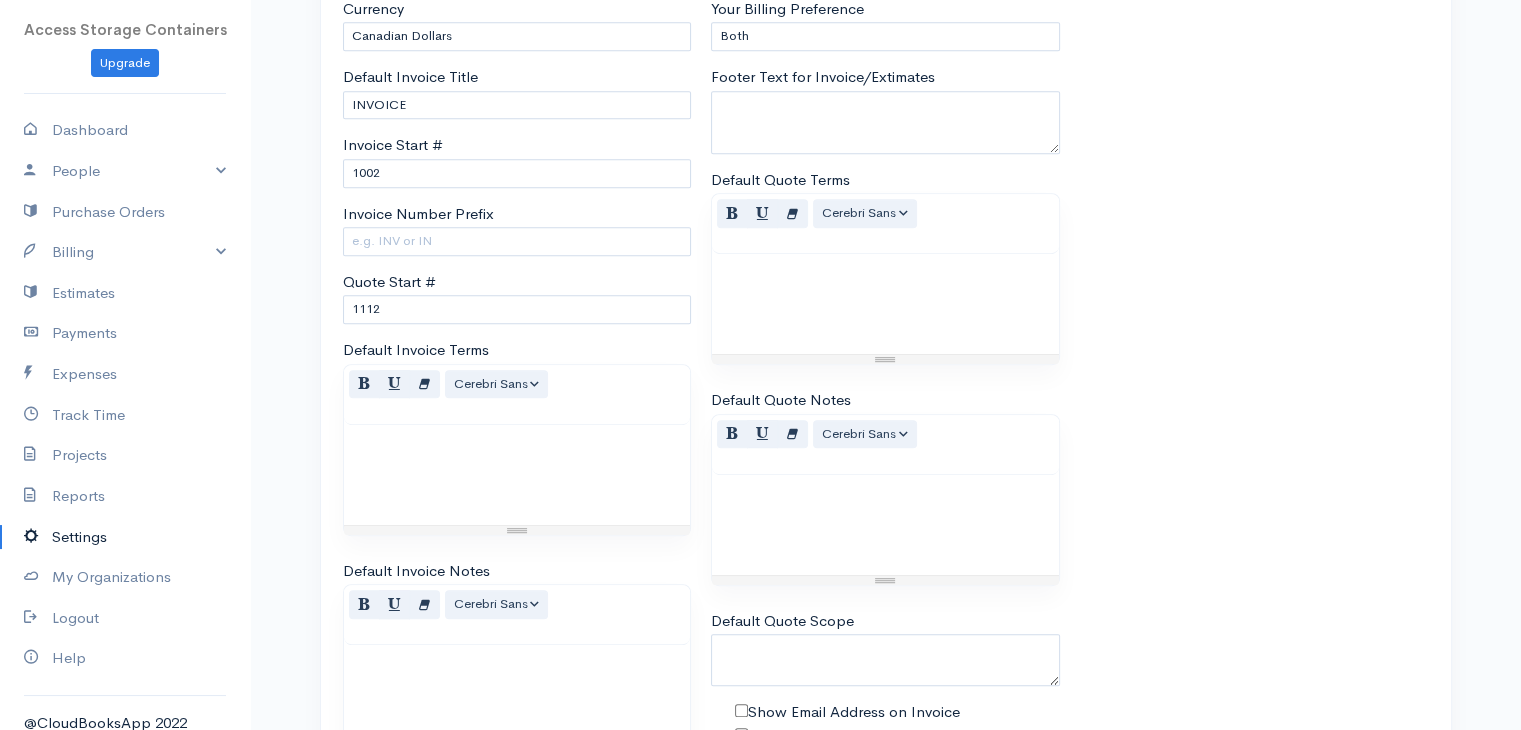 click at bounding box center [885, 304] 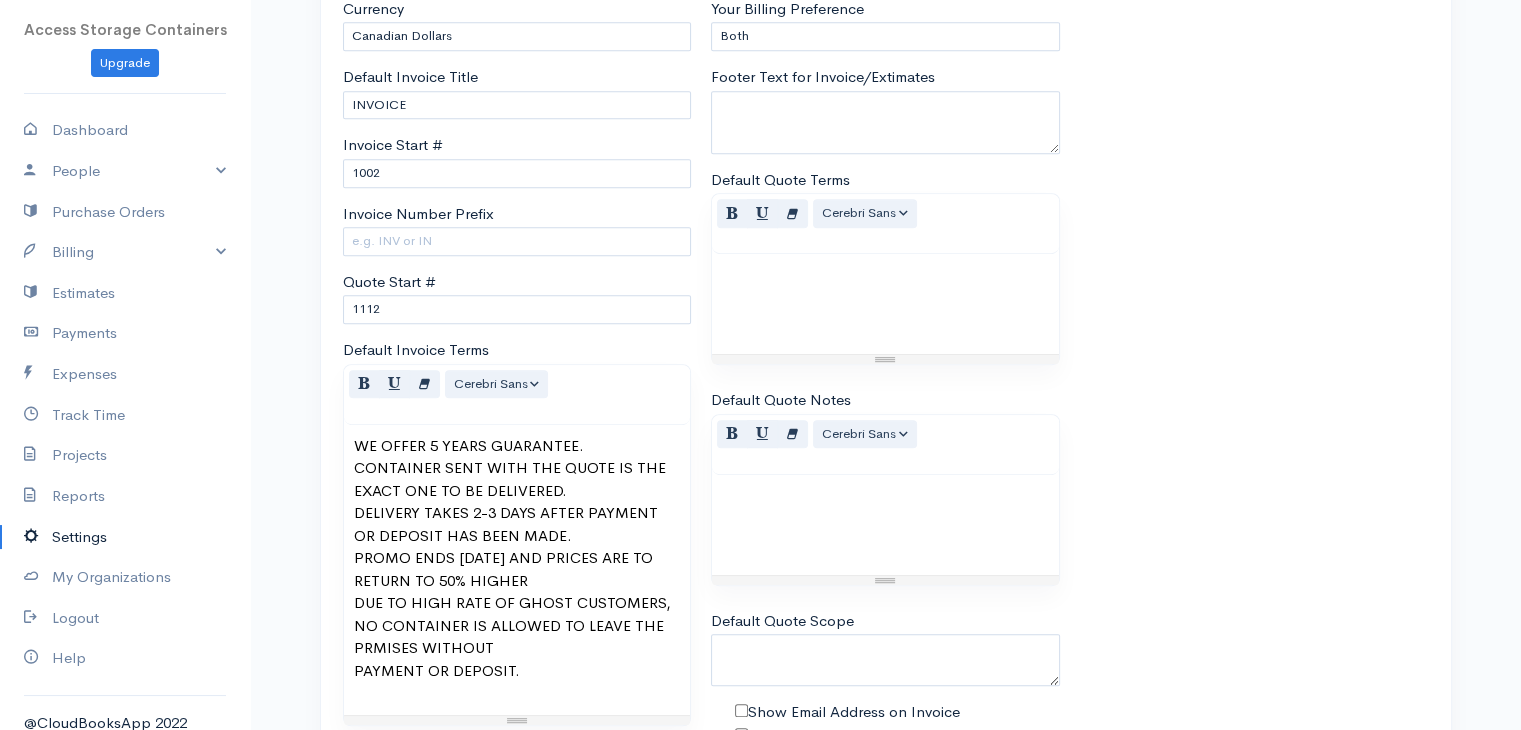 click on "PROMO ENDS 30TH OF APRIL AND PRICES ARE TO RETURN TO 50% HIGHER" at bounding box center (517, 569) 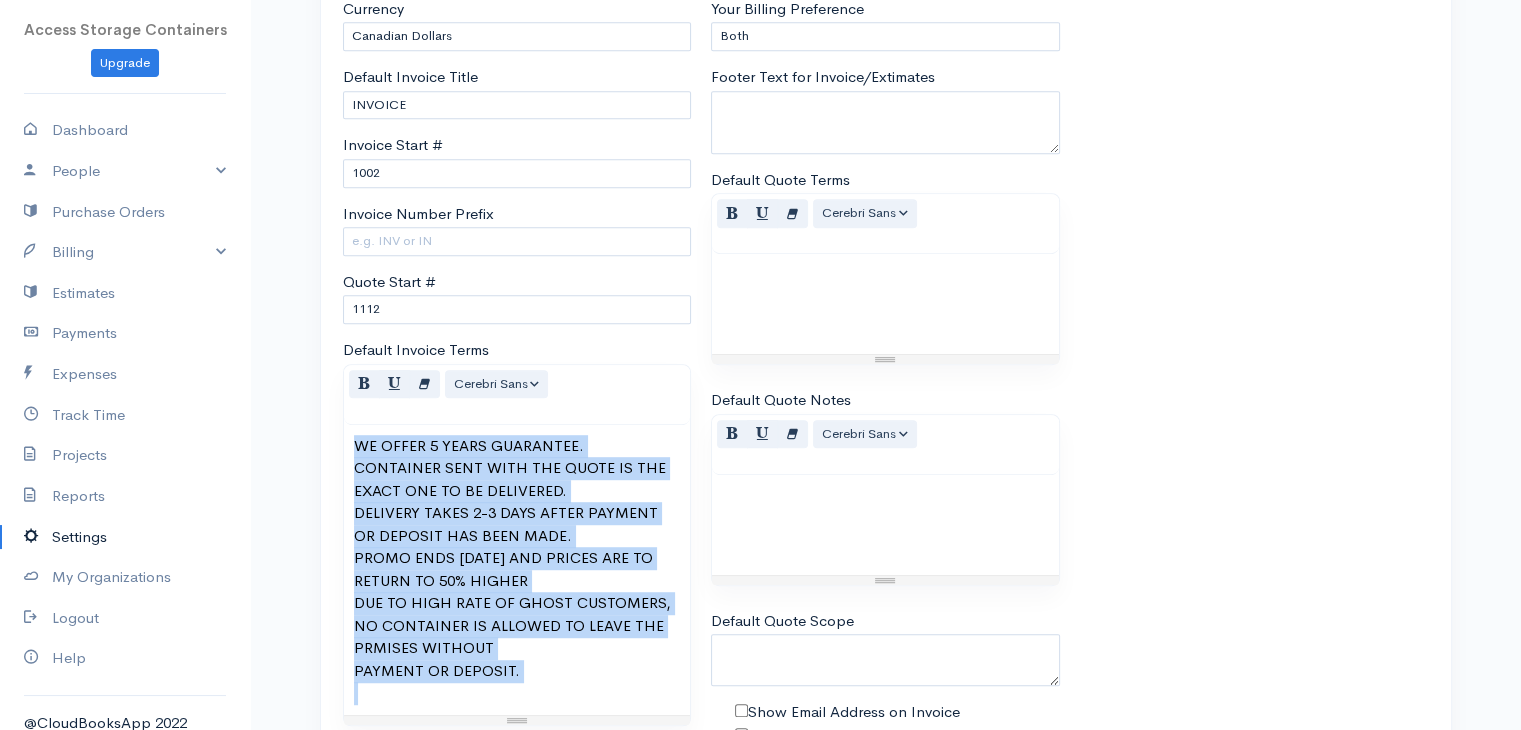 copy on "WE OFFER 5 YEARS GUARANTEE. CONTAINER SENT WITH THE QUOTE IS THE EXACT ONE TO BE DELIVERED. DELIVERY TAKES 2-3 DAYS AFTER PAYMENT OR DEPOSIT HAS BEEN MADE. PROMO ENDS 30TH OF JULY AND PRICES ARE TO RETURN TO 50% HIGHER DUE TO HIGH RATE OF GHOST CUSTOMERS, NO CONTAINER IS ALLOWED TO LEAVE THE PRMISES WITHOUT PAYMENT OR DEPOSIT." 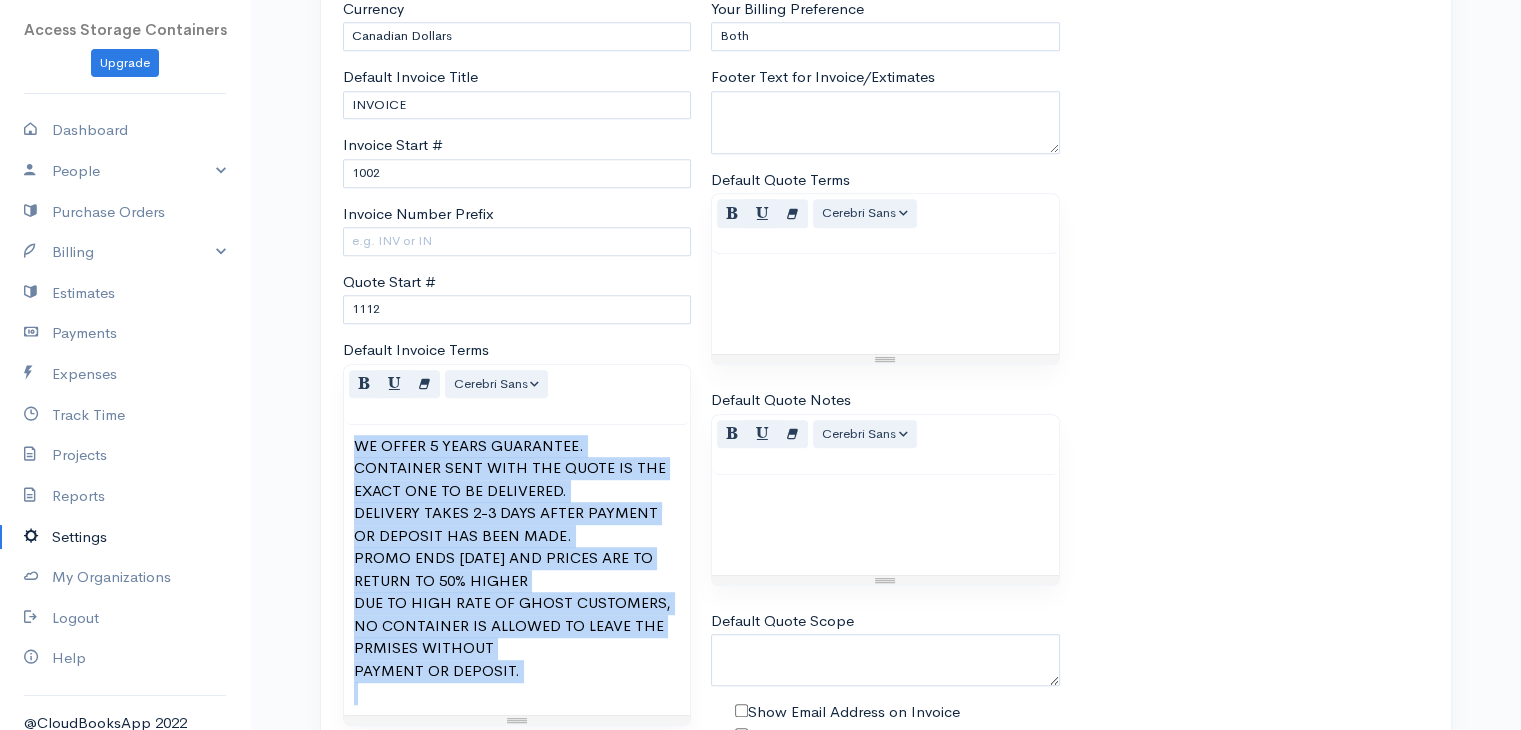 click at bounding box center [517, 693] 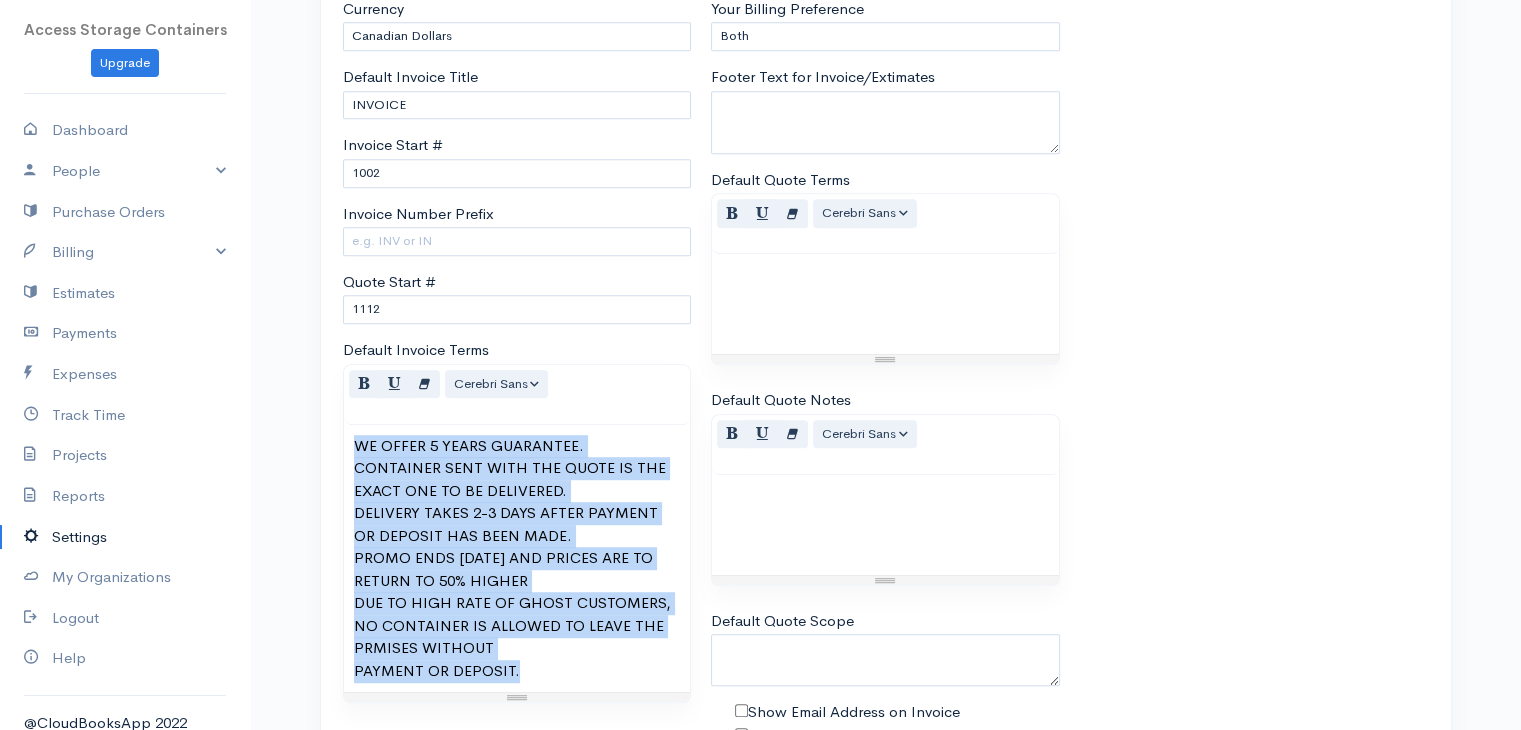 copy on "WE OFFER 5 YEARS GUARANTEE. CONTAINER SENT WITH THE QUOTE IS THE EXACT ONE TO BE DELIVERED. DELIVERY TAKES 2-3 DAYS AFTER PAYMENT OR DEPOSIT HAS BEEN MADE. PROMO ENDS 30TH OF JULY AND PRICES ARE TO RETURN TO 50% HIGHER DUE TO HIGH RATE OF GHOST CUSTOMERS, NO CONTAINER IS ALLOWED TO LEAVE THE PRMISES WITHOUT PAYMENT OR DEPOSIT." 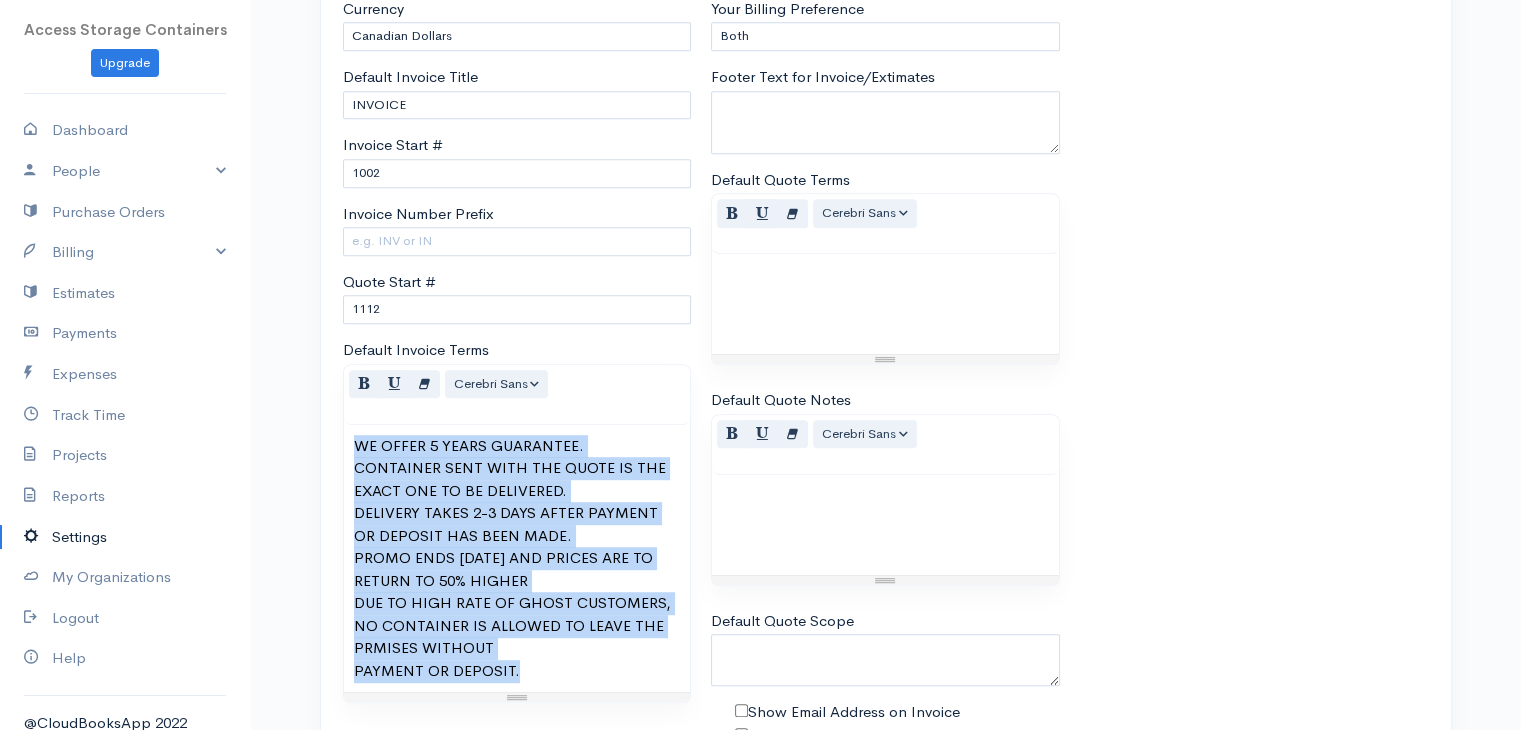 click on "PROMO ENDS 30TH OF JULY AND PRICES ARE TO RETURN TO 50% HIGHER" at bounding box center (517, 569) 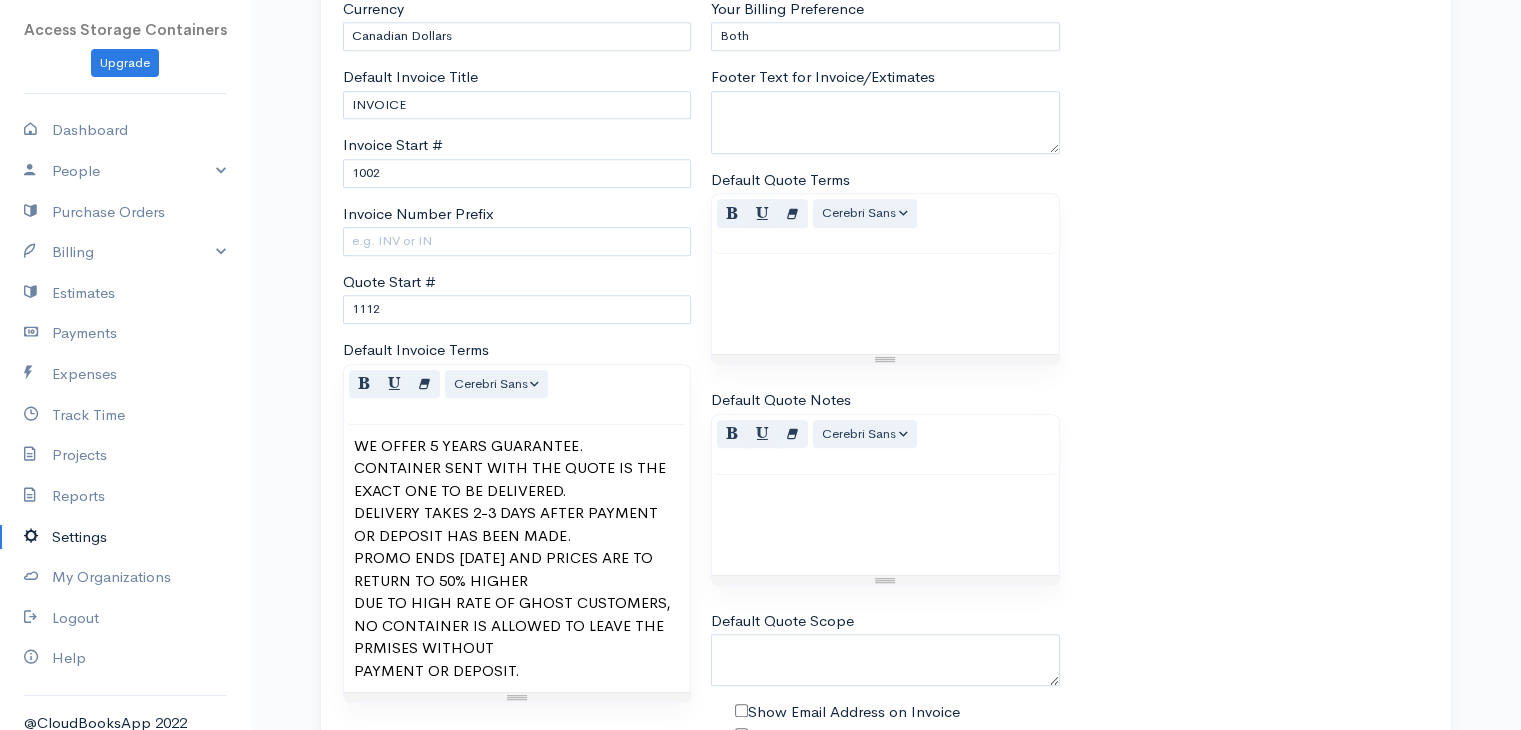 click on "PROMO ENDS 30TH OF JULY AND PRICES ARE TO RETURN TO 50% HIGHER" at bounding box center (517, 569) 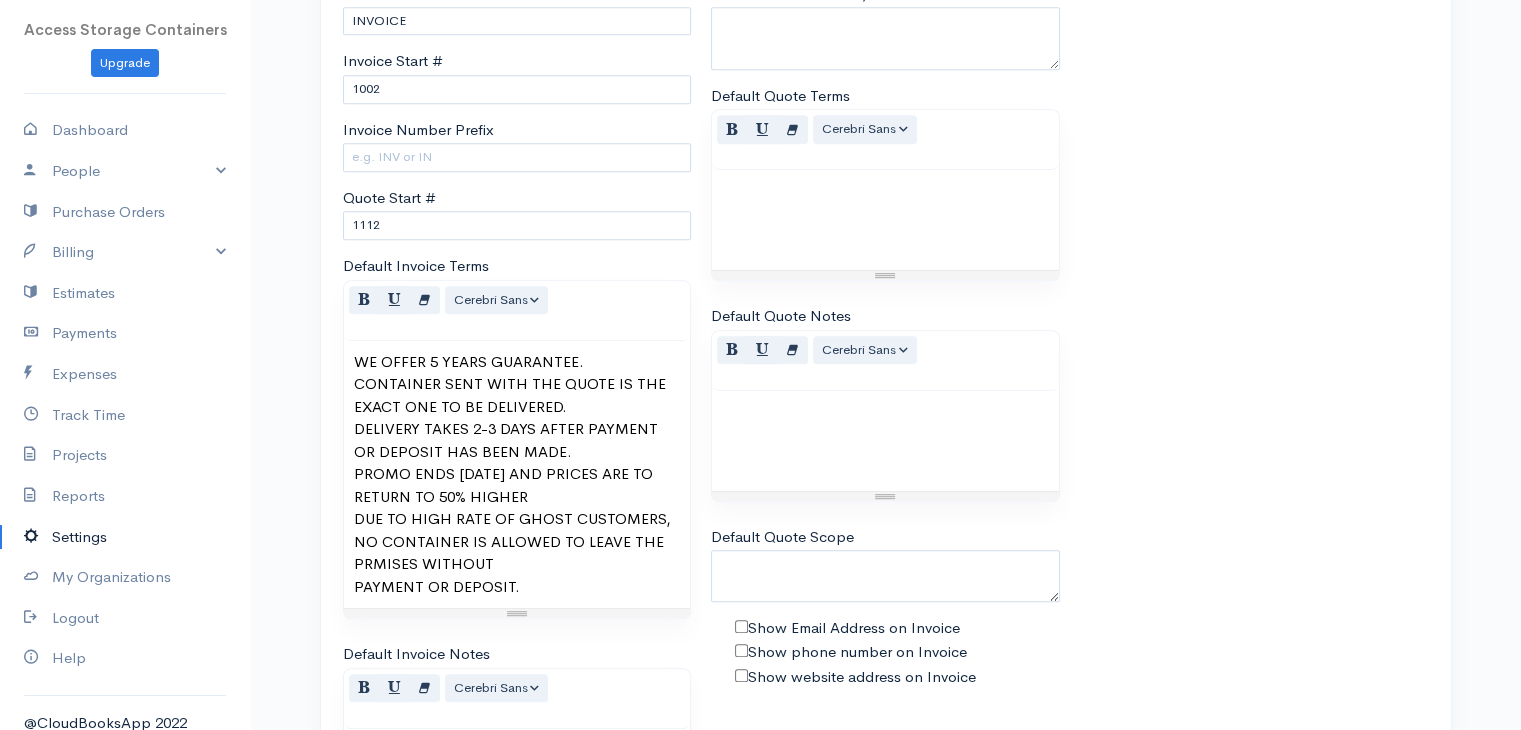 scroll, scrollTop: 1138, scrollLeft: 0, axis: vertical 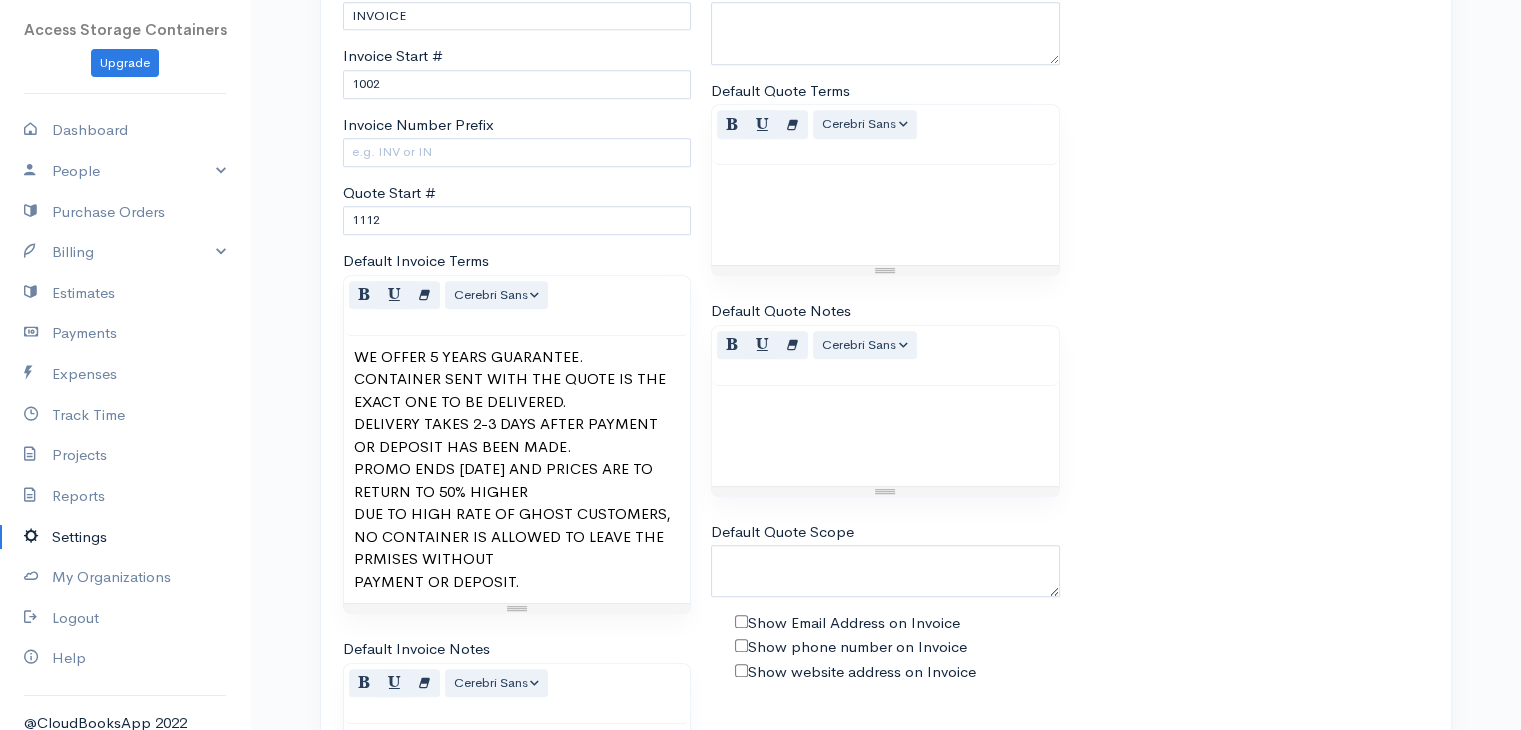 click on "PROMO ENDS 31ST OF JULY AND PRICES ARE TO RETURN TO 50% HIGHER" at bounding box center (517, 480) 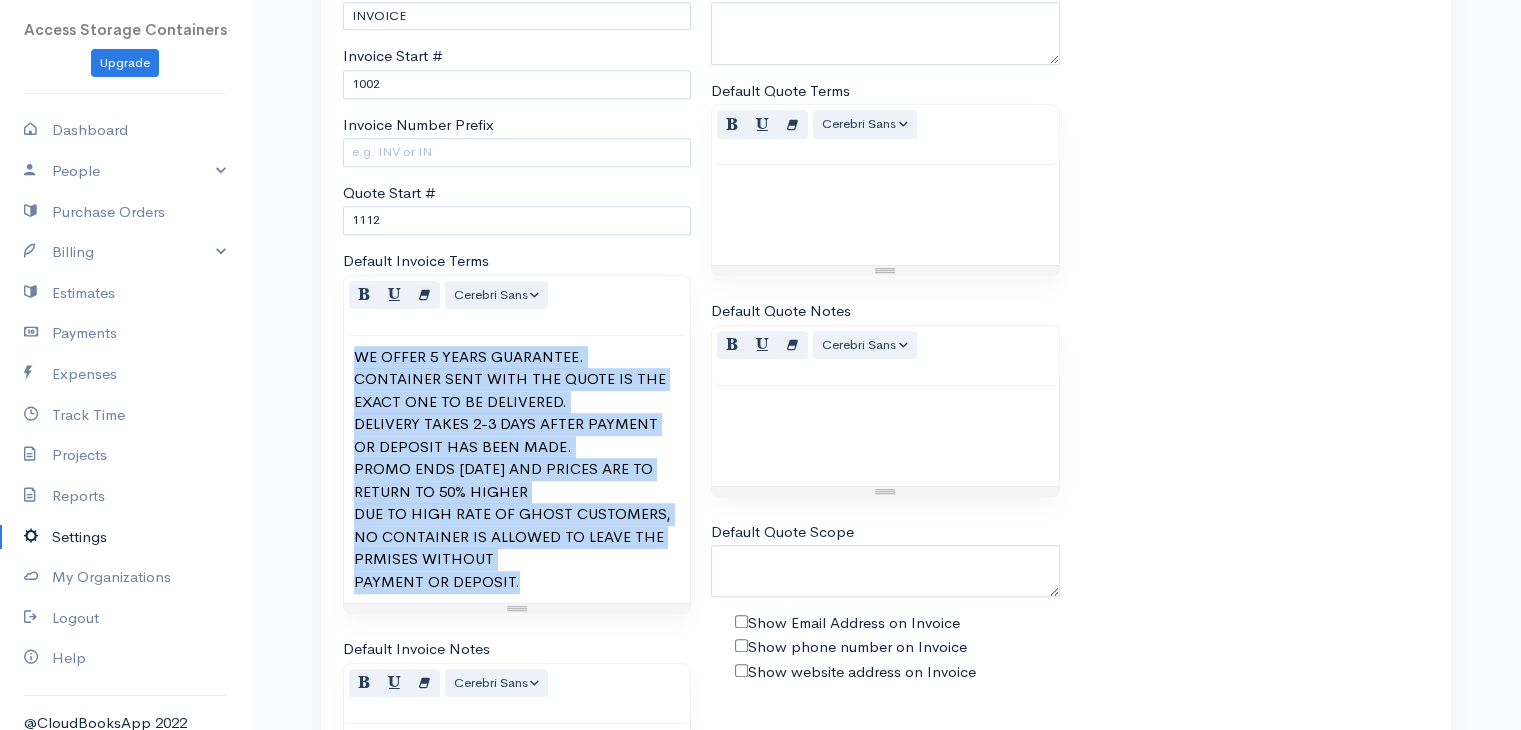 copy on "WE OFFER 5 YEARS GUARANTEE. CONTAINER SENT WITH THE QUOTE IS THE EXACT ONE TO BE DELIVERED. DELIVERY TAKES 2-3 DAYS AFTER PAYMENT OR DEPOSIT HAS BEEN MADE. PROMO ENDS 31ST OF JULY AND PRICES ARE TO RETURN TO 50% HIGHER DUE TO HIGH RATE OF GHOST CUSTOMERS, NO CONTAINER IS ALLOWED TO LEAVE THE PRMISES WITHOUT PAYMENT OR DEPOSIT." 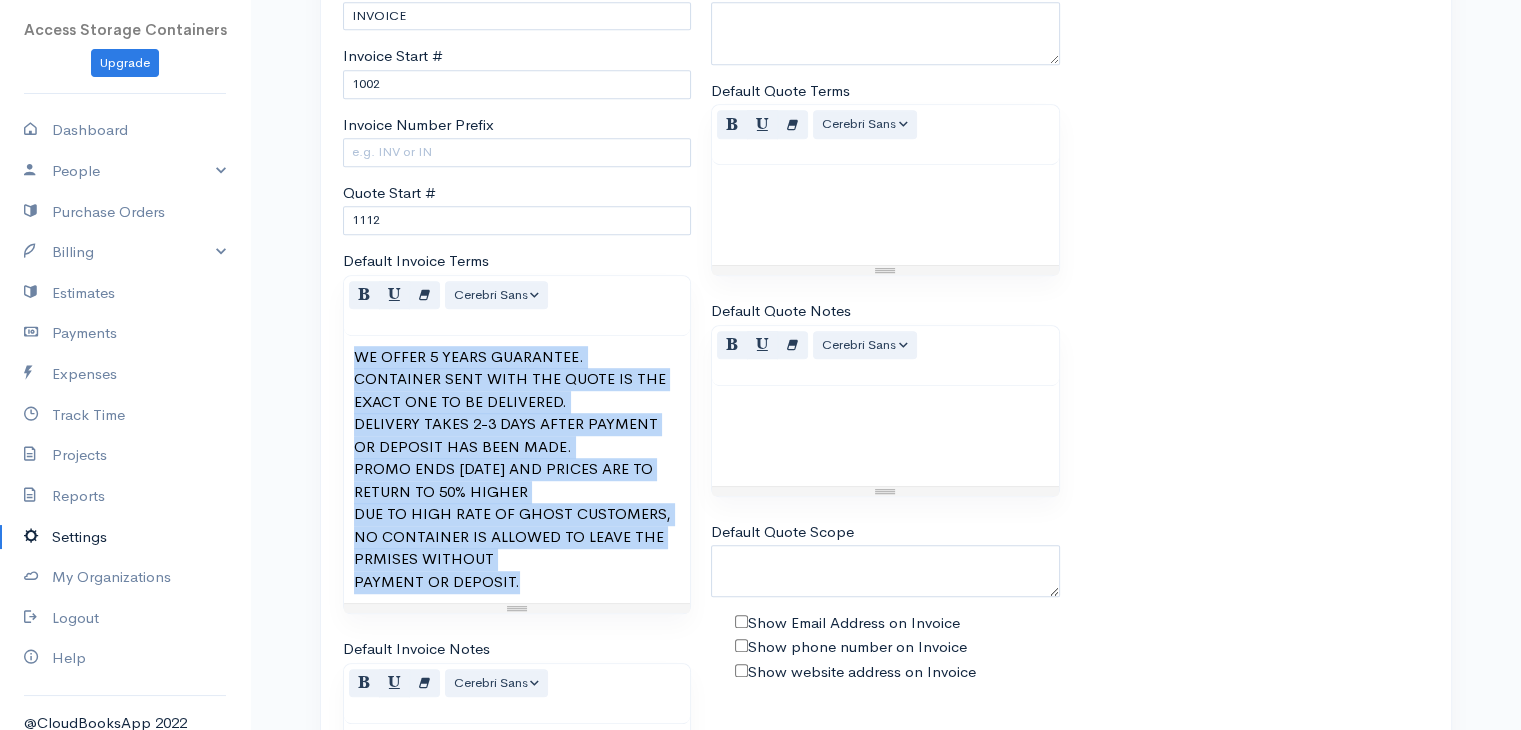 click on "DELIVERY TAKES 2-3 DAYS AFTER PAYMENT OR DEPOSIT HAS BEEN MADE." at bounding box center [517, 435] 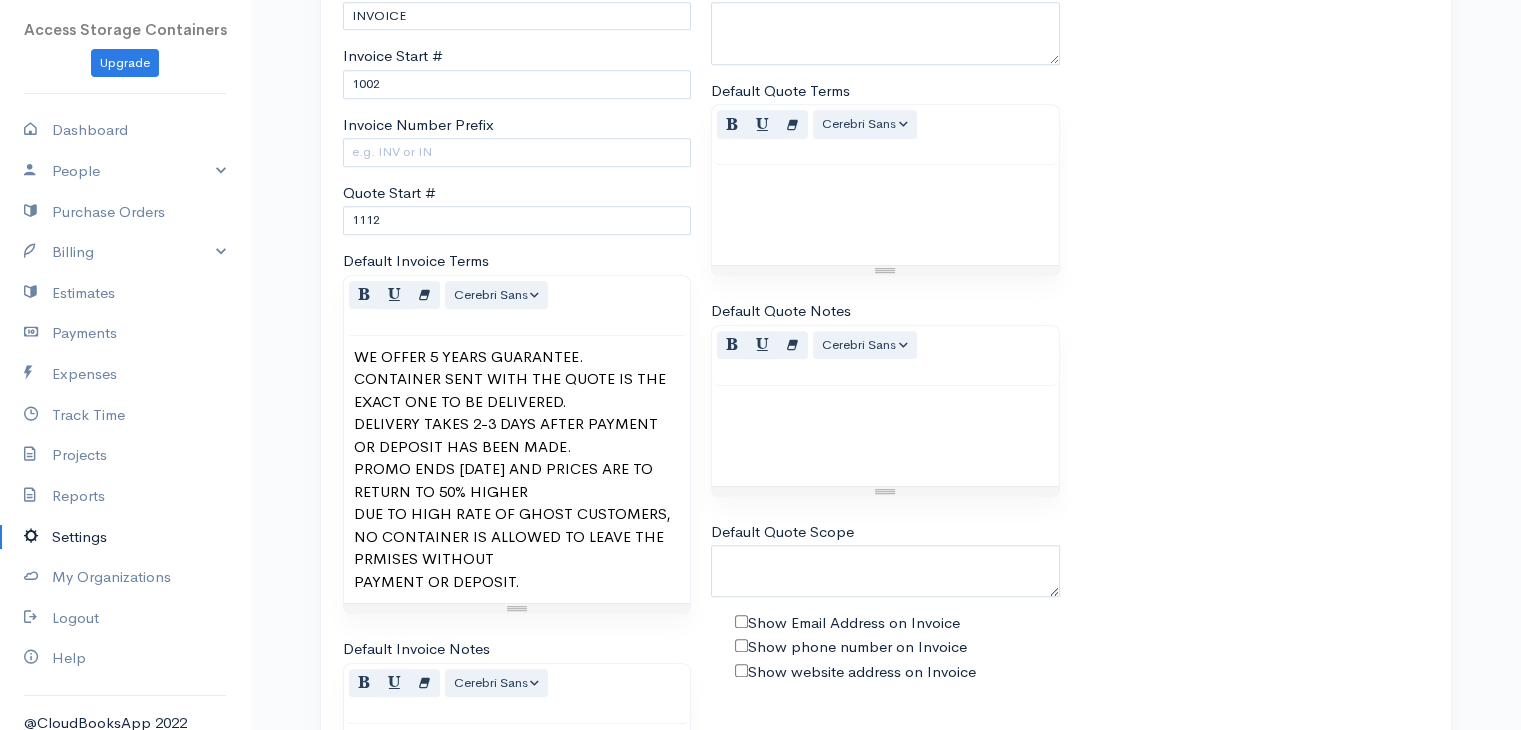 click at bounding box center [885, 215] 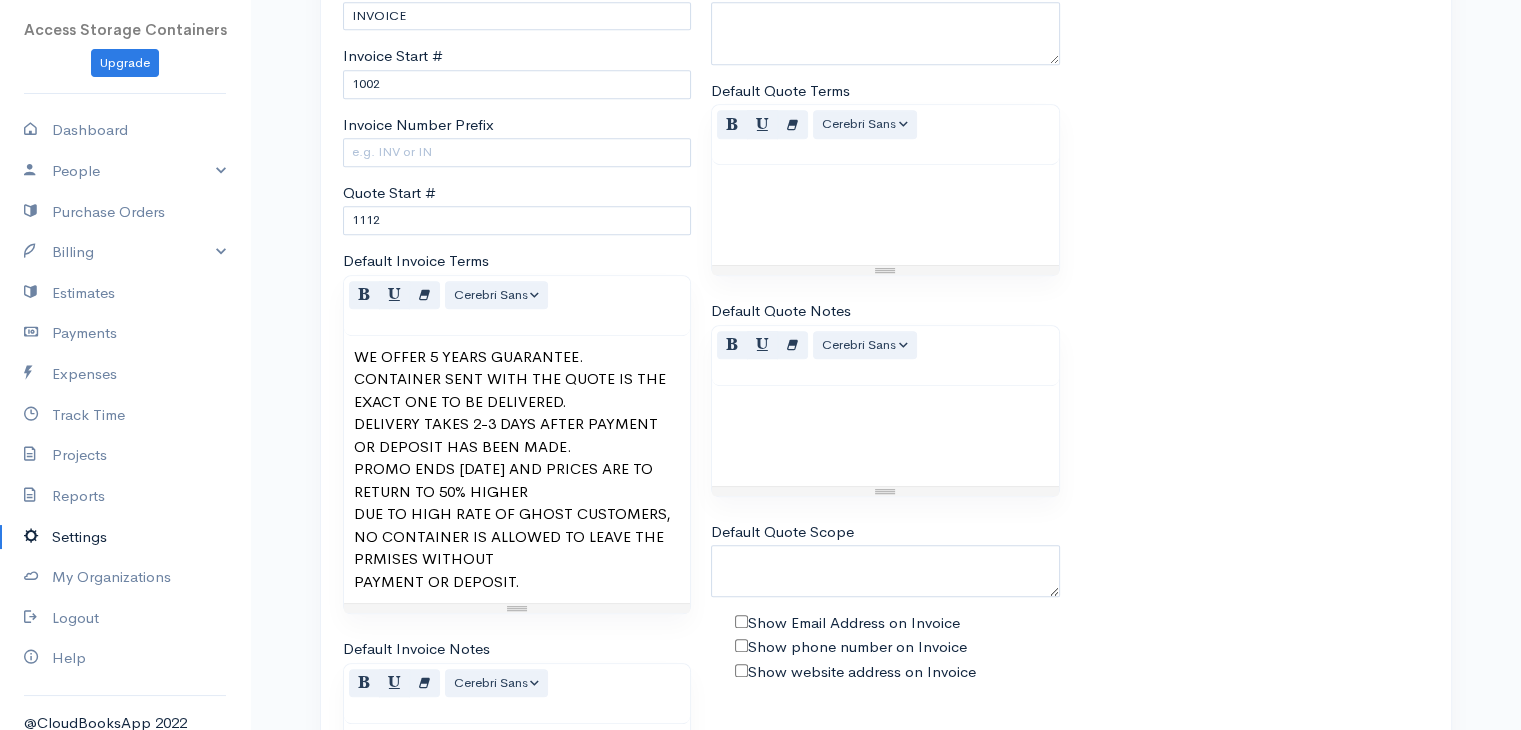 paste 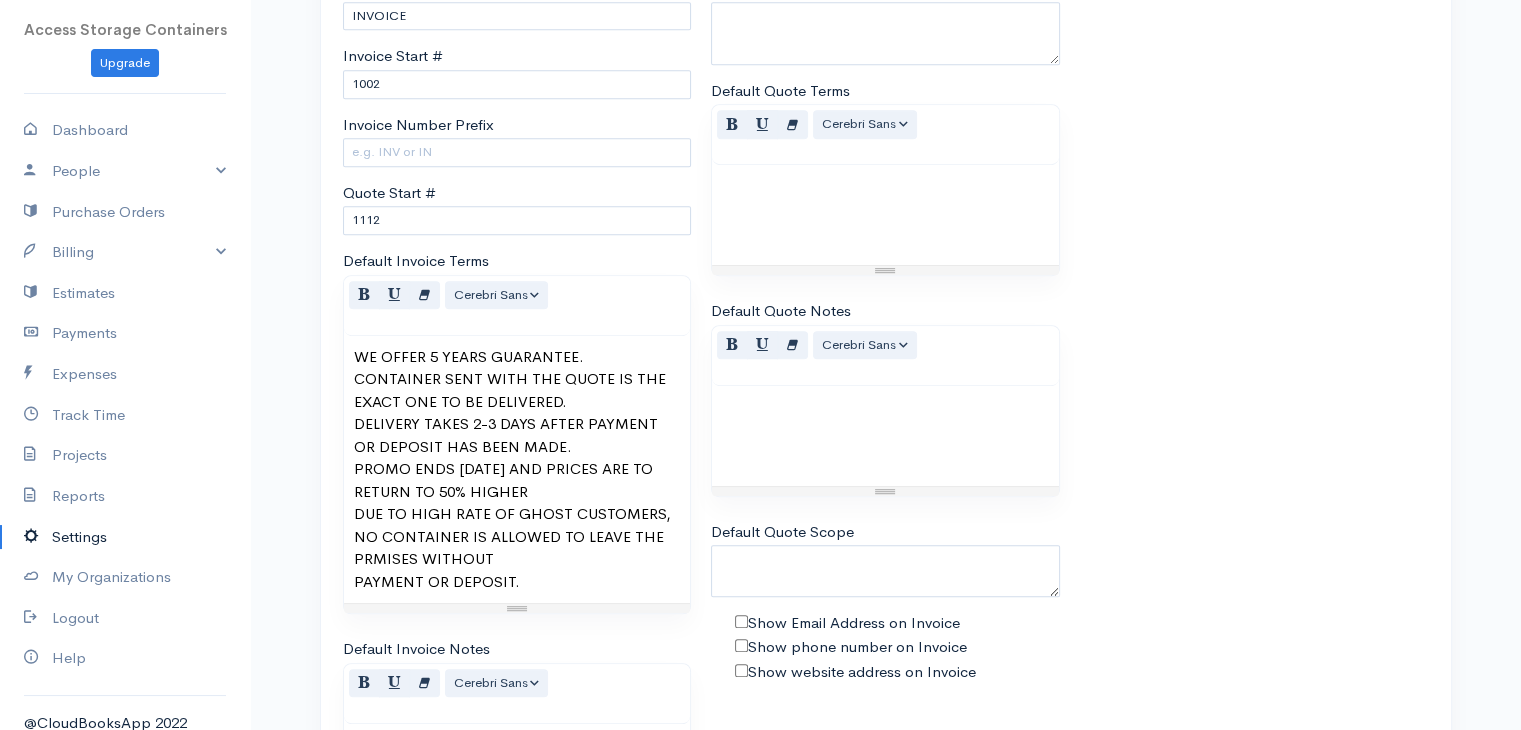 type 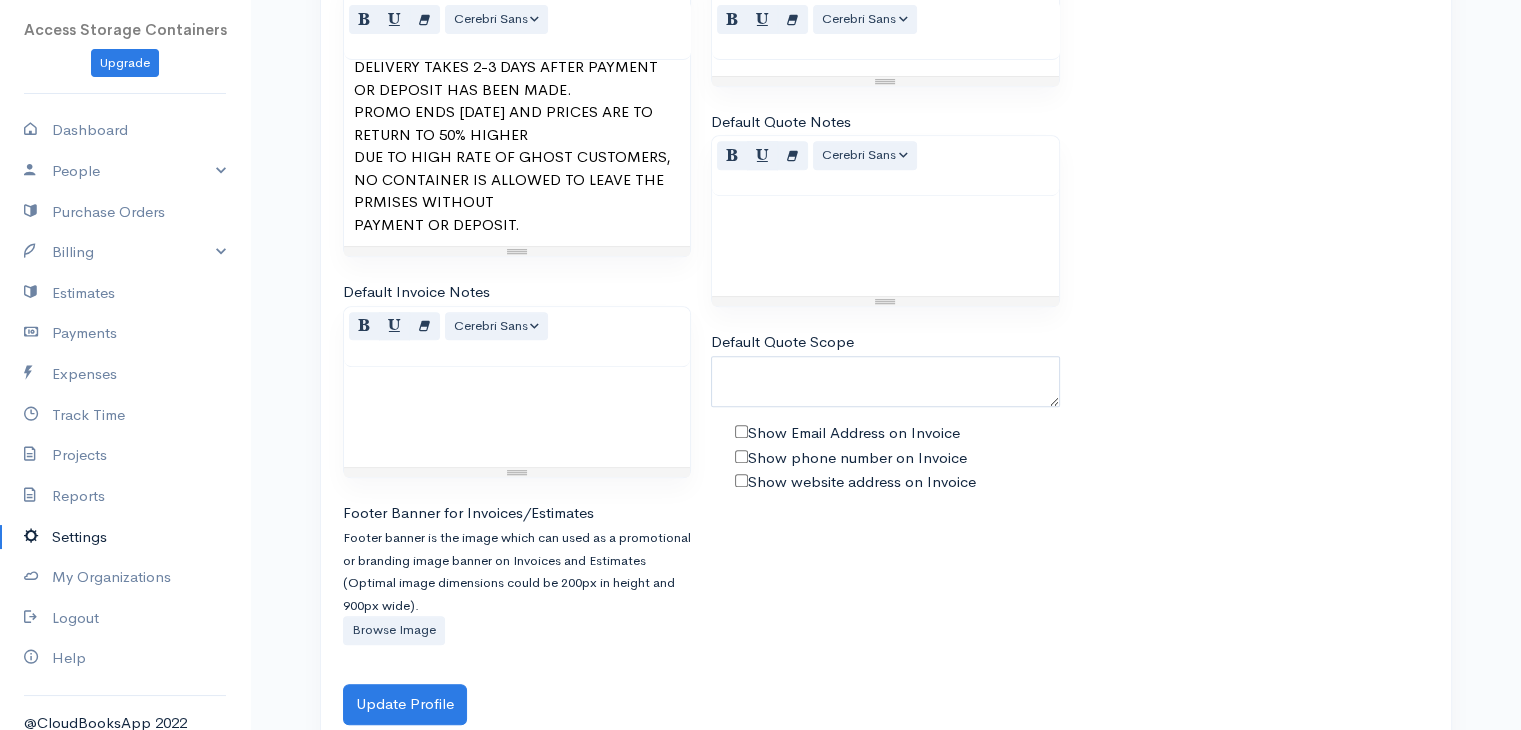 scroll, scrollTop: 1436, scrollLeft: 0, axis: vertical 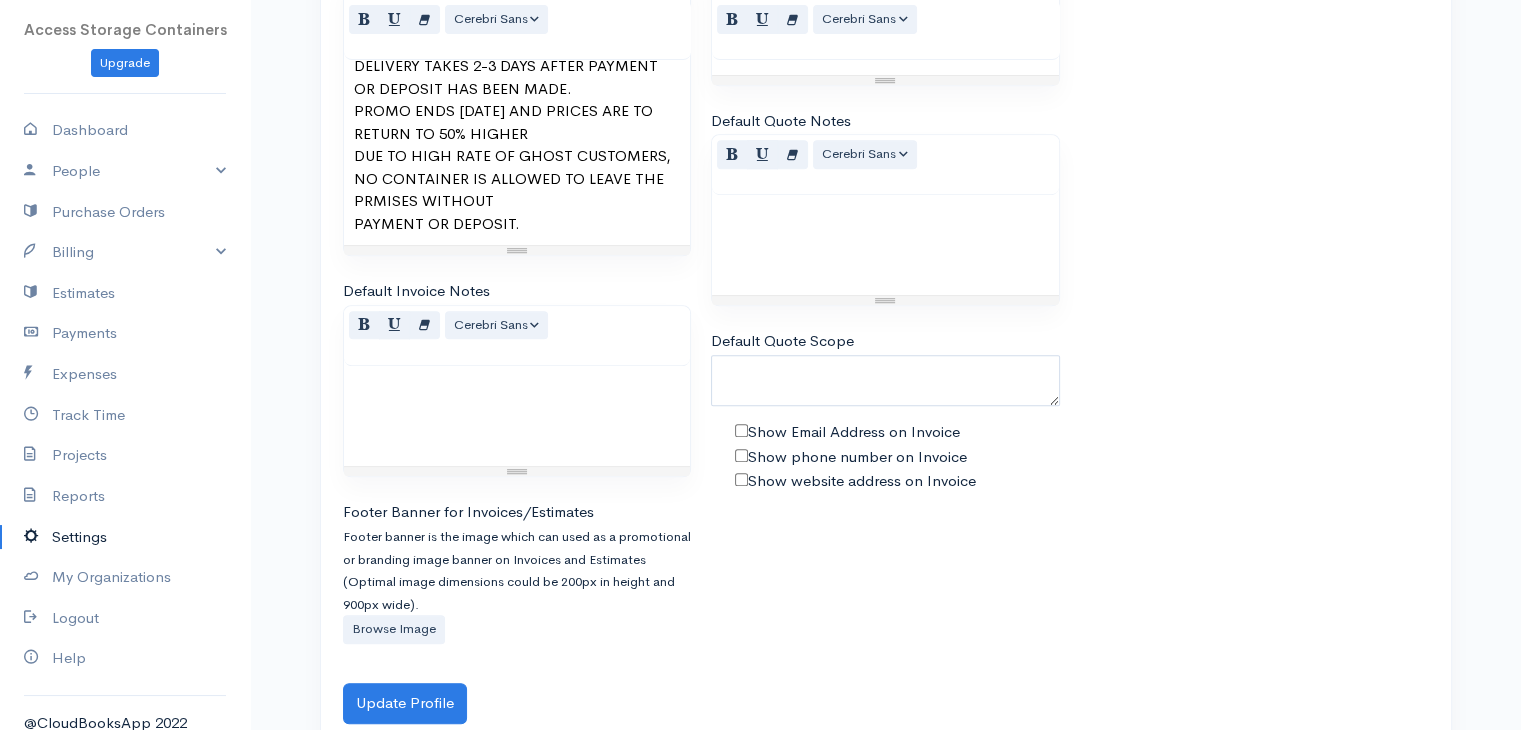 click at bounding box center (517, 416) 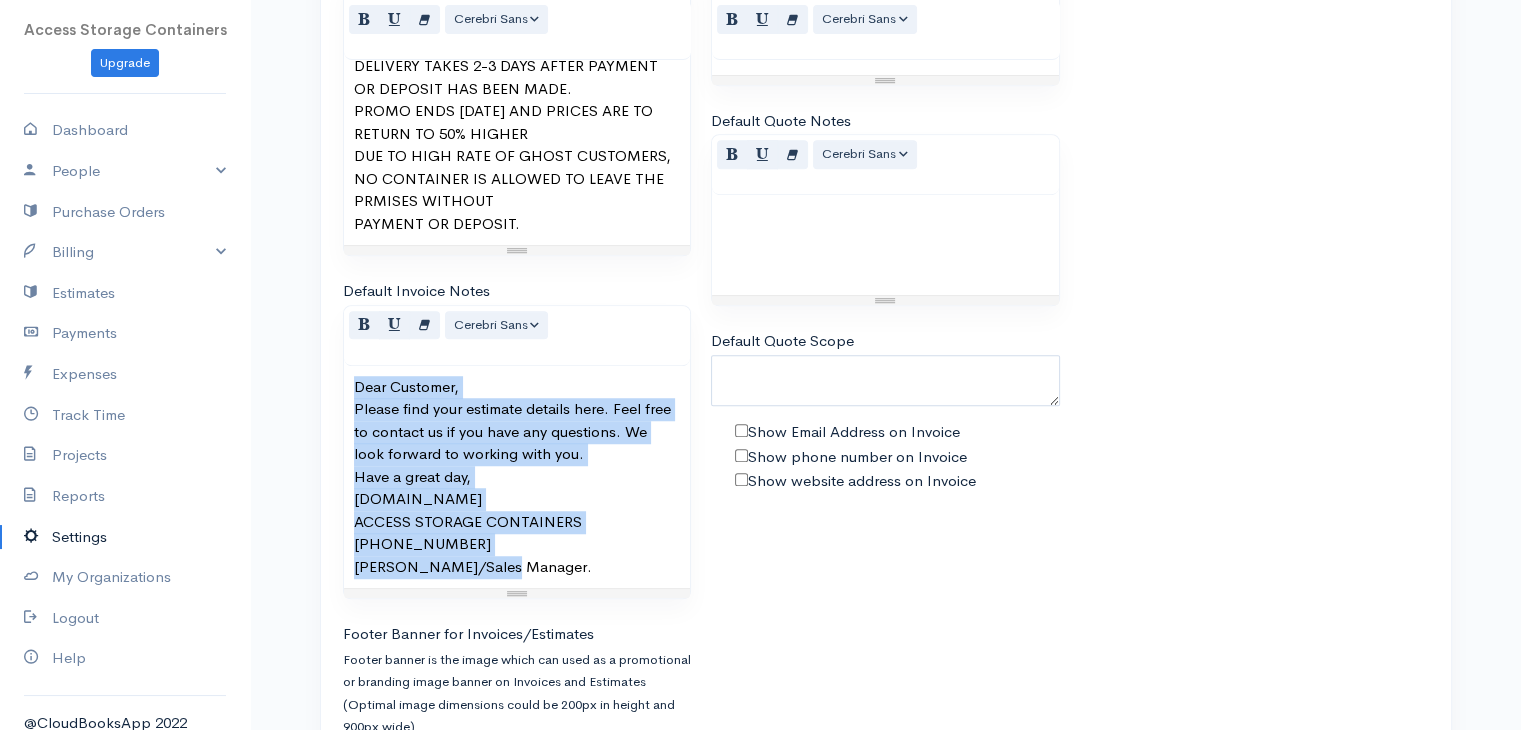 copy on "Dear Customer, Please find your estimate details here. Feel free to contact us if you have any questions. We look forward to working with you. Have a great day, accessstoragecontainers.com ACCESS STORAGE CONTAINERS (587) 413-1940 Dave/Sales Manager." 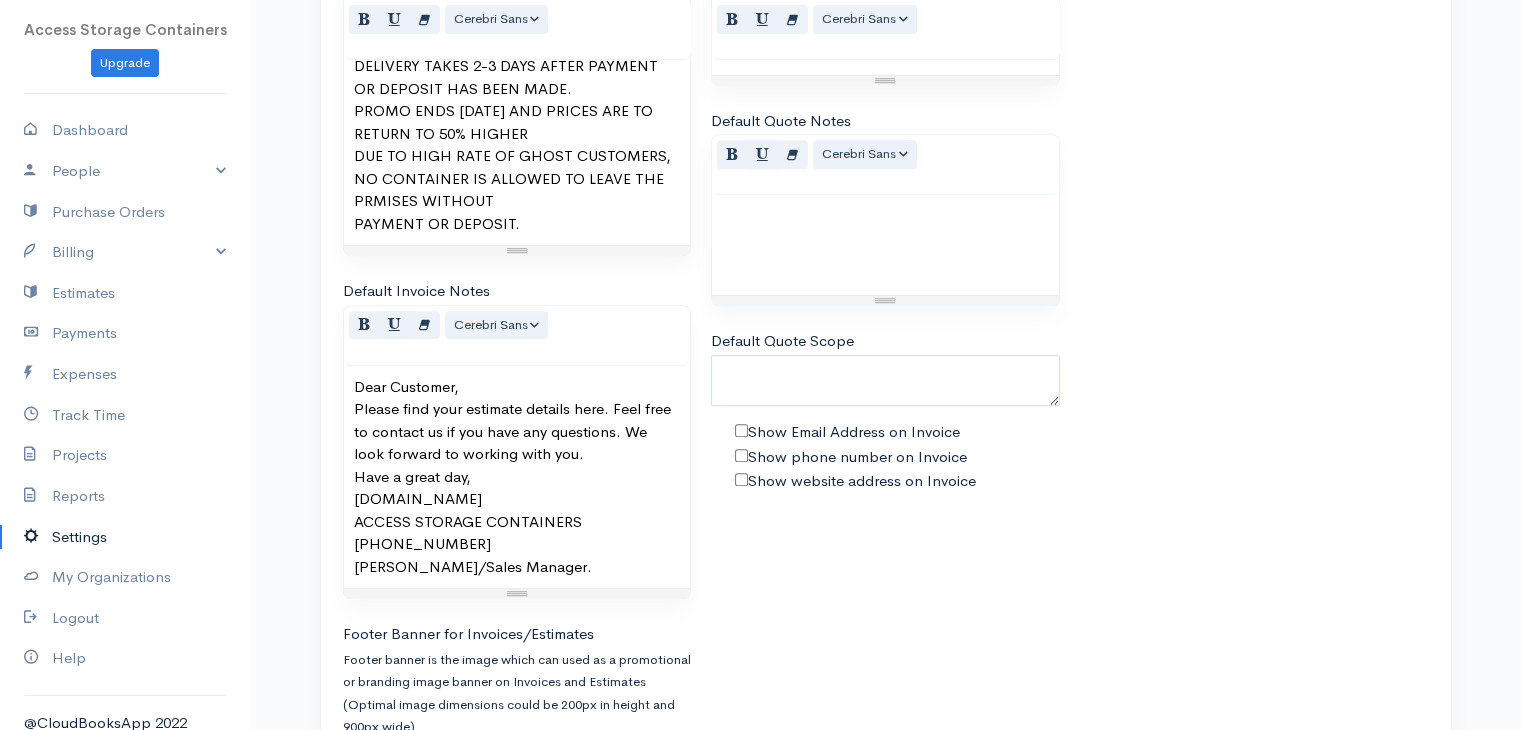 click at bounding box center (885, 245) 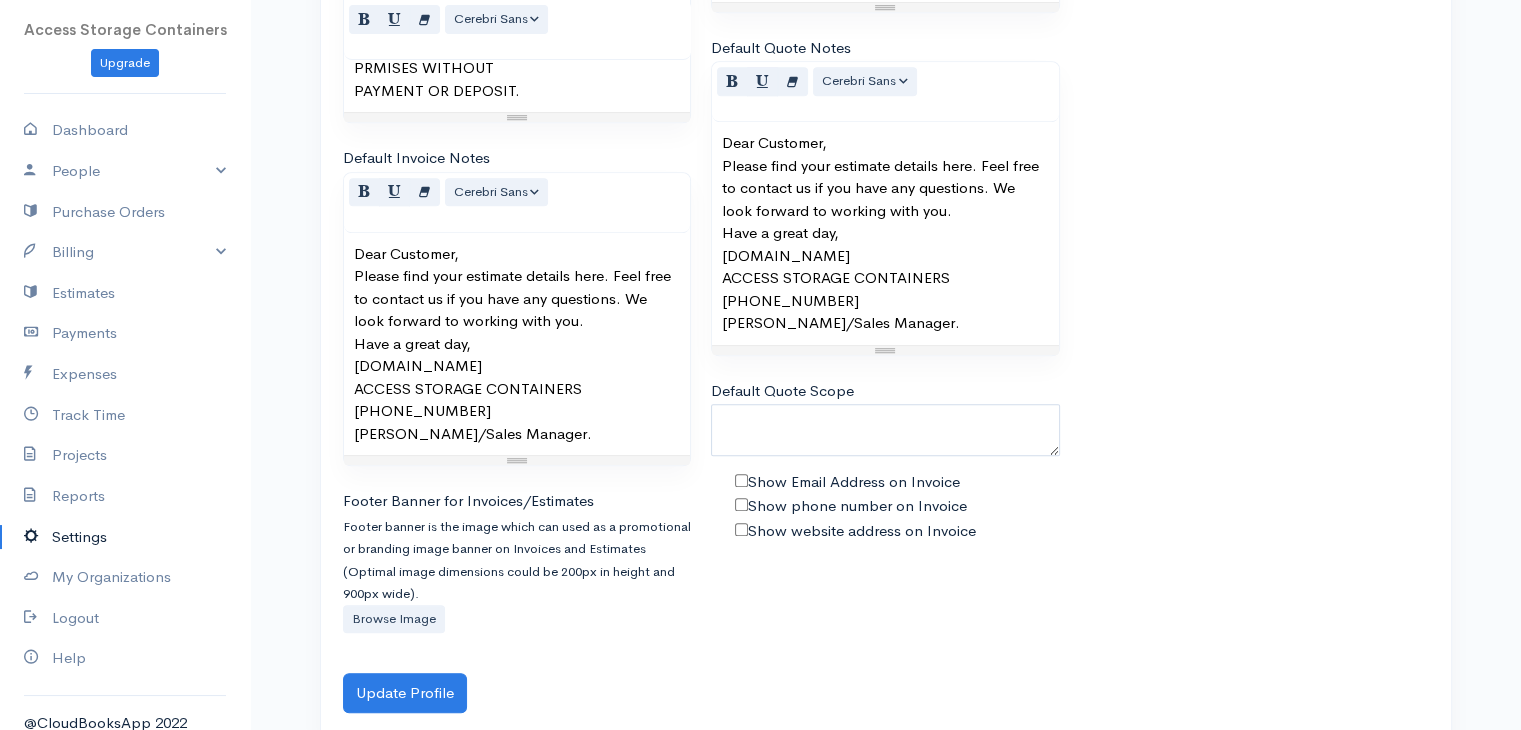 scroll, scrollTop: 1592, scrollLeft: 0, axis: vertical 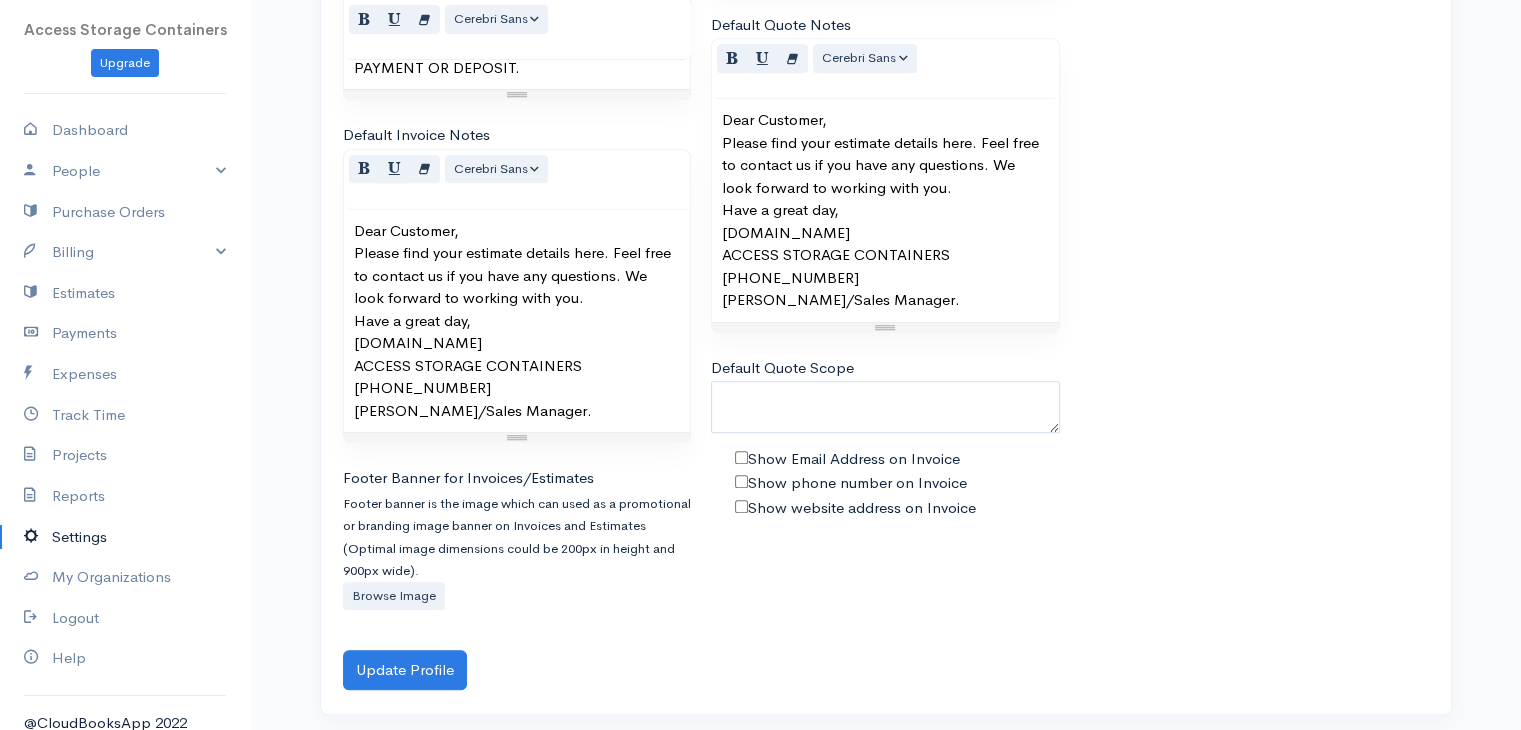 click on "Show phone number on Invoice" at bounding box center [741, 481] 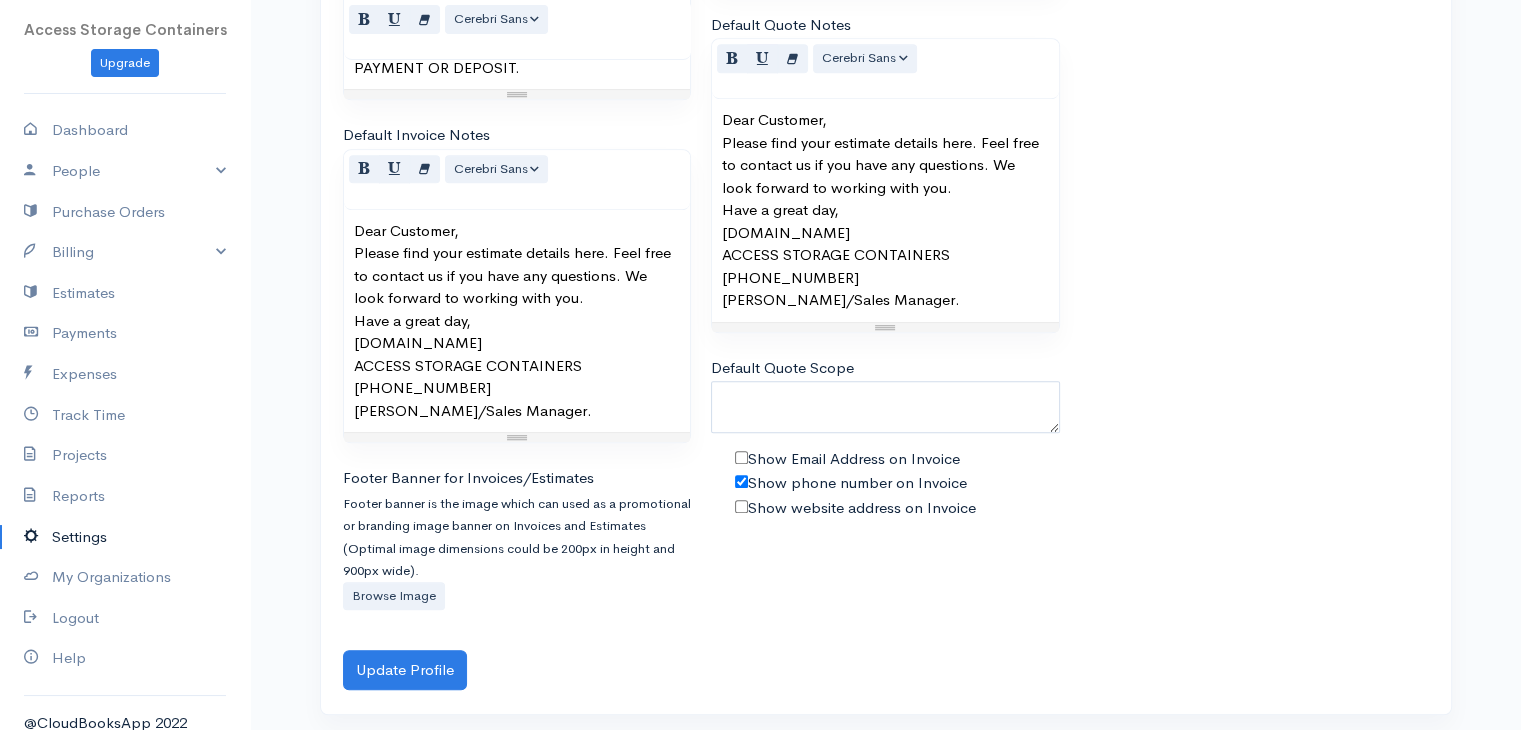 click on "Show website address on Invoice" at bounding box center (885, 508) 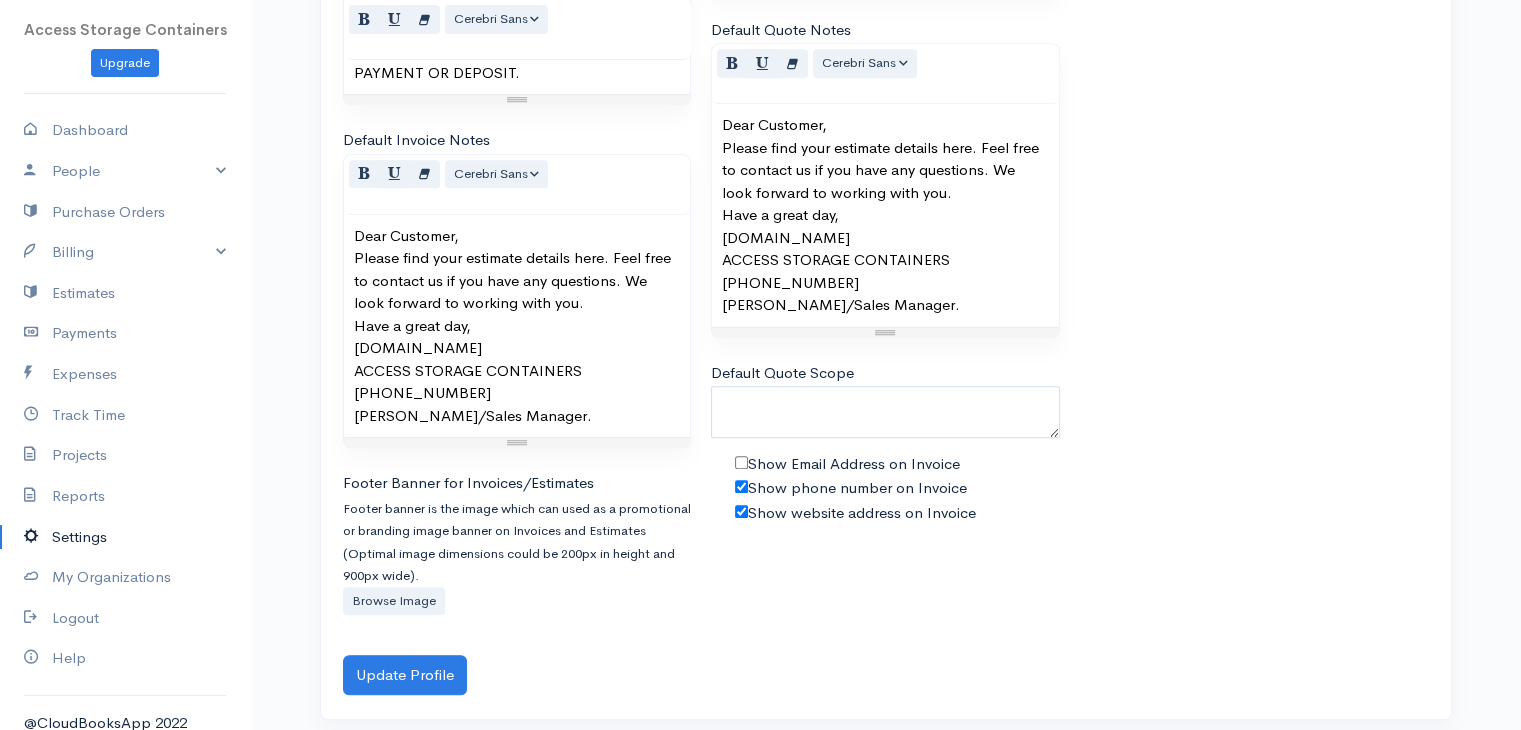 scroll, scrollTop: 1592, scrollLeft: 0, axis: vertical 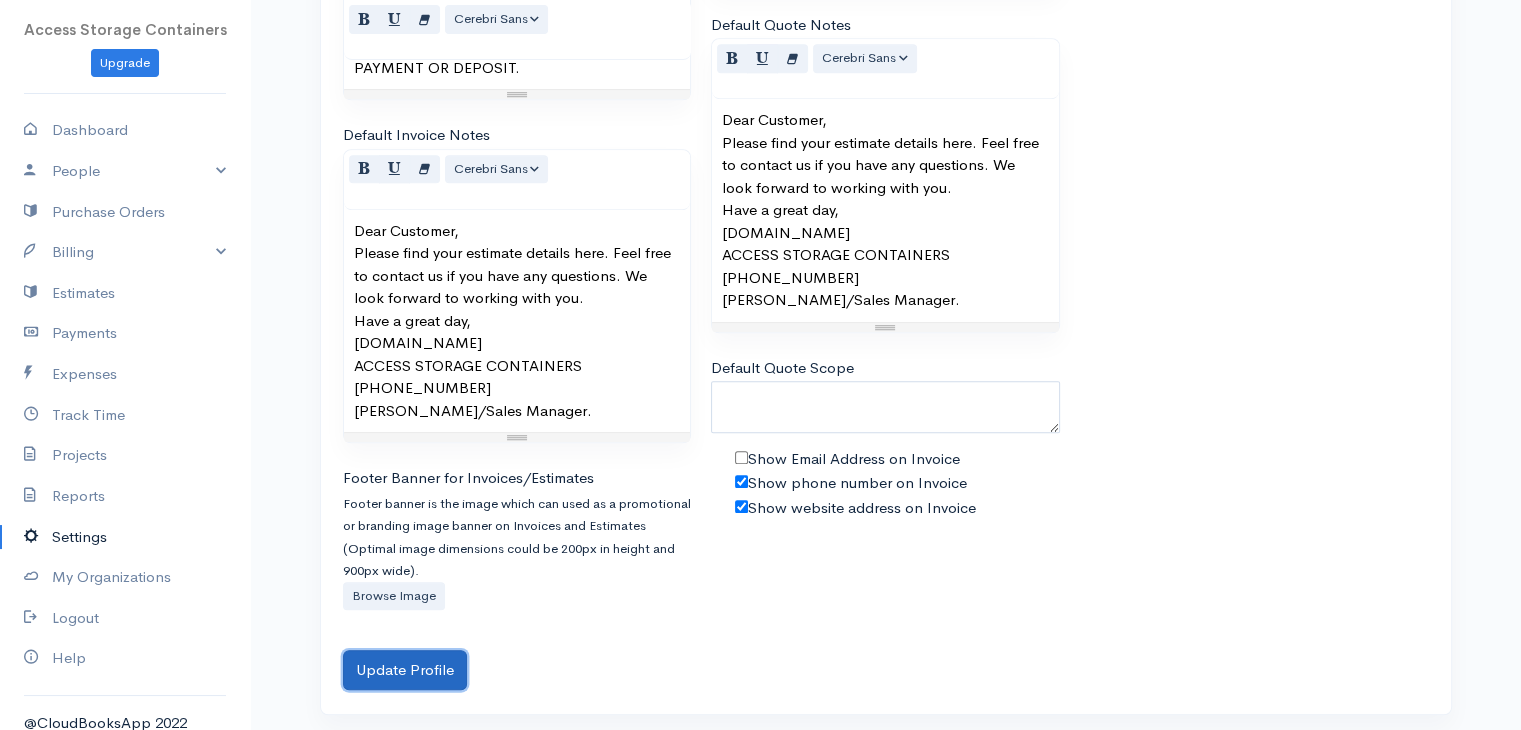 click on "Update Profile" at bounding box center (405, 670) 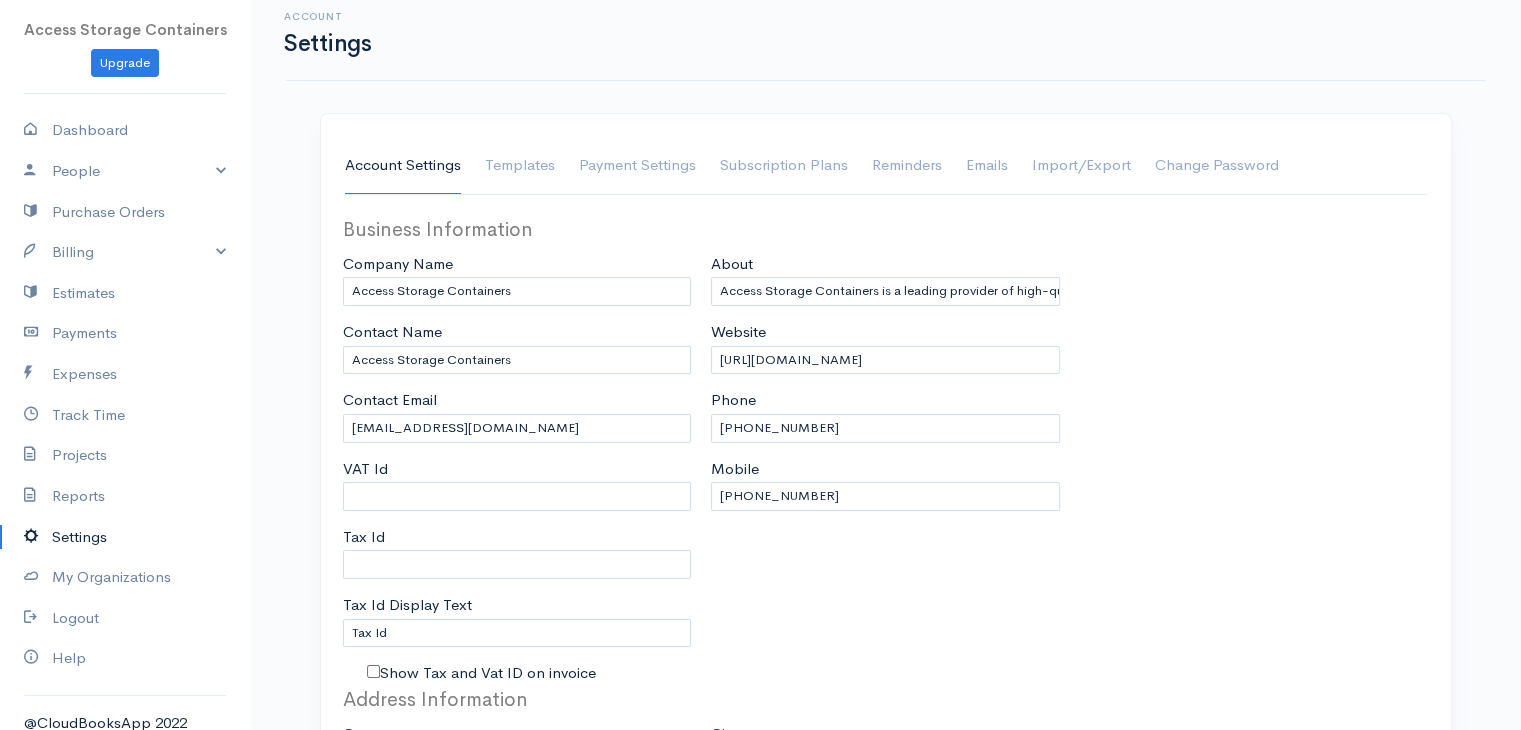 scroll, scrollTop: 0, scrollLeft: 0, axis: both 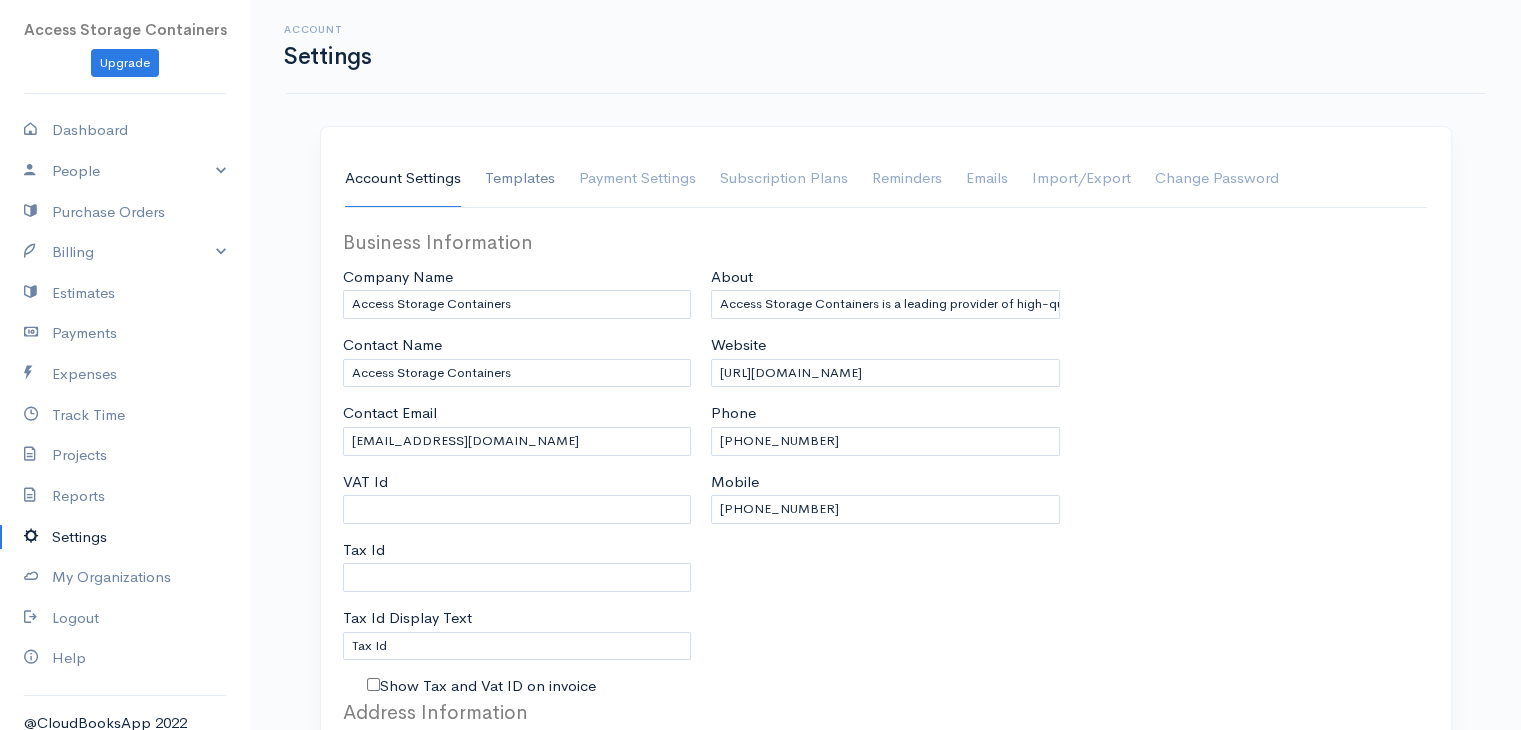 click on "Templates" at bounding box center (520, 179) 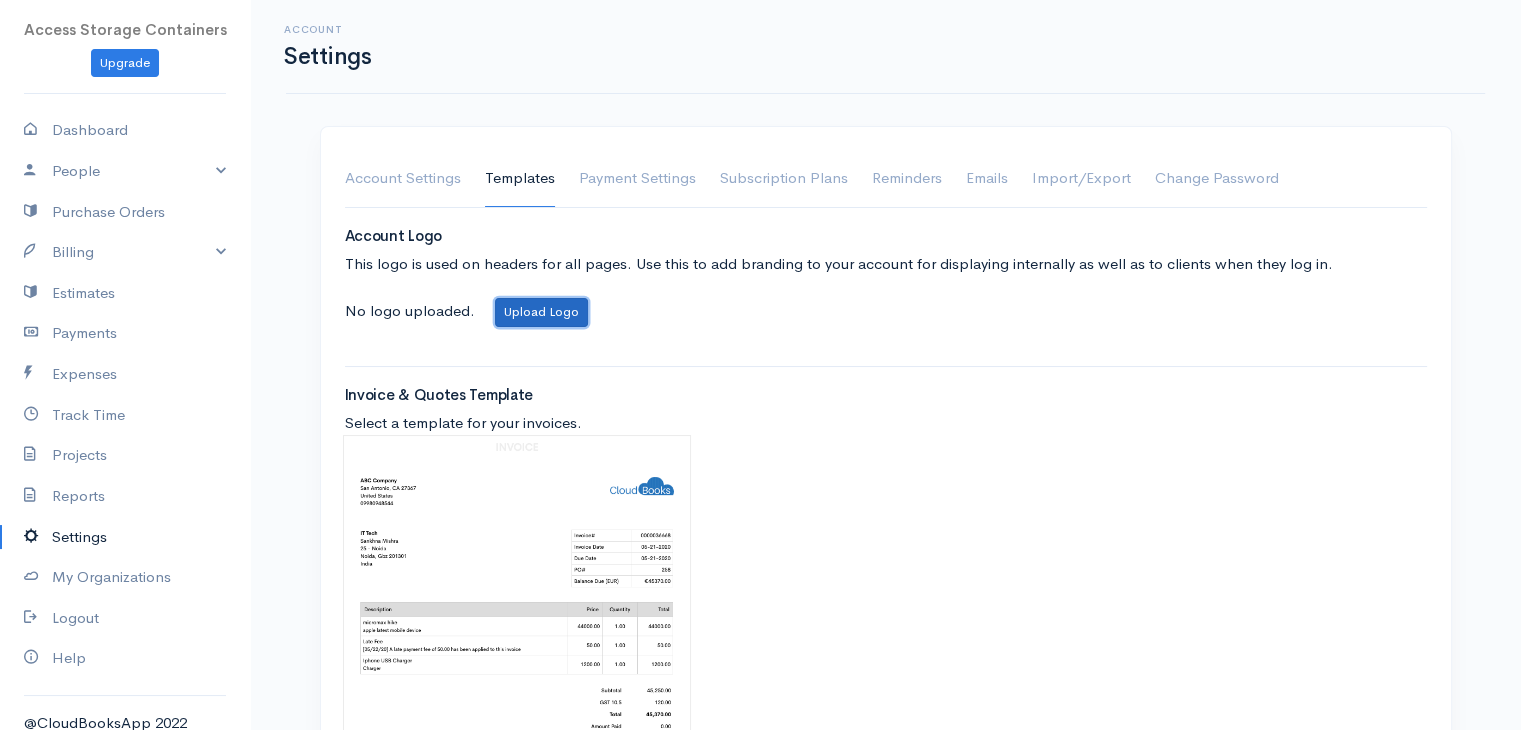 click on "Upload Logo" at bounding box center [541, 312] 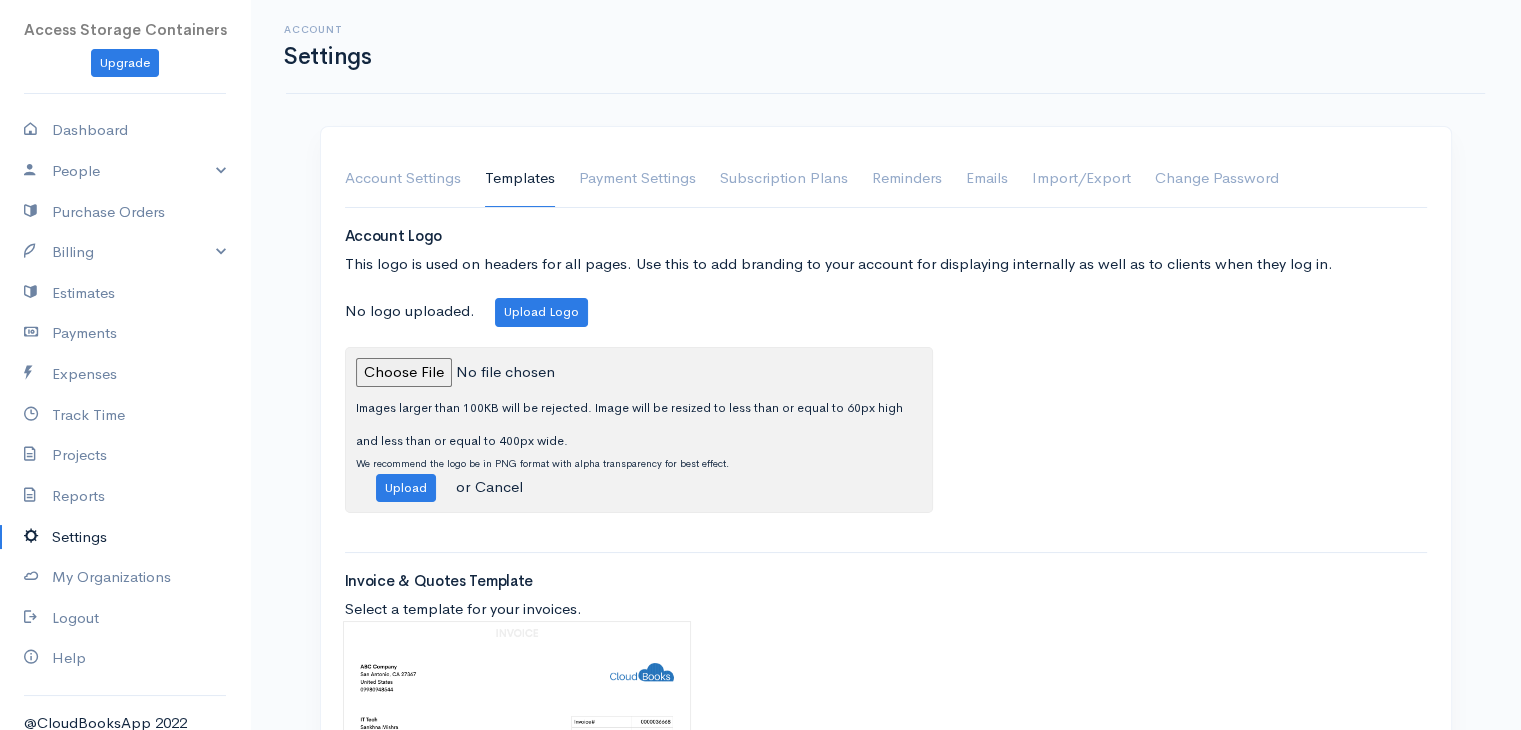 click at bounding box center (492, 372) 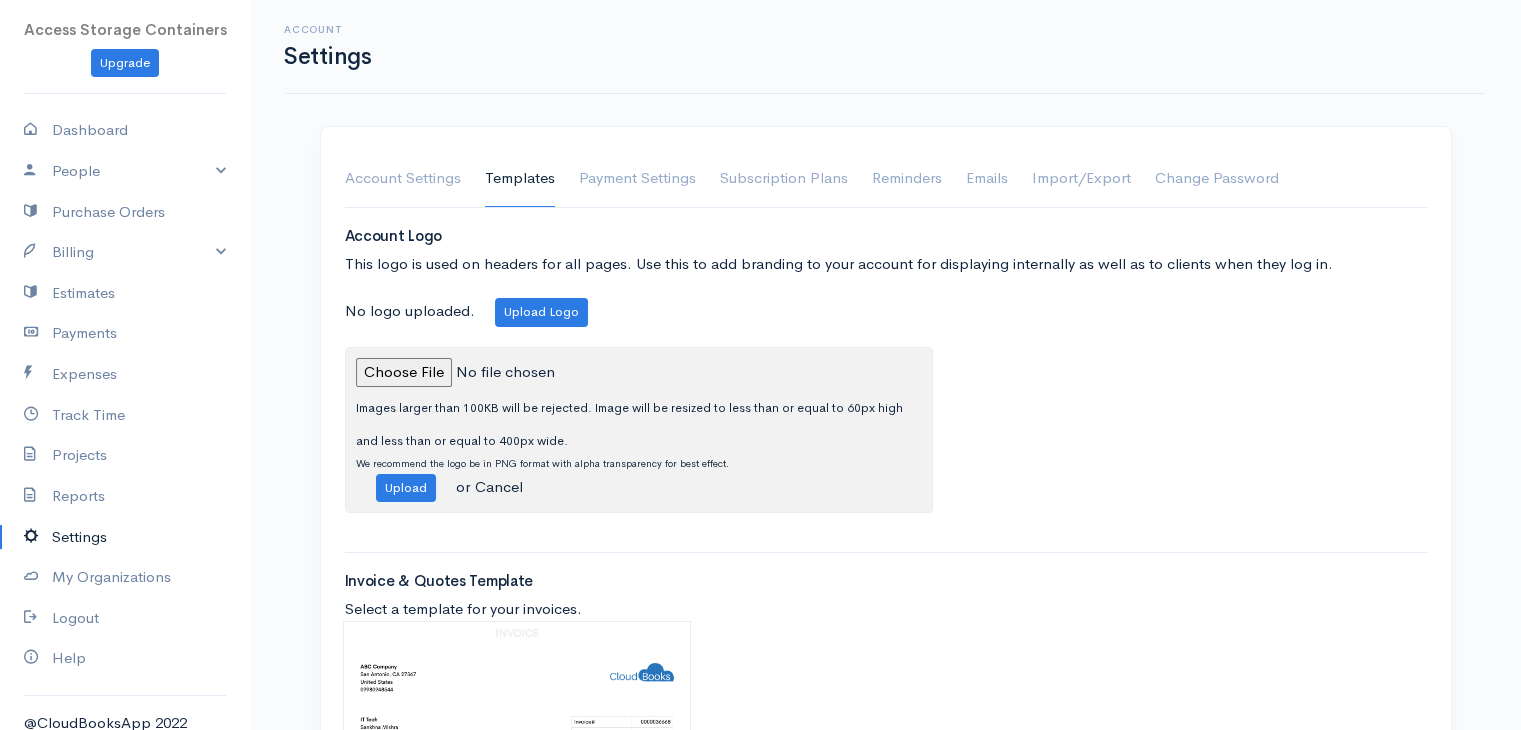 type on "C:\fakepath\ACCESS-LOGO.png" 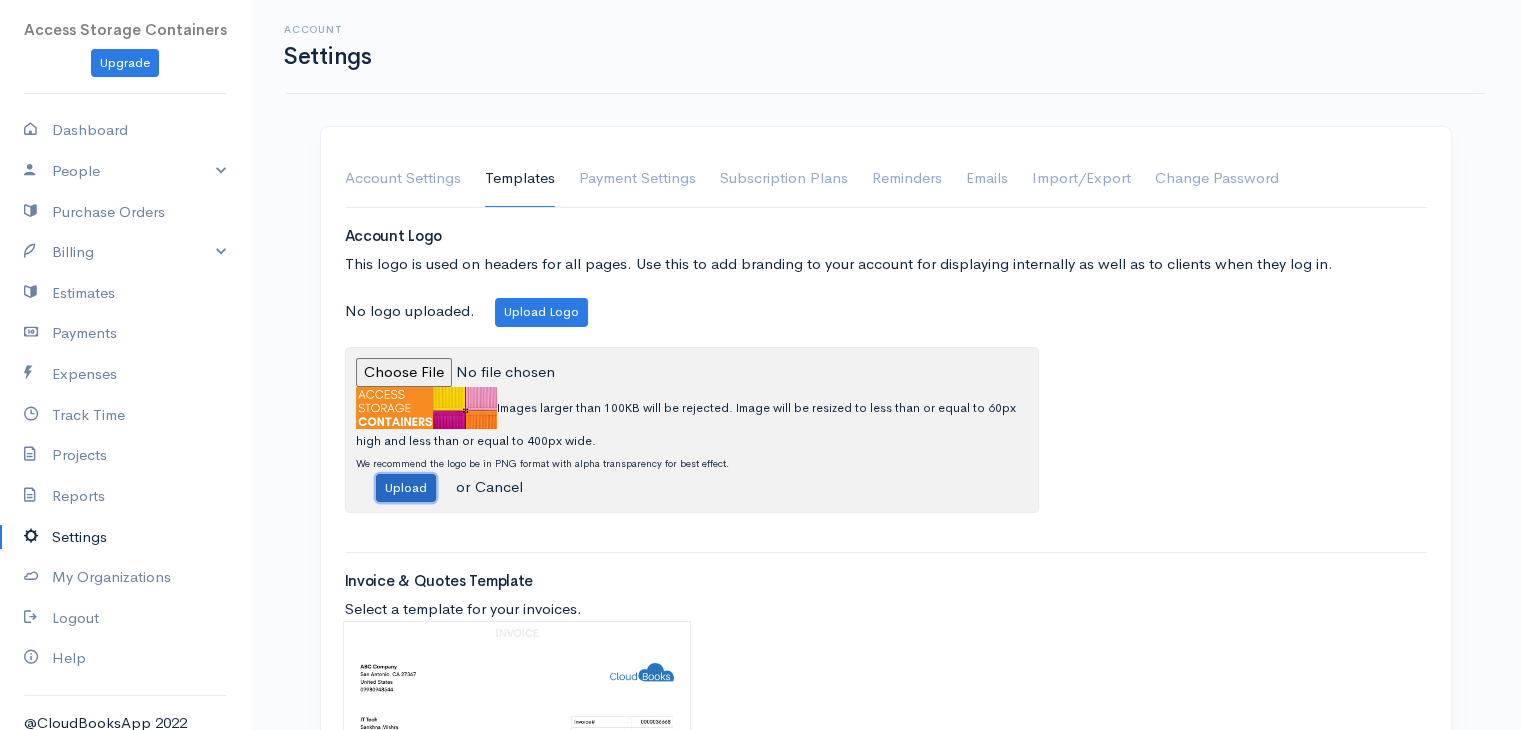 click on "Upload" at bounding box center [406, 488] 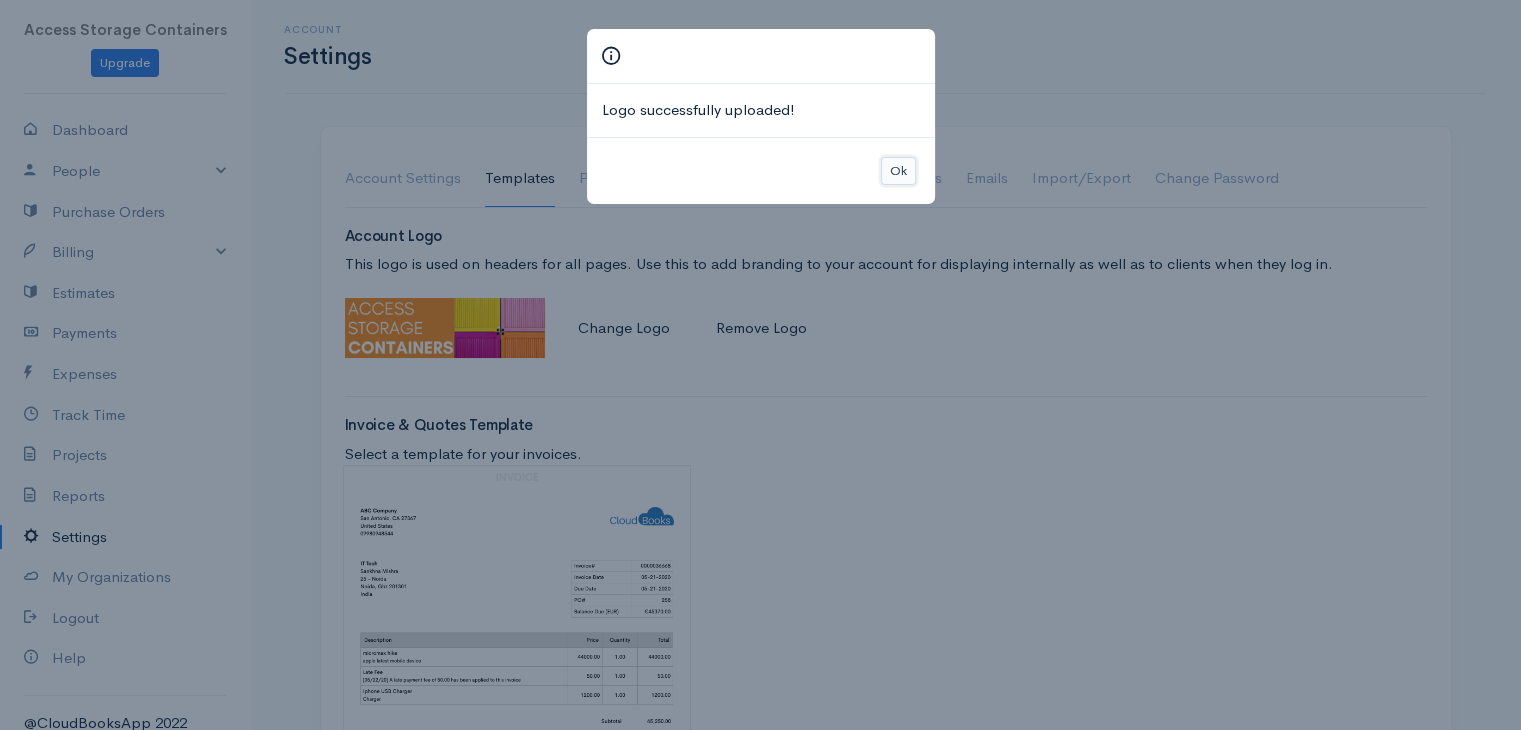 click on "Ok" at bounding box center (898, 171) 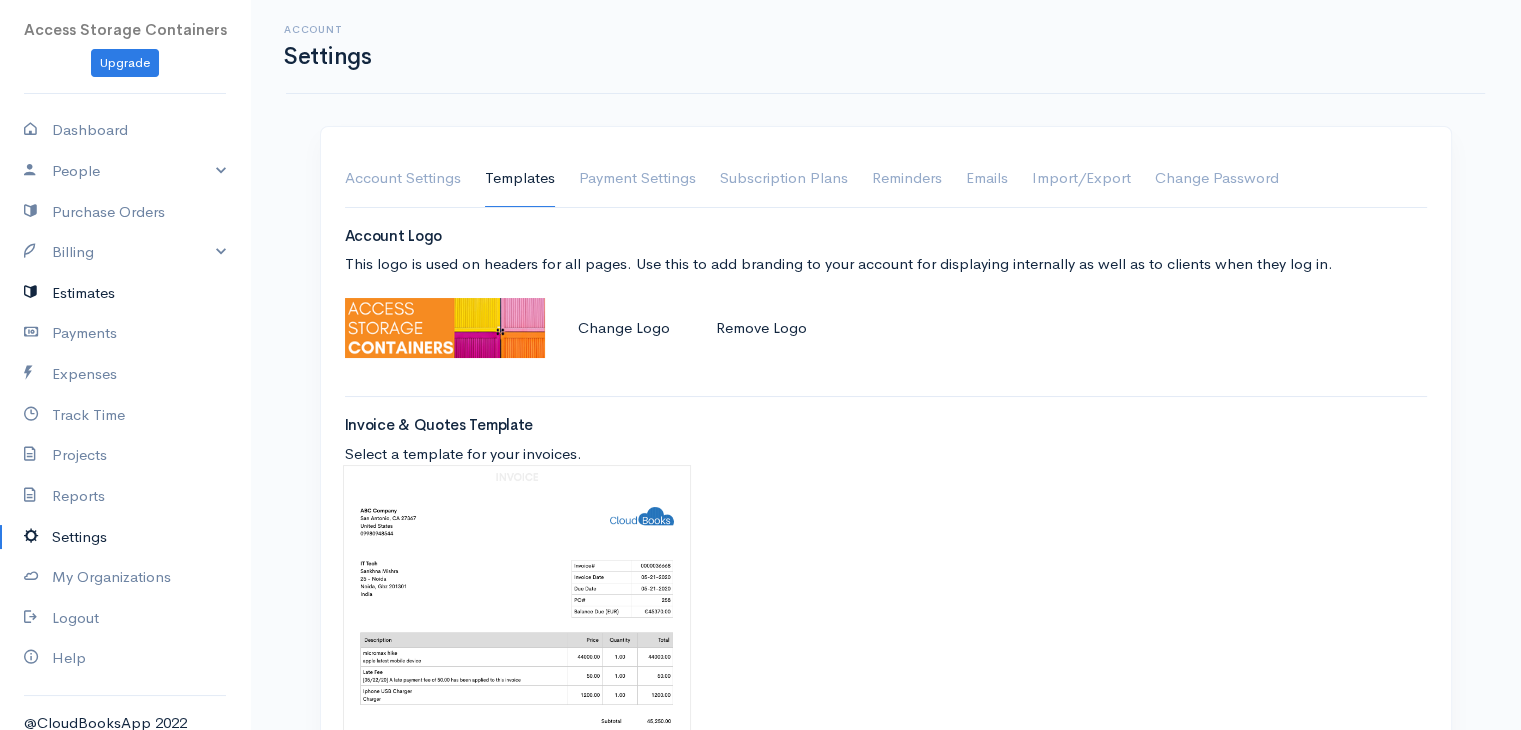 click on "Estimates" at bounding box center (125, 293) 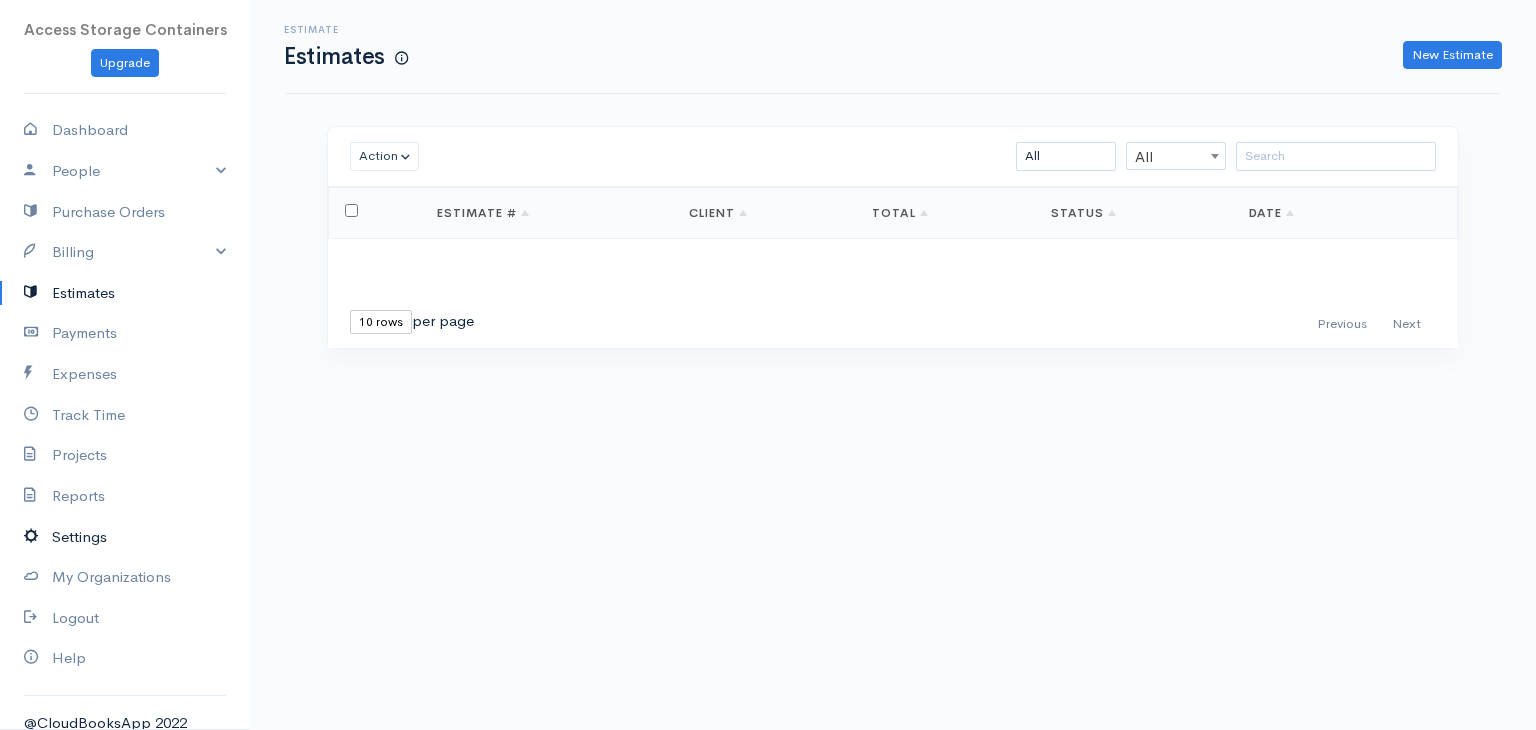 click on "Settings" at bounding box center [125, 537] 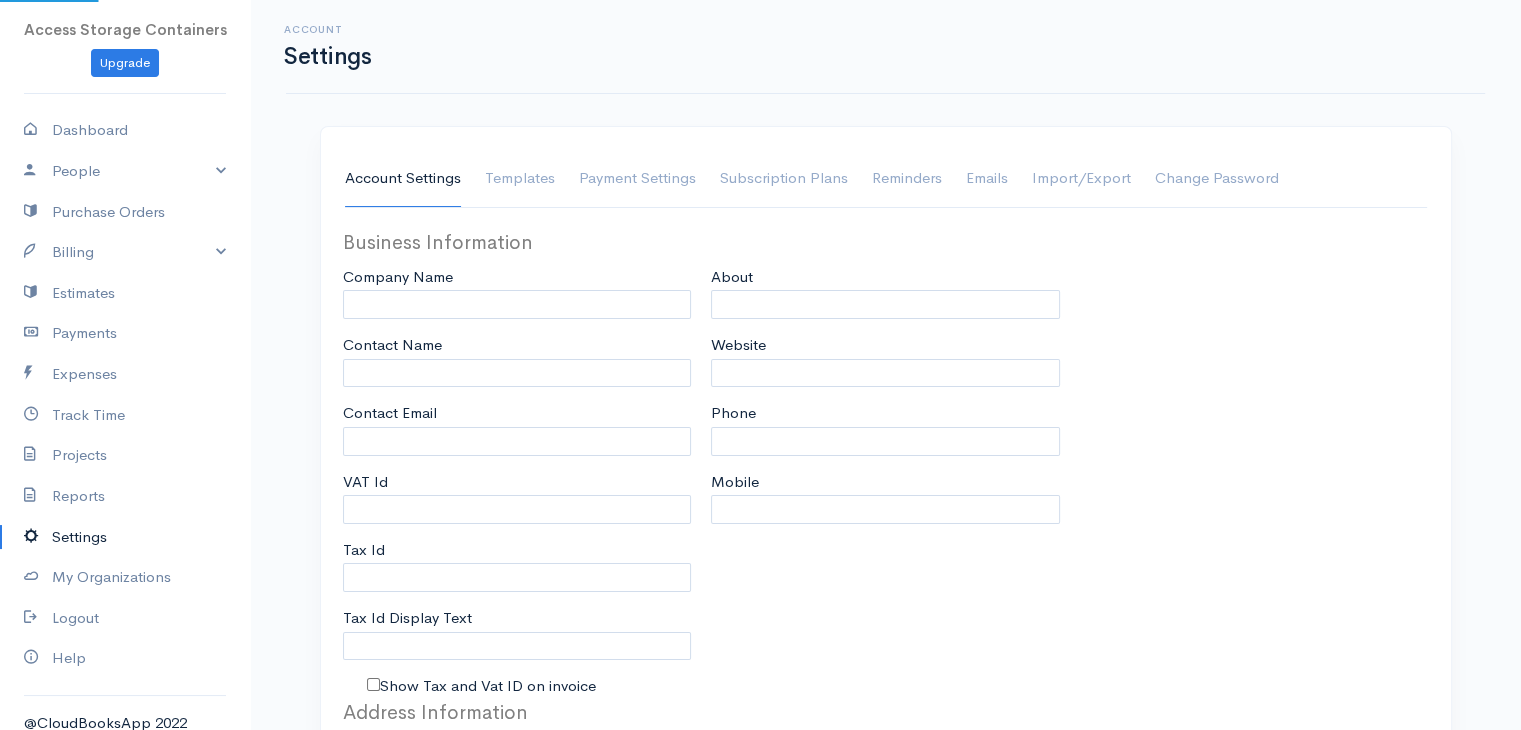 type on "[EMAIL_ADDRESS][DOMAIN_NAME]" 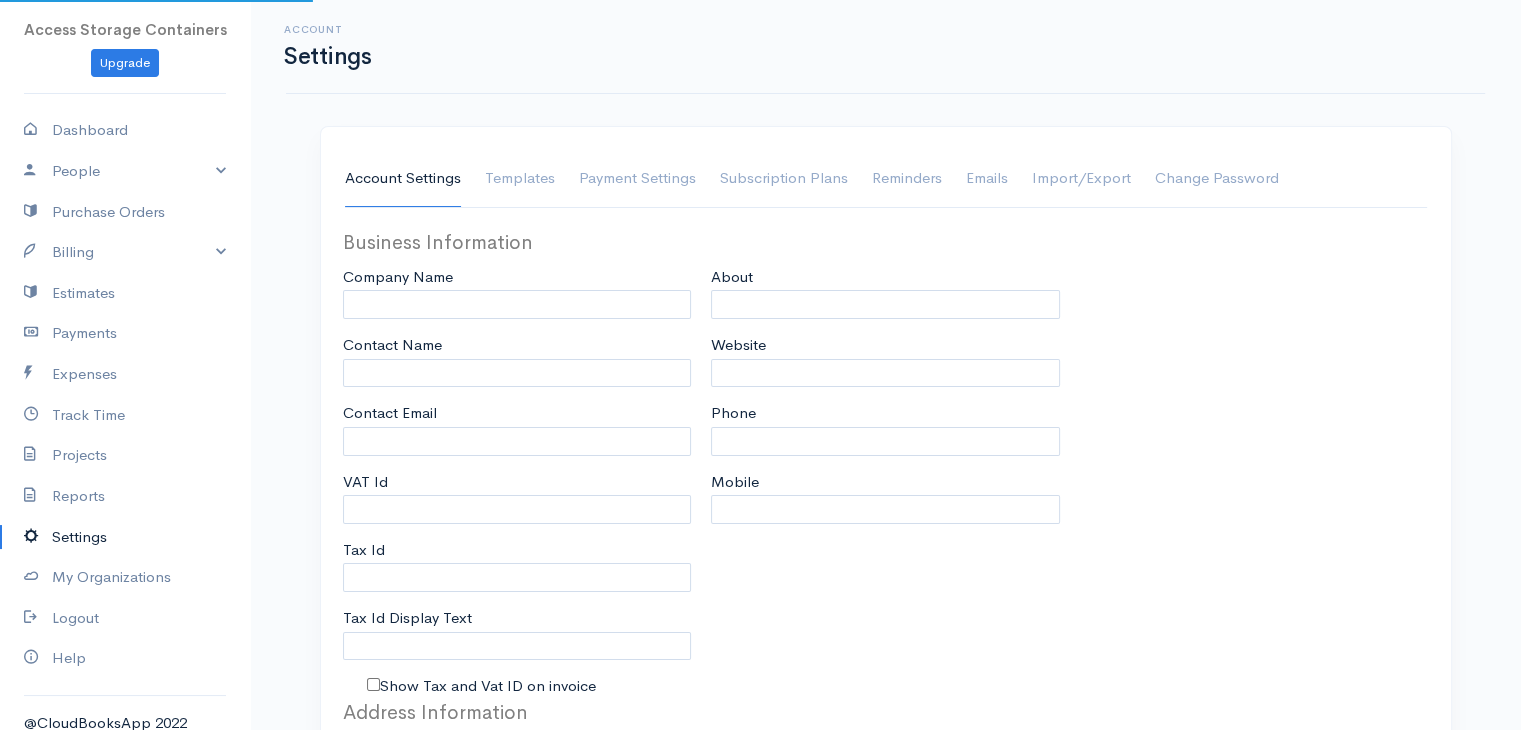 type on "Access Storage Containers" 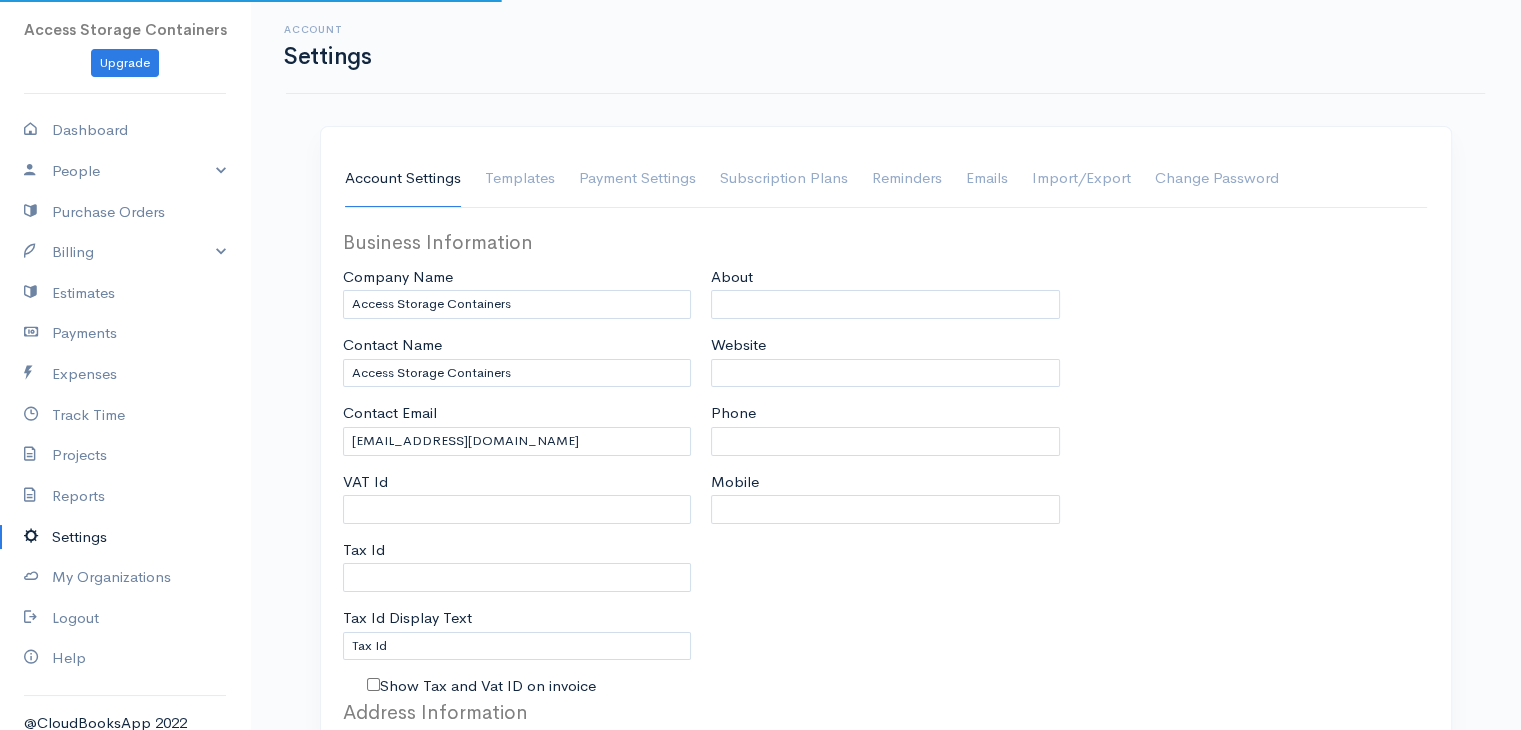 select on "[GEOGRAPHIC_DATA]" 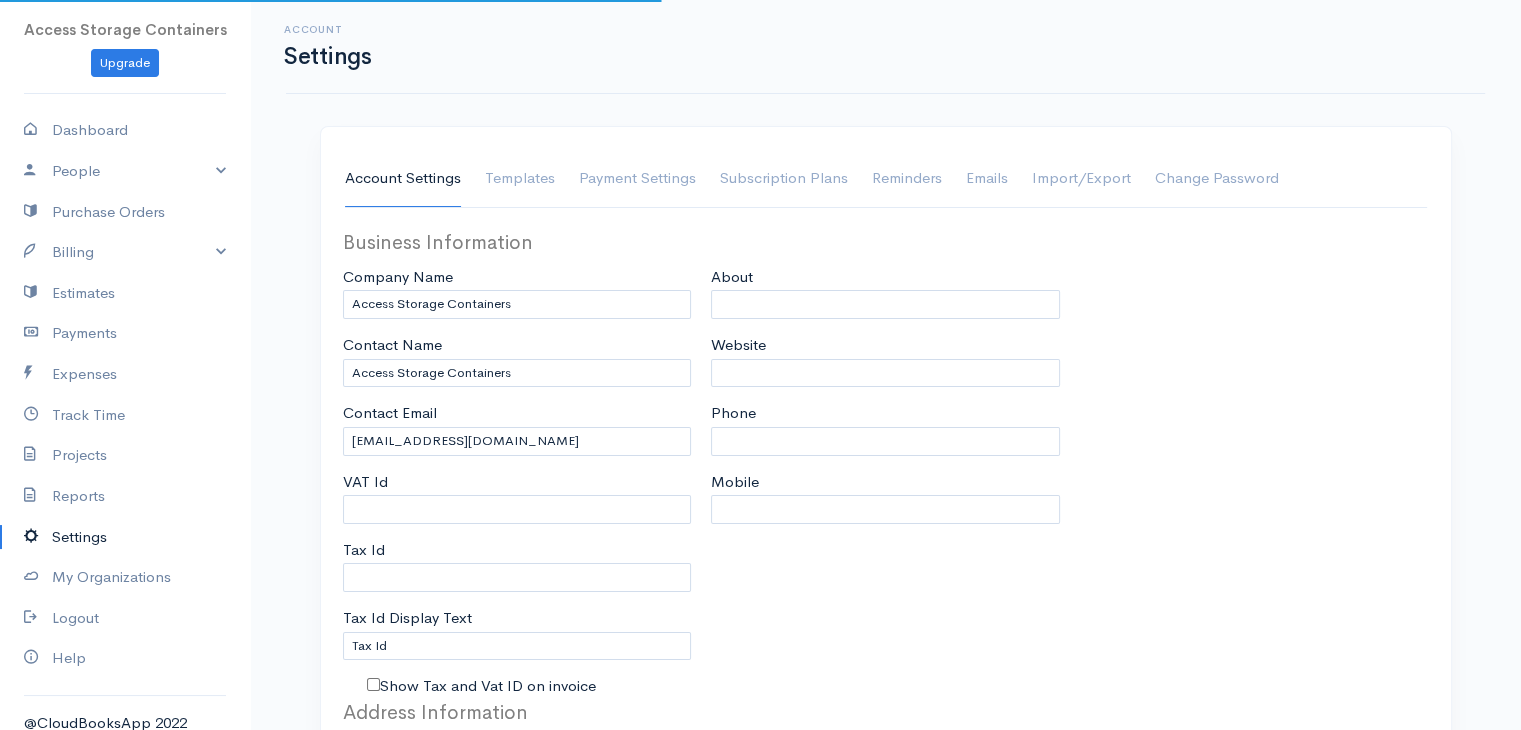 select on "CAD" 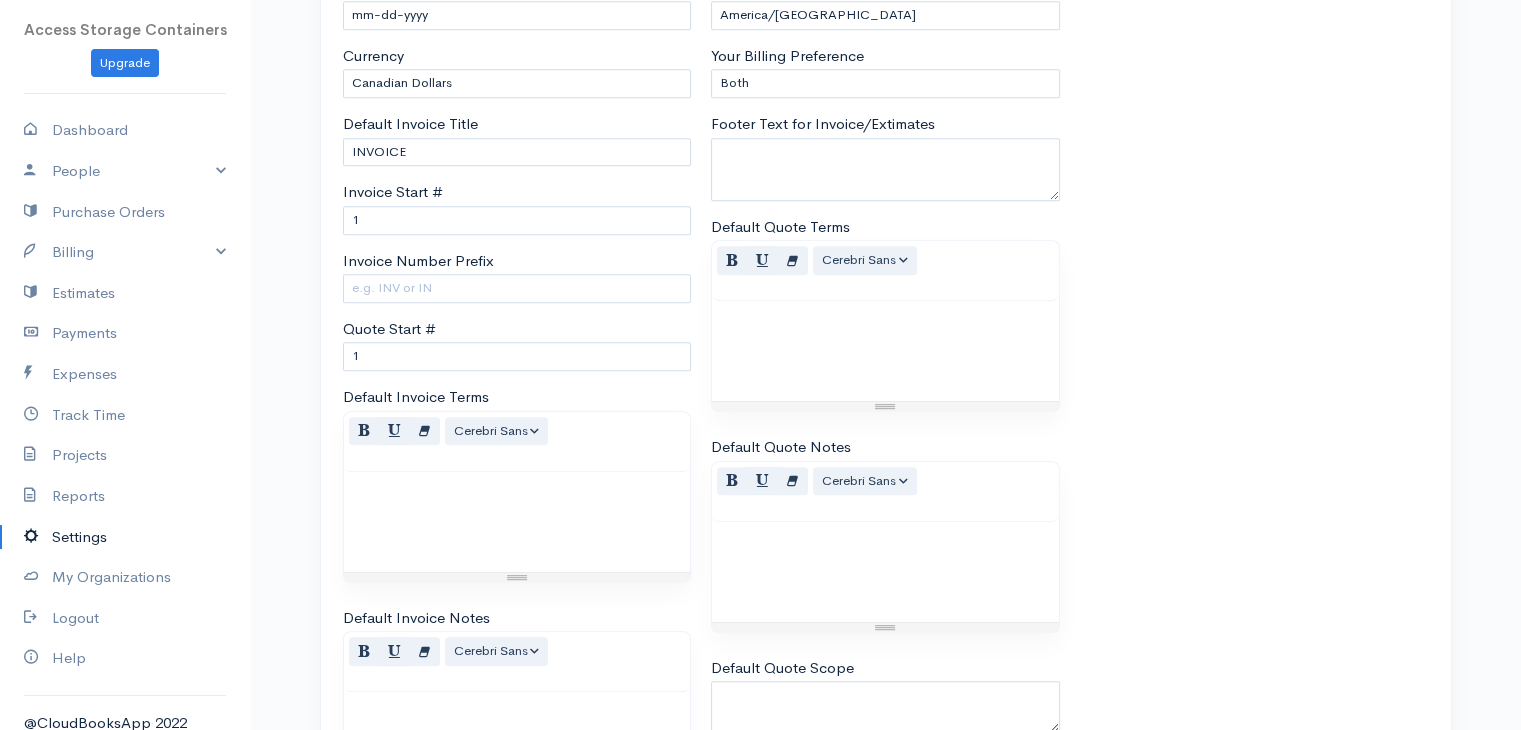 scroll, scrollTop: 1362, scrollLeft: 0, axis: vertical 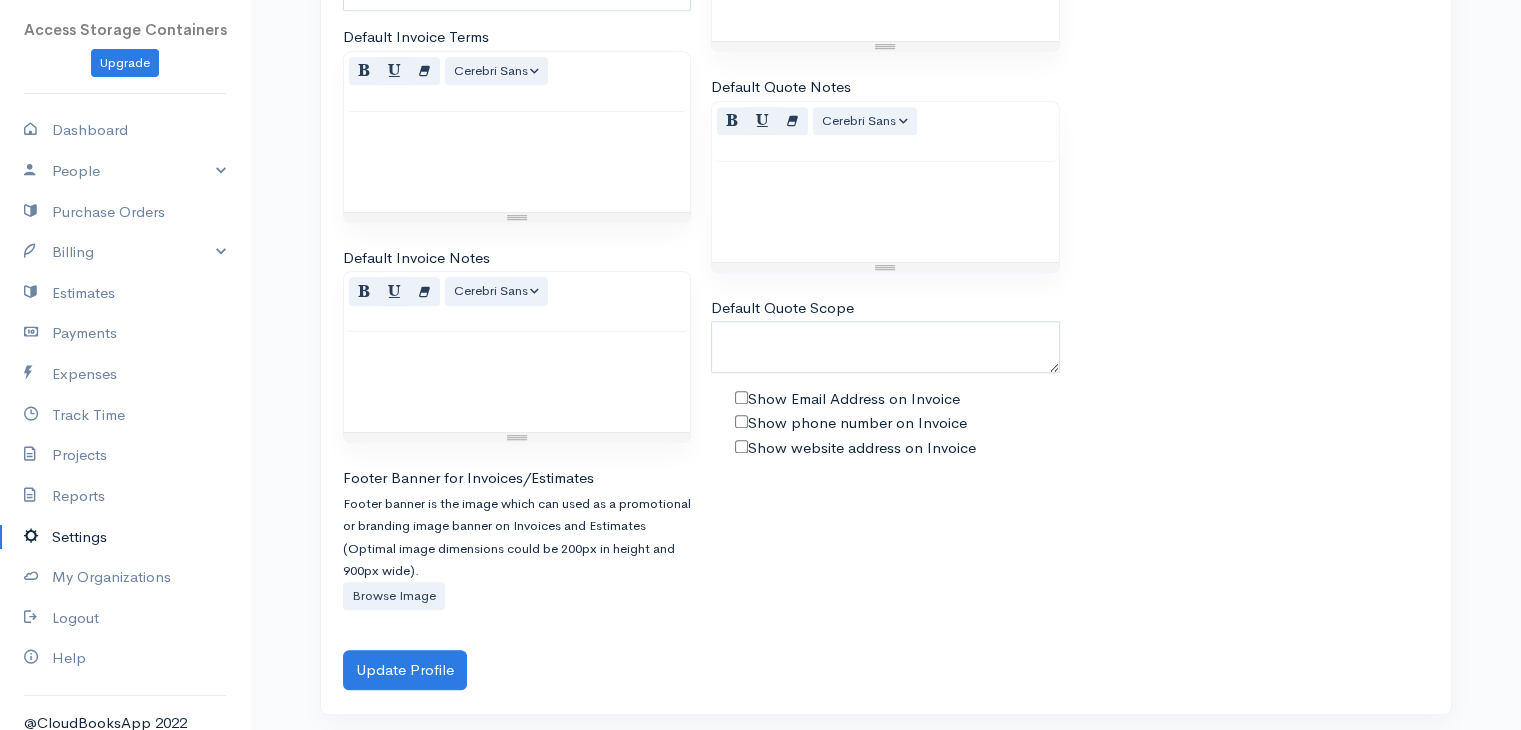click at bounding box center (517, 382) 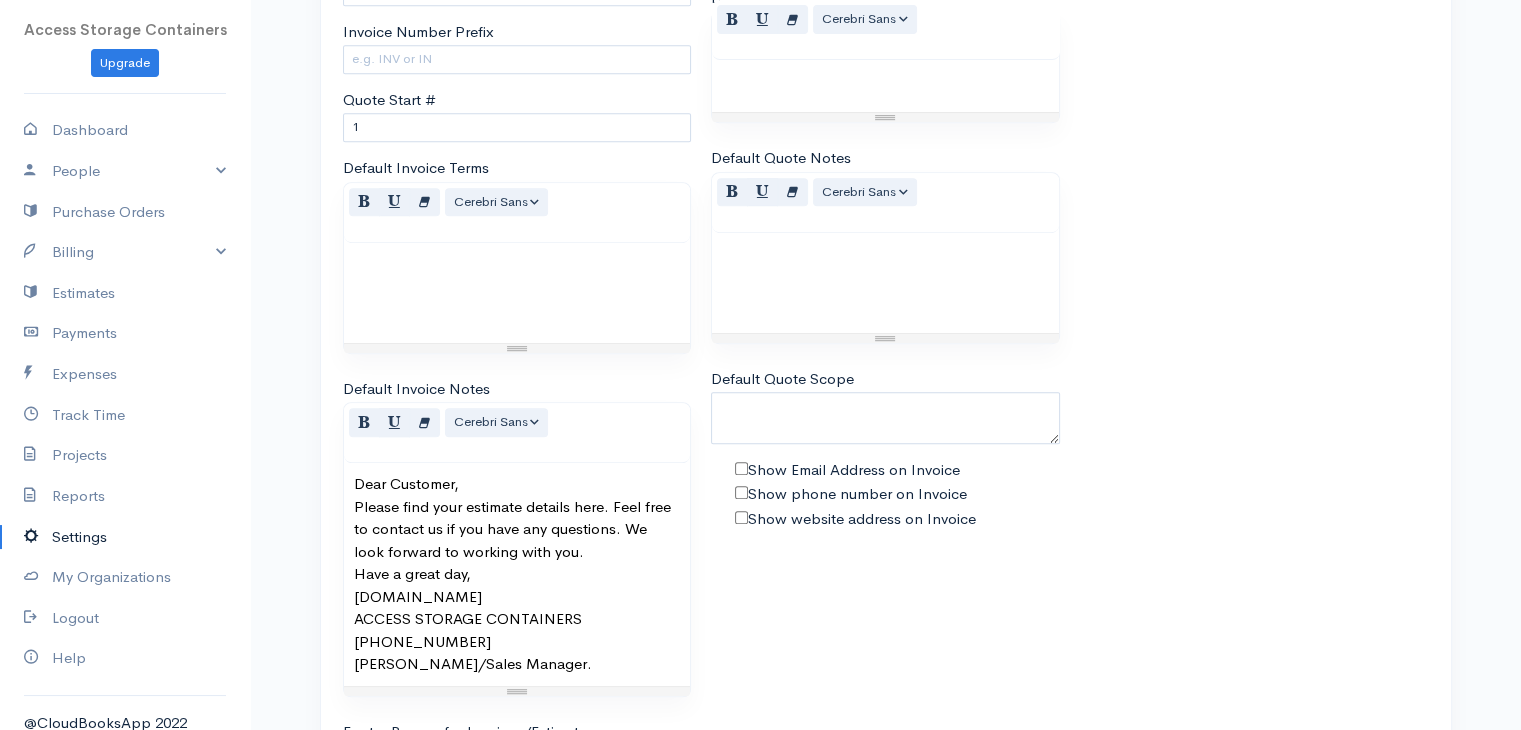 scroll, scrollTop: 1223, scrollLeft: 0, axis: vertical 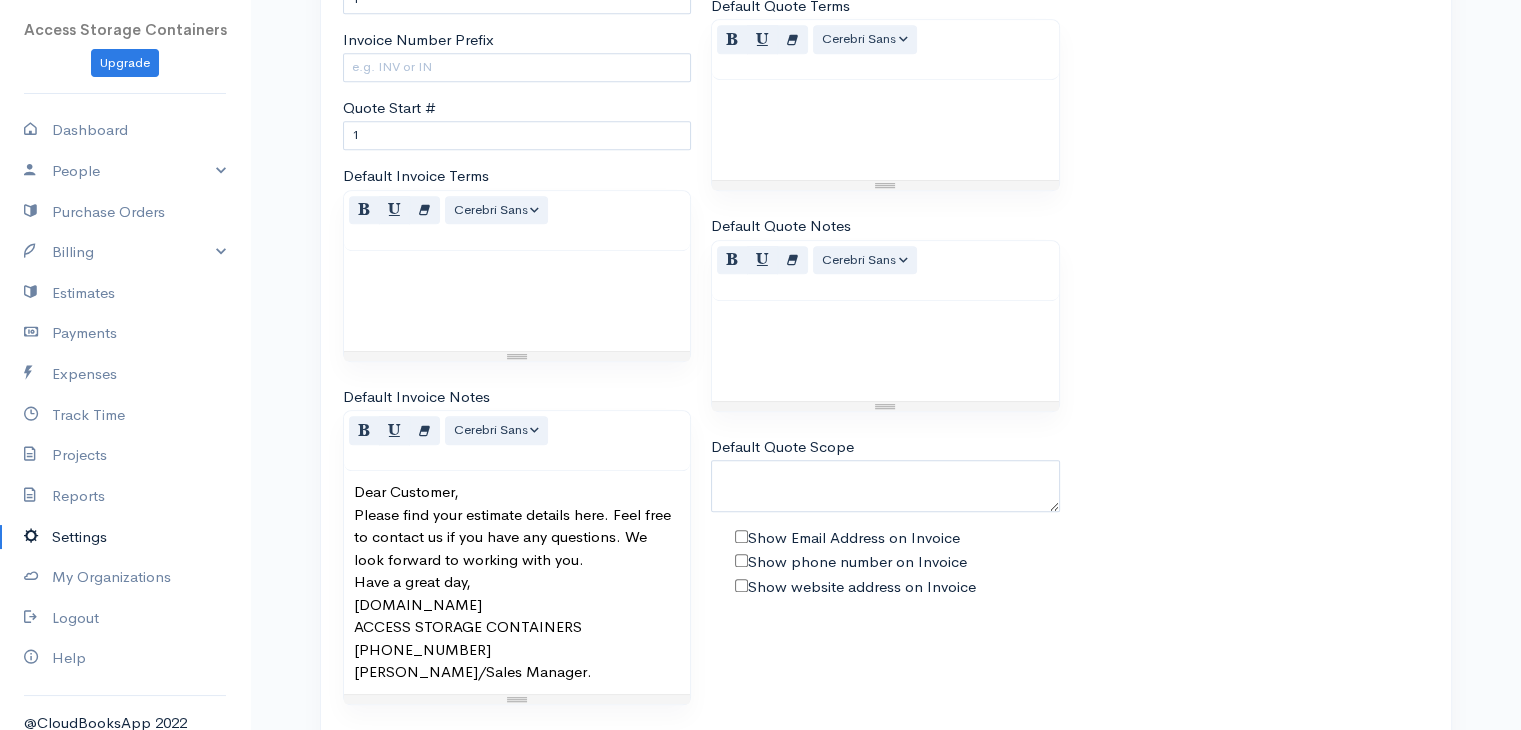 click at bounding box center [885, 351] 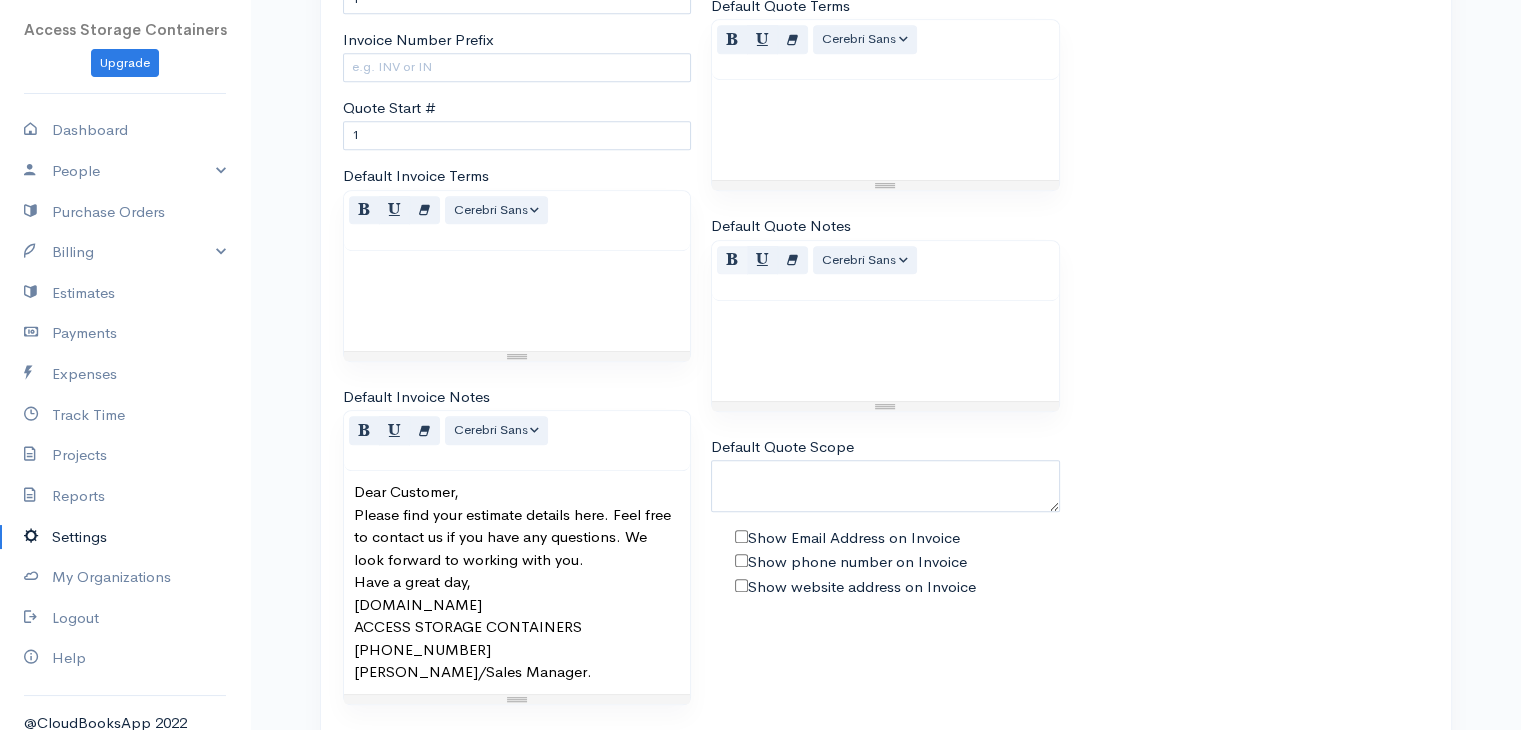 paste 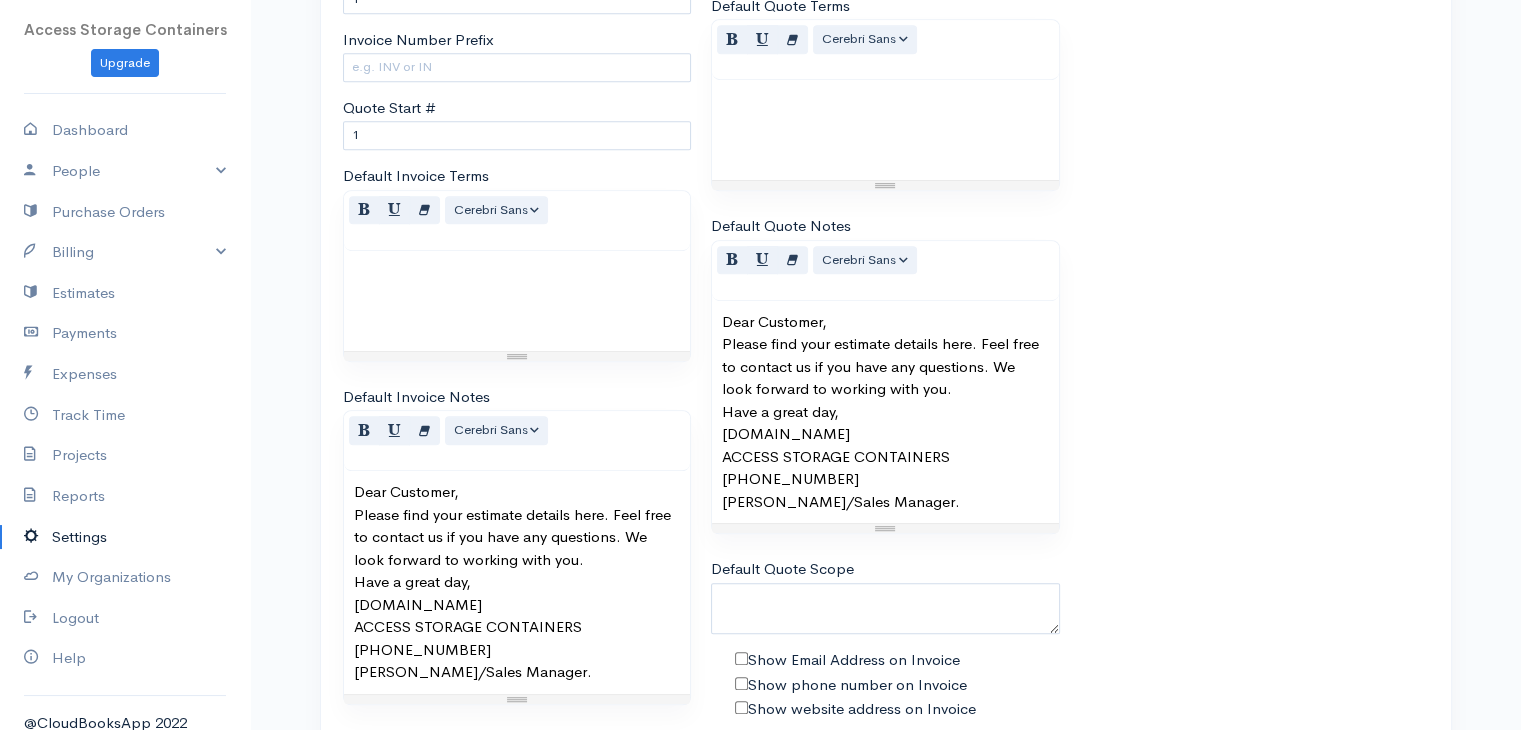 scroll, scrollTop: 1425, scrollLeft: 0, axis: vertical 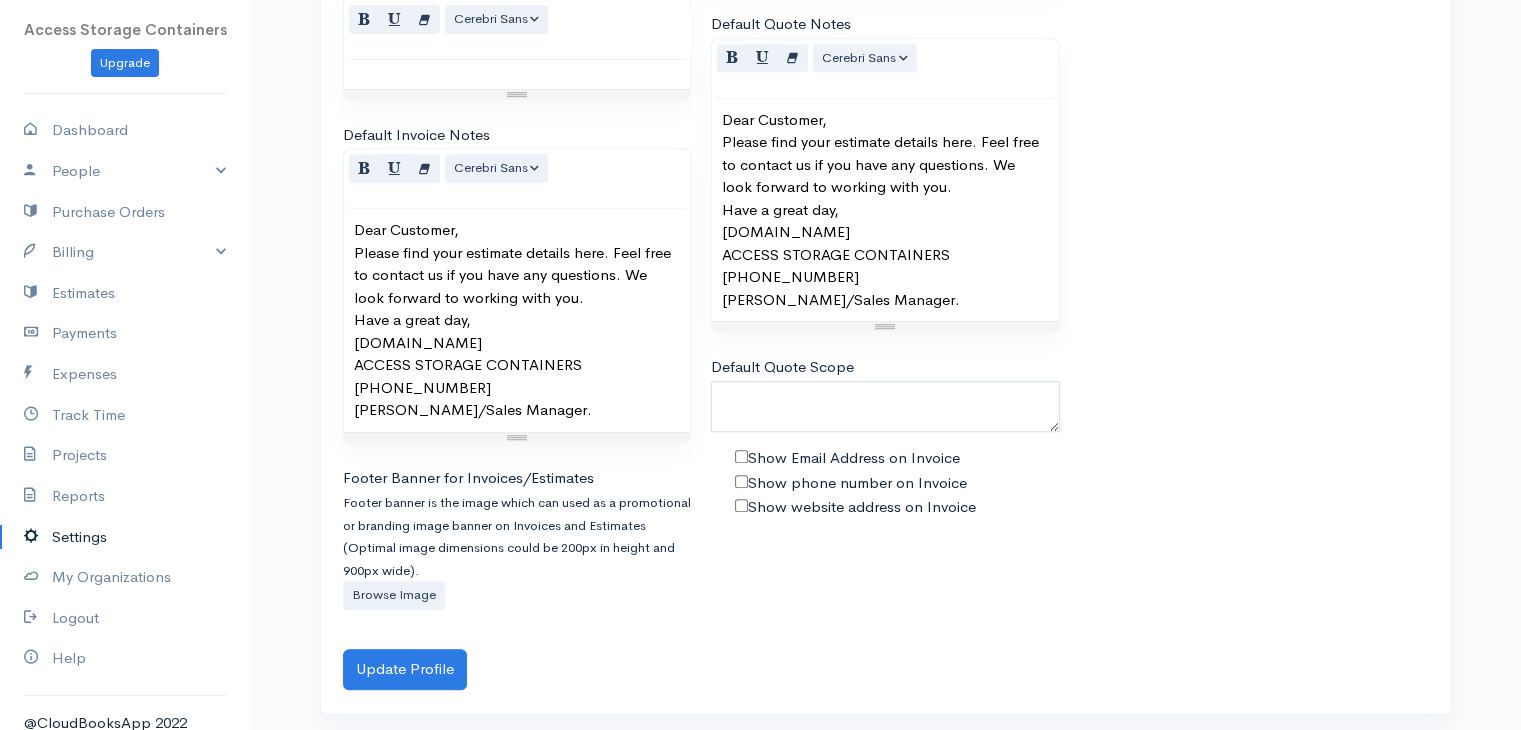 click on "Show phone number on Invoice" at bounding box center (741, 481) 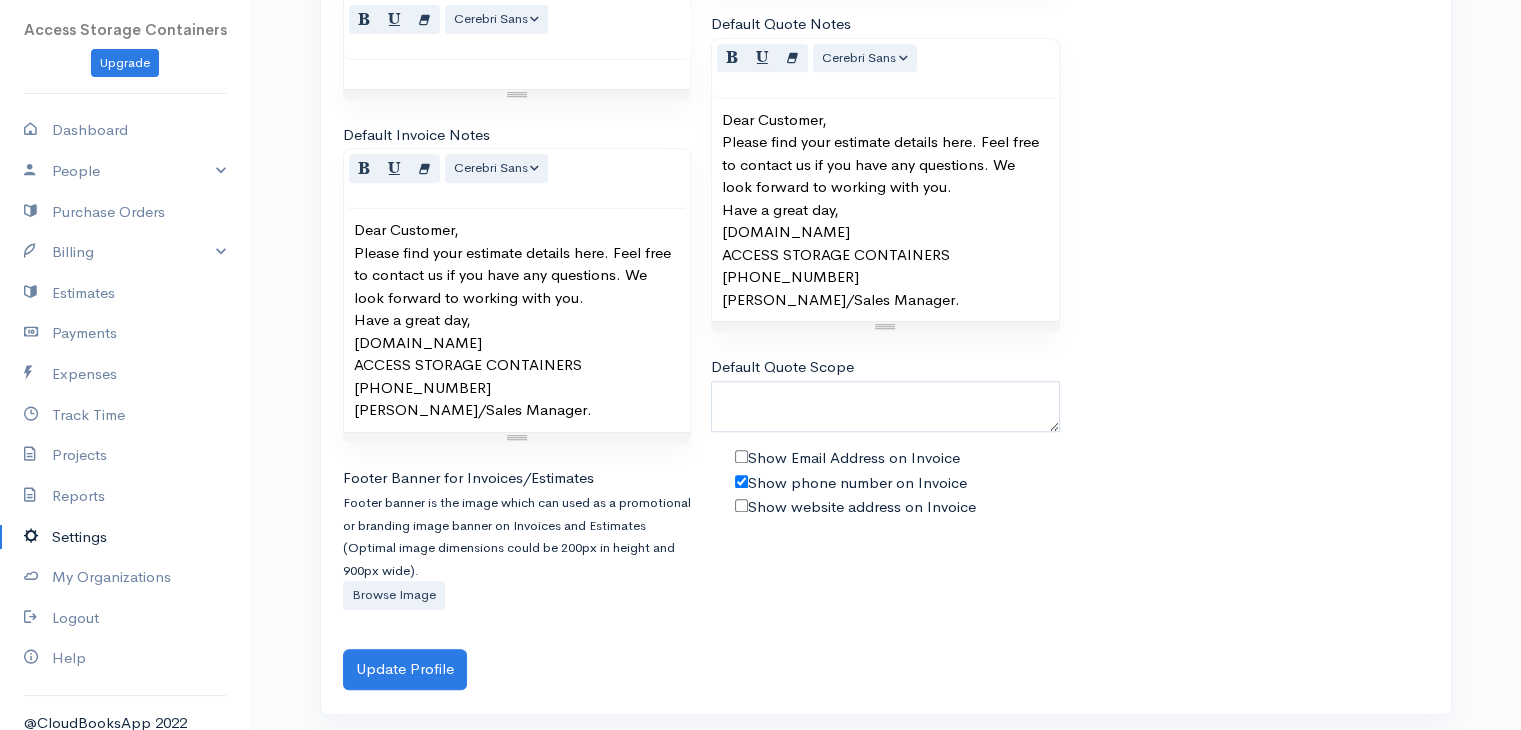 click on "Show website address on Invoice" at bounding box center [741, 505] 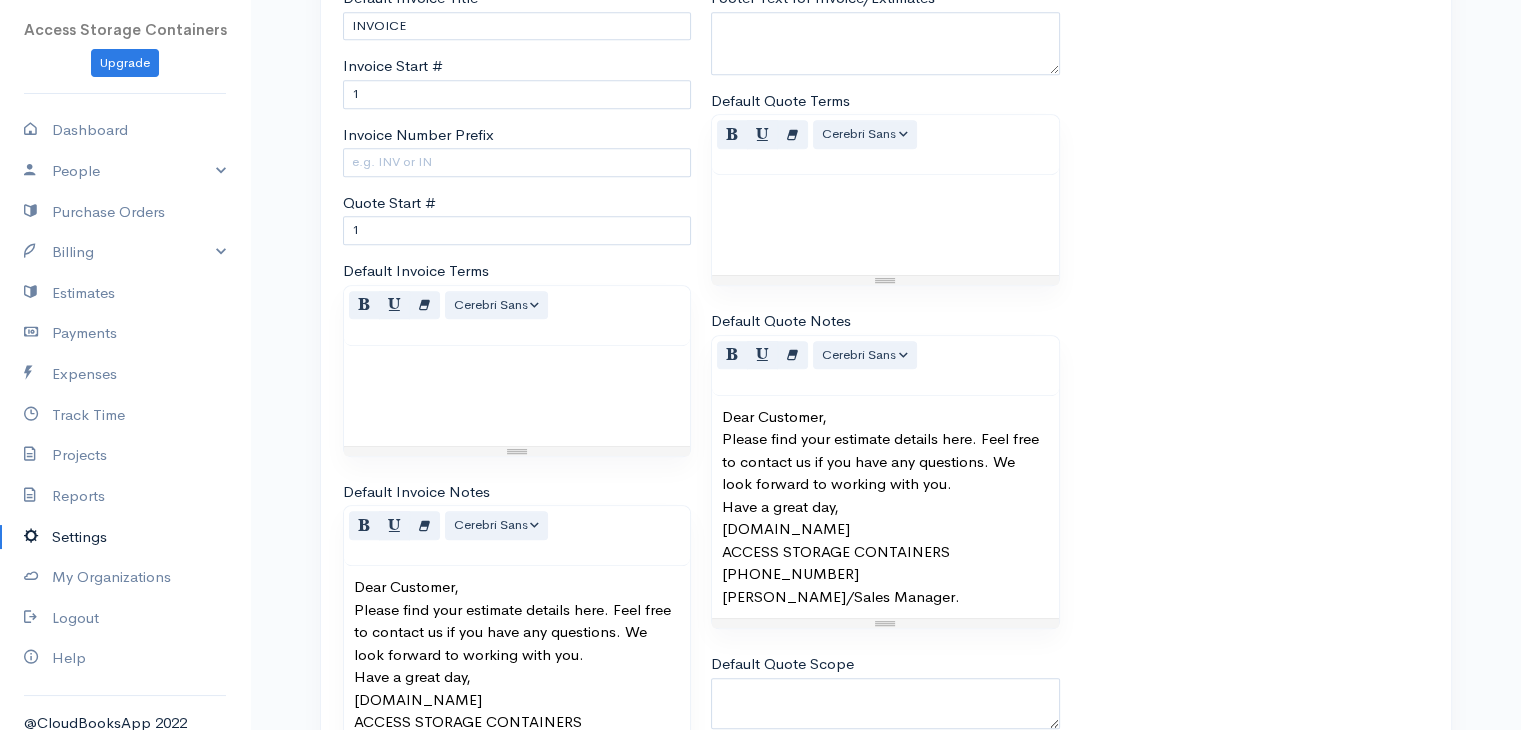 scroll, scrollTop: 1112, scrollLeft: 0, axis: vertical 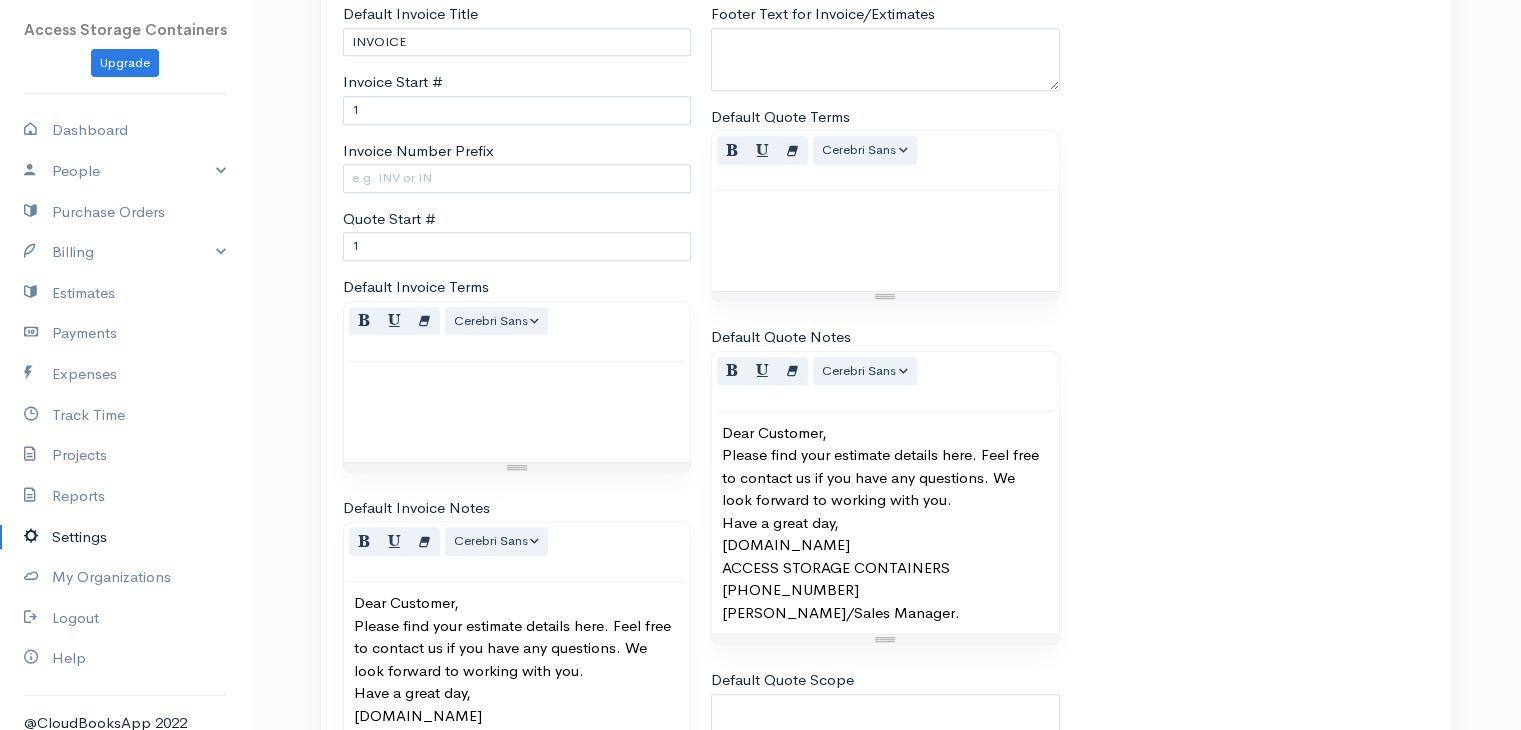 click at bounding box center (517, 412) 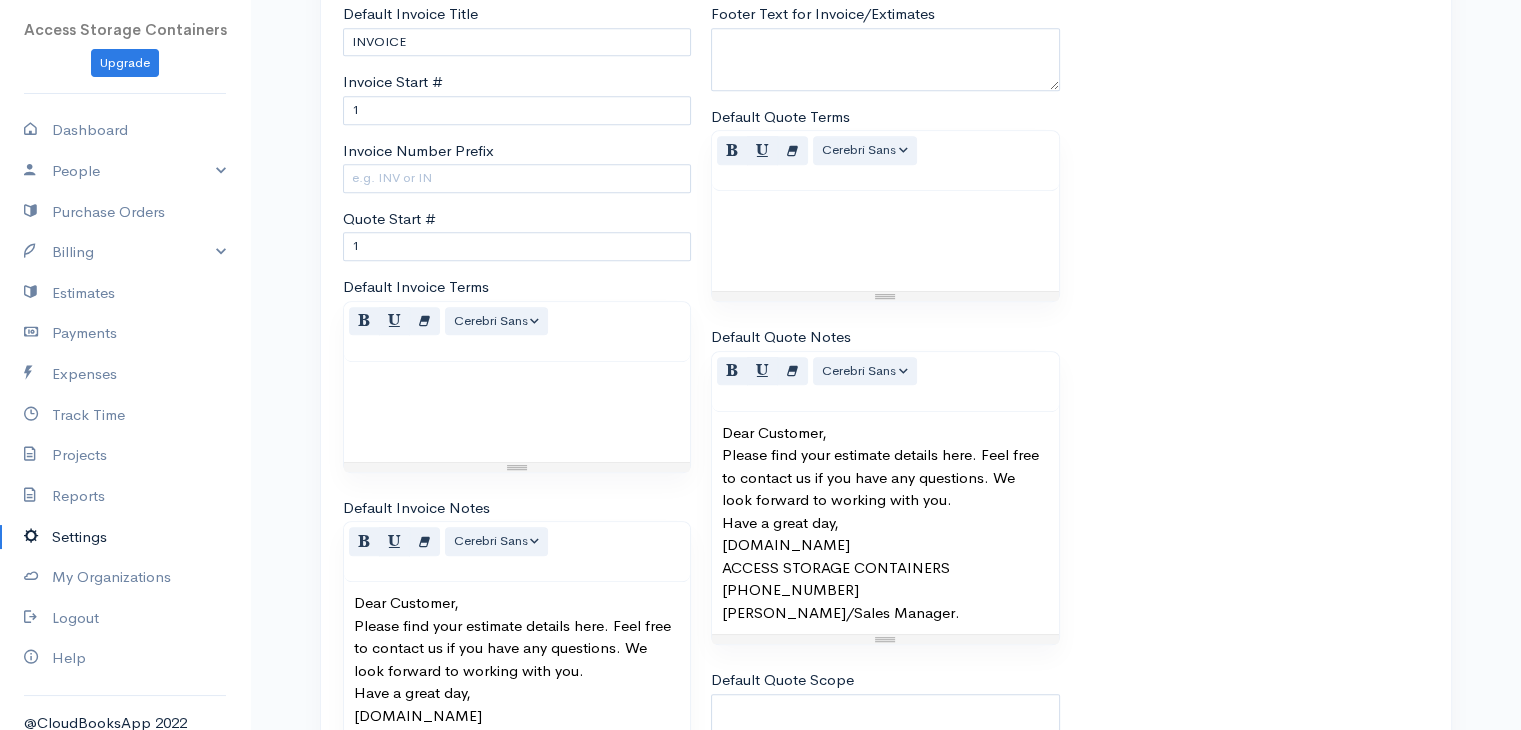paste 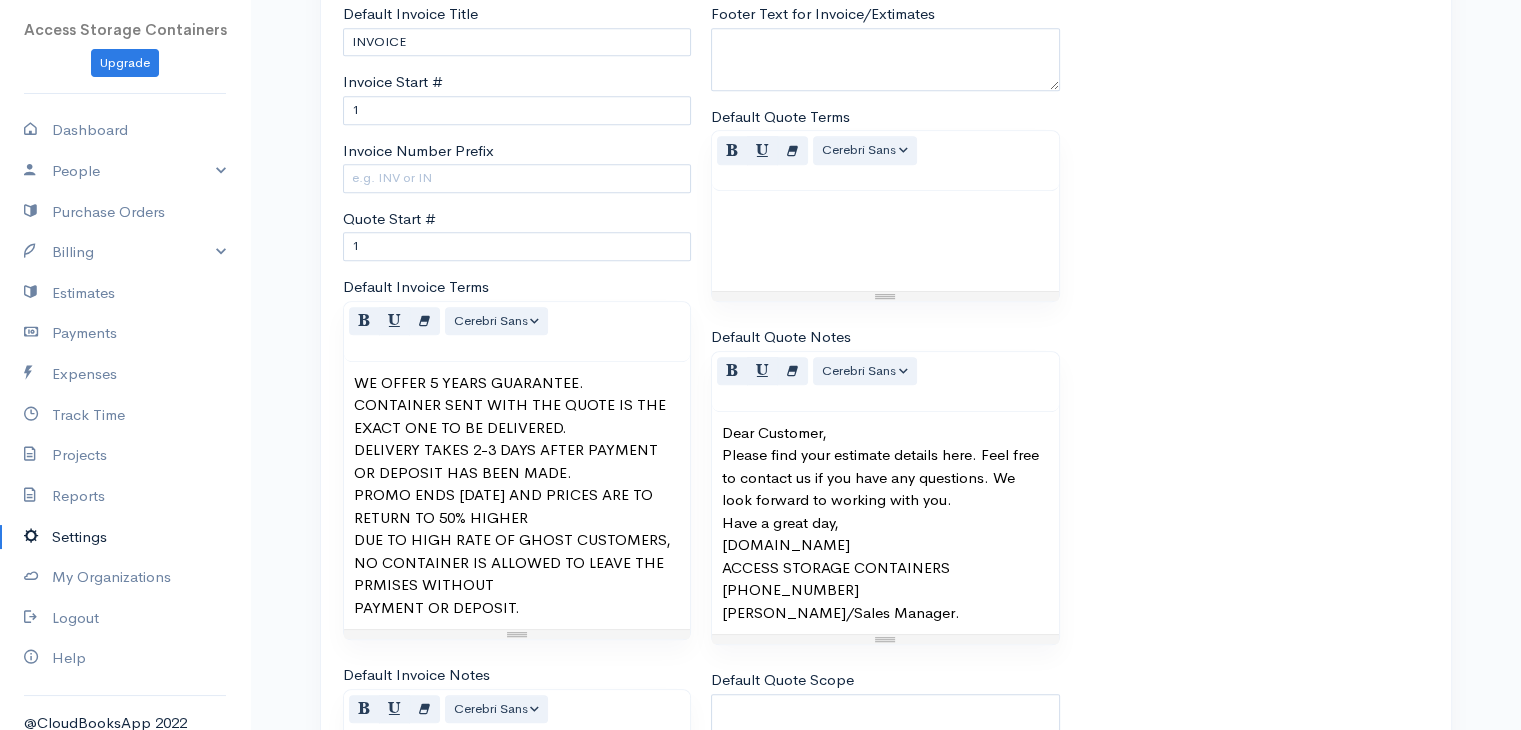 click on "PROMO ENDS 30TH OF APRIL AND PRICES ARE TO RETURN TO 50% HIGHER" at bounding box center (517, 506) 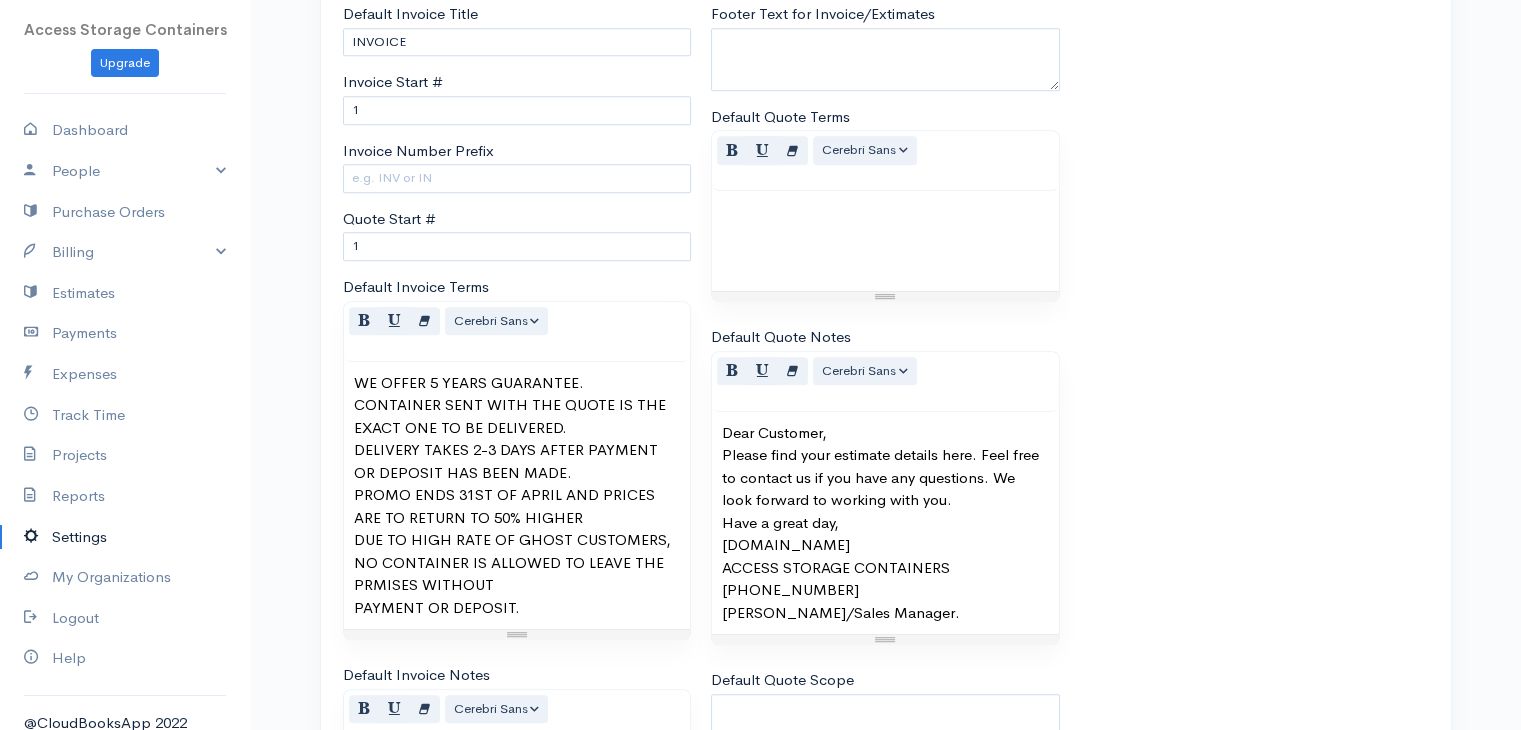 click on "PROMO ENDS 31ST OF APRIL AND PRICES ARE TO RETURN TO 50% HIGHER" at bounding box center [517, 506] 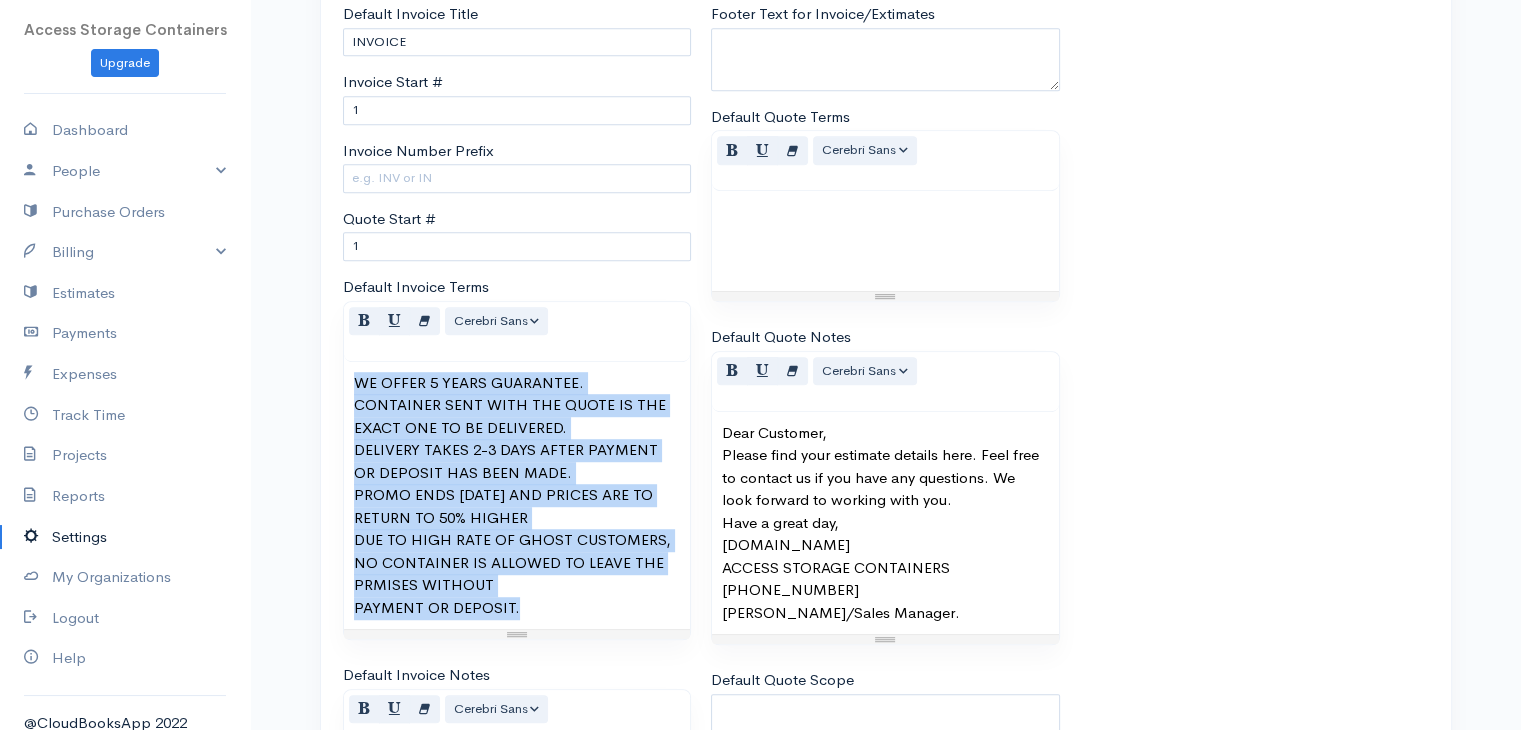 copy on "WE OFFER 5 YEARS GUARANTEE. CONTAINER SENT WITH THE QUOTE IS THE EXACT ONE TO BE DELIVERED. DELIVERY TAKES 2-3 DAYS AFTER PAYMENT OR DEPOSIT HAS BEEN MADE. PROMO ENDS 31ST OF JULY AND PRICES ARE TO RETURN TO 50% HIGHER DUE TO HIGH RATE OF GHOST CUSTOMERS, NO CONTAINER IS ALLOWED TO LEAVE THE PRMISES WITHOUT PAYMENT OR DEPOSIT." 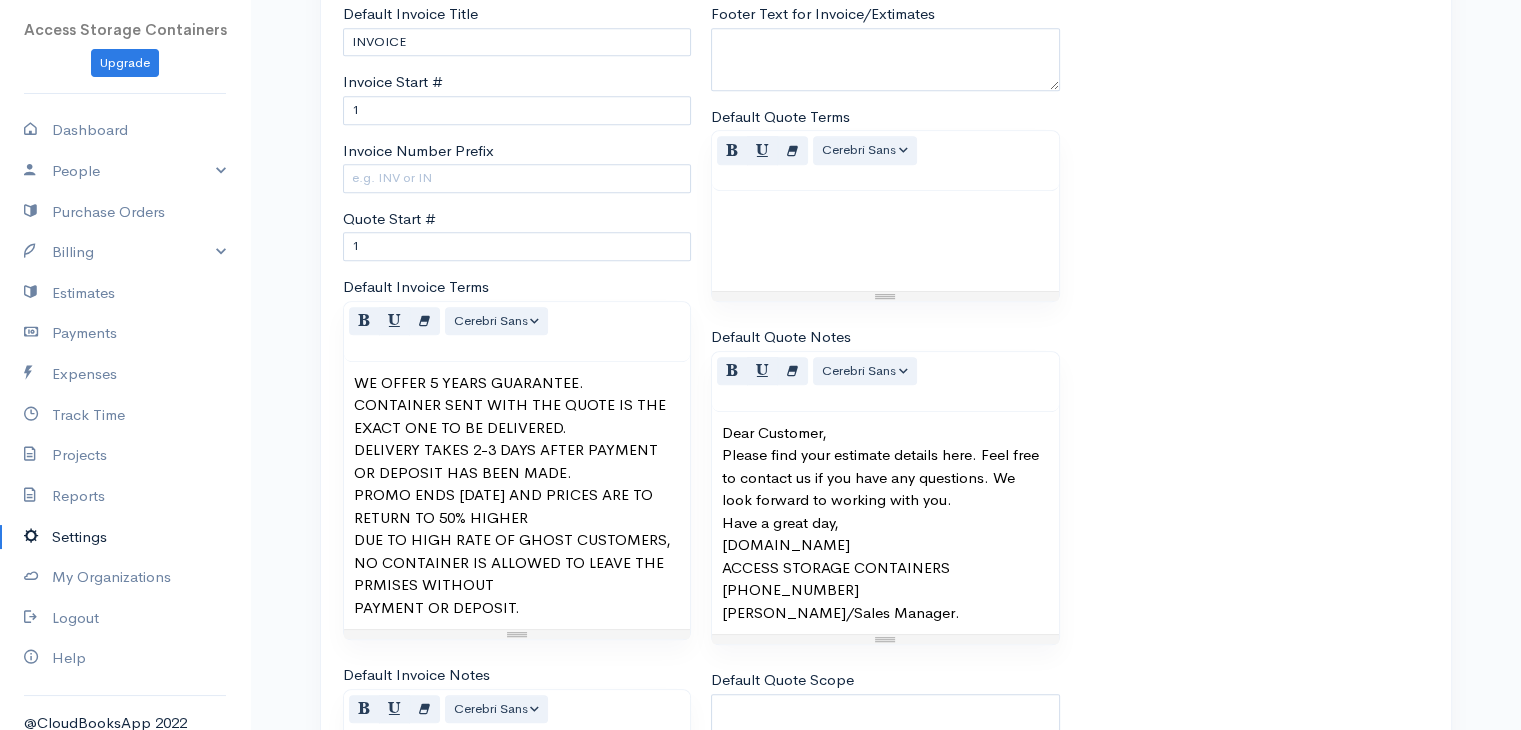 click at bounding box center (885, 241) 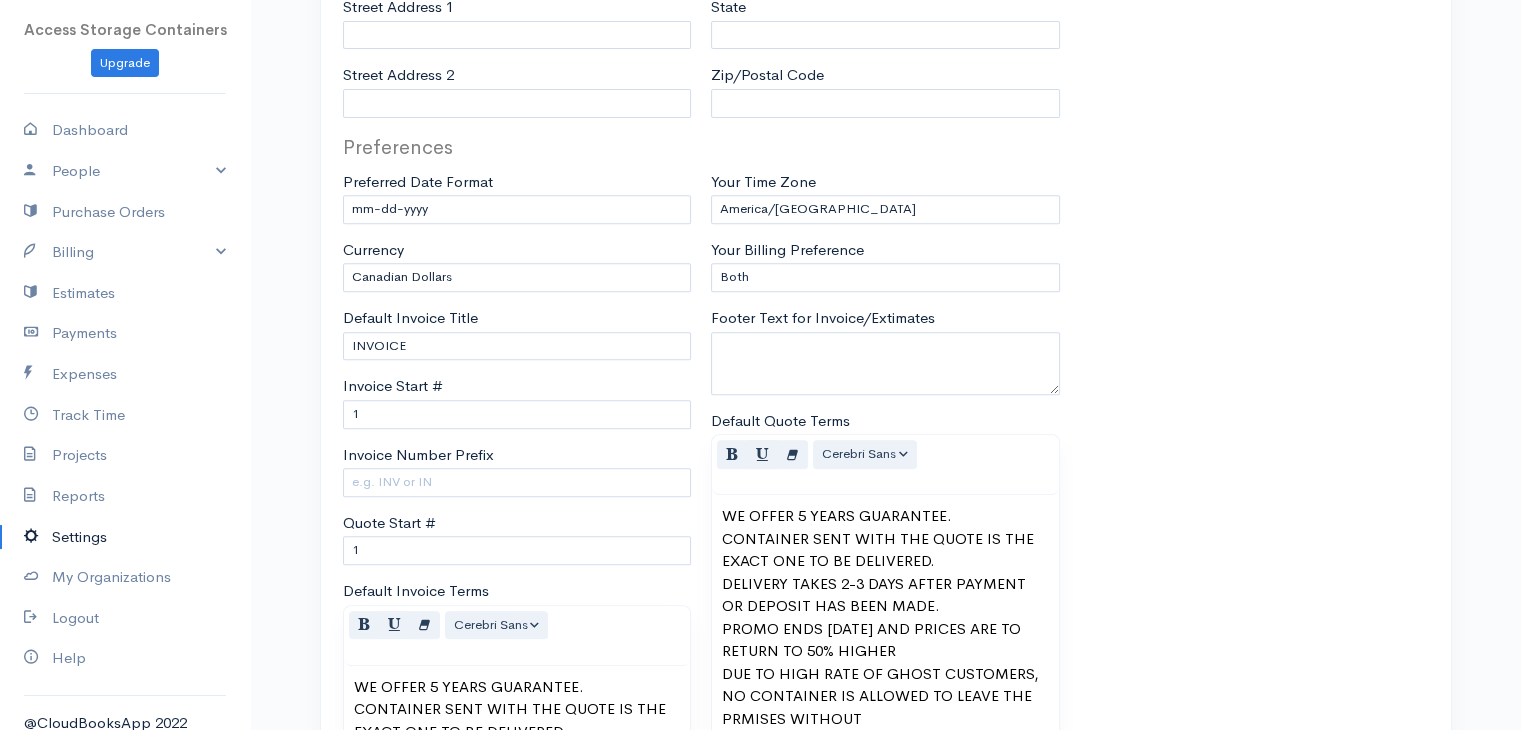 scroll, scrollTop: 801, scrollLeft: 0, axis: vertical 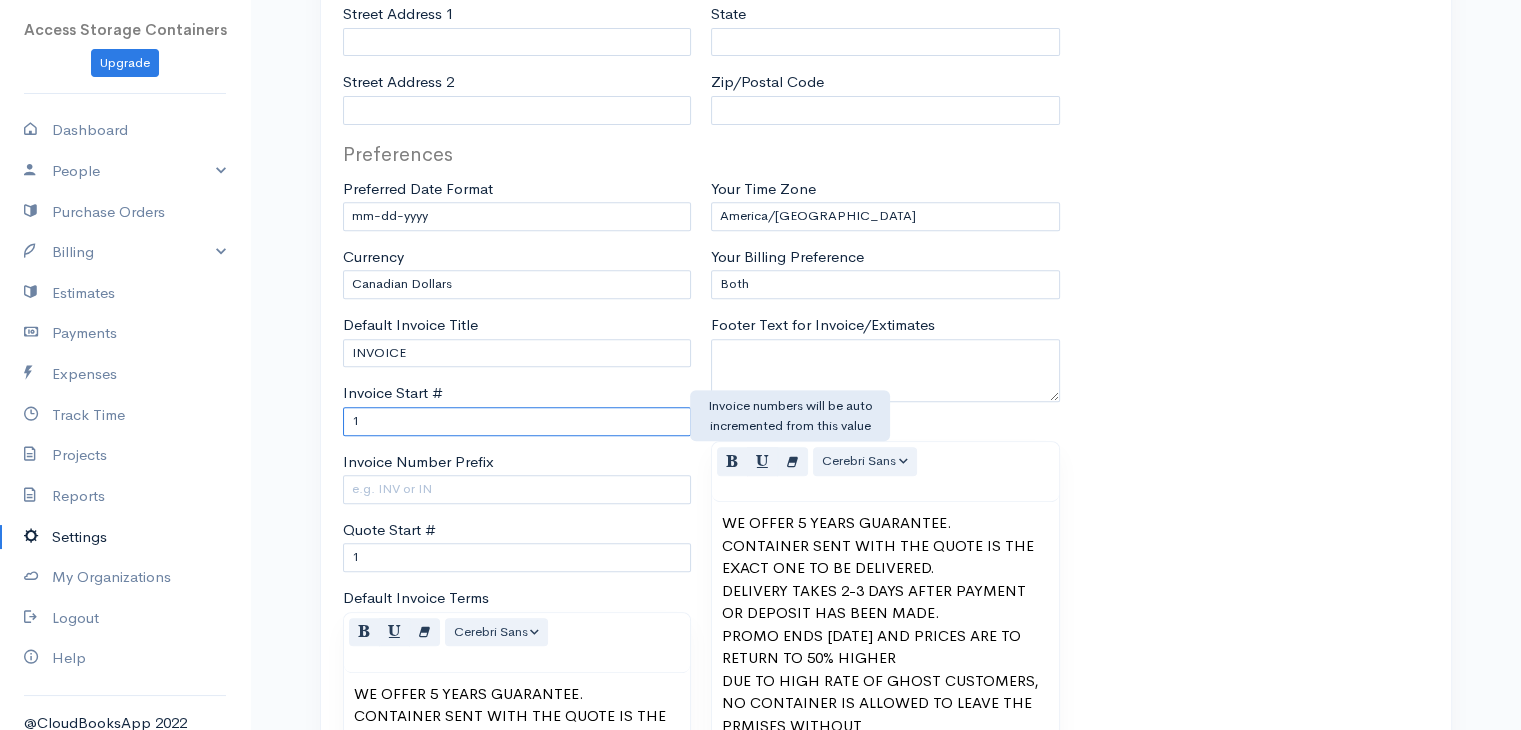 click on "1" at bounding box center (517, 421) 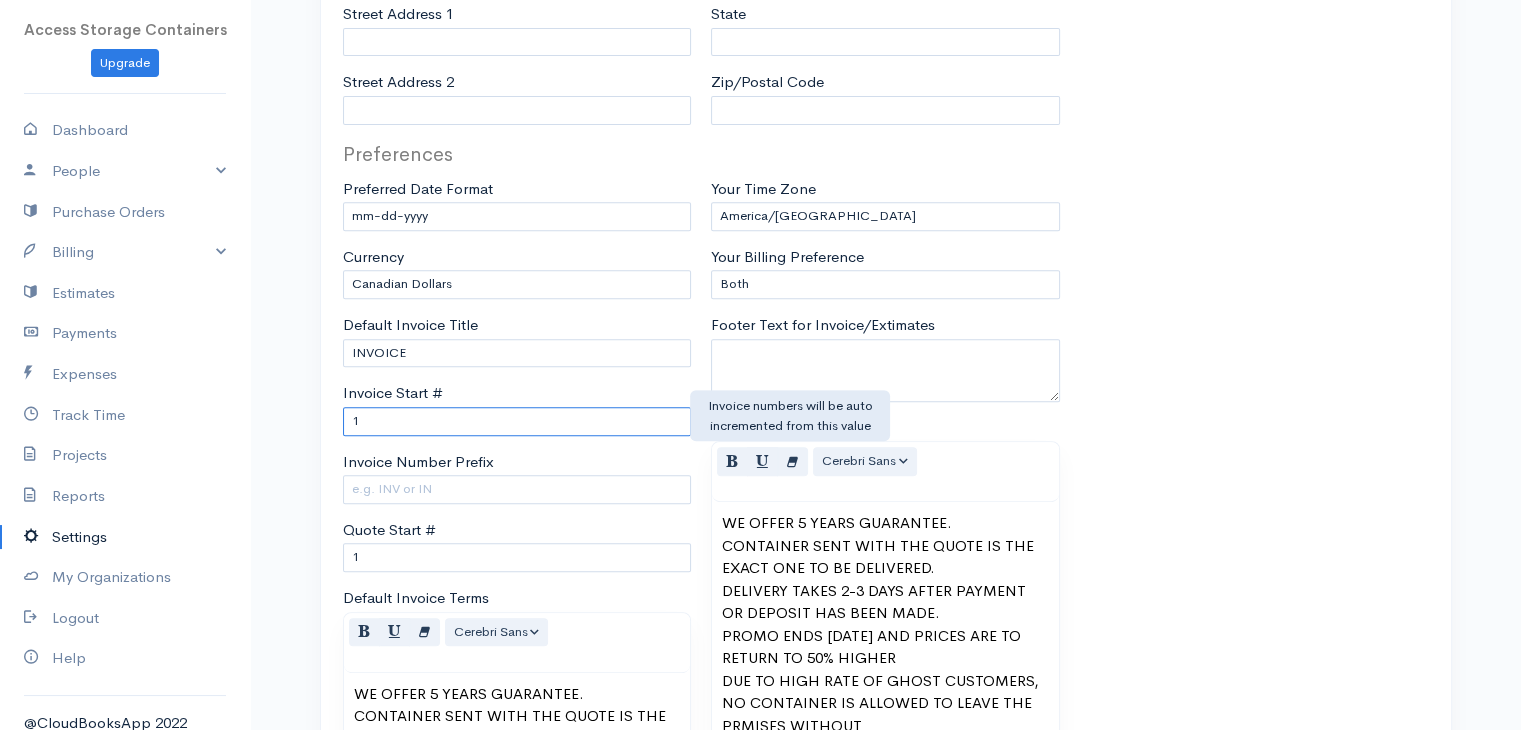 type on "1002" 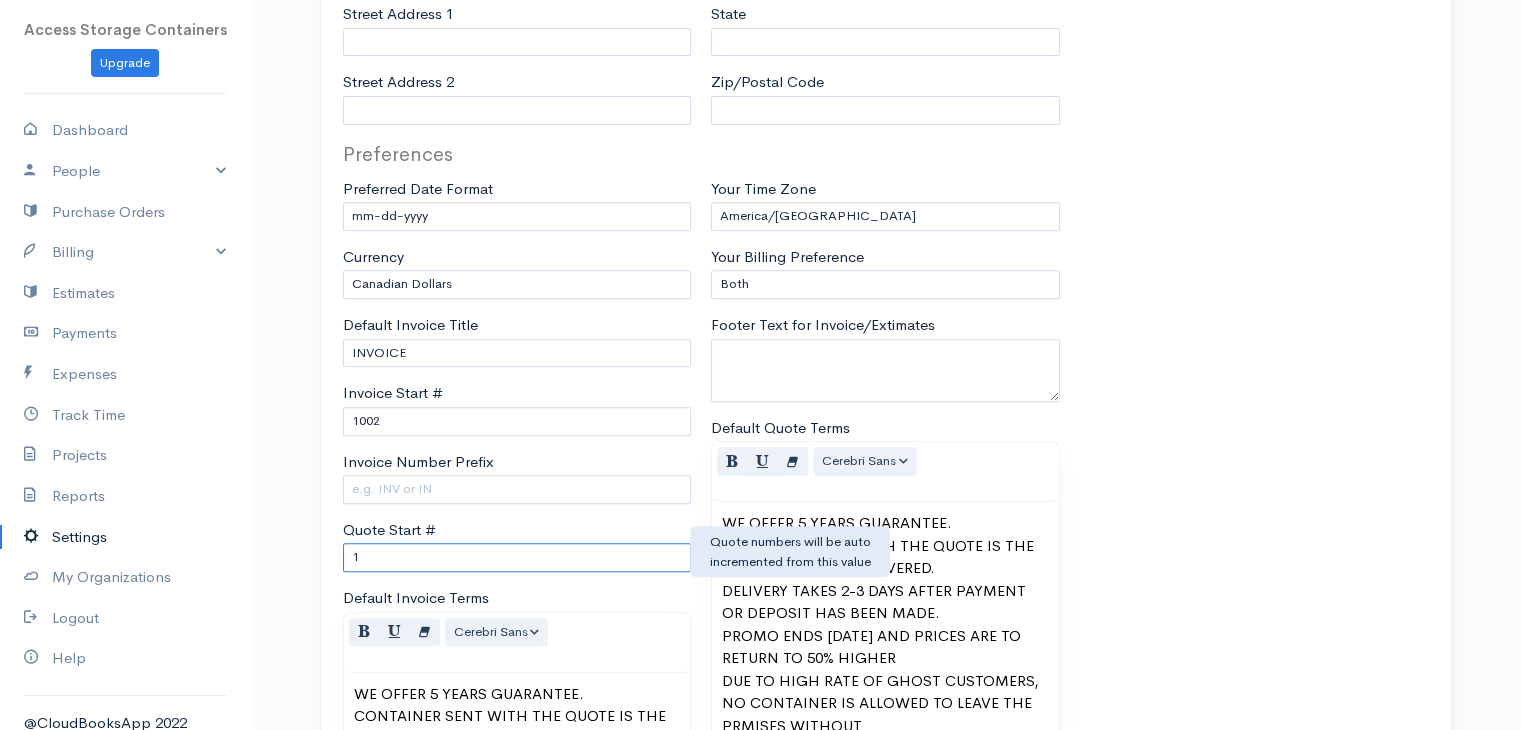 click on "1" at bounding box center [517, 557] 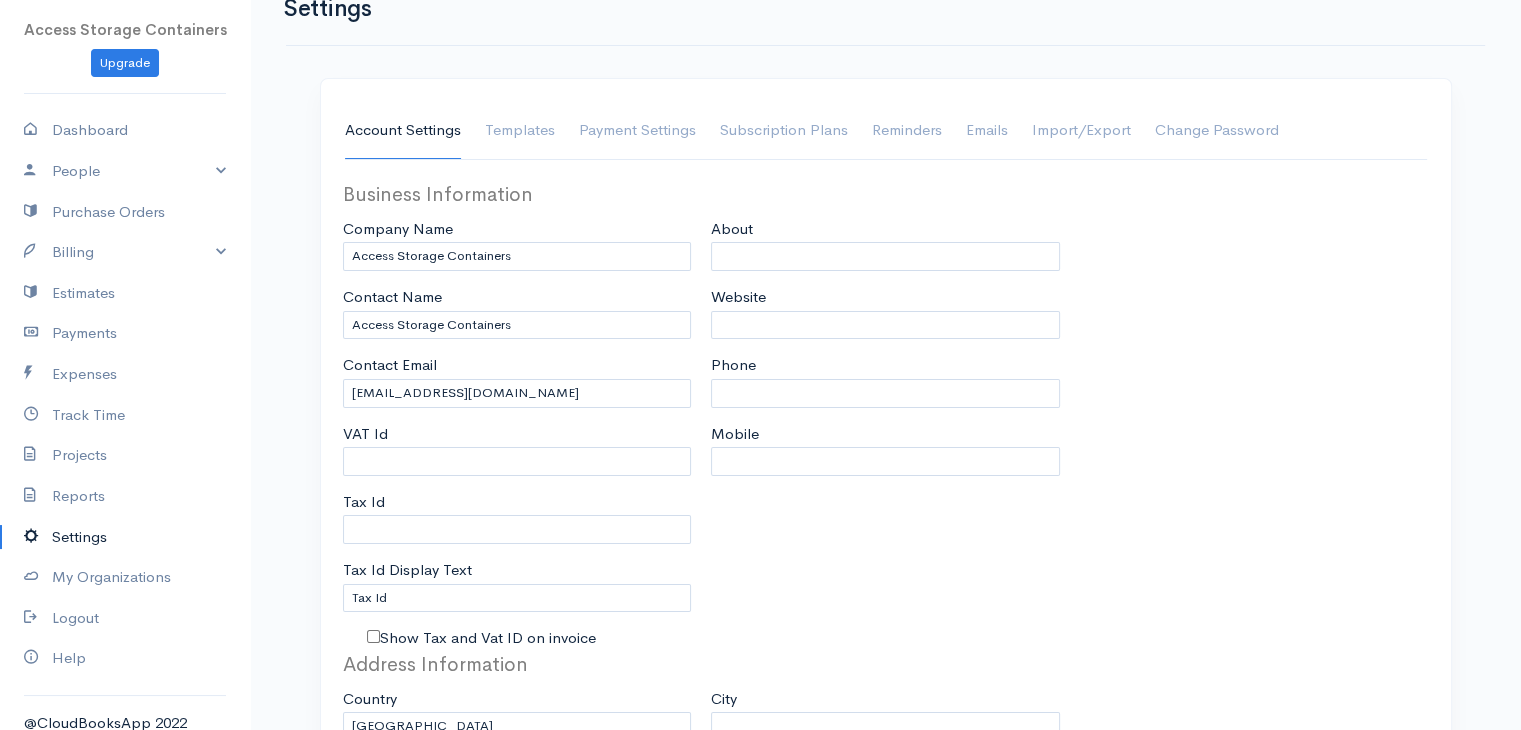 scroll, scrollTop: 47, scrollLeft: 0, axis: vertical 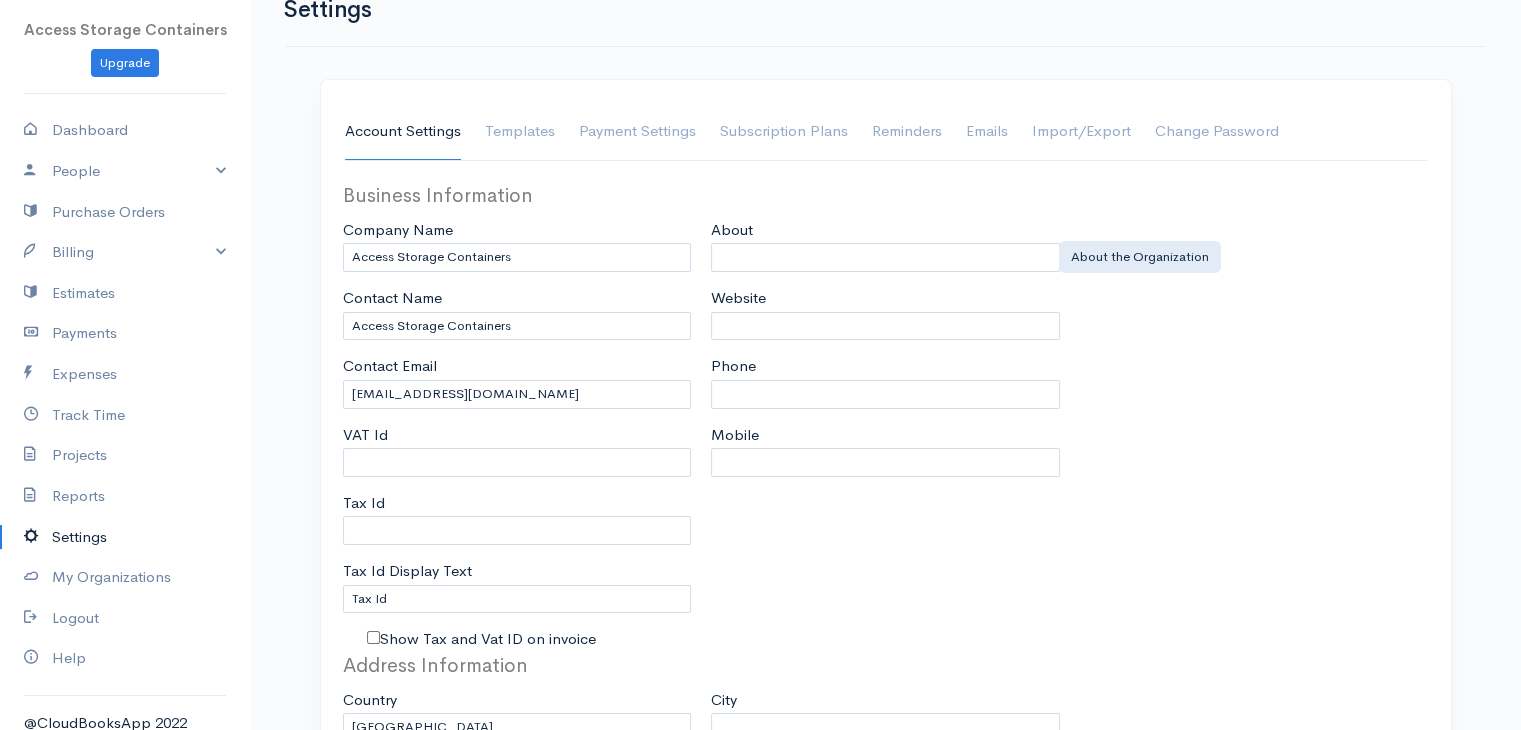 type on "1121" 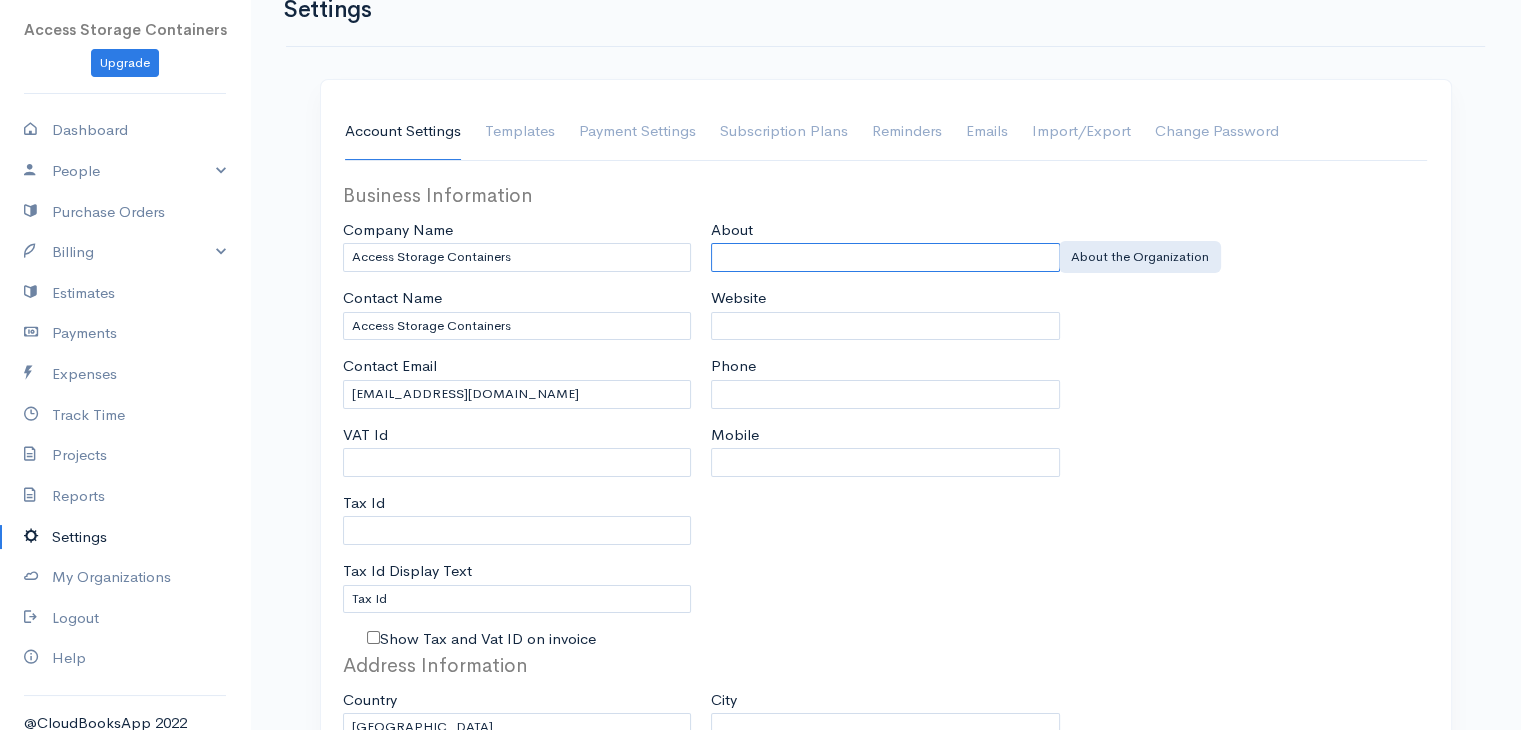 click on "About" at bounding box center [885, 257] 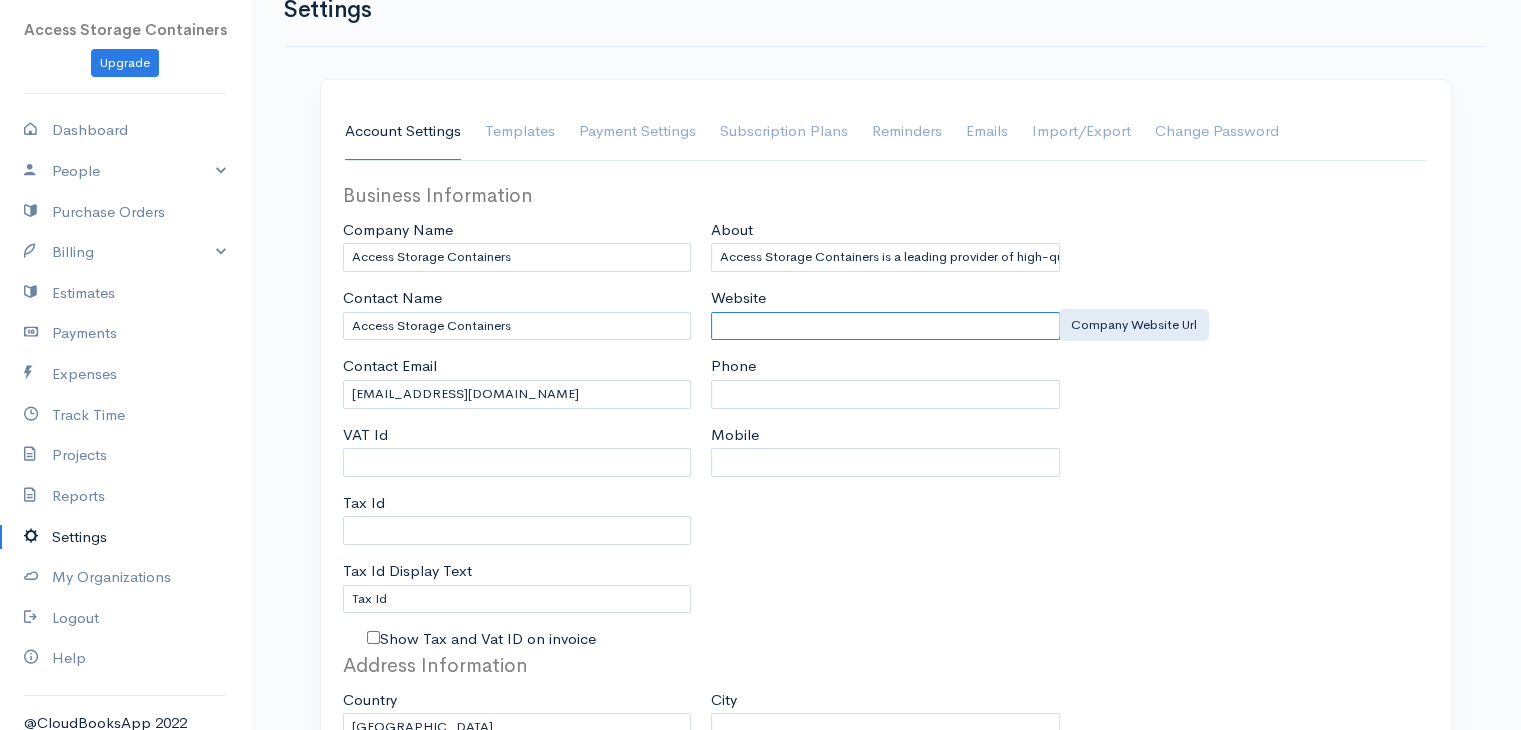 click on "Website" at bounding box center [885, 326] 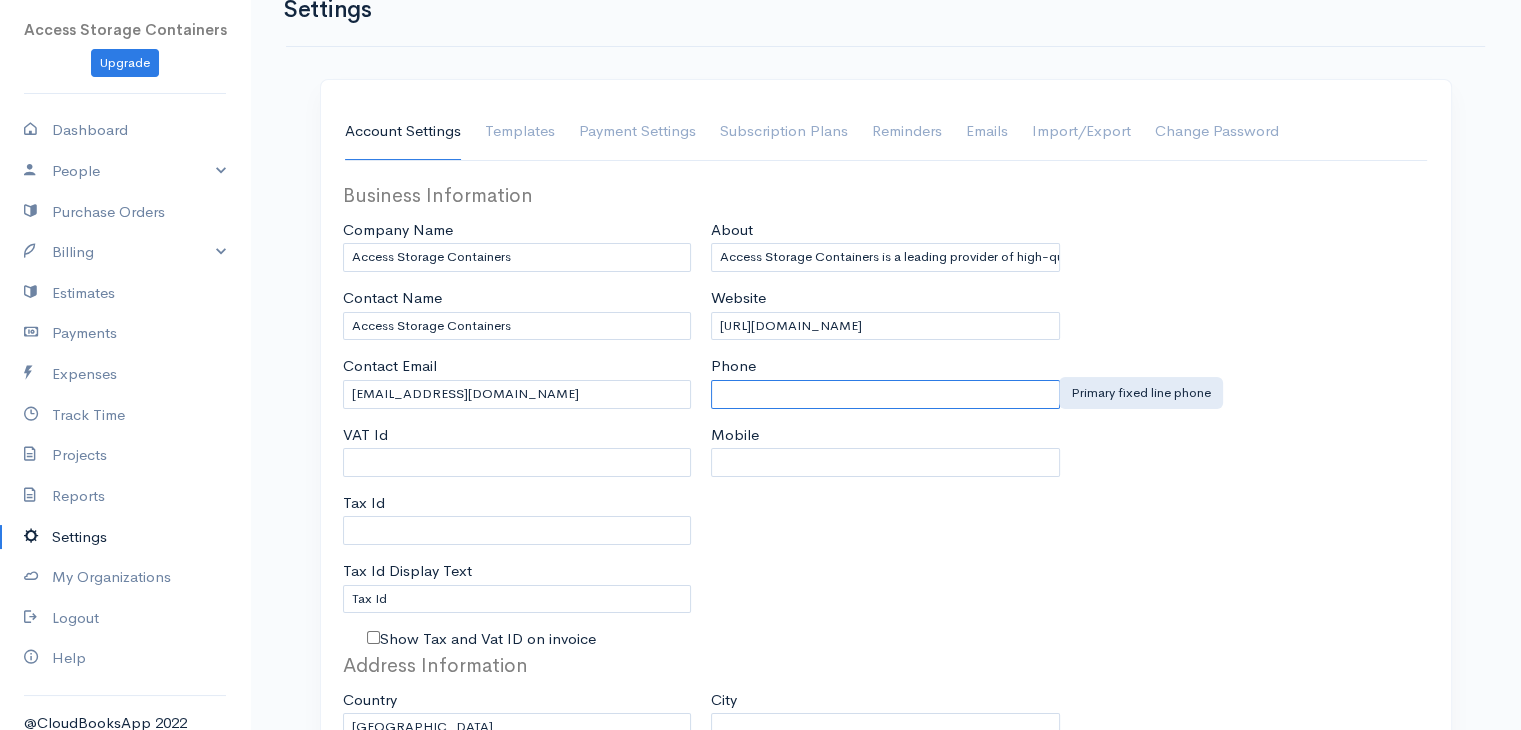 click on "Phone" at bounding box center (885, 394) 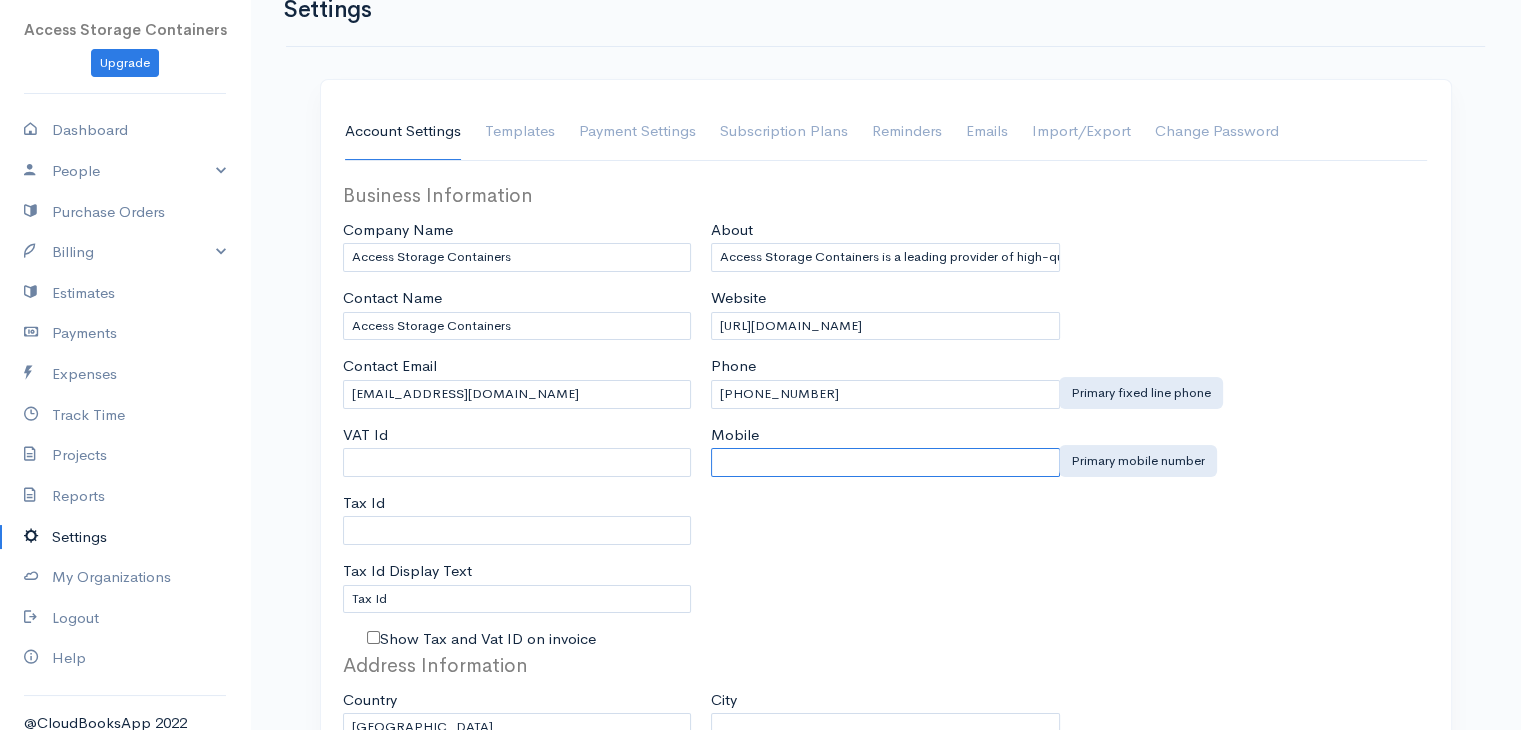 click on "Mobile" at bounding box center [885, 462] 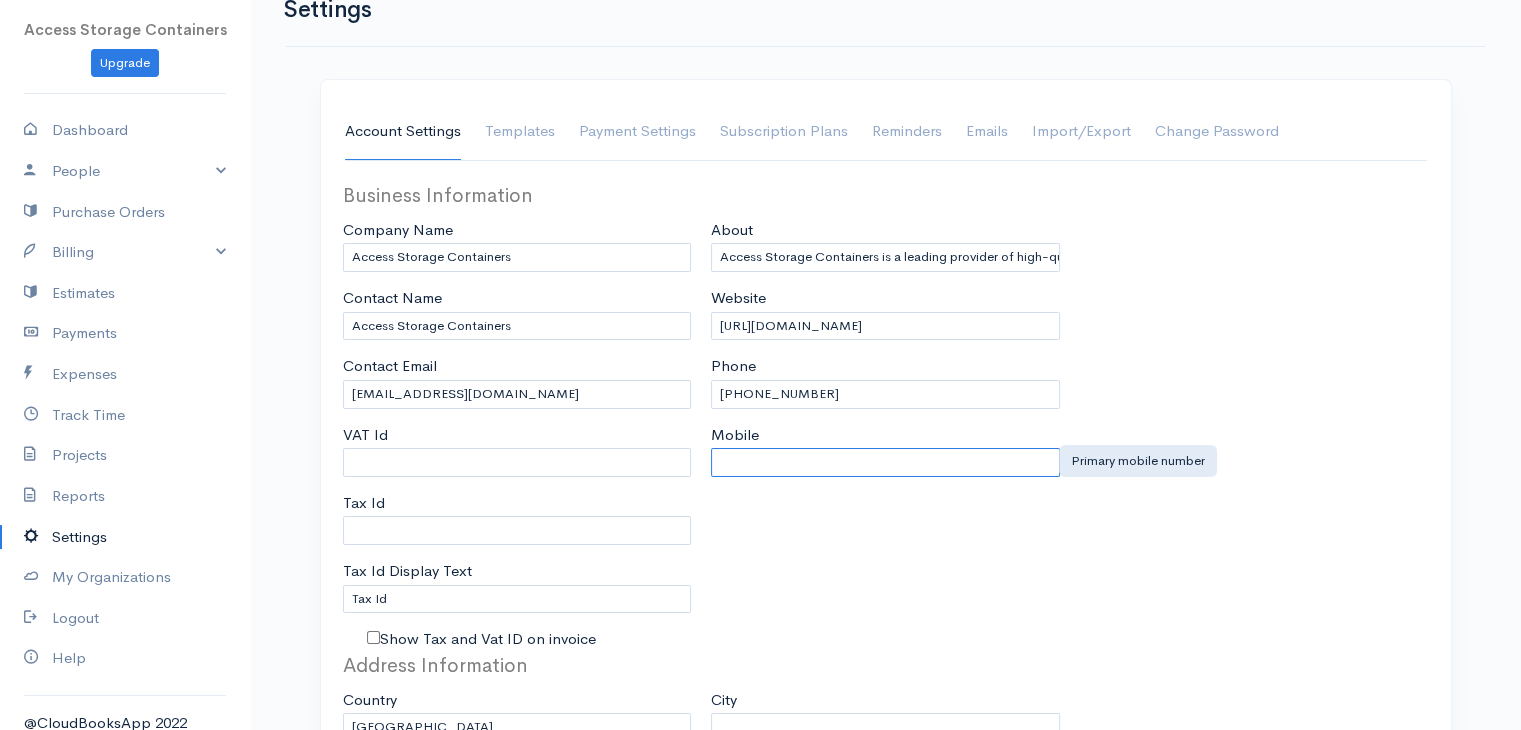 type on "+1 (506) 267-2037" 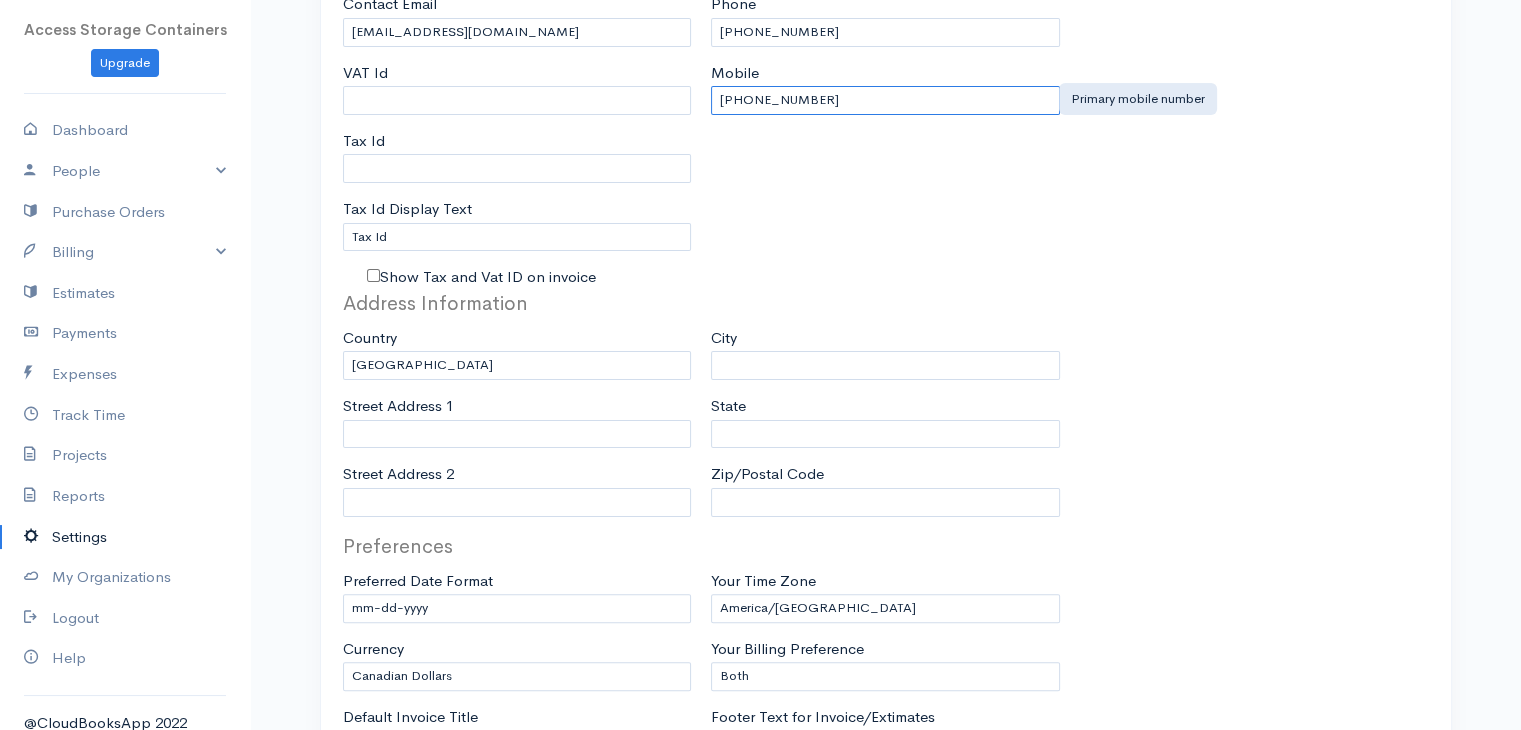 scroll, scrollTop: 411, scrollLeft: 0, axis: vertical 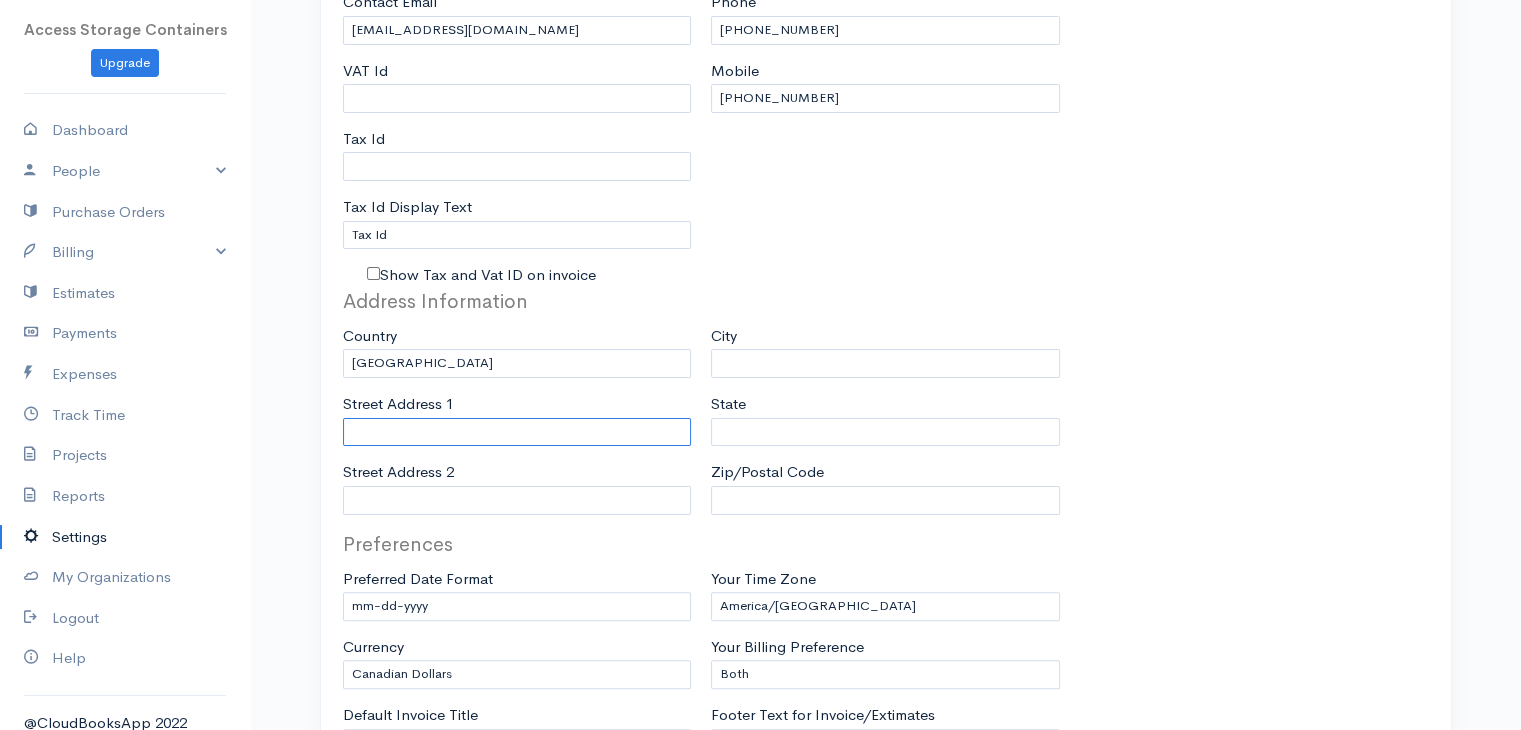 click on "Street Address 1" at bounding box center [517, 432] 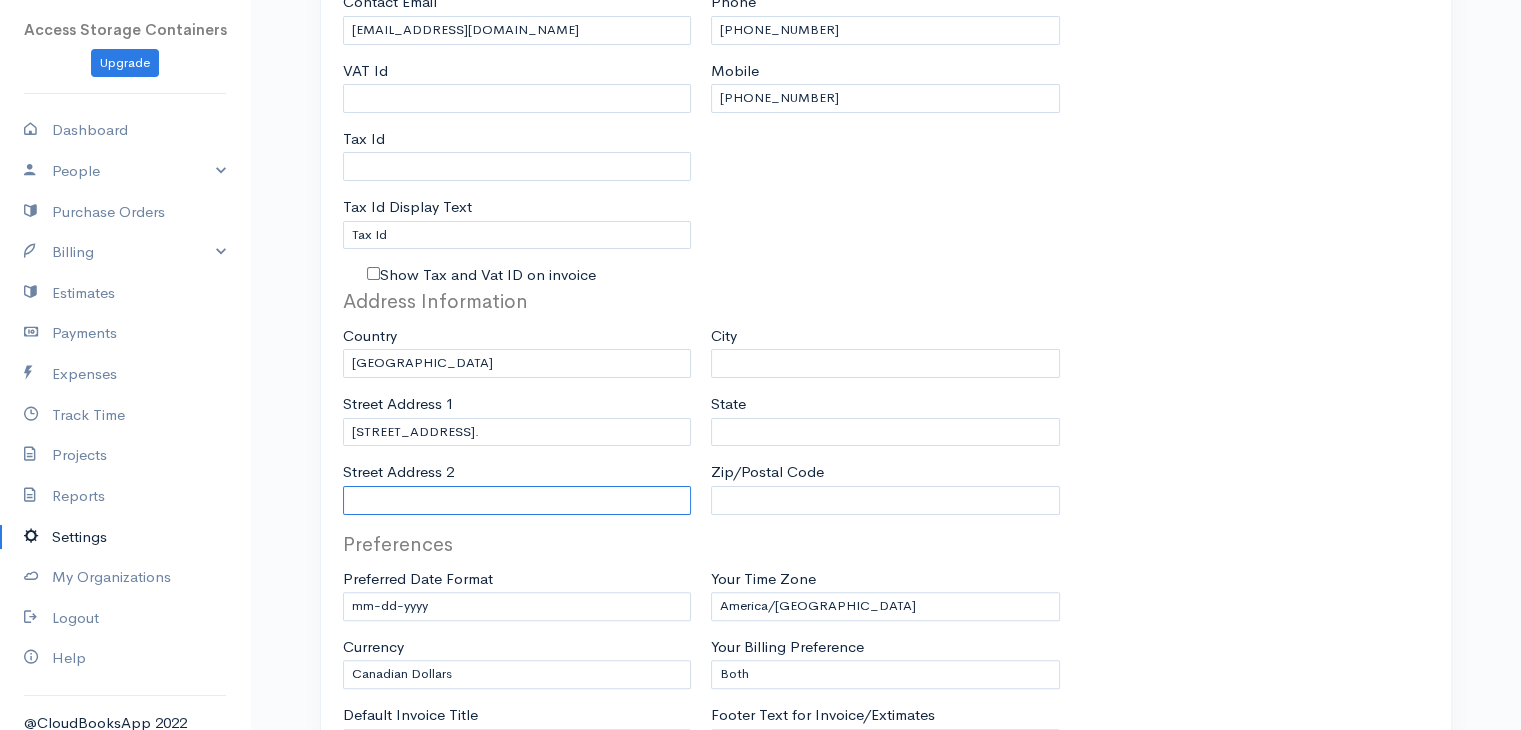 click on "Street Address 2" at bounding box center (517, 500) 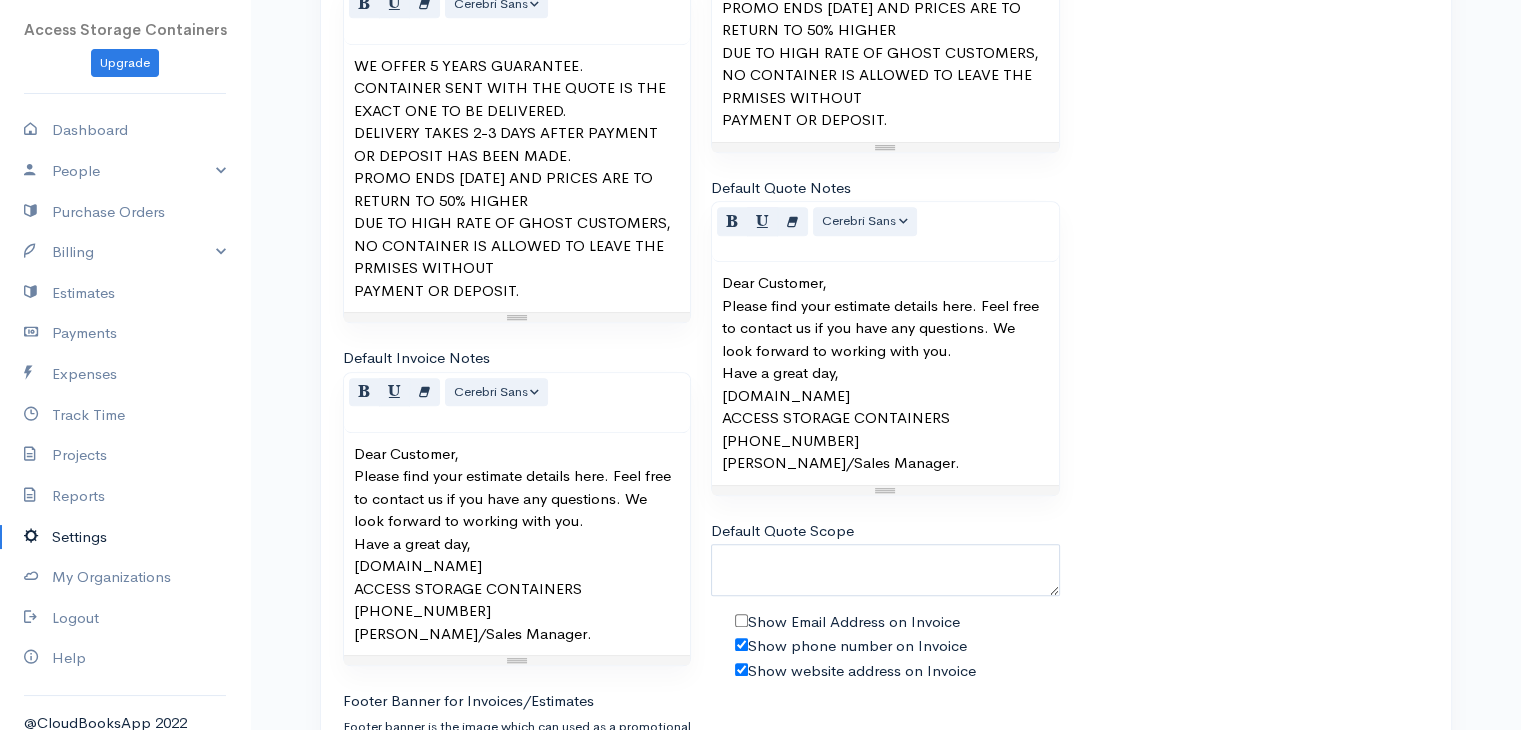 scroll, scrollTop: 1592, scrollLeft: 0, axis: vertical 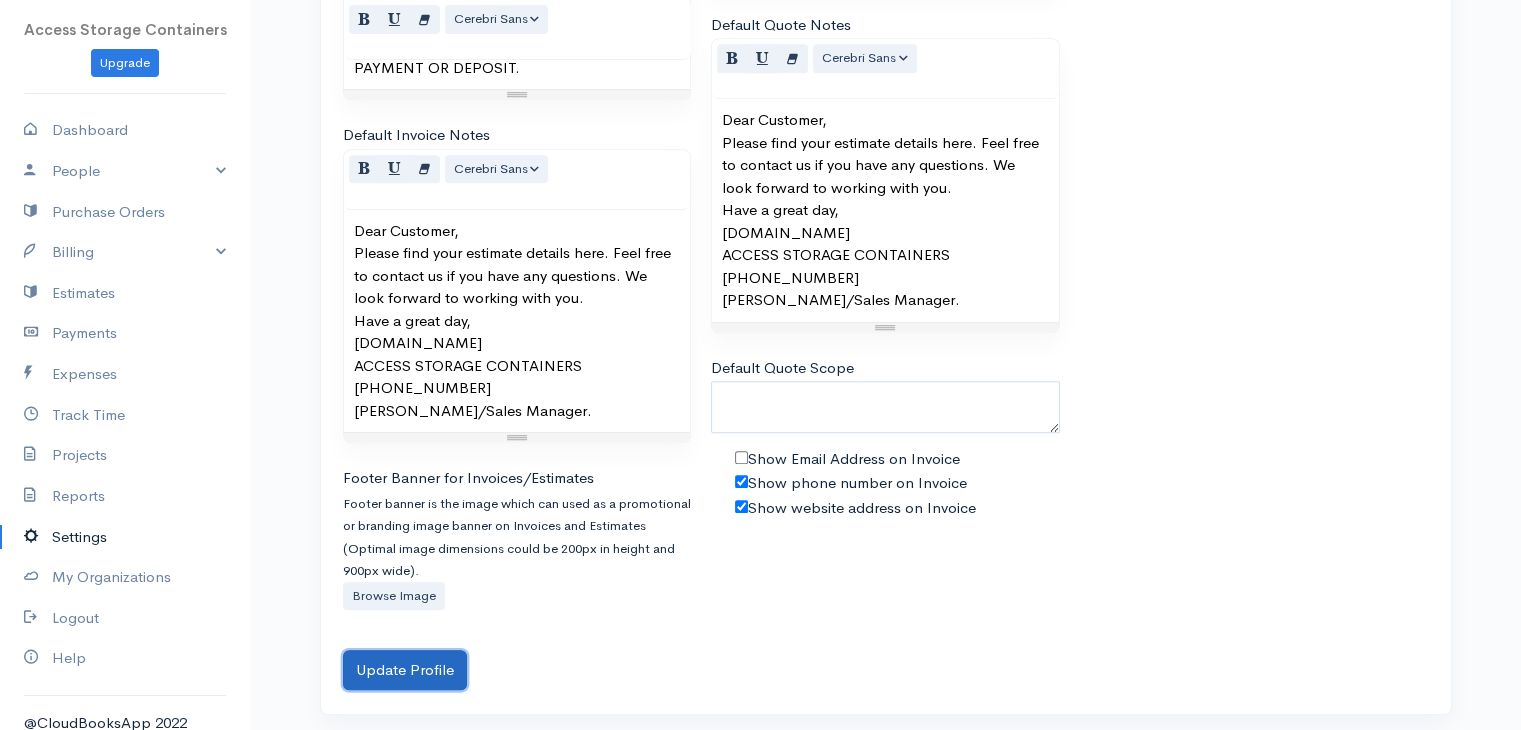 click on "Update Profile" at bounding box center (405, 670) 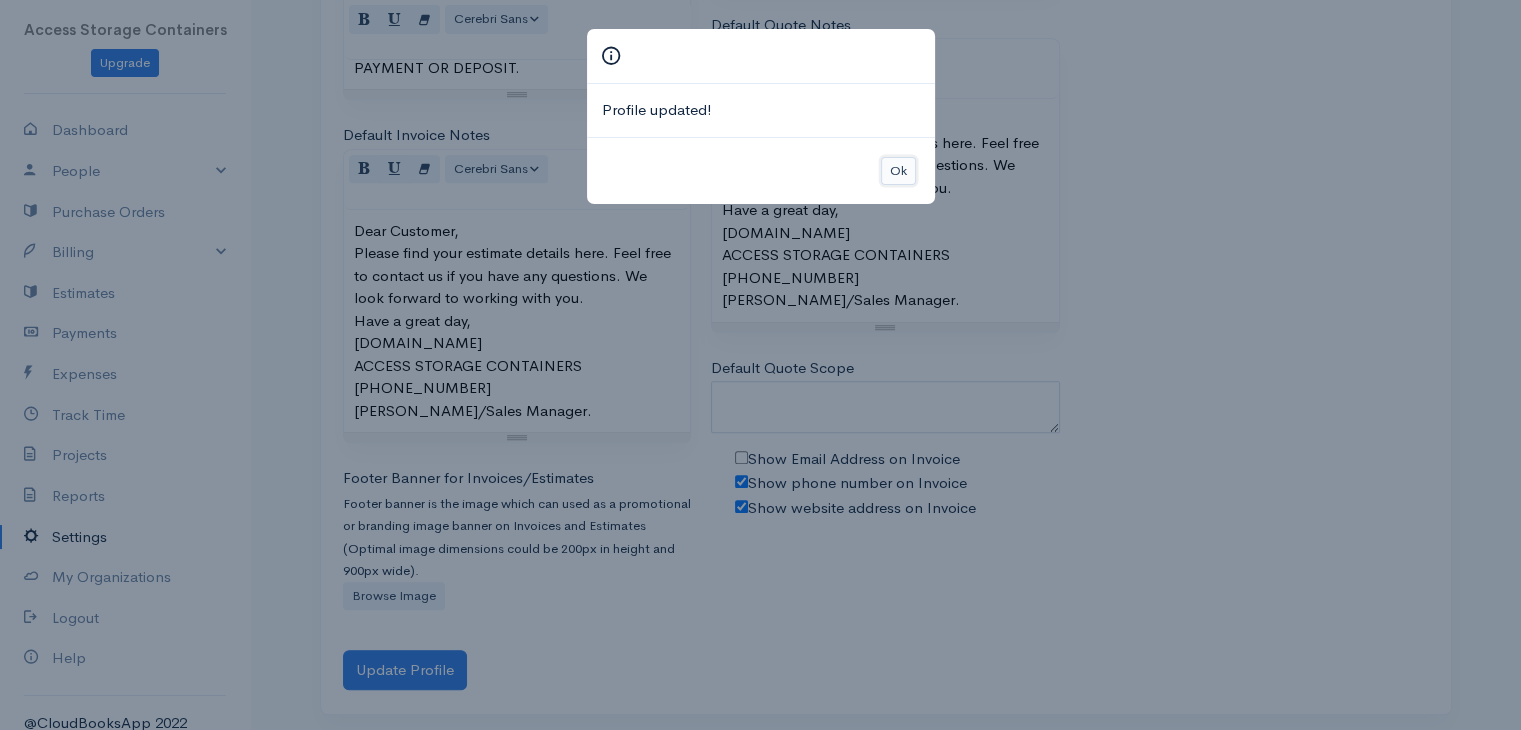 click on "Ok" at bounding box center (898, 171) 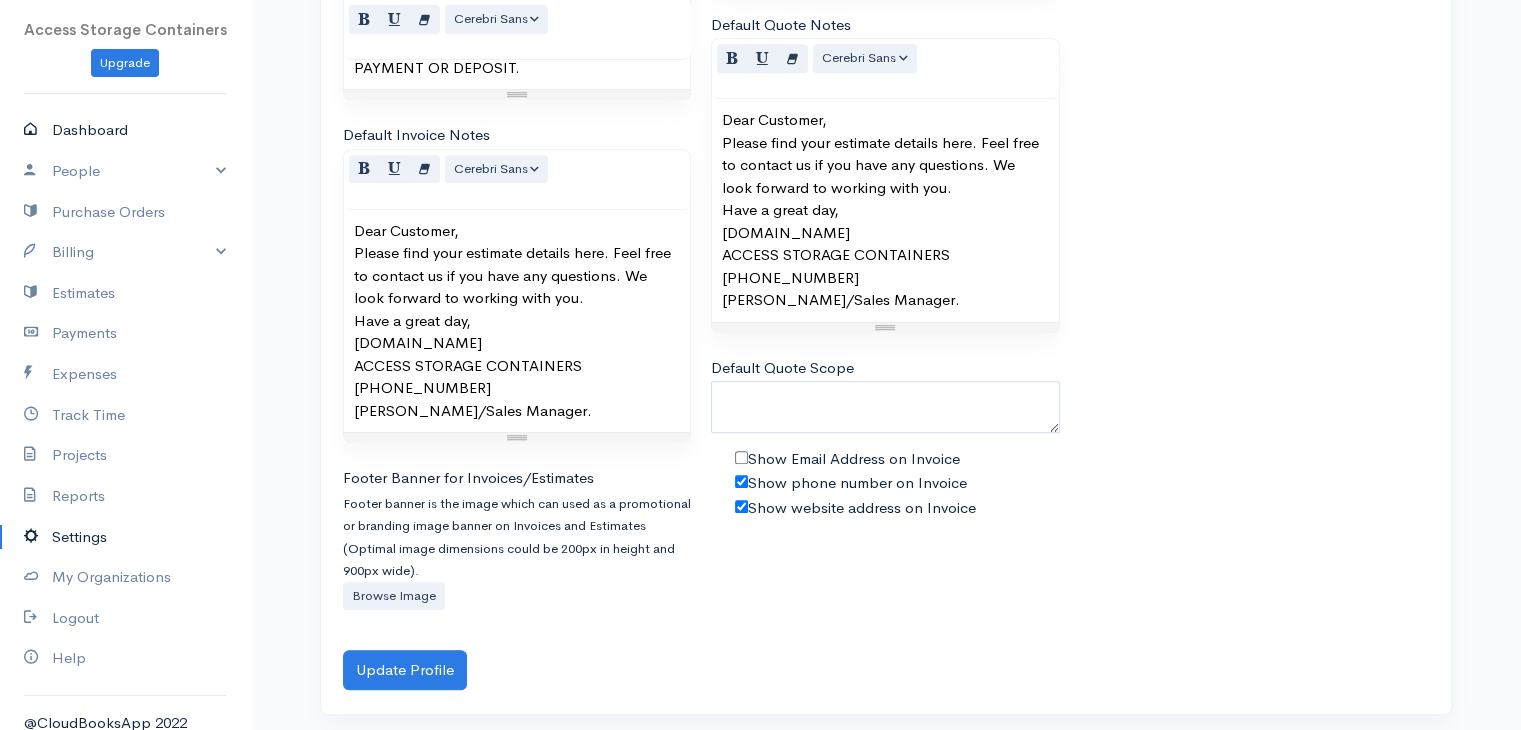 click on "Dashboard" at bounding box center (125, 130) 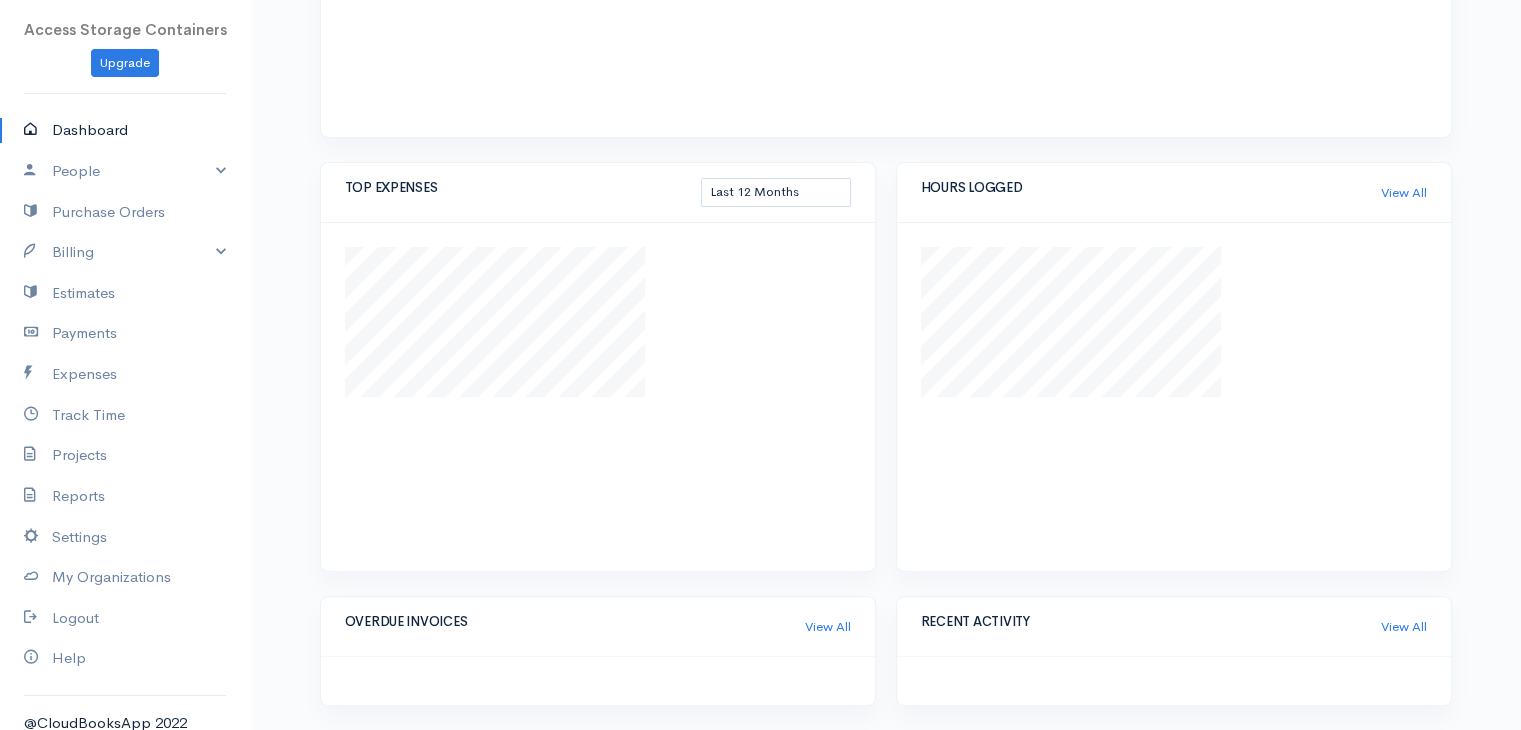 scroll, scrollTop: 667, scrollLeft: 0, axis: vertical 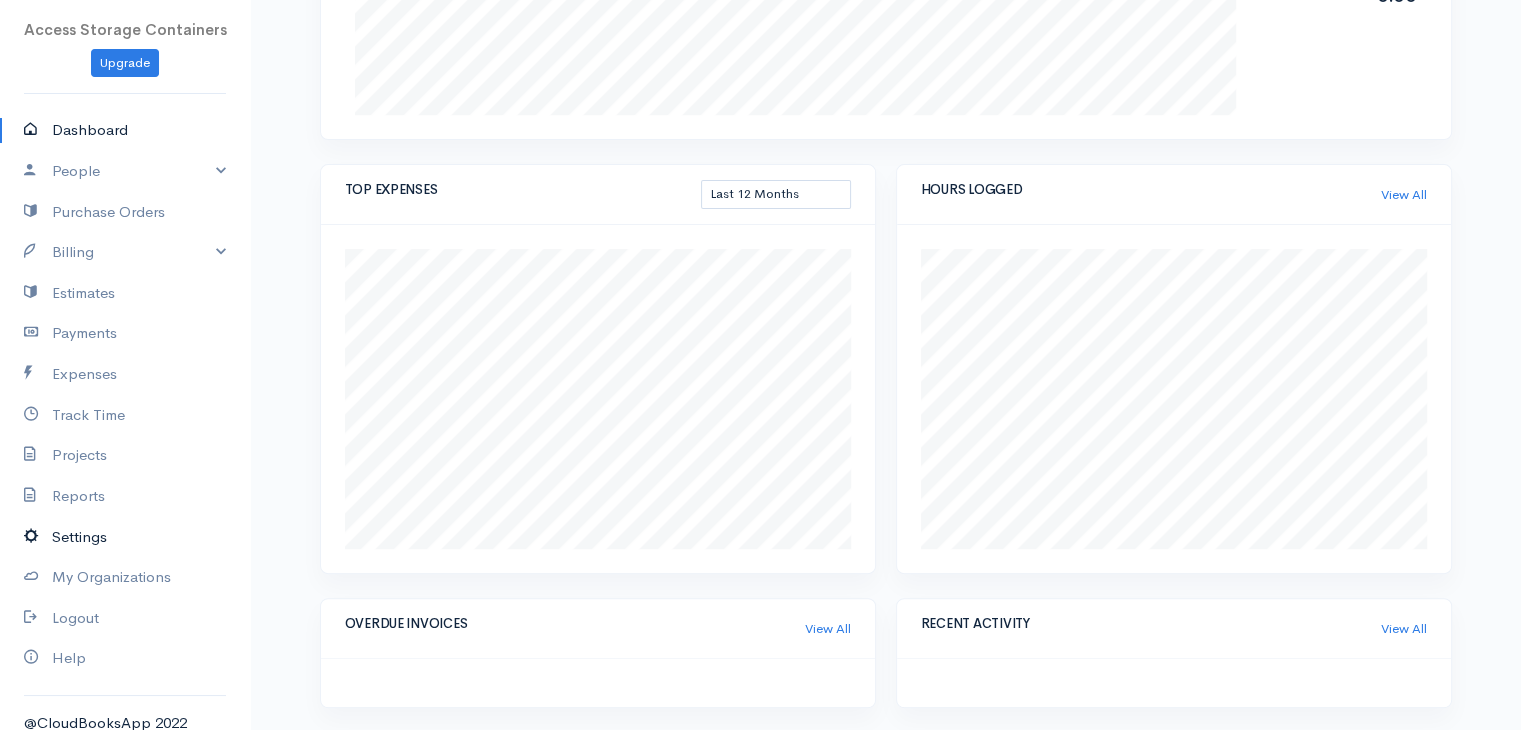 click on "Settings" at bounding box center [125, 537] 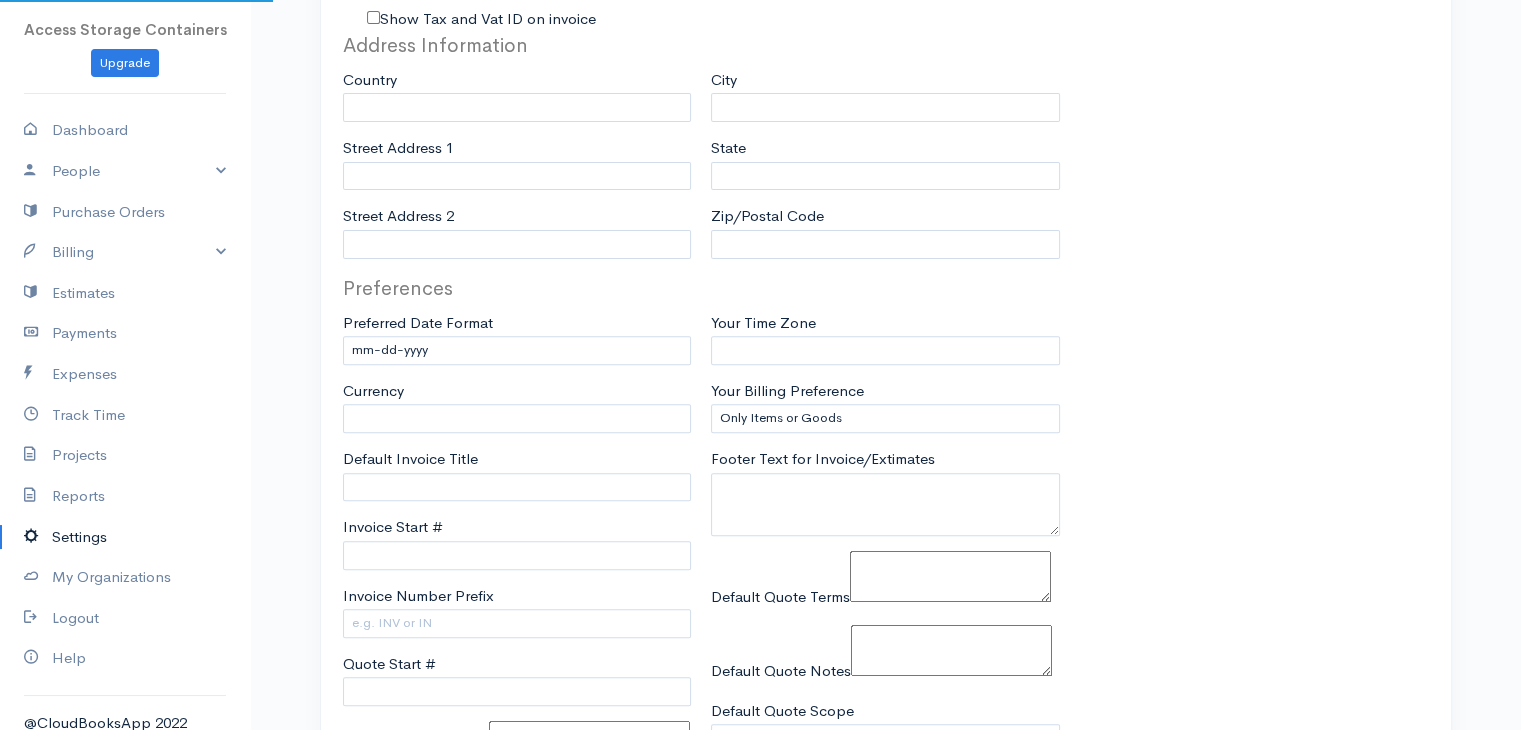 type on "Access Storage Containers" 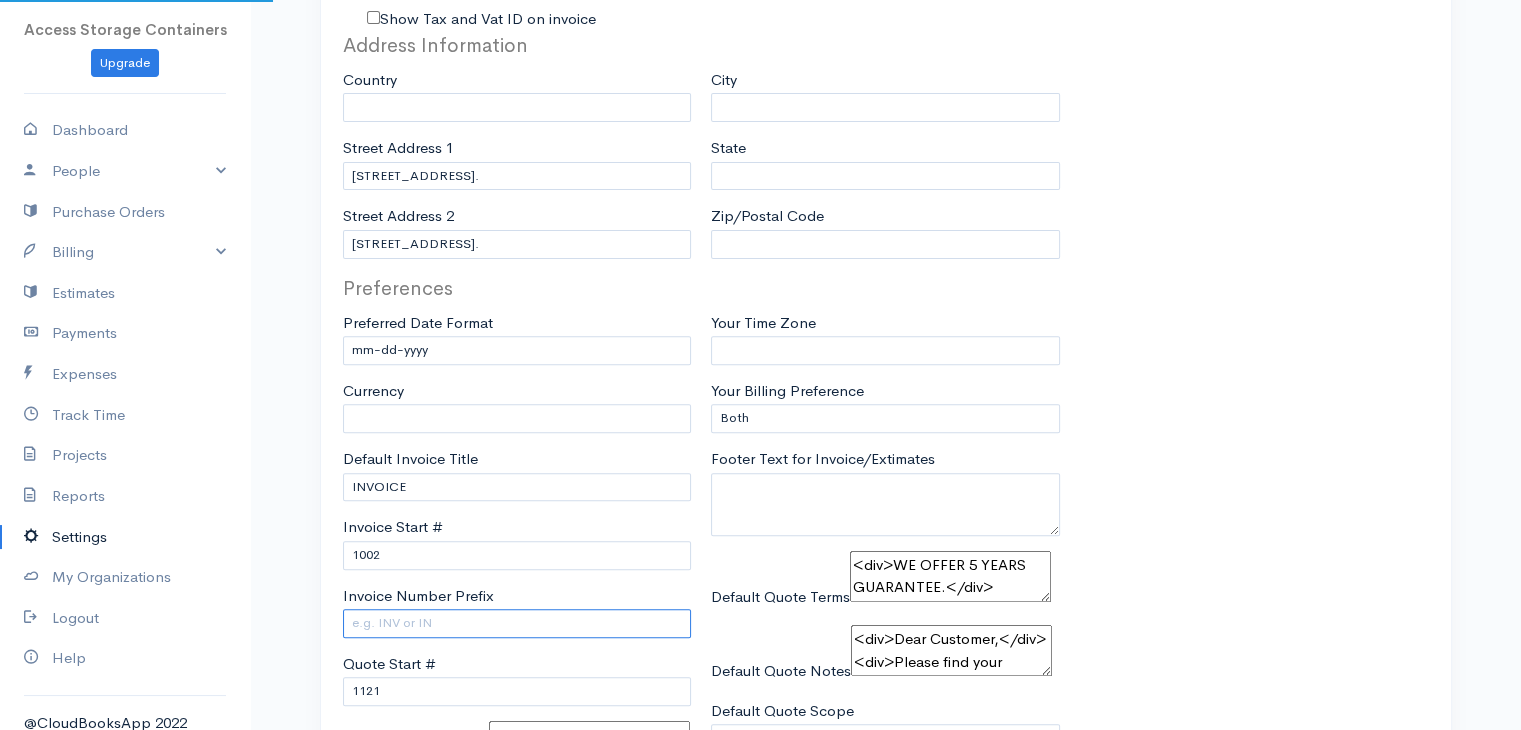 type on "[EMAIL_ADDRESS][DOMAIN_NAME]" 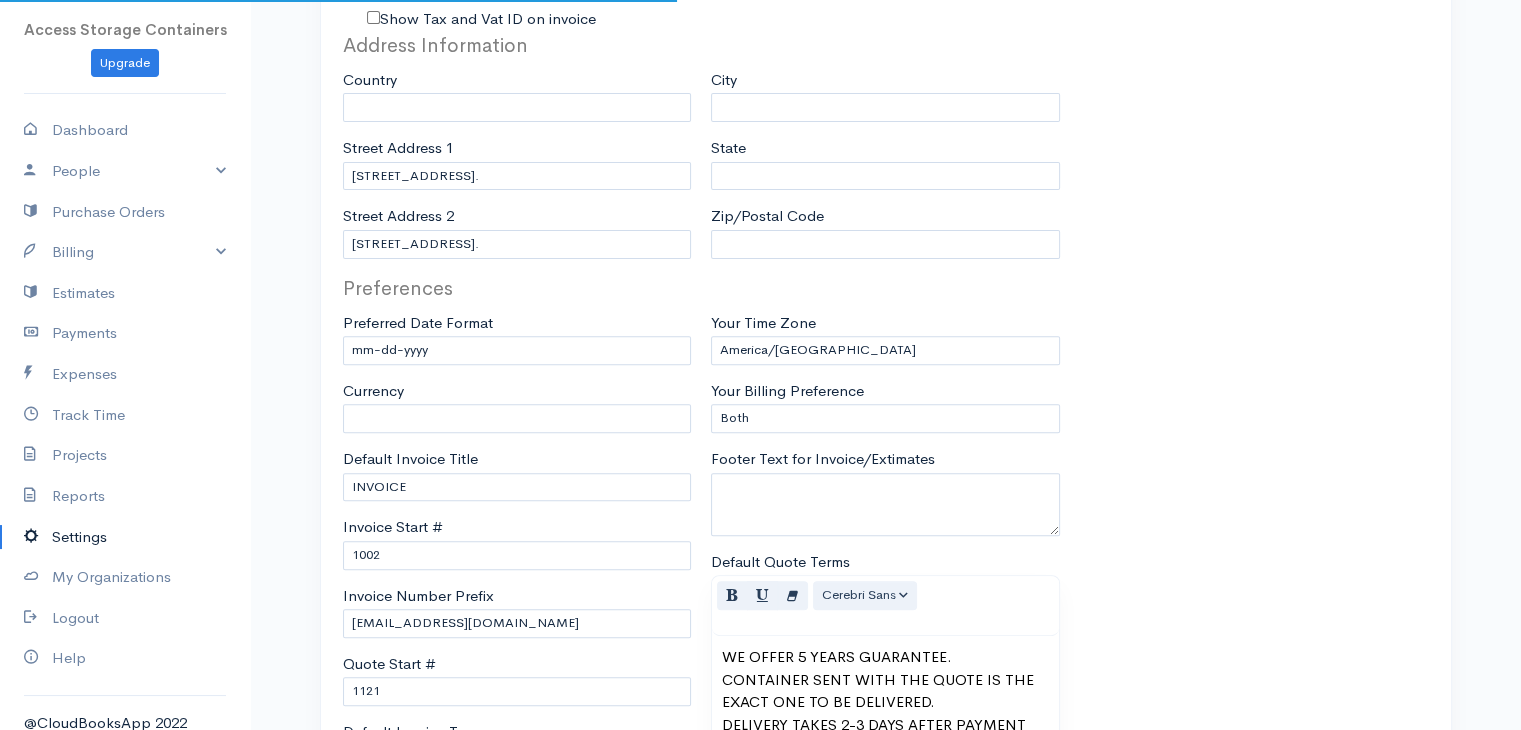 select on "[GEOGRAPHIC_DATA]" 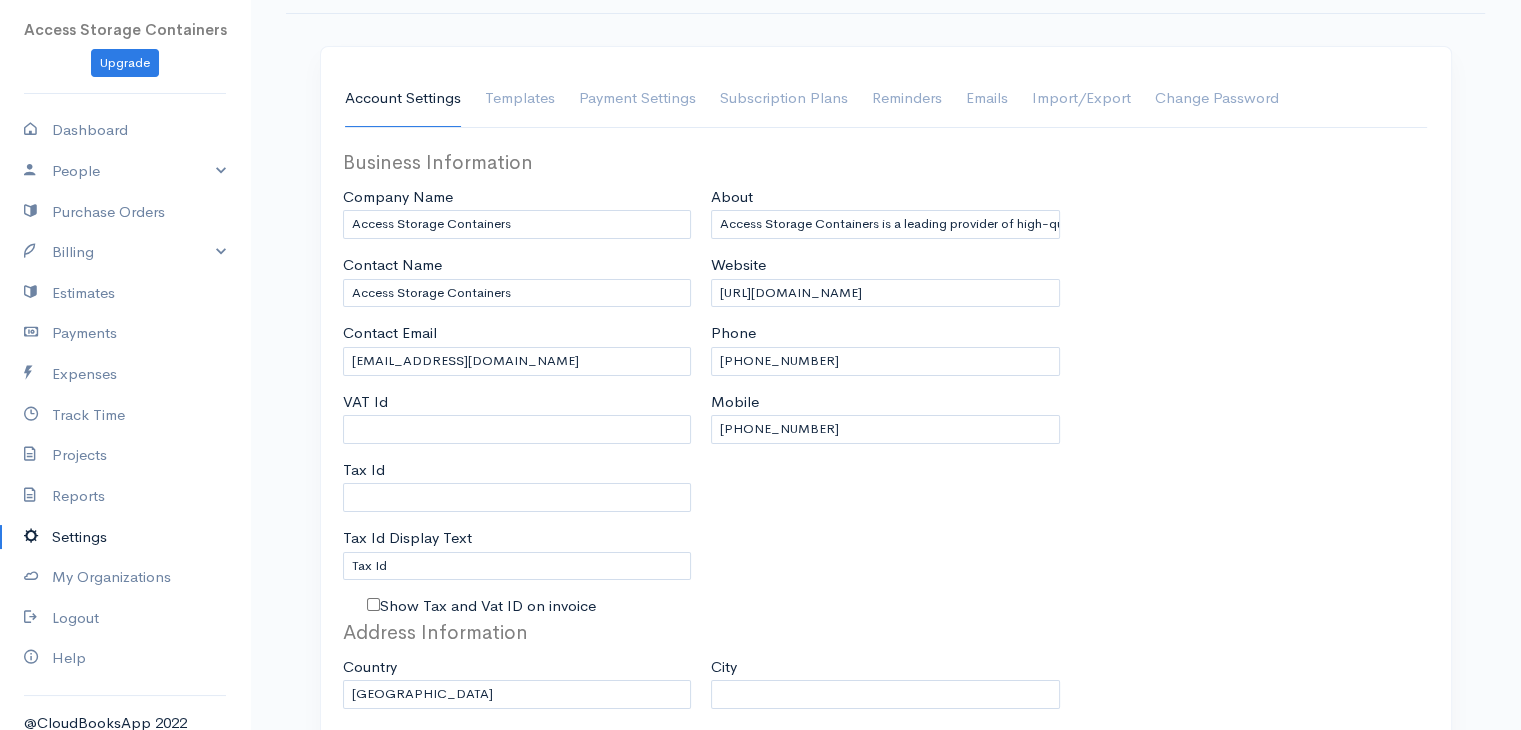 scroll, scrollTop: 0, scrollLeft: 0, axis: both 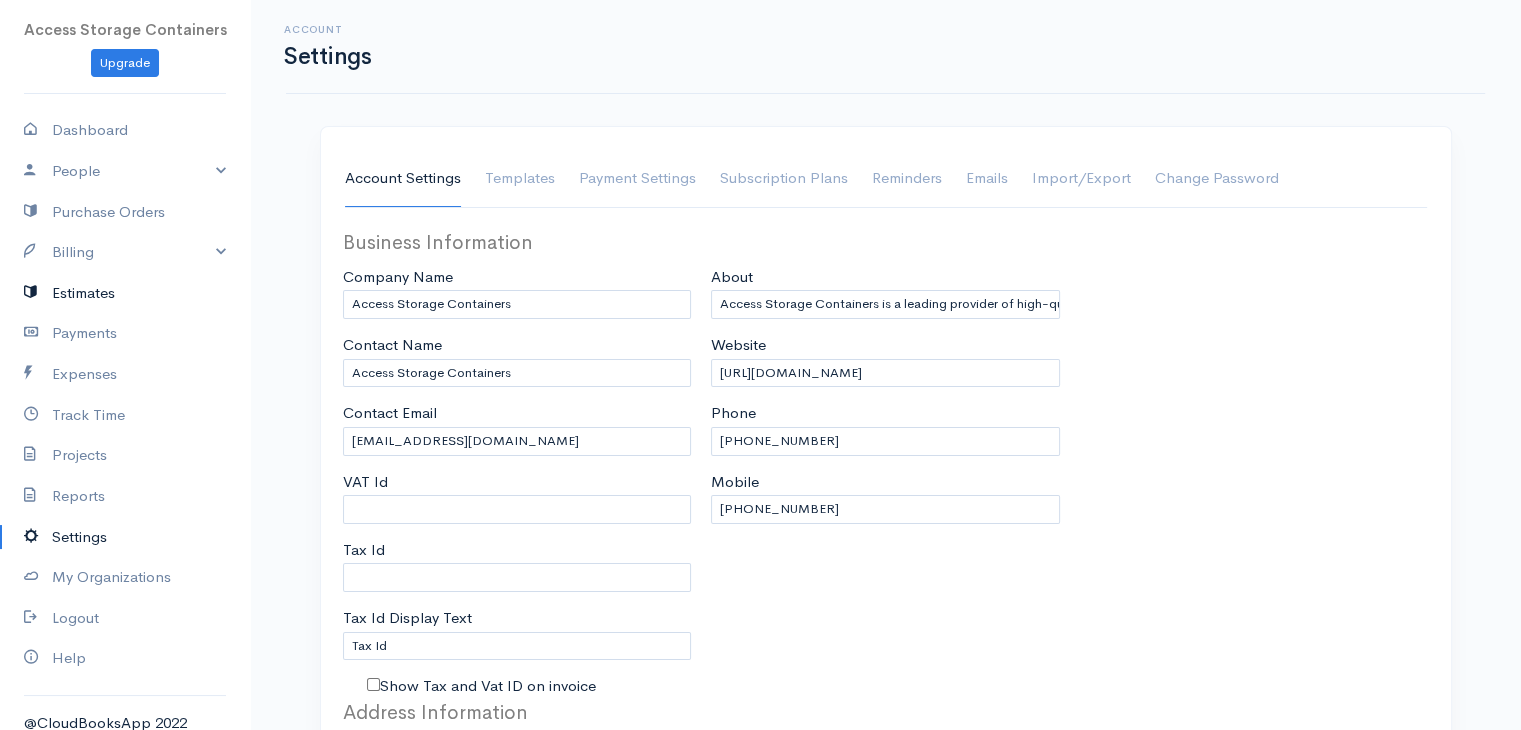 click on "Estimates" at bounding box center (125, 293) 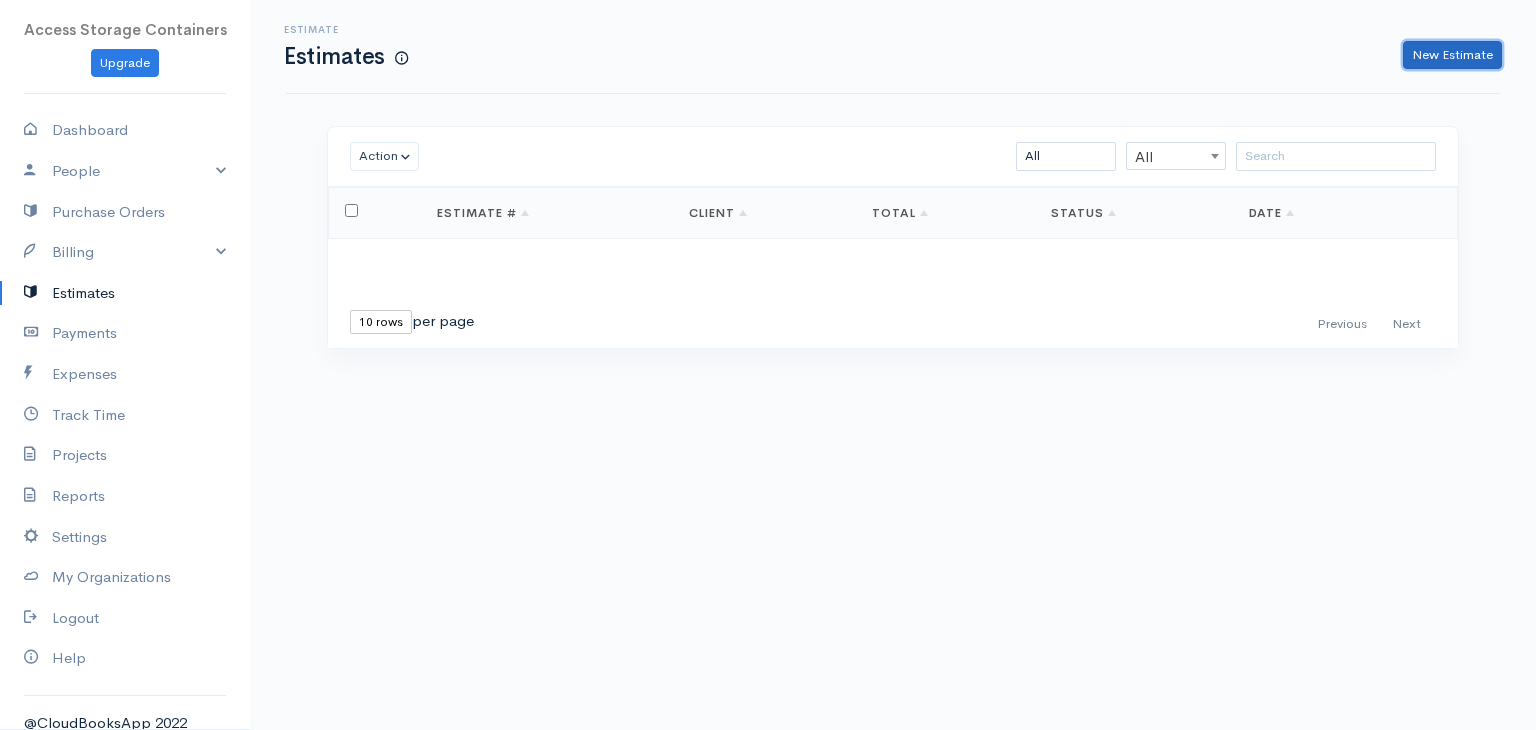 click on "New Estimate" at bounding box center (1452, 55) 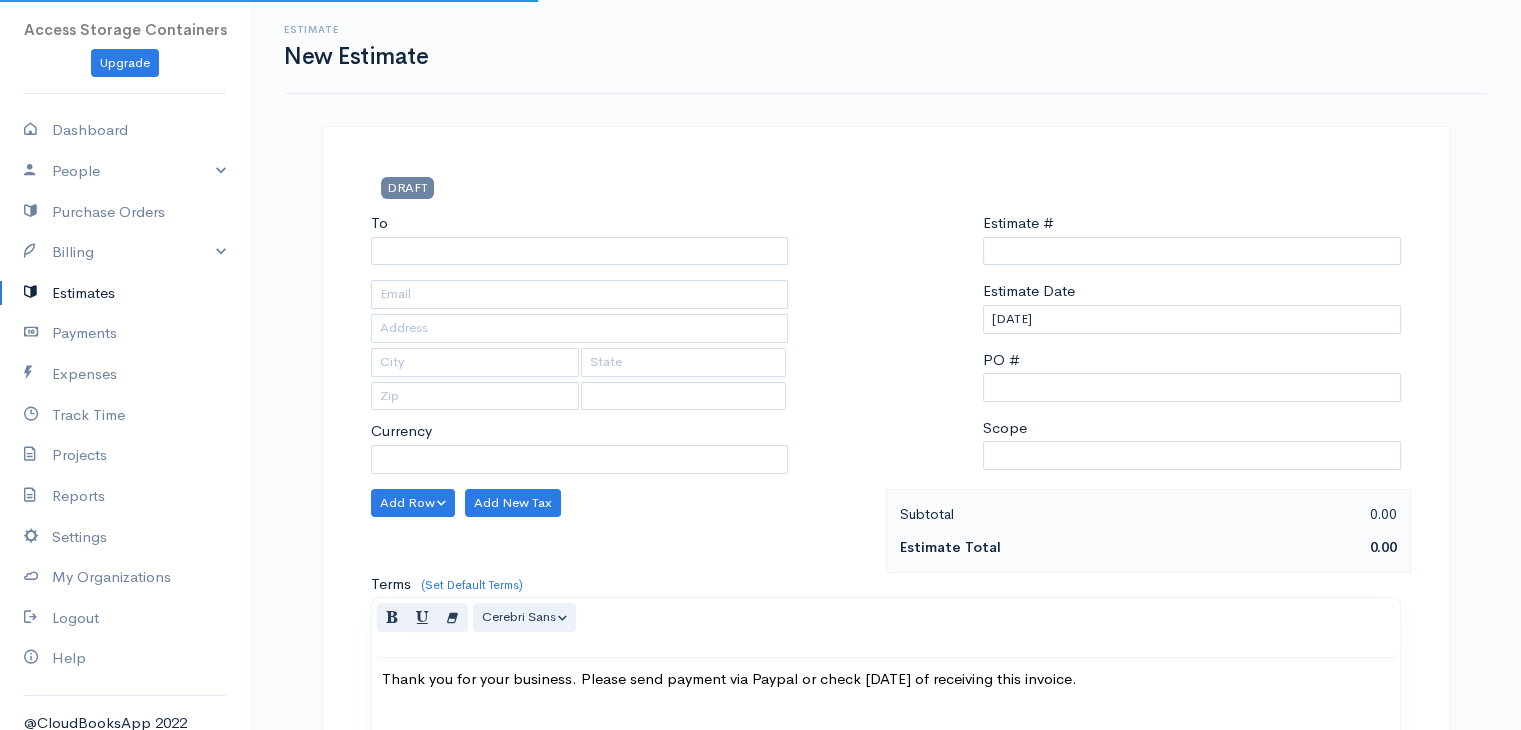 select on "CAD" 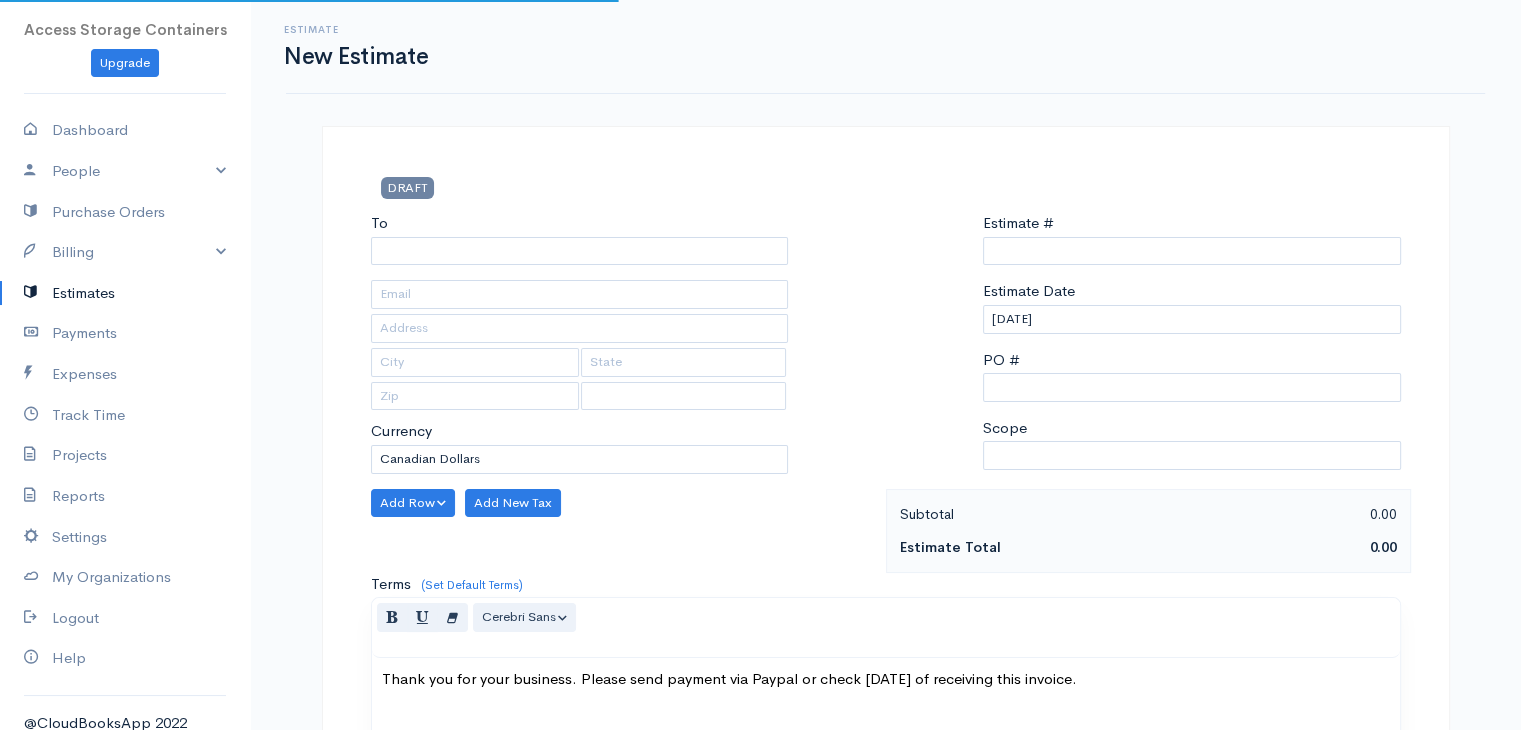 select on "[GEOGRAPHIC_DATA]" 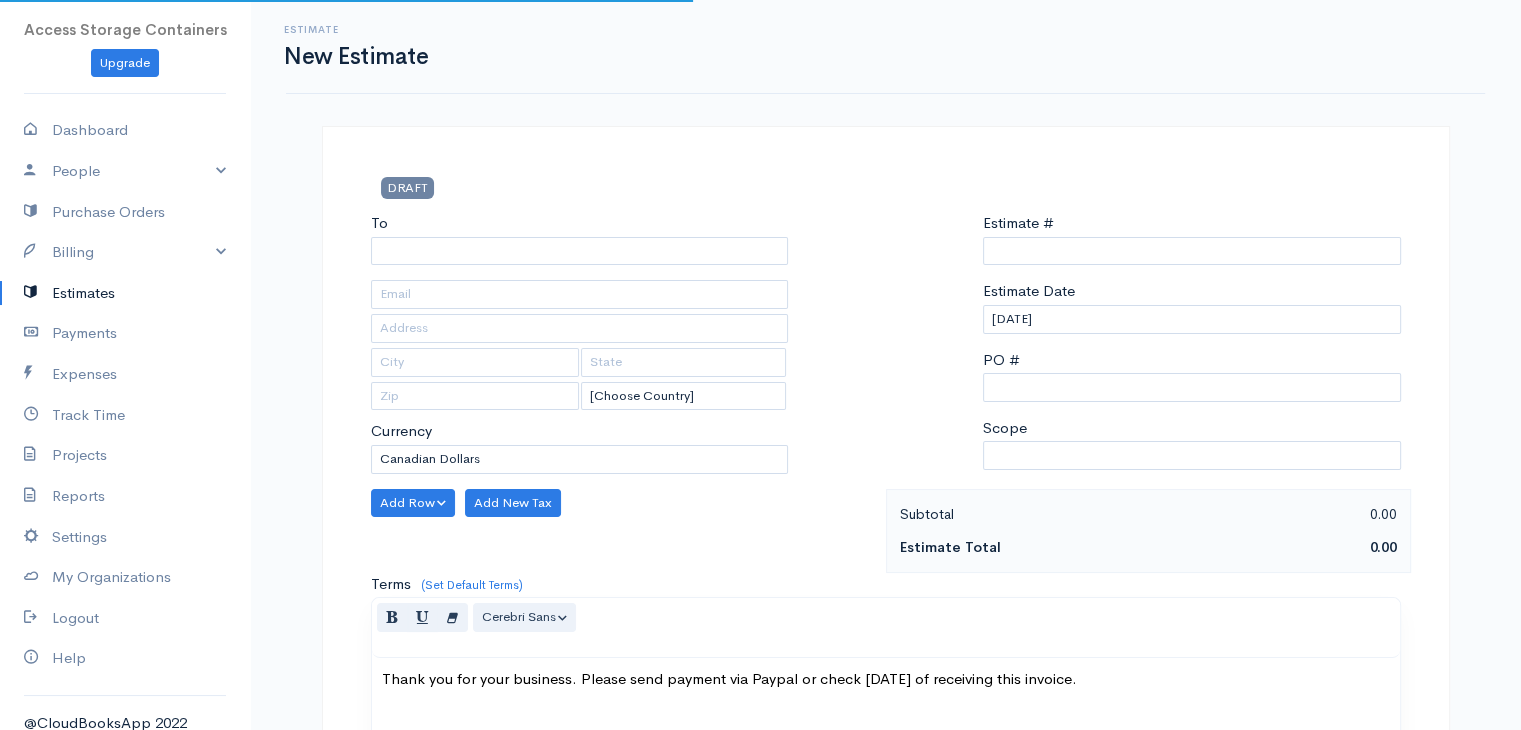type on "0000001121" 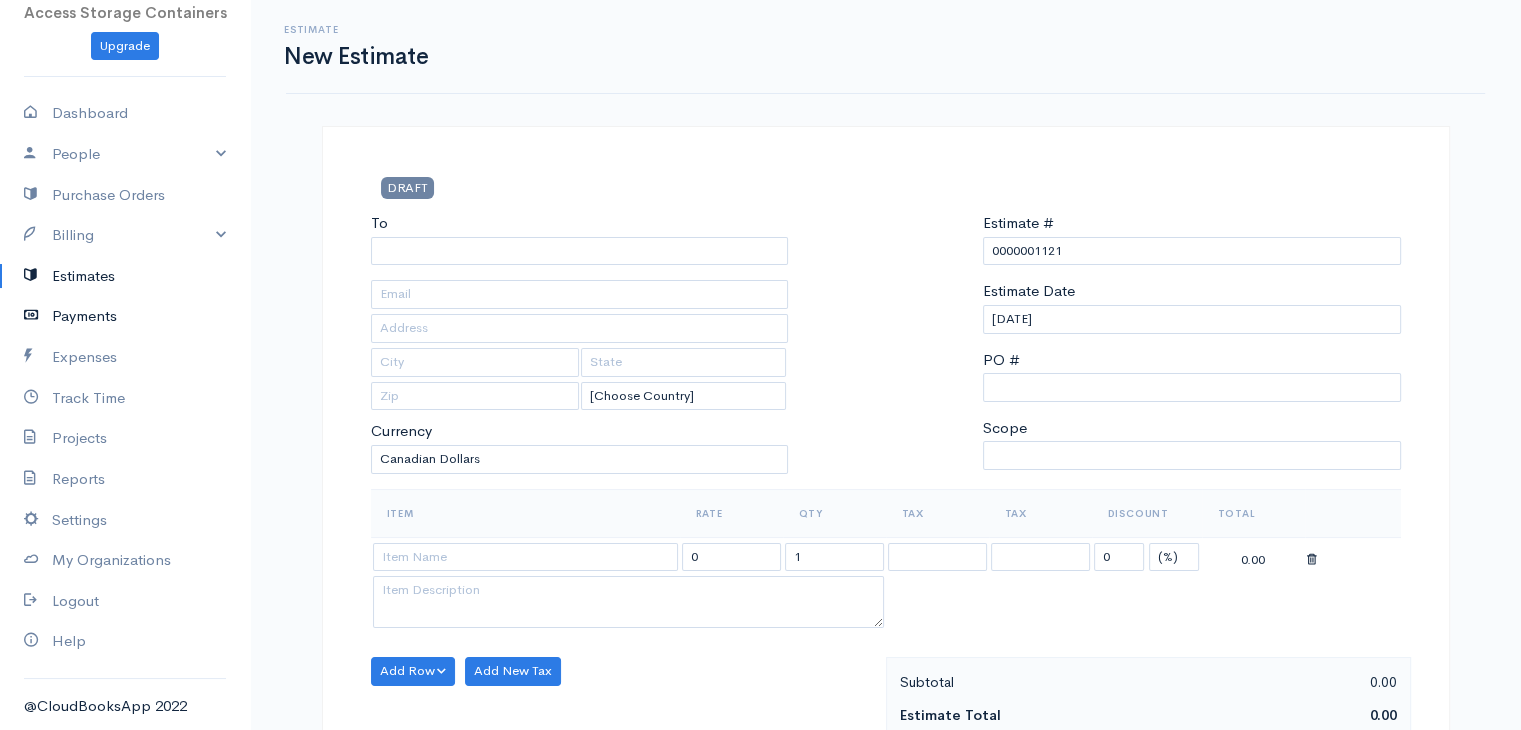 scroll, scrollTop: 0, scrollLeft: 0, axis: both 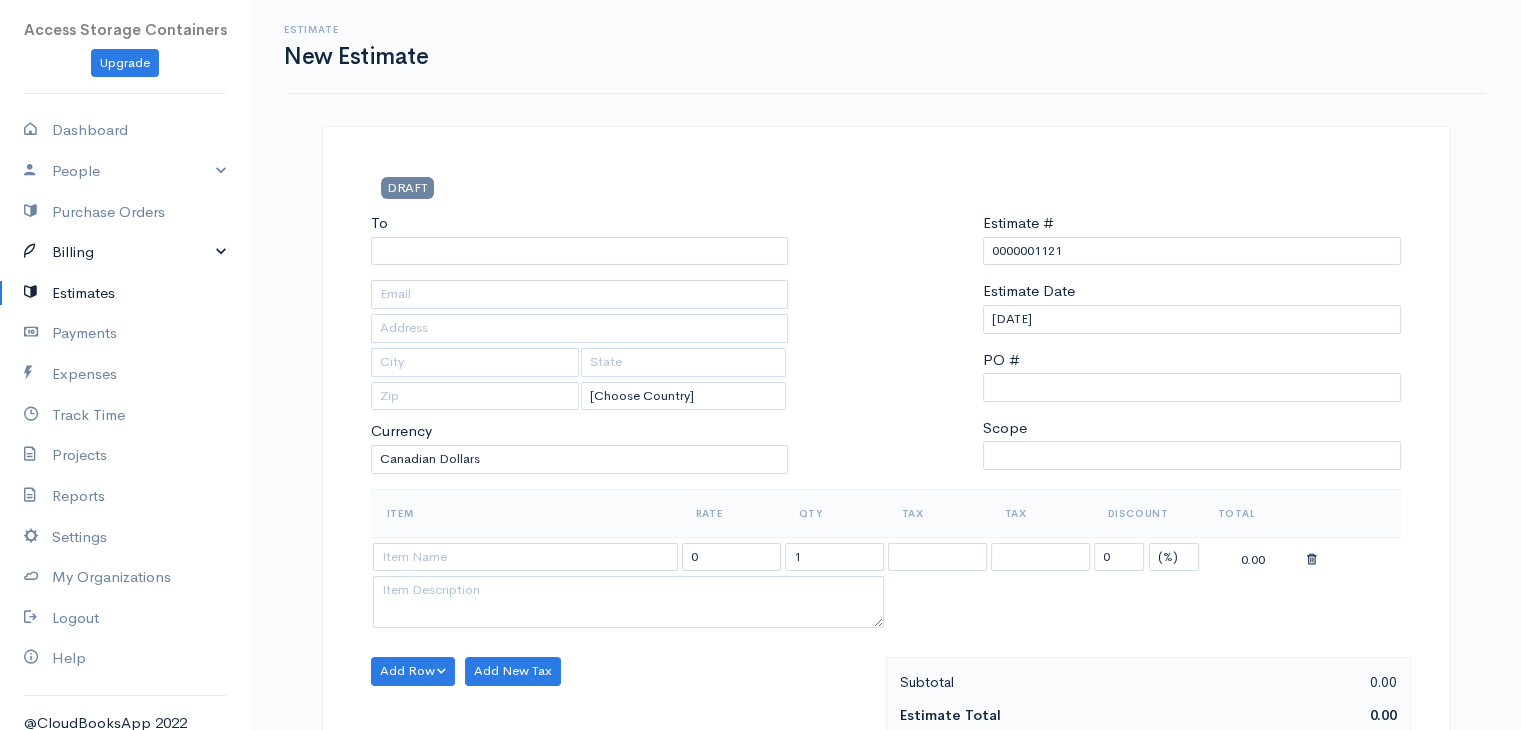 click on "Billing" at bounding box center [125, 252] 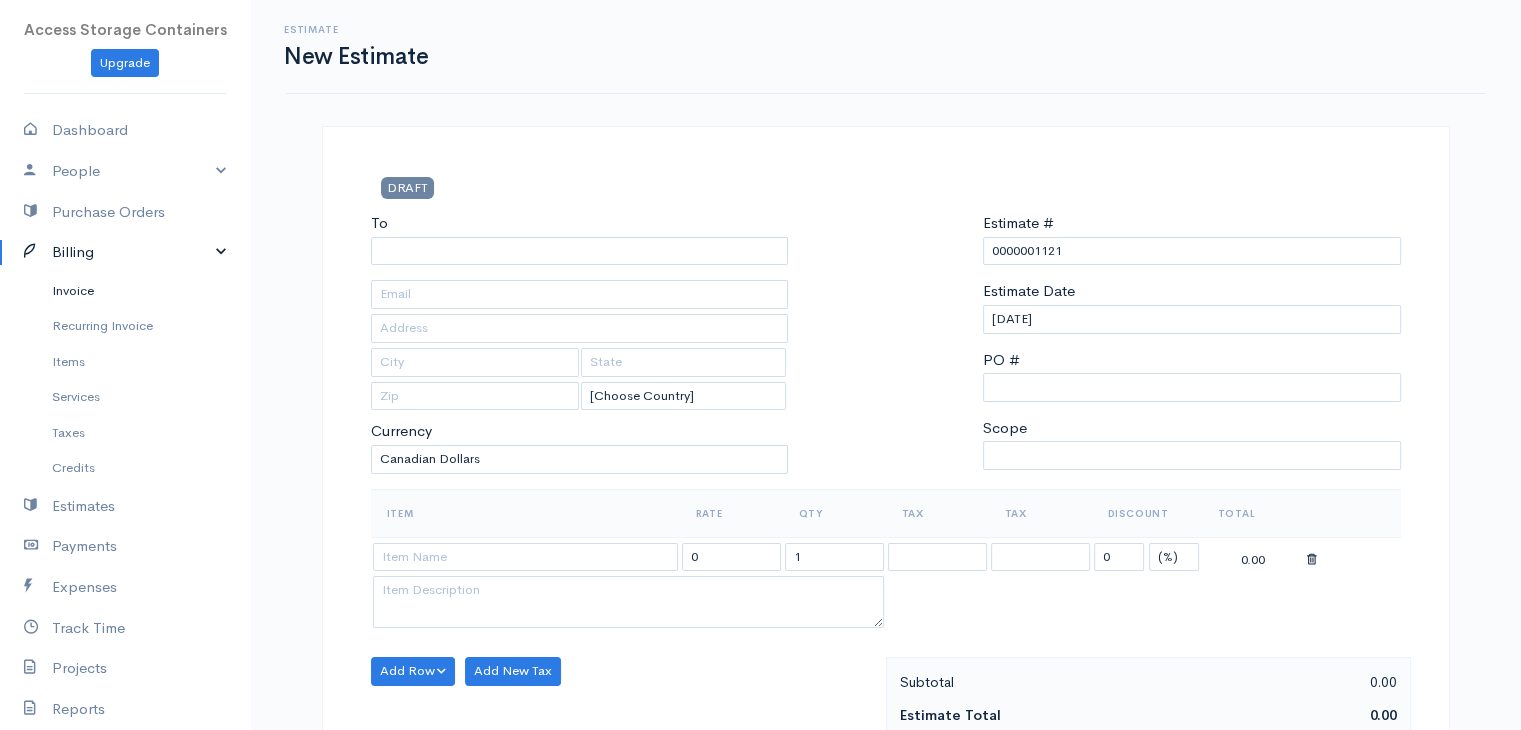 click on "Invoice" at bounding box center [125, 291] 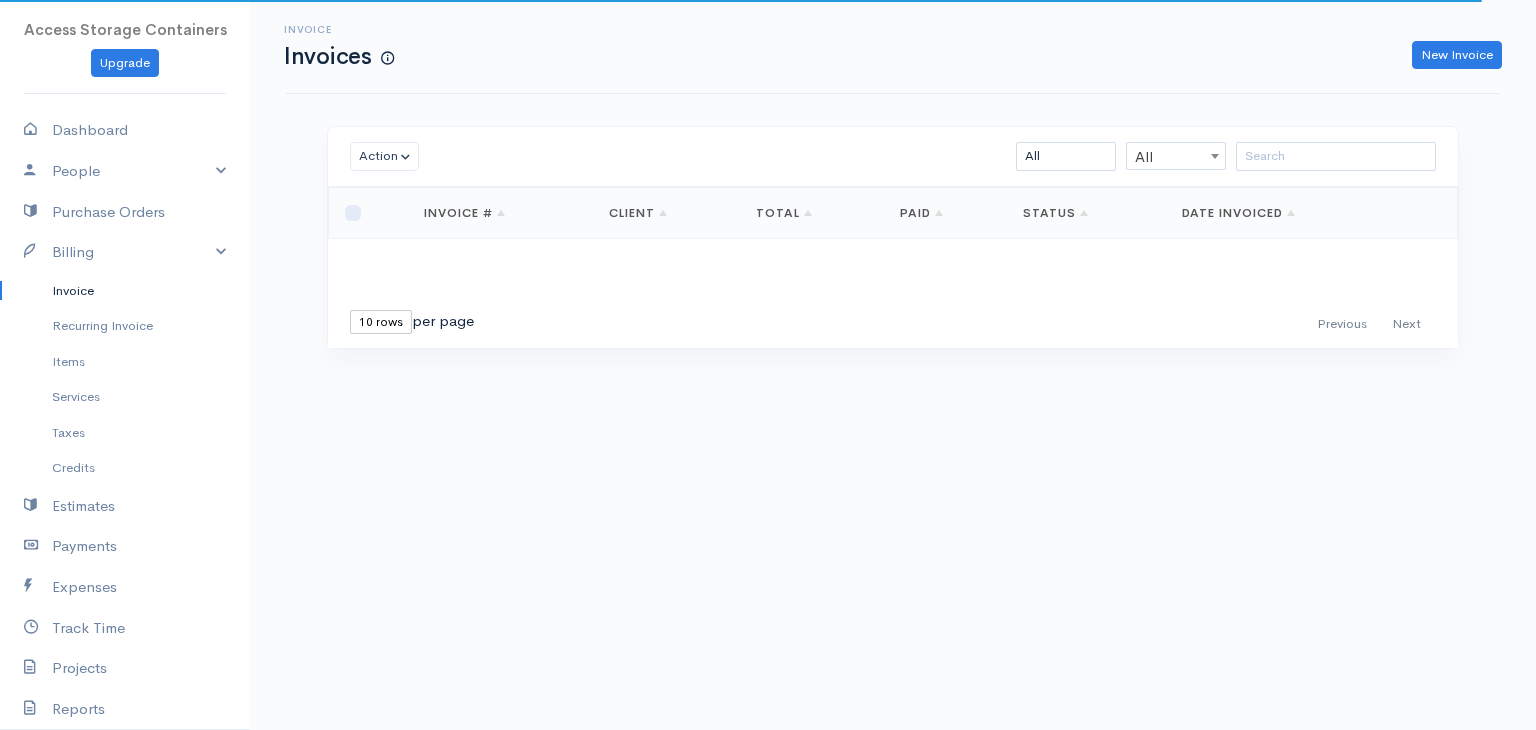 click on "Invoice #" at bounding box center [464, 213] 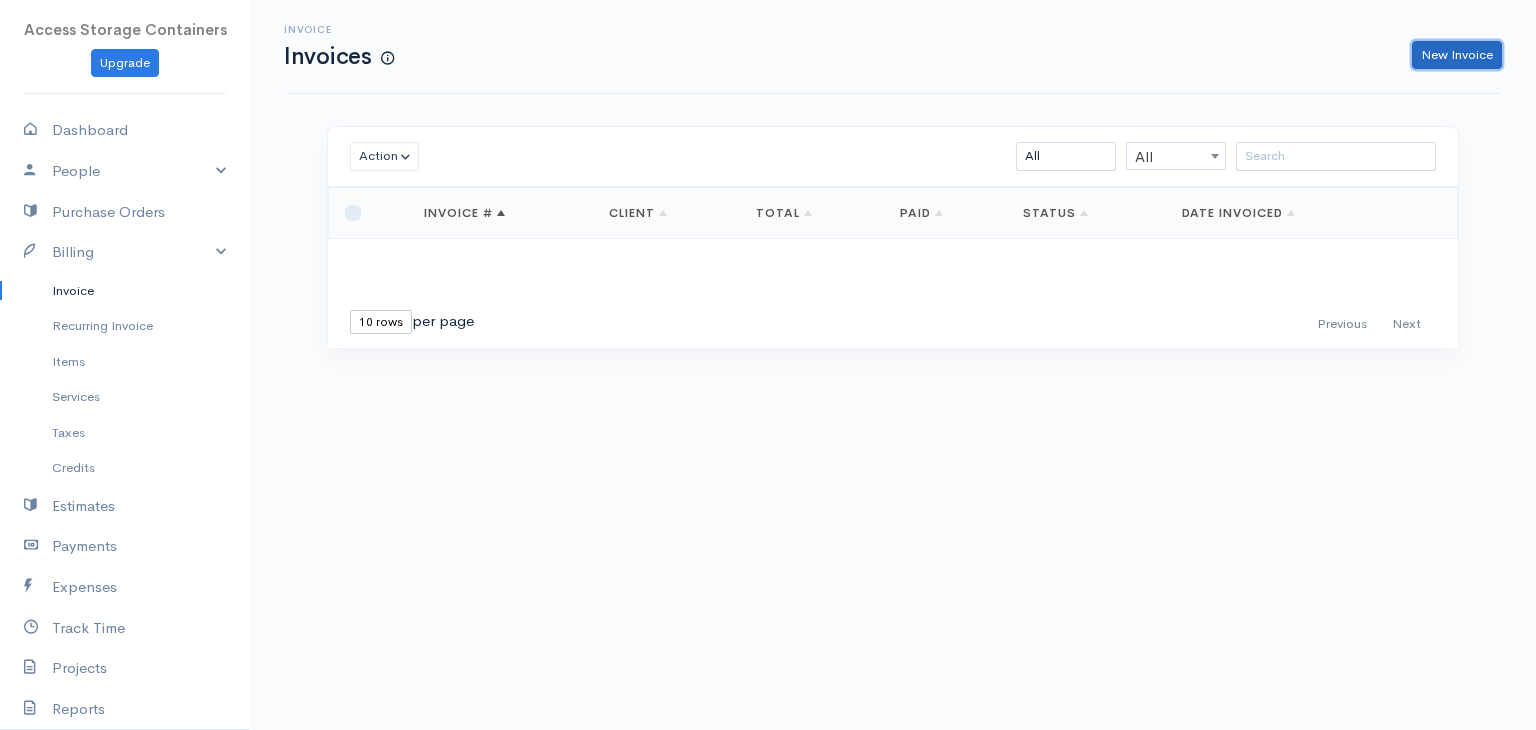 click on "New Invoice" at bounding box center (1457, 55) 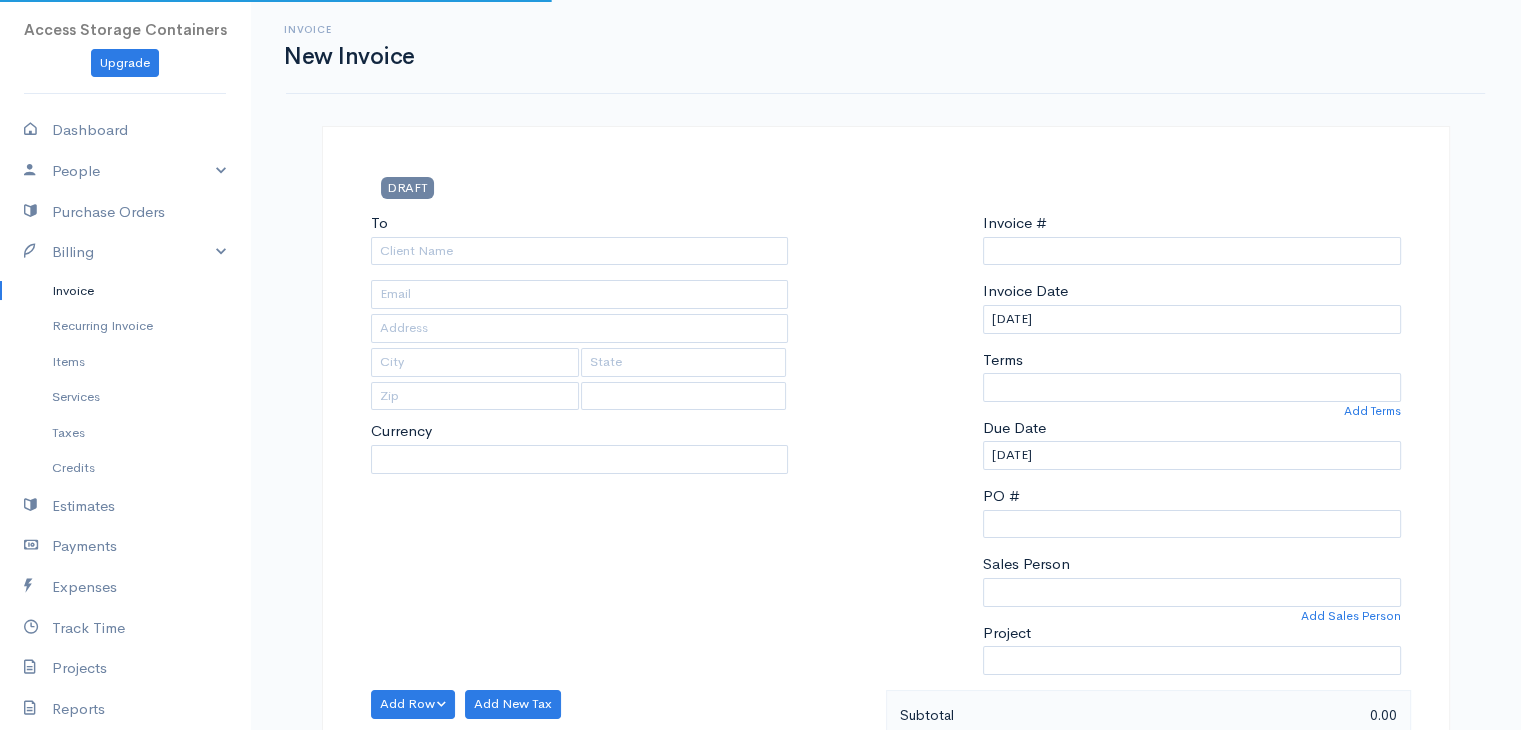 select on "[GEOGRAPHIC_DATA]" 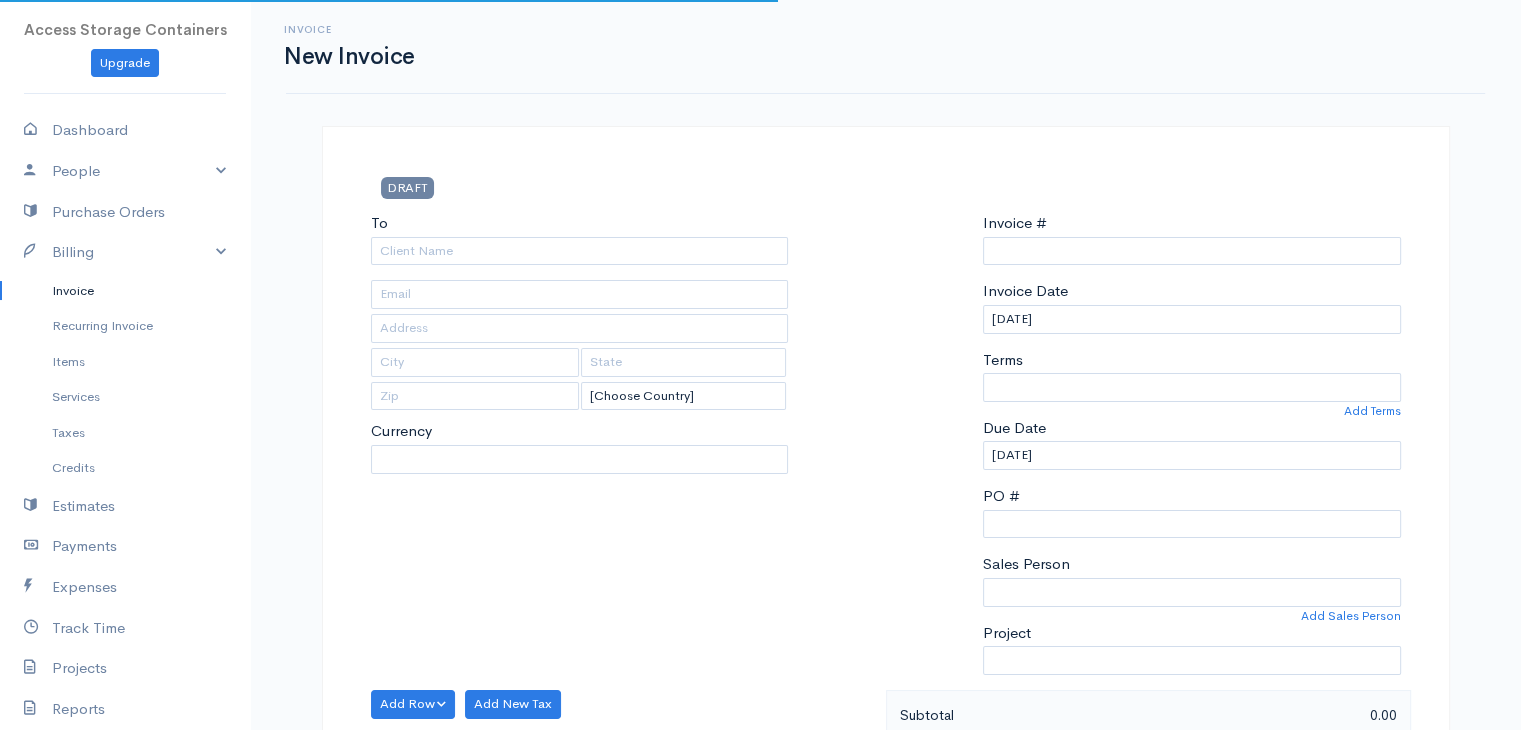 type on "0000001002" 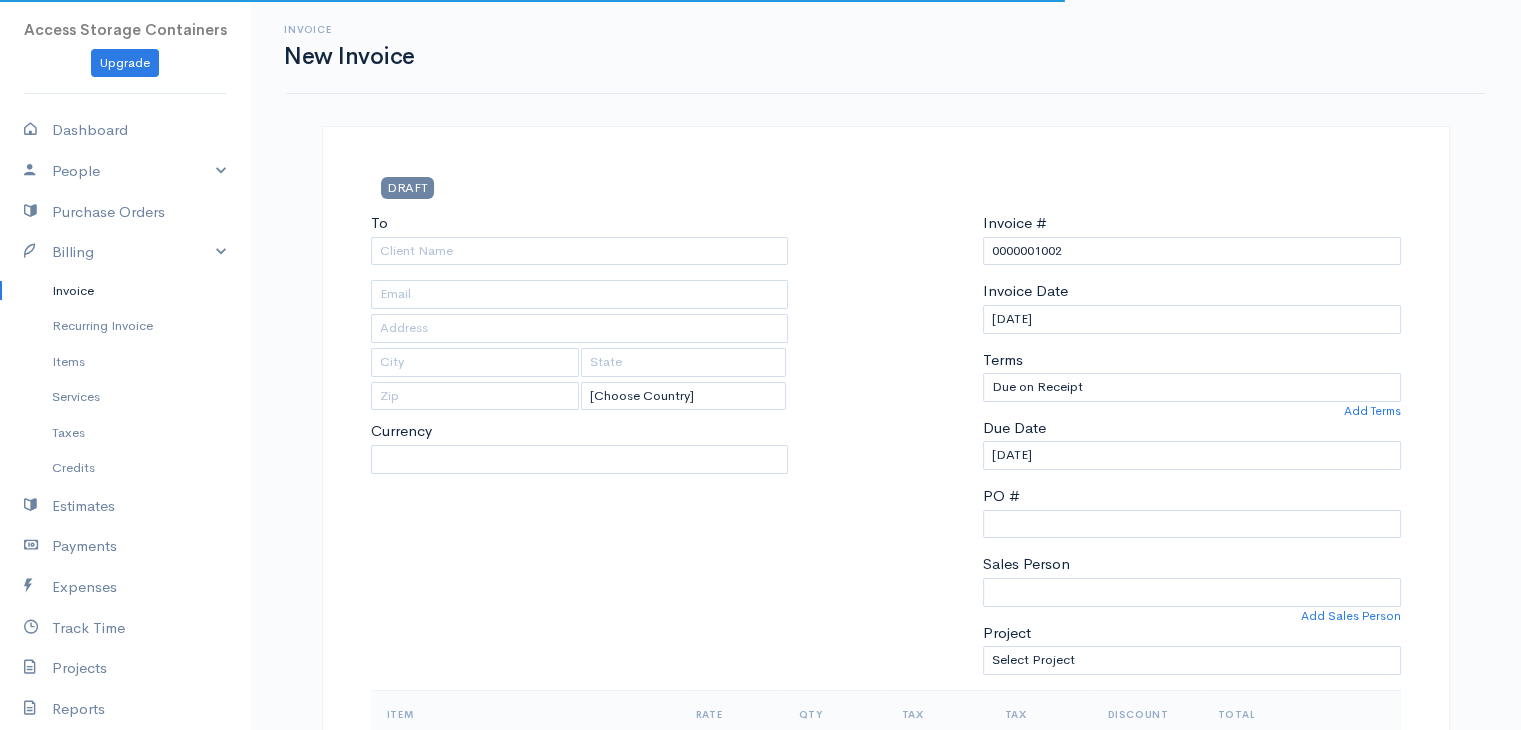select on "CAD" 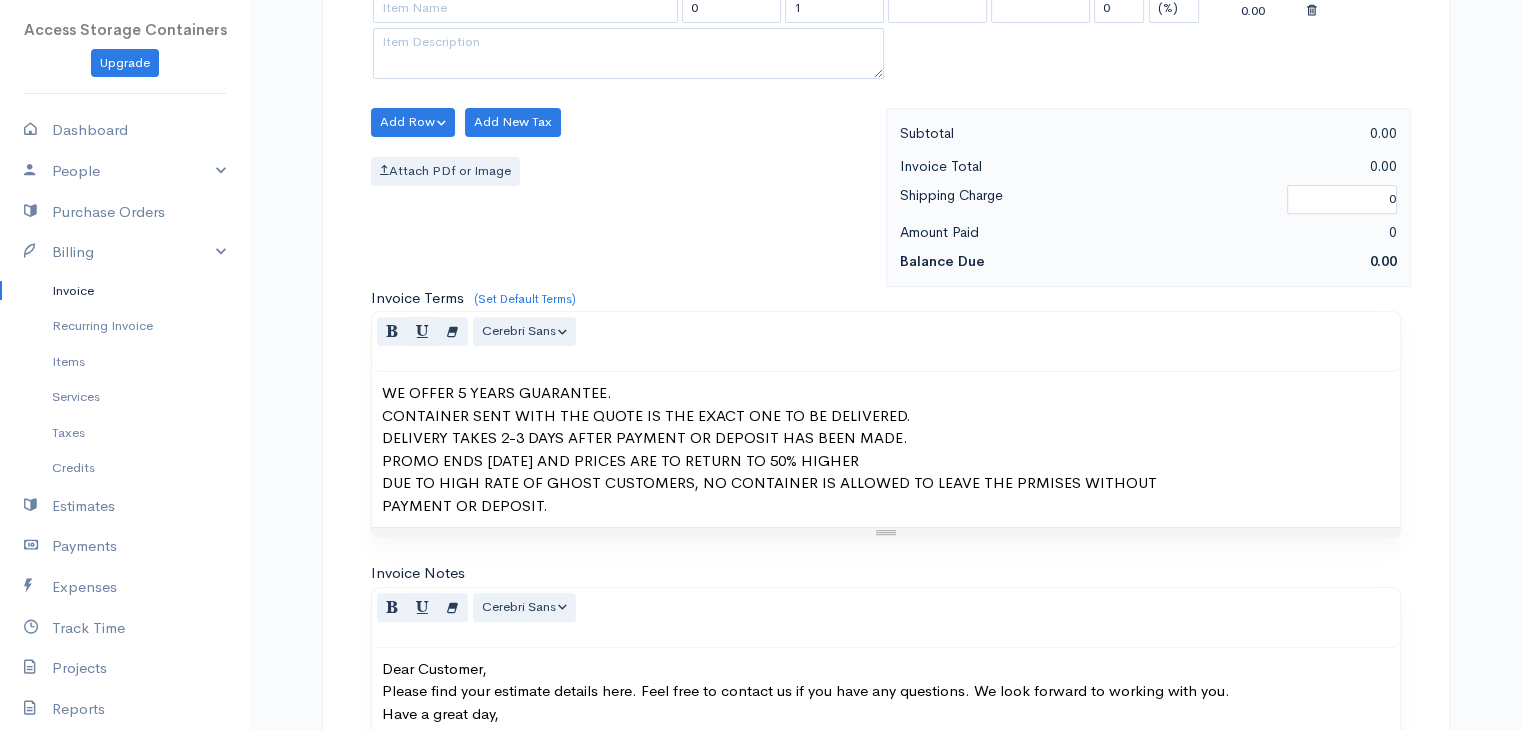 scroll, scrollTop: 767, scrollLeft: 0, axis: vertical 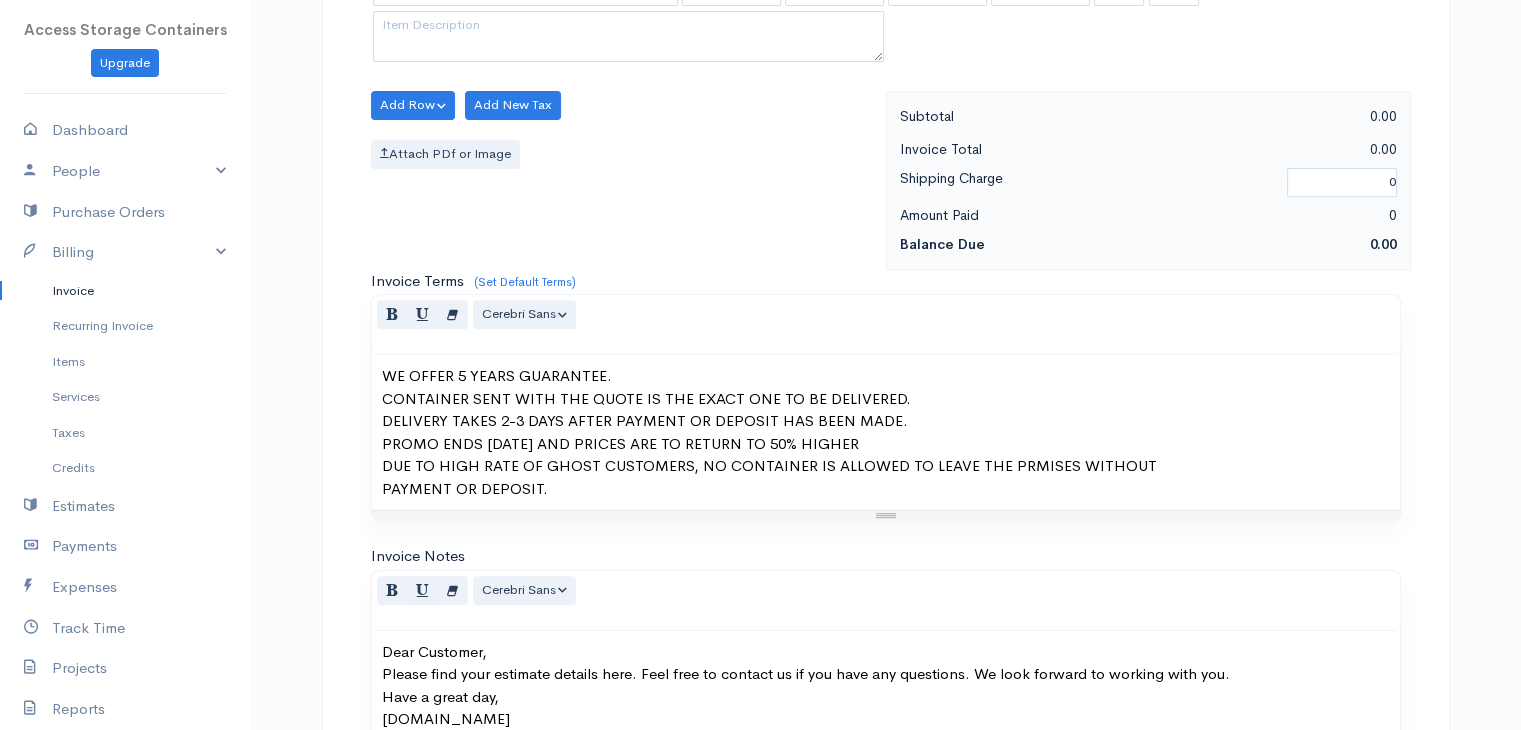 click on "PAYMENT OR DEPOSIT." at bounding box center (886, 489) 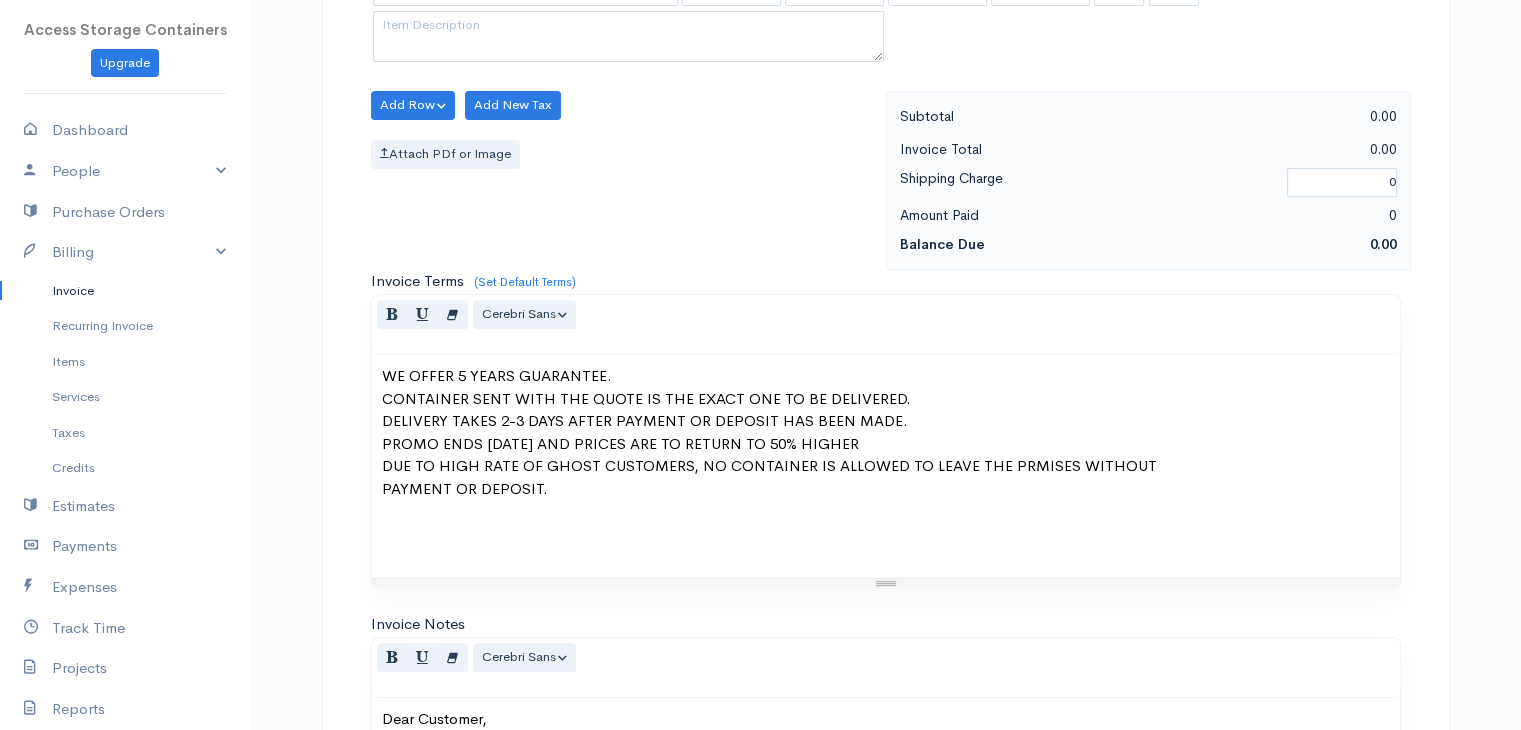 paste 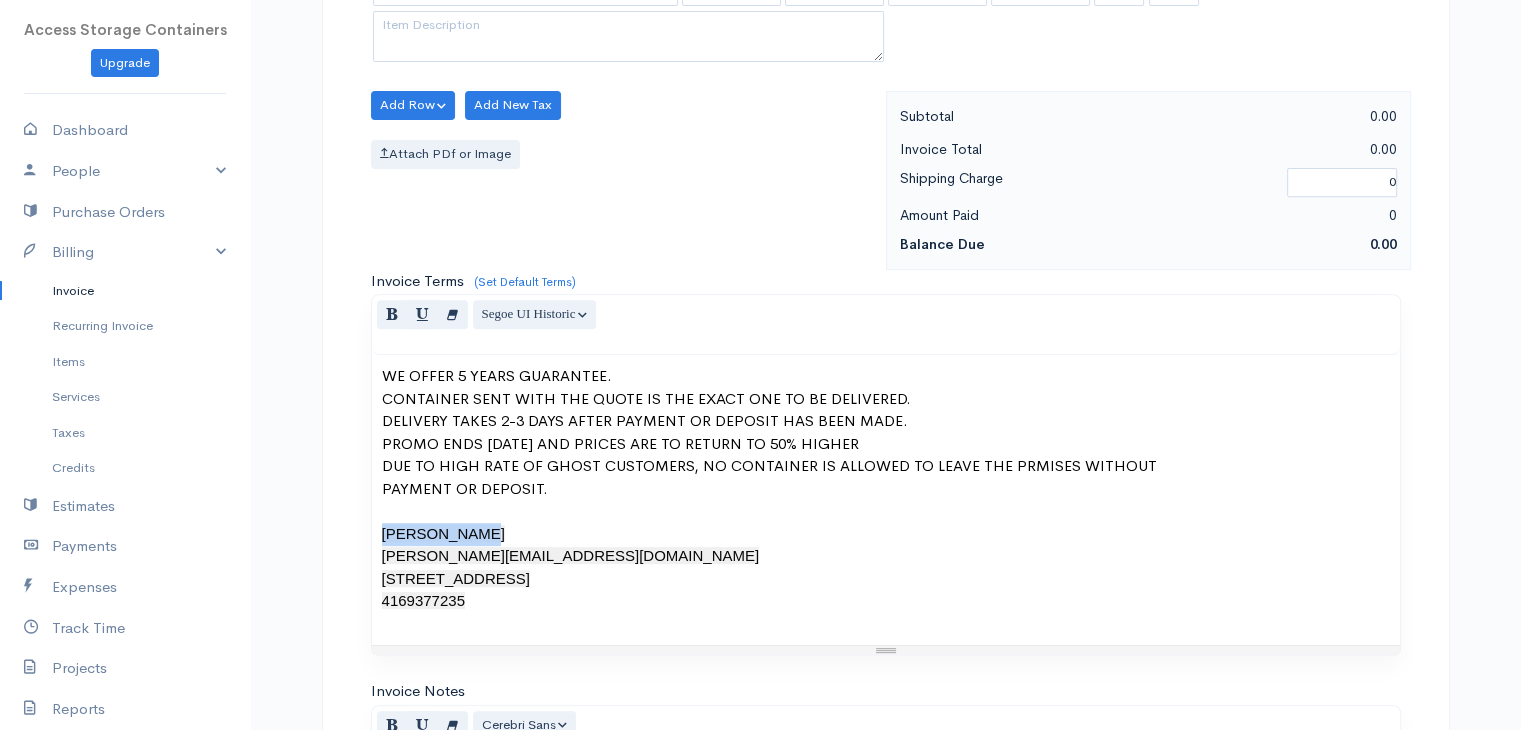 drag, startPoint x: 472, startPoint y: 532, endPoint x: 364, endPoint y: 525, distance: 108.226616 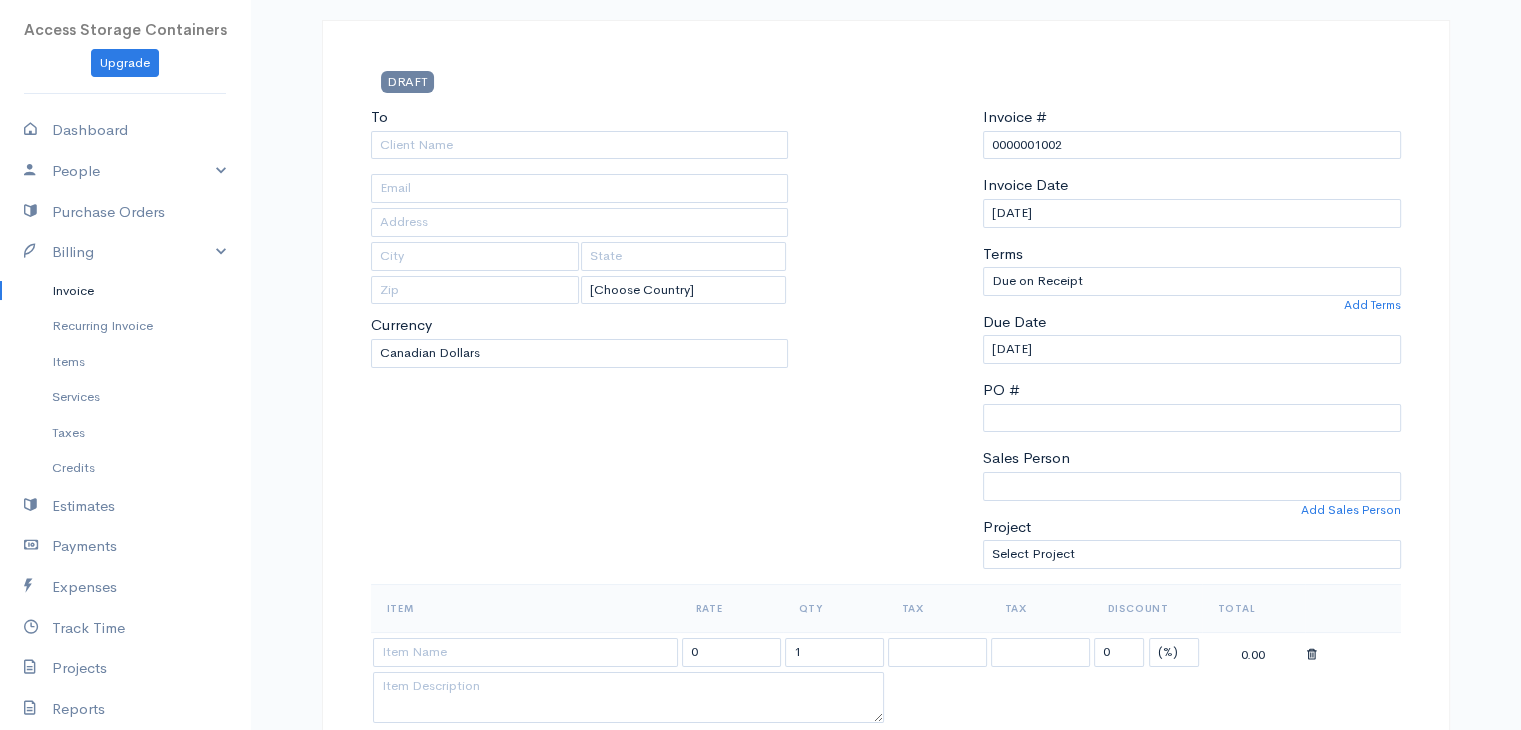 scroll, scrollTop: 104, scrollLeft: 0, axis: vertical 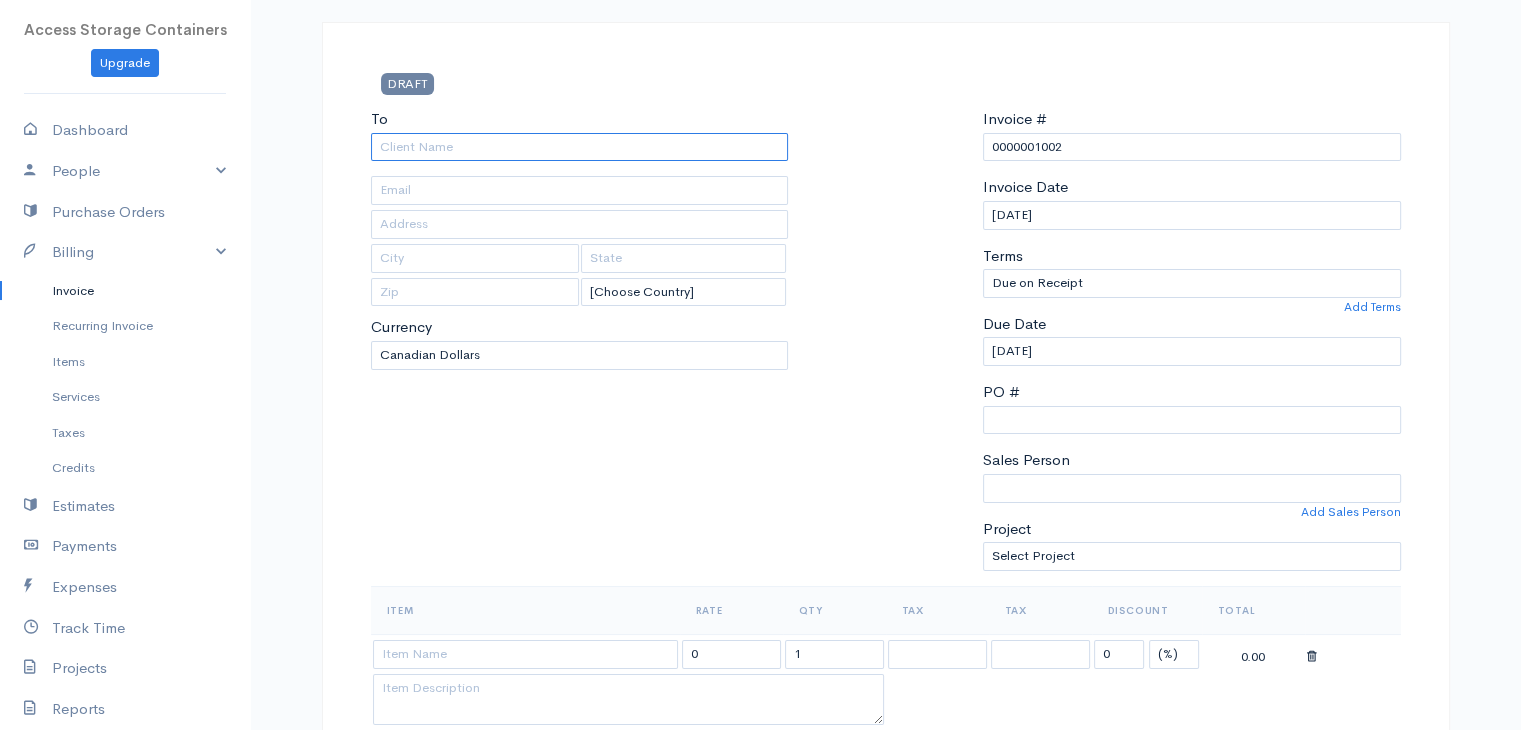 click on "To" at bounding box center (580, 147) 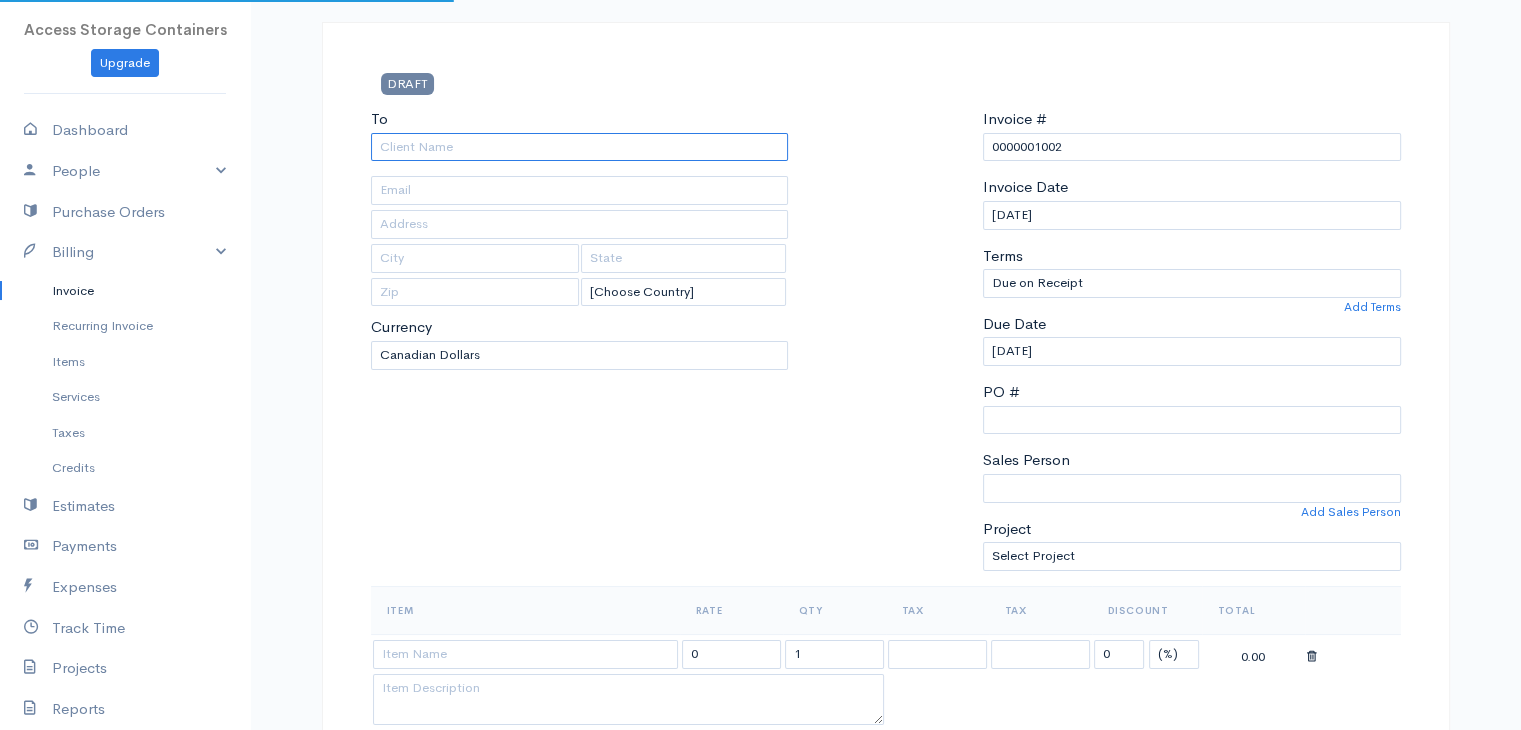 paste on "Kevin mistry" 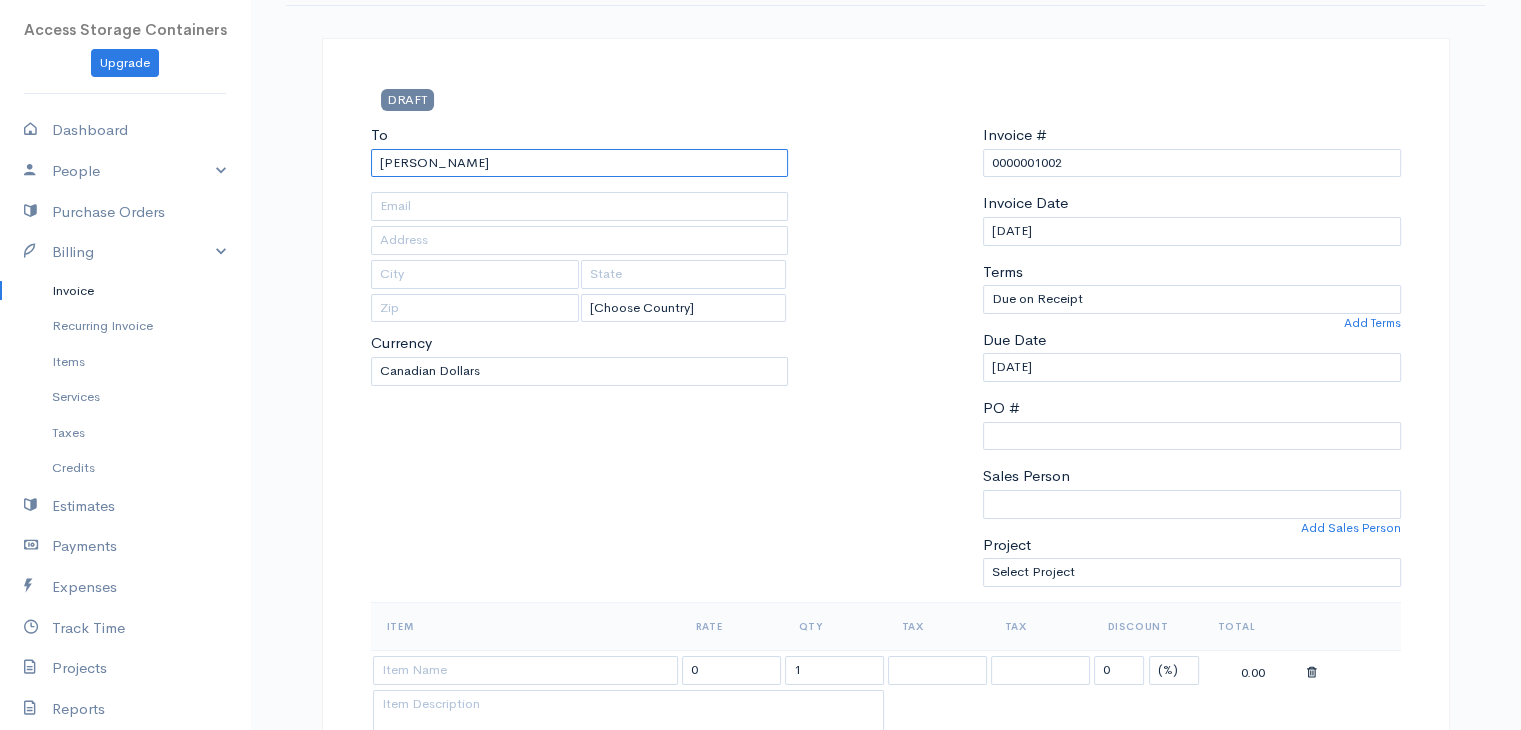 scroll, scrollTop: 0, scrollLeft: 0, axis: both 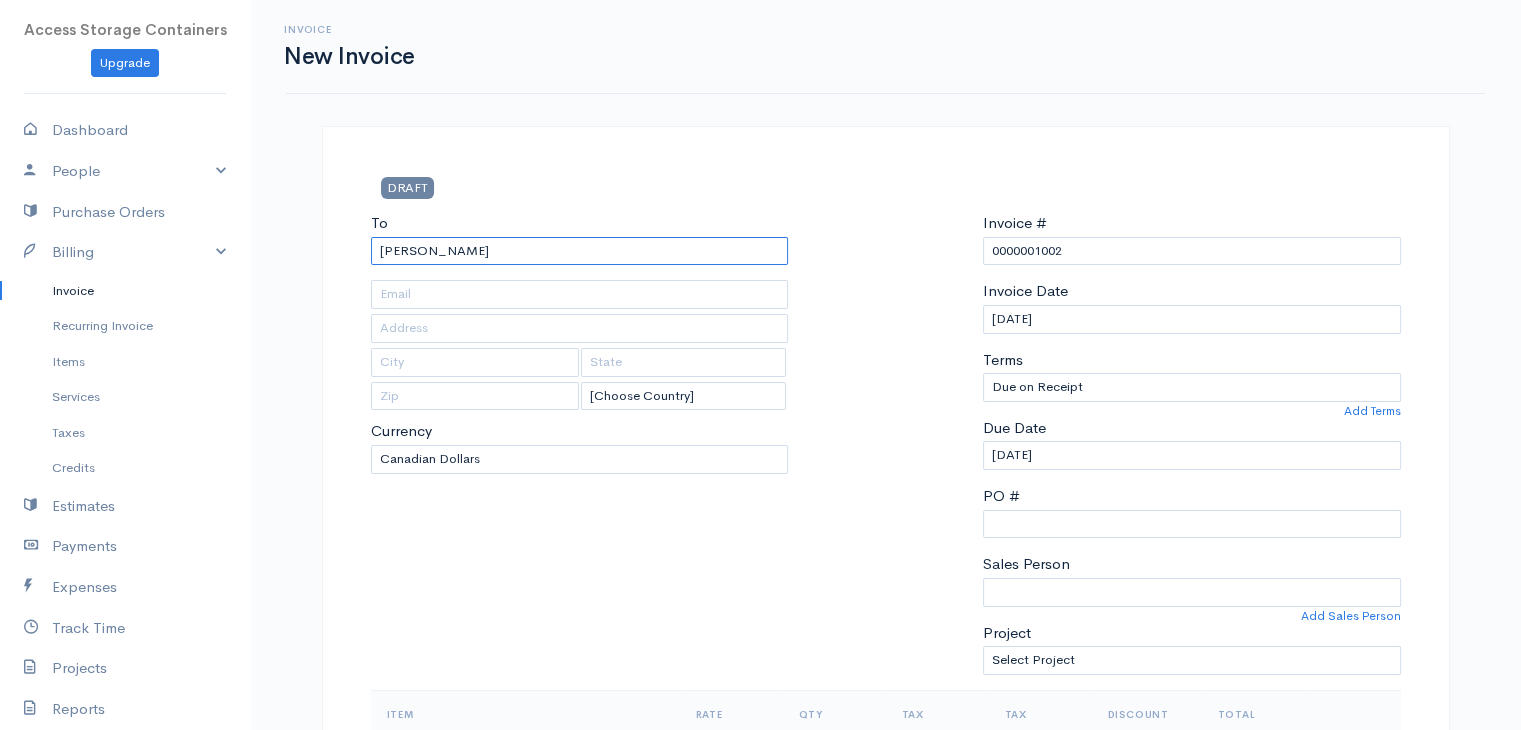 click on "Kevin mistry" at bounding box center (580, 251) 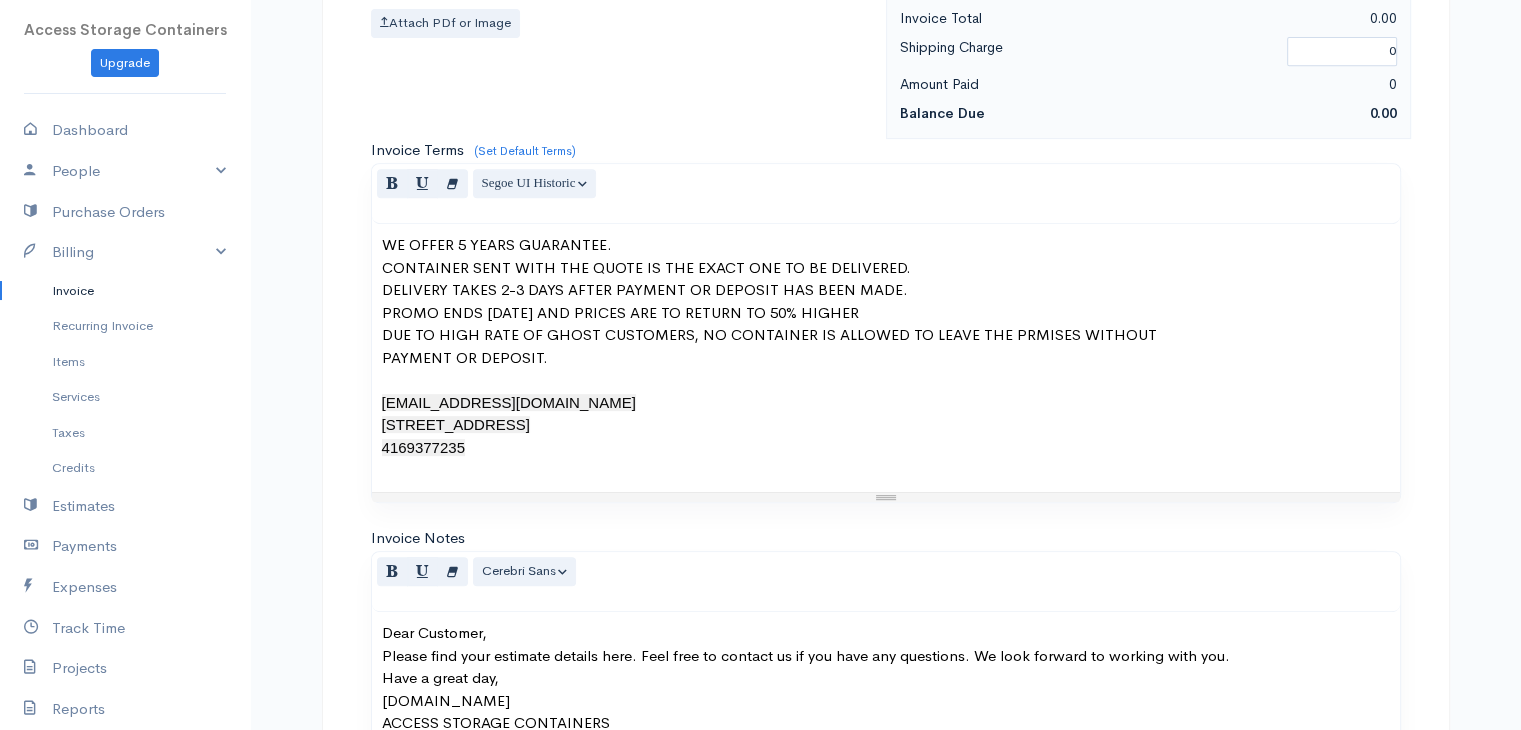scroll, scrollTop: 904, scrollLeft: 0, axis: vertical 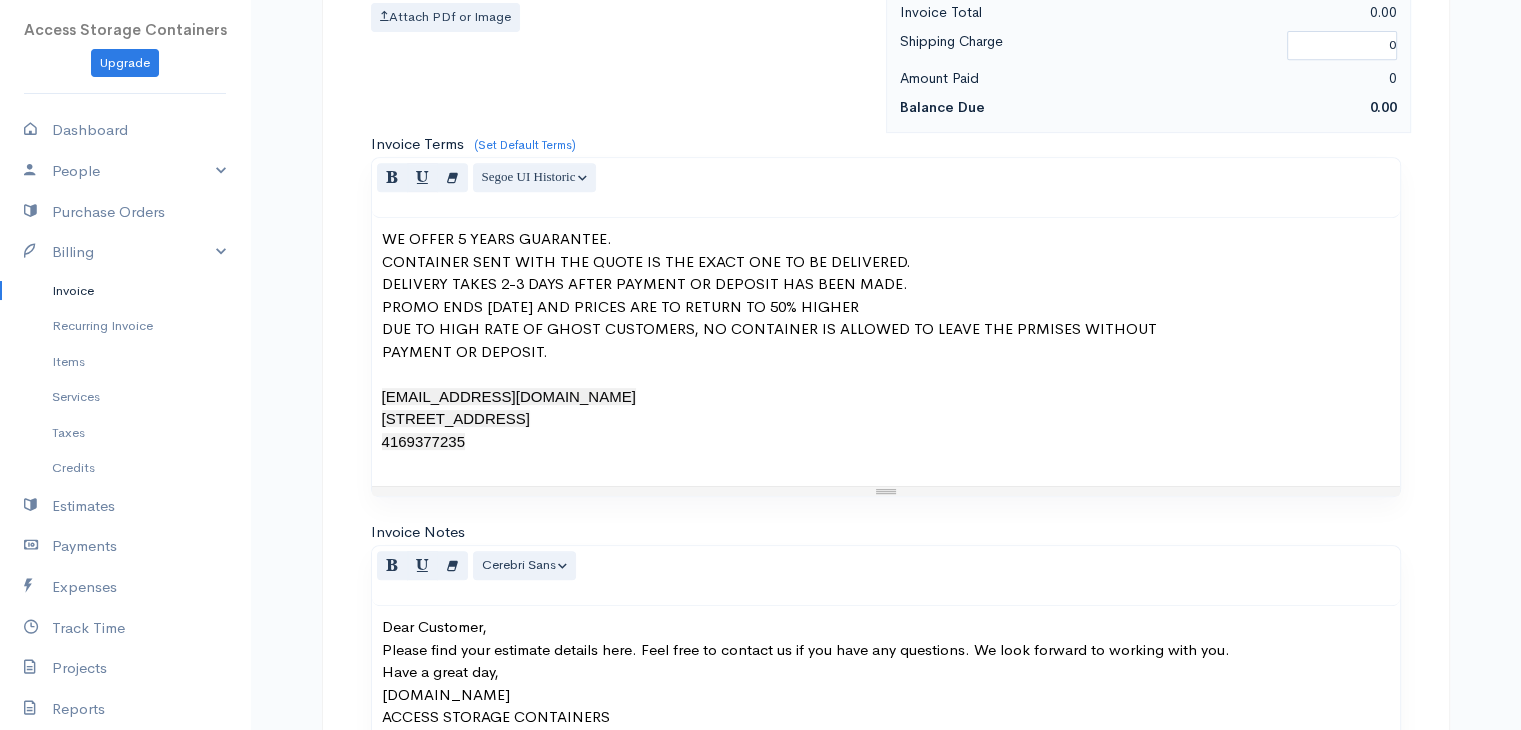 type on "Kevin Mistry" 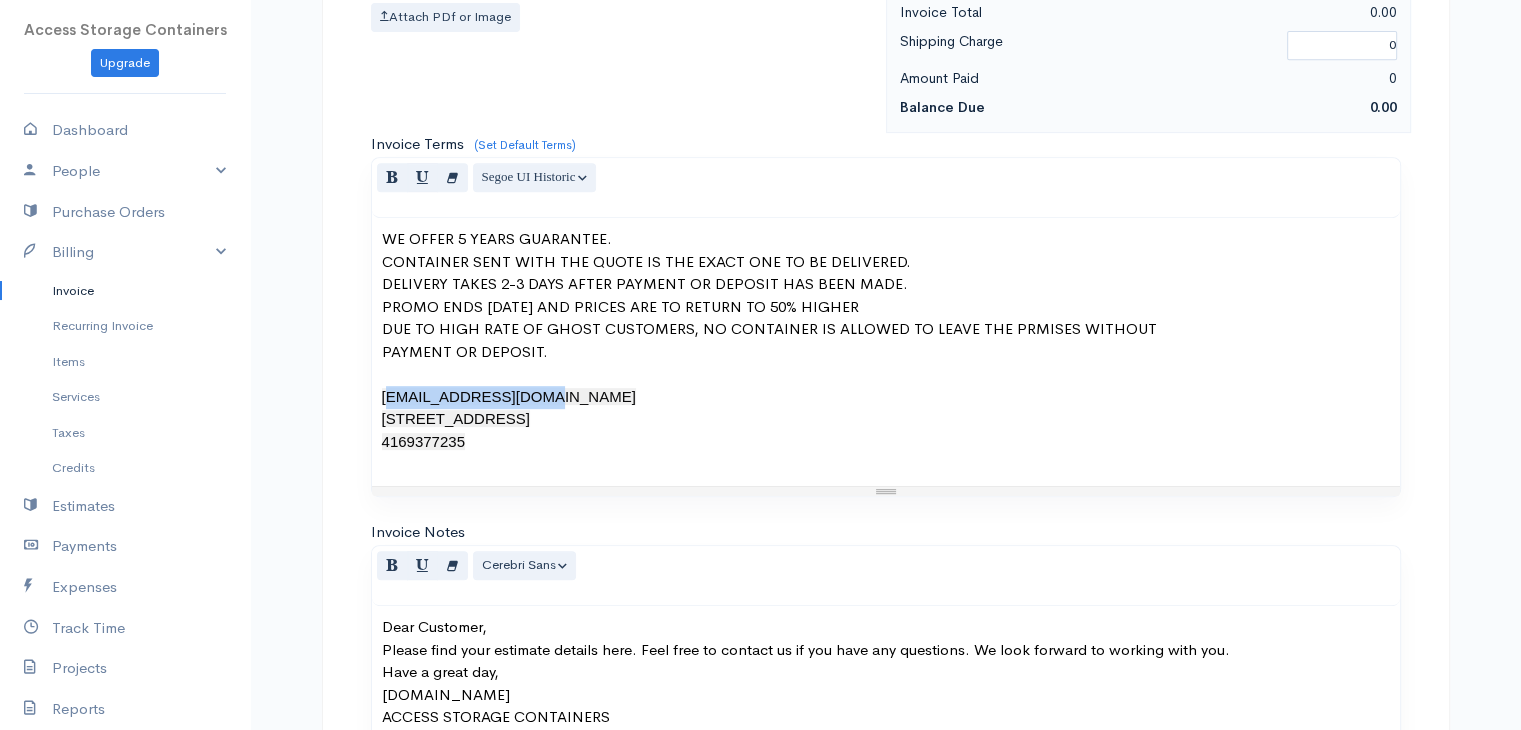 drag, startPoint x: 544, startPoint y: 419, endPoint x: 380, endPoint y: 419, distance: 164 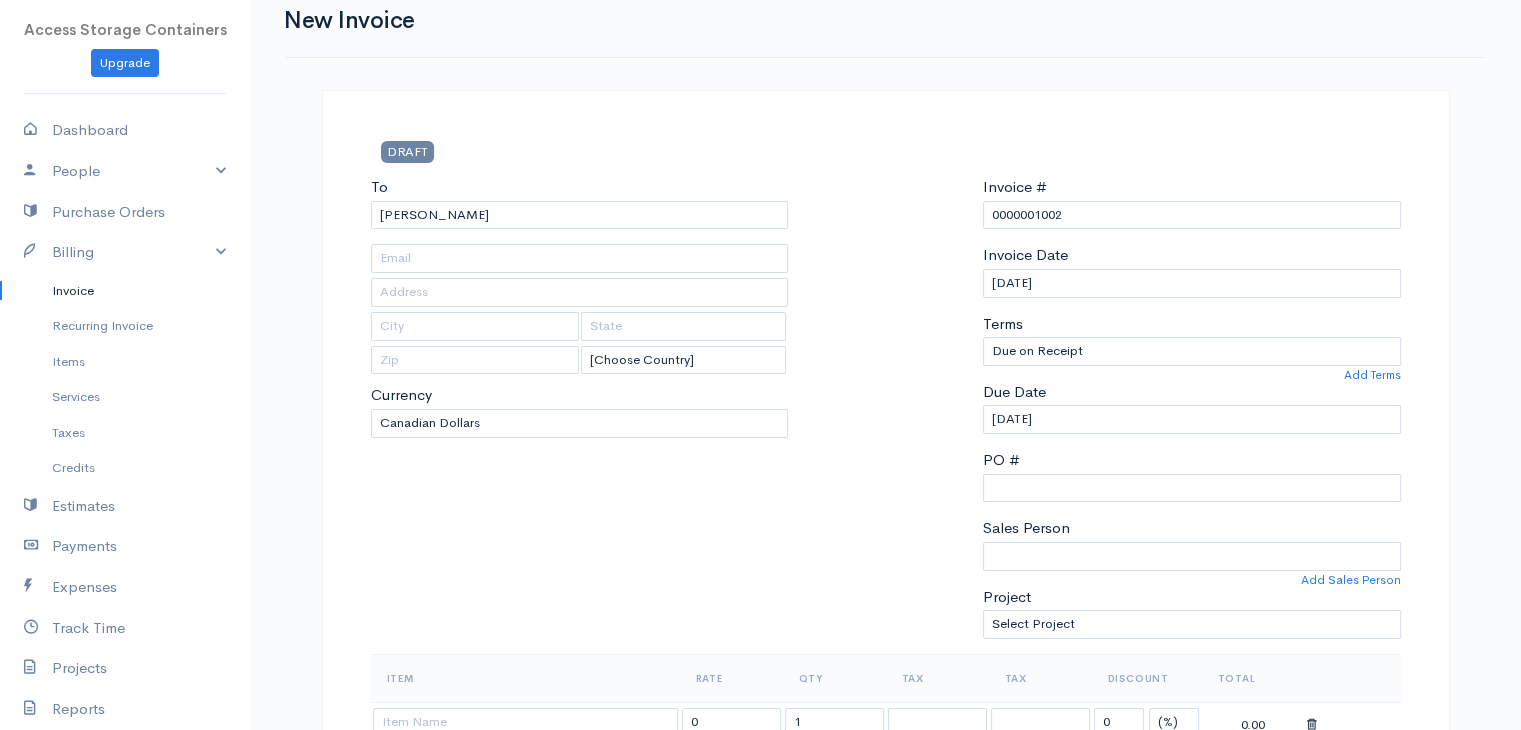 scroll, scrollTop: 22, scrollLeft: 0, axis: vertical 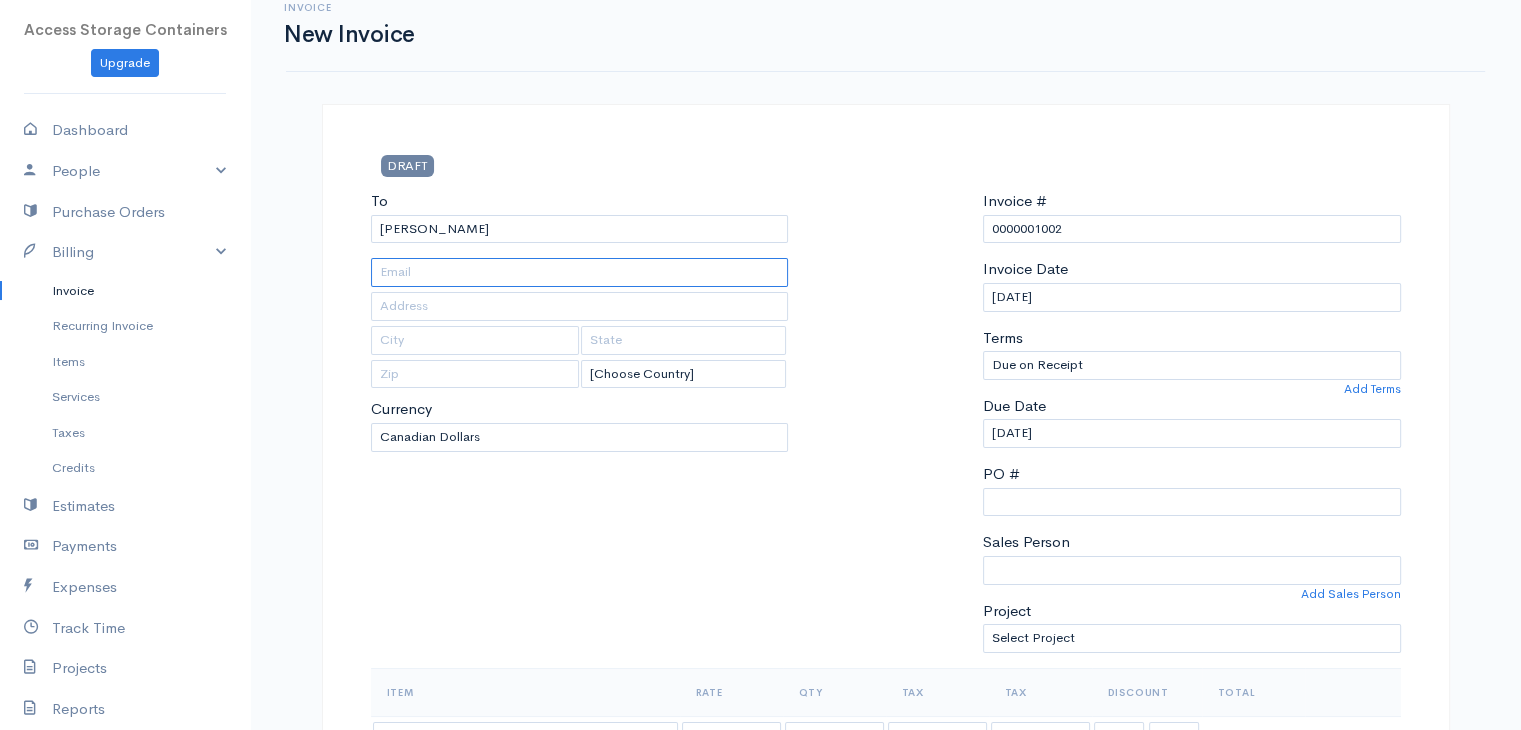 click at bounding box center [580, 272] 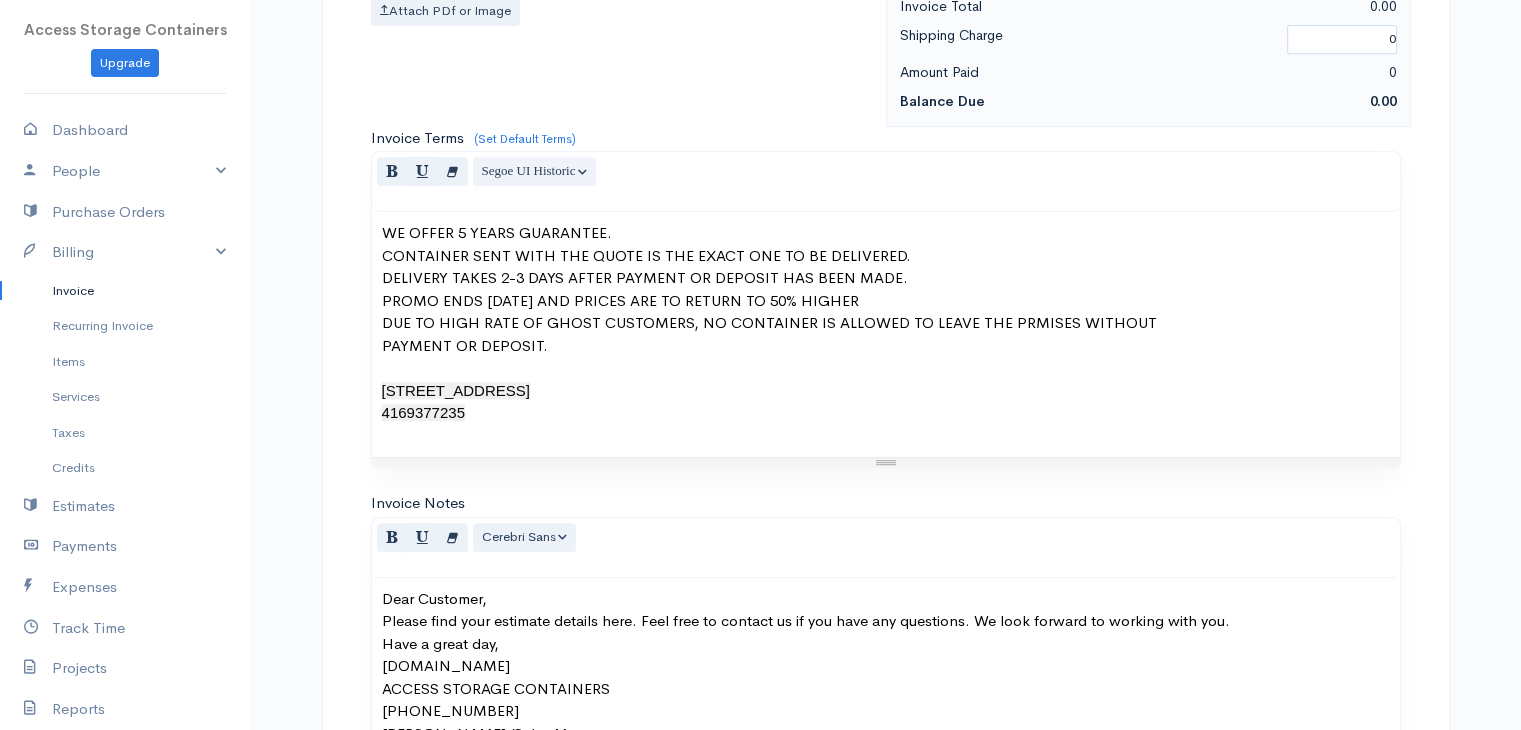 scroll, scrollTop: 911, scrollLeft: 0, axis: vertical 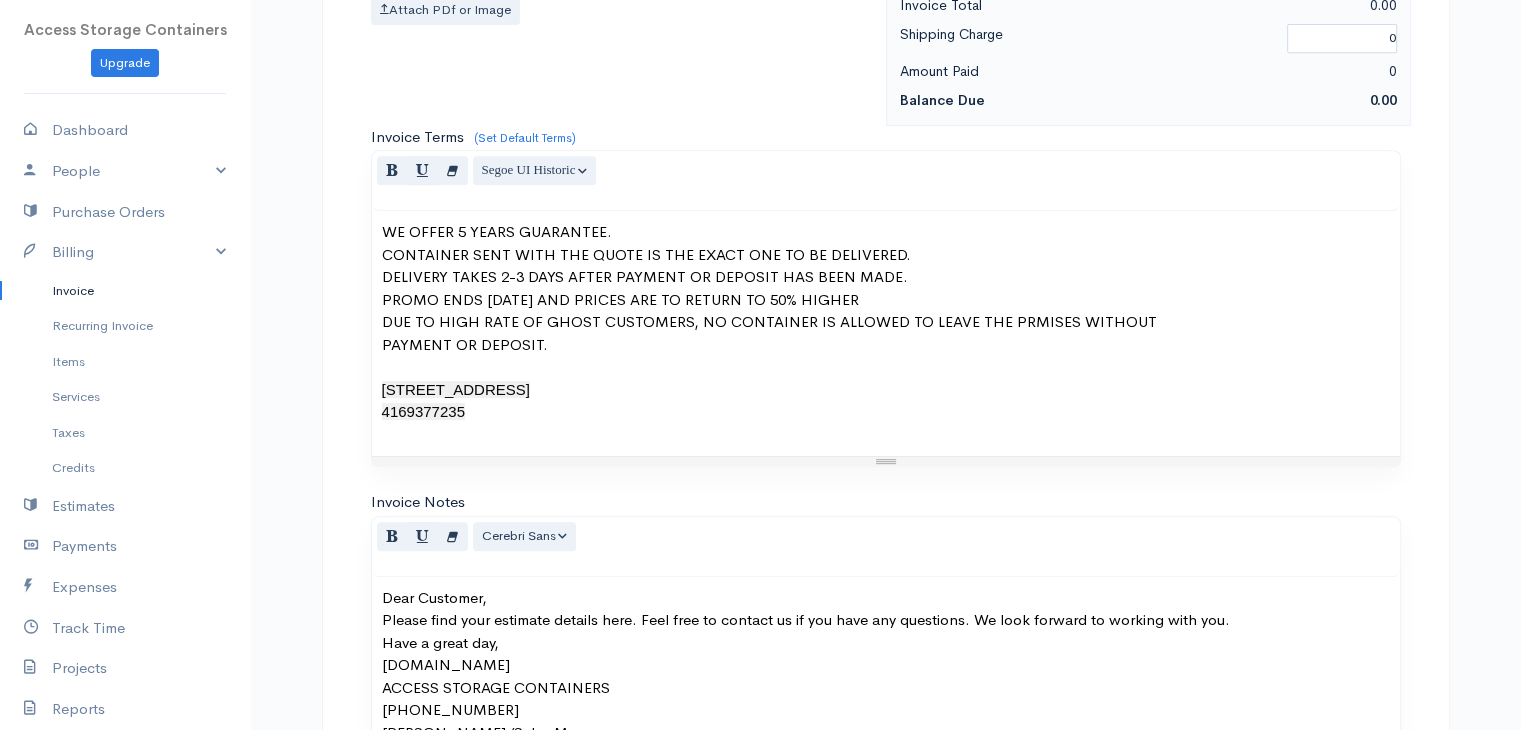 type on "kevmistry@gmail.com" 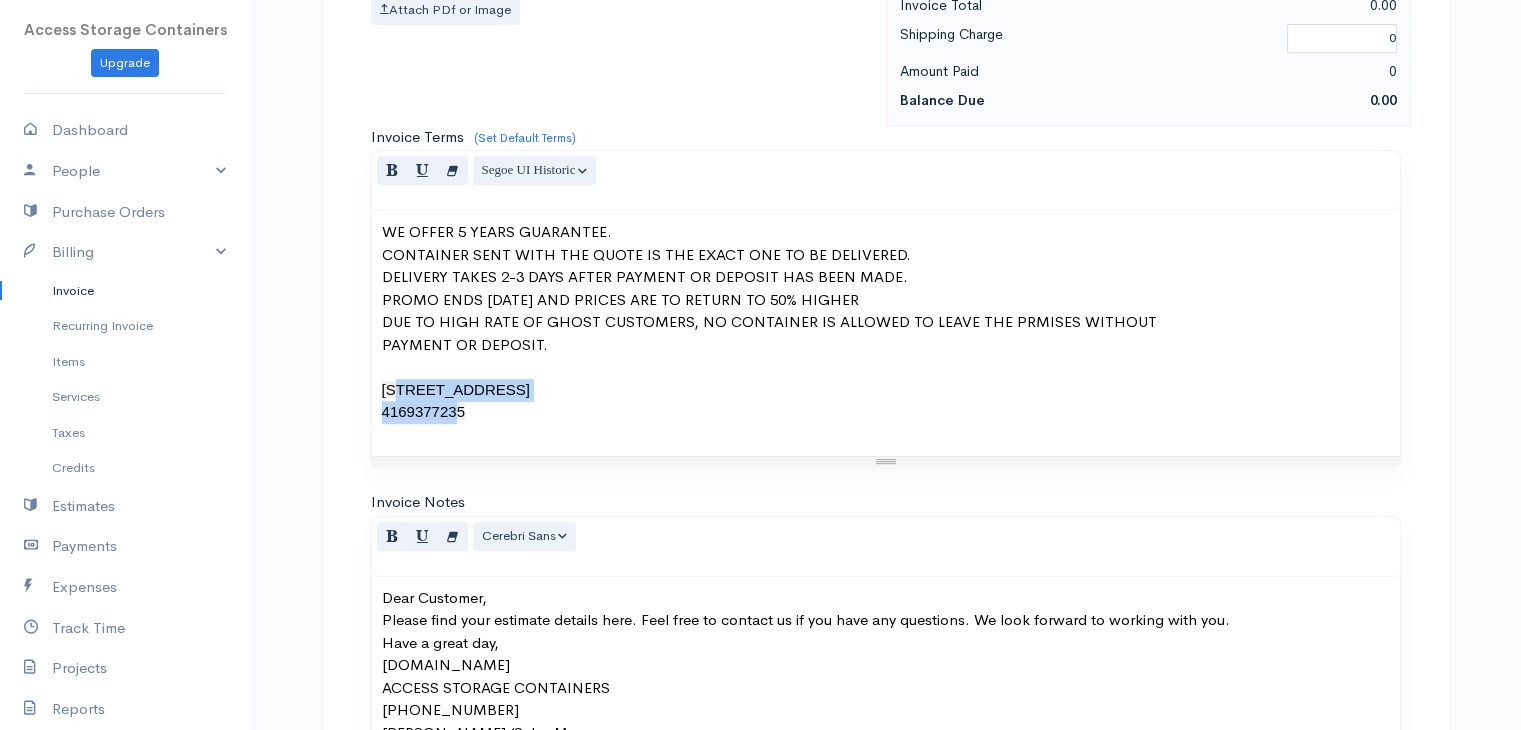 drag, startPoint x: 450, startPoint y: 460, endPoint x: 379, endPoint y: 436, distance: 74.94665 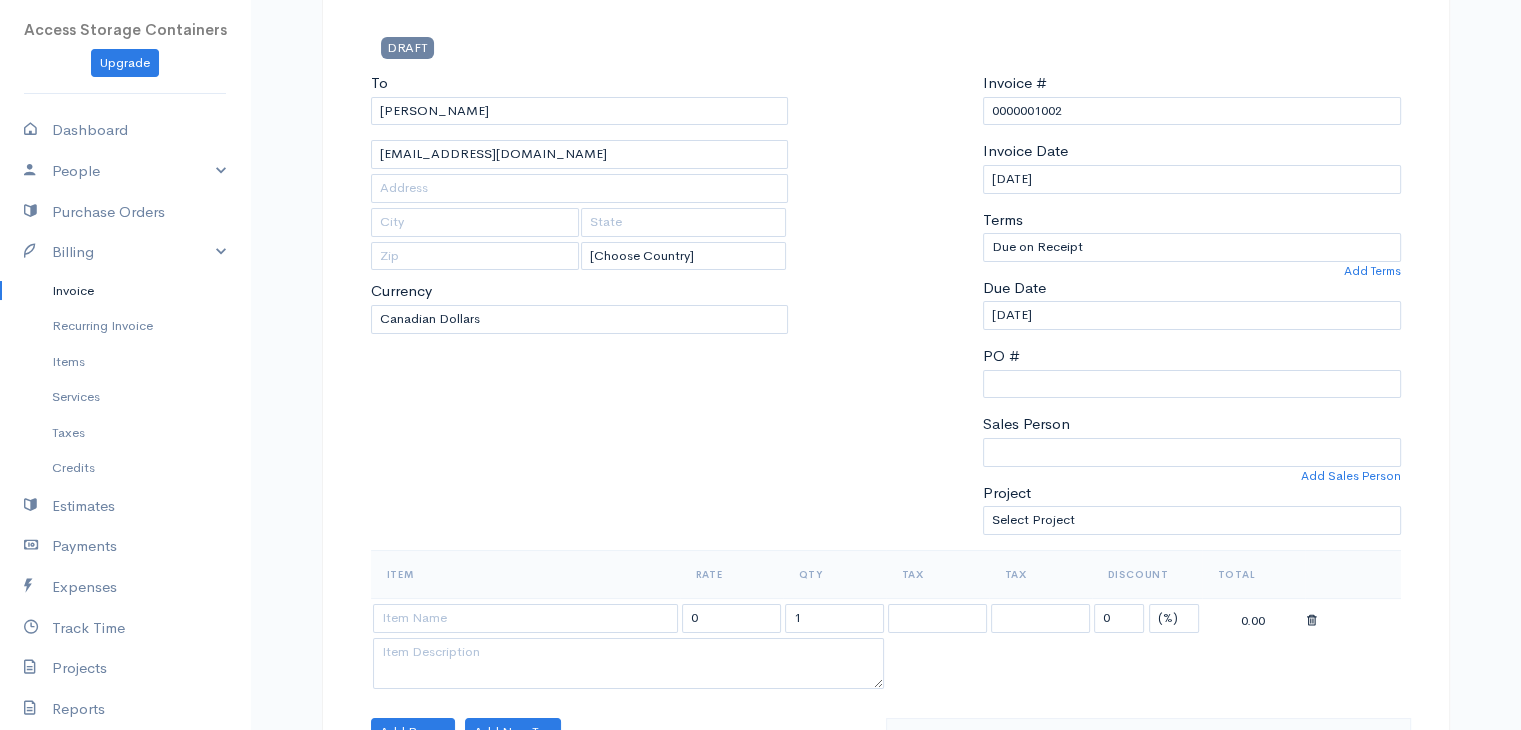 scroll, scrollTop: 140, scrollLeft: 0, axis: vertical 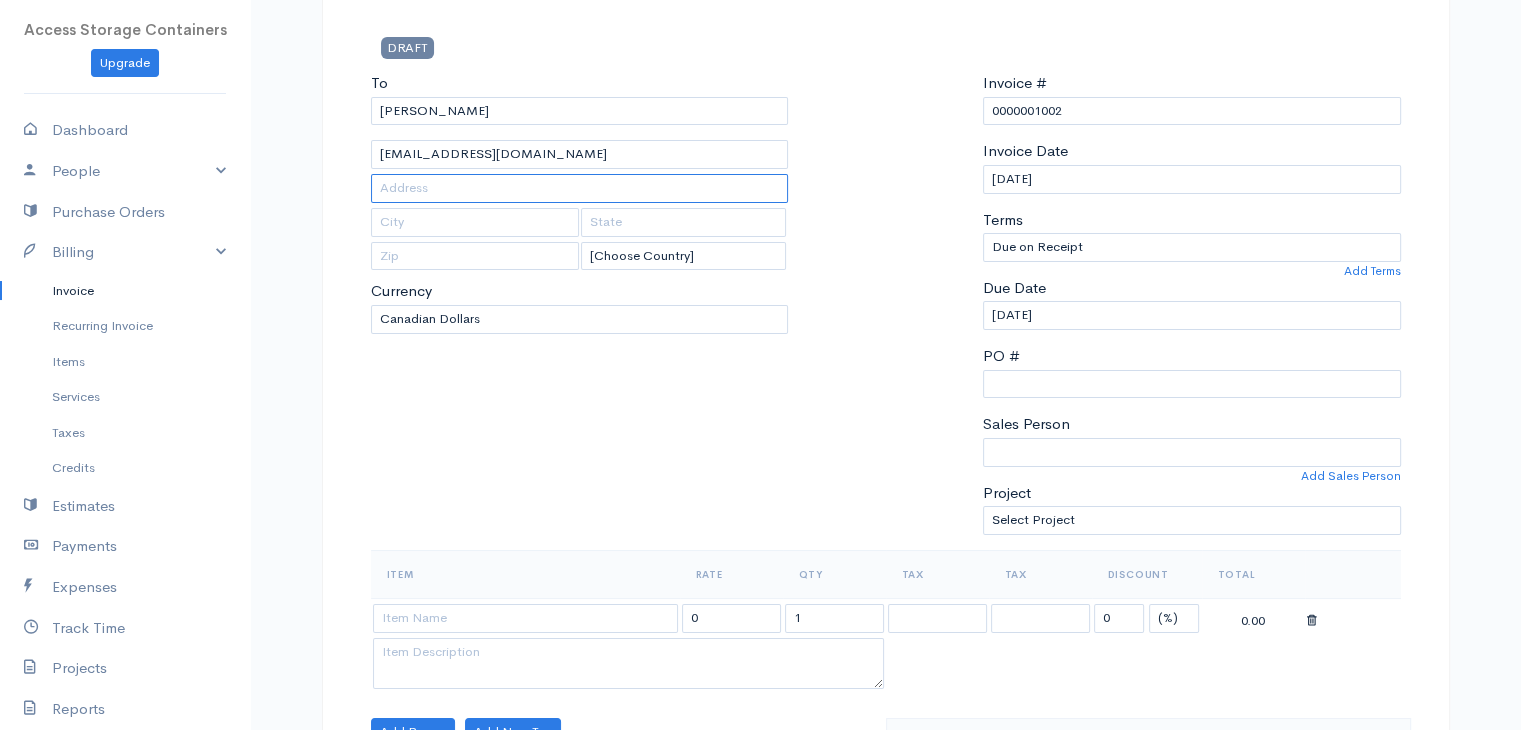 click at bounding box center (580, 188) 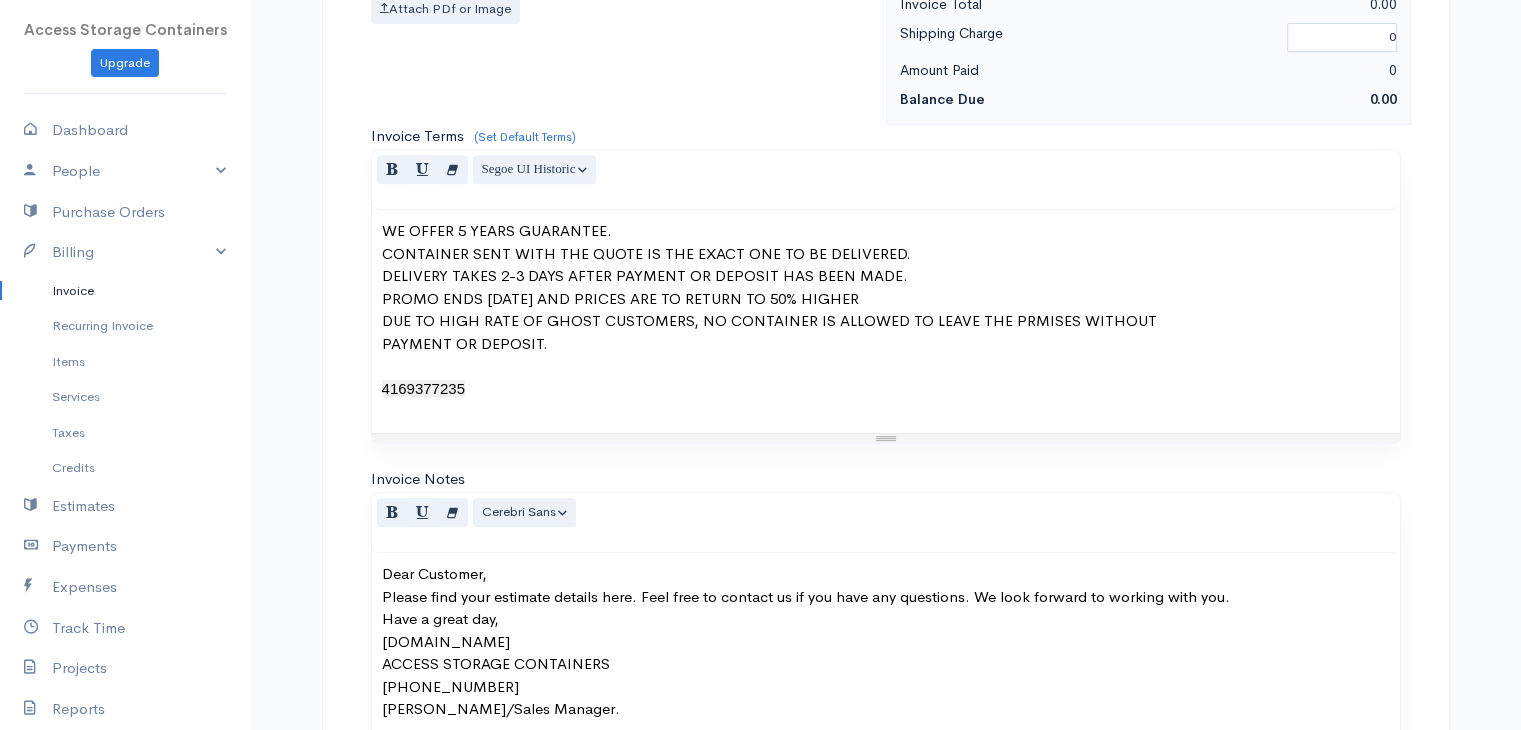 scroll, scrollTop: 915, scrollLeft: 0, axis: vertical 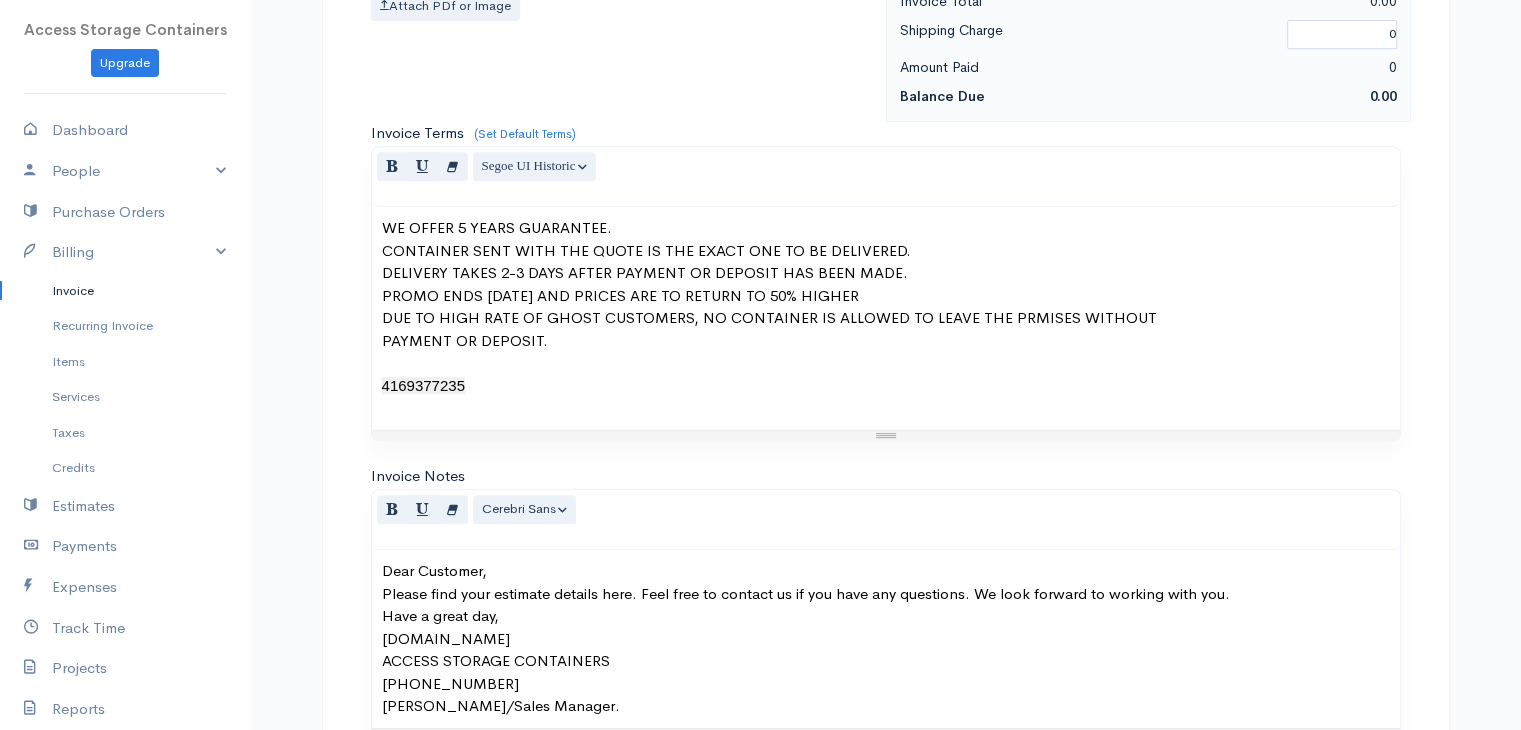 type on "188 Longview Pl  Osoyoos" 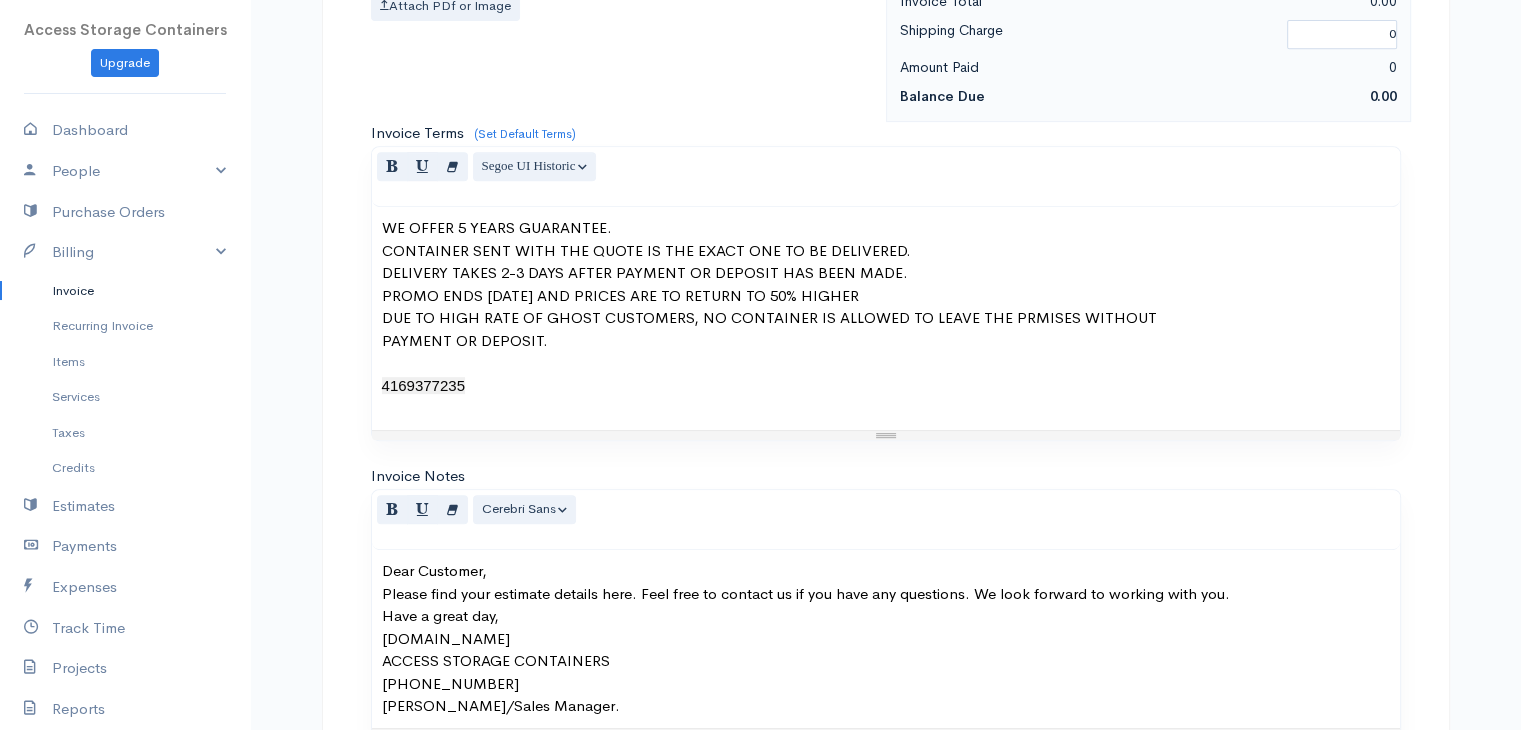 drag, startPoint x: 470, startPoint y: 452, endPoint x: 386, endPoint y: 452, distance: 84 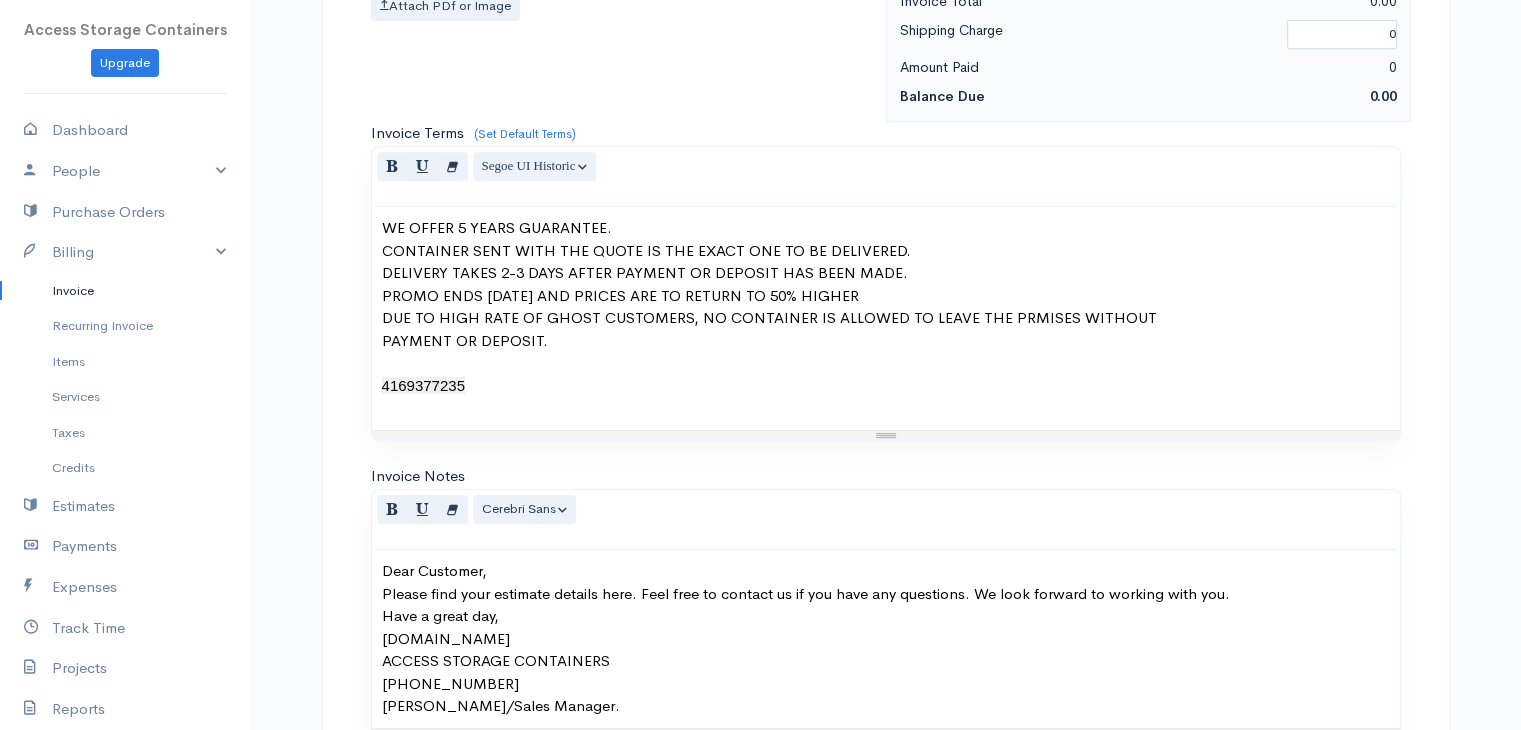 click on "PAYMENT OR DEPOSIT.
4169377235" at bounding box center [886, 375] 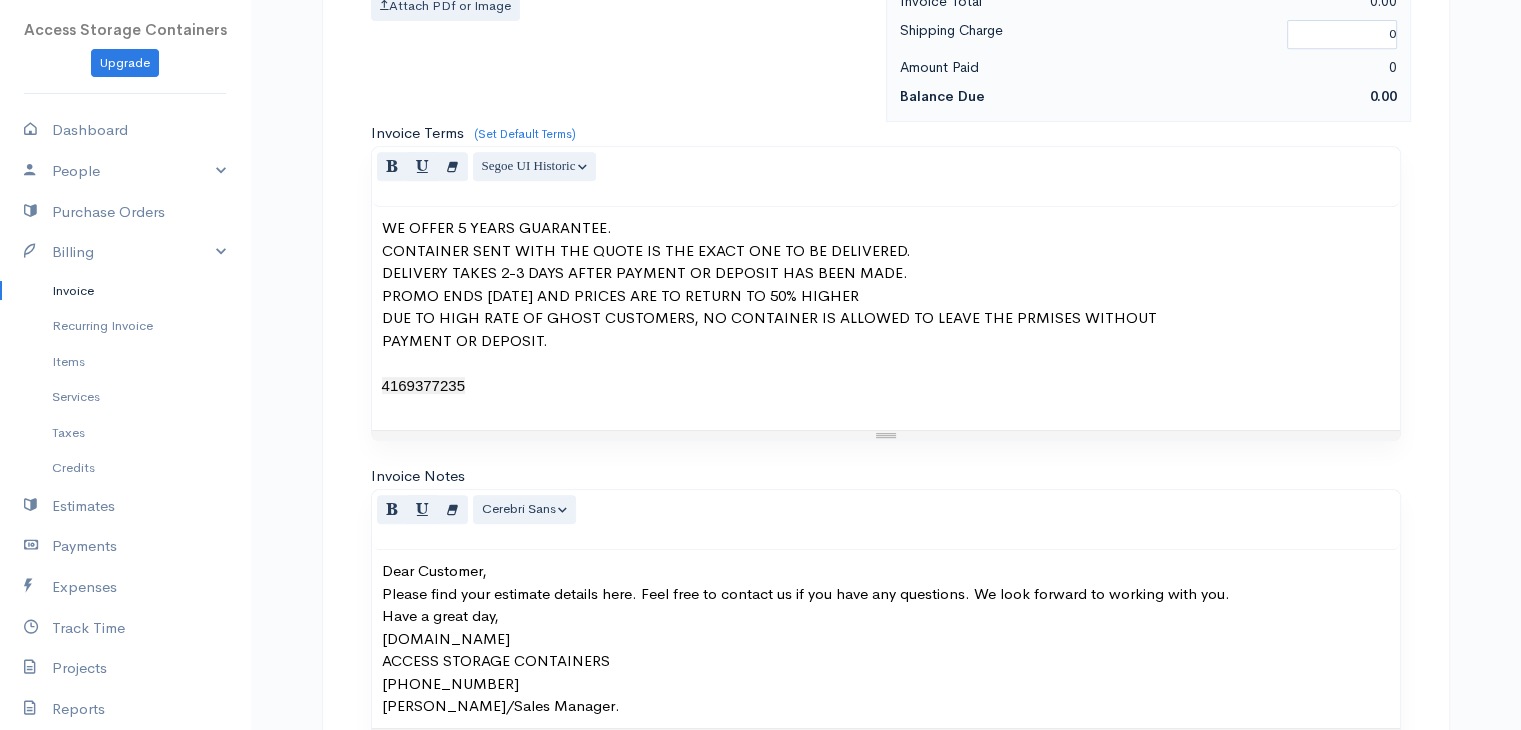 drag, startPoint x: 473, startPoint y: 445, endPoint x: 376, endPoint y: 447, distance: 97.020615 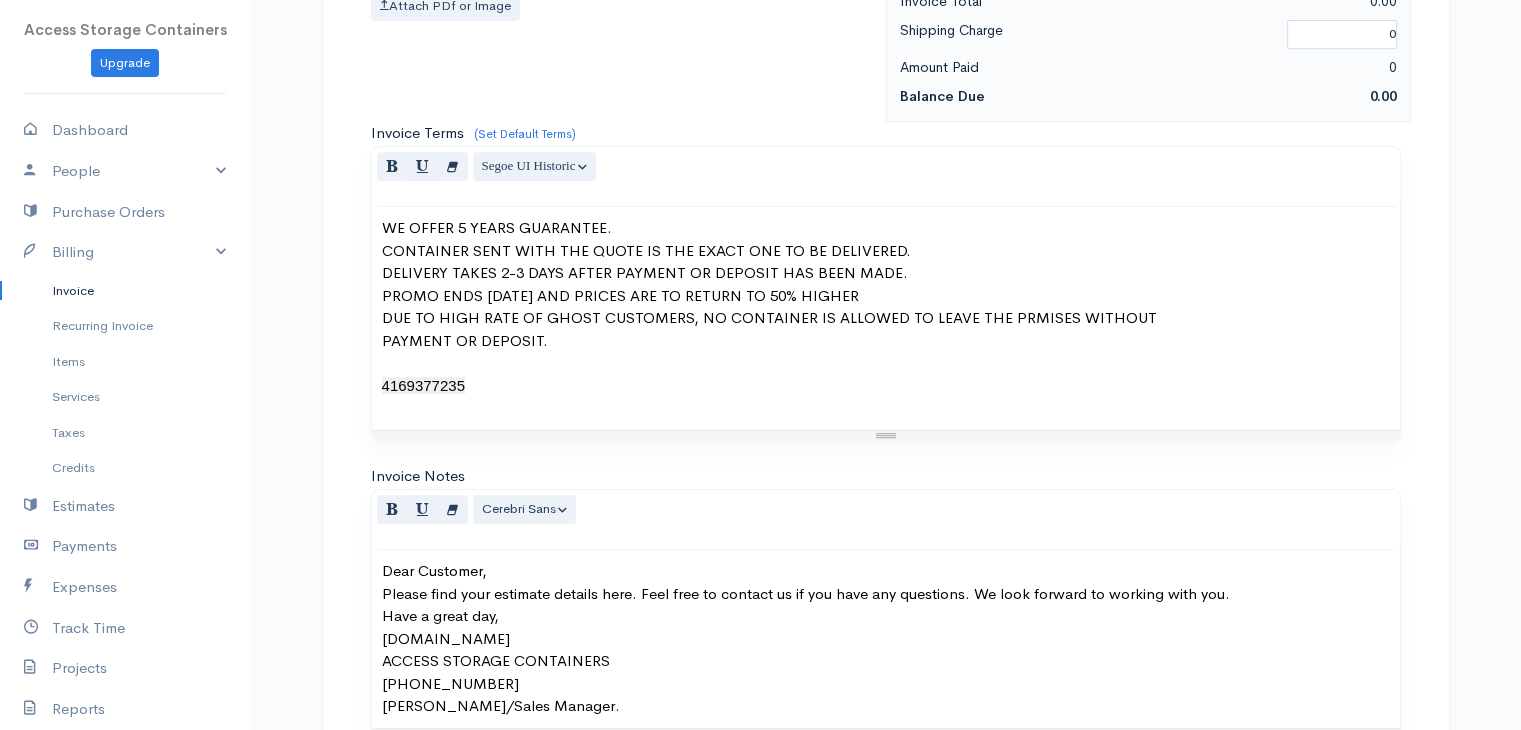 click on "WE OFFER 5 YEARS GUARANTEE. CONTAINER SENT WITH THE QUOTE IS THE EXACT ONE TO BE DELIVERED. DELIVERY TAKES 2-3 DAYS AFTER PAYMENT OR DEPOSIT HAS BEEN MADE. PROMO ENDS 31ST OF JULY AND PRICES ARE TO RETURN TO 50% HIGHER DUE TO HIGH RATE OF GHOST CUSTOMERS, NO CONTAINER IS ALLOWED TO LEAVE THE PRMISES WITHOUT PAYMENT OR DEPOSIT.
4169377235" at bounding box center (886, 318) 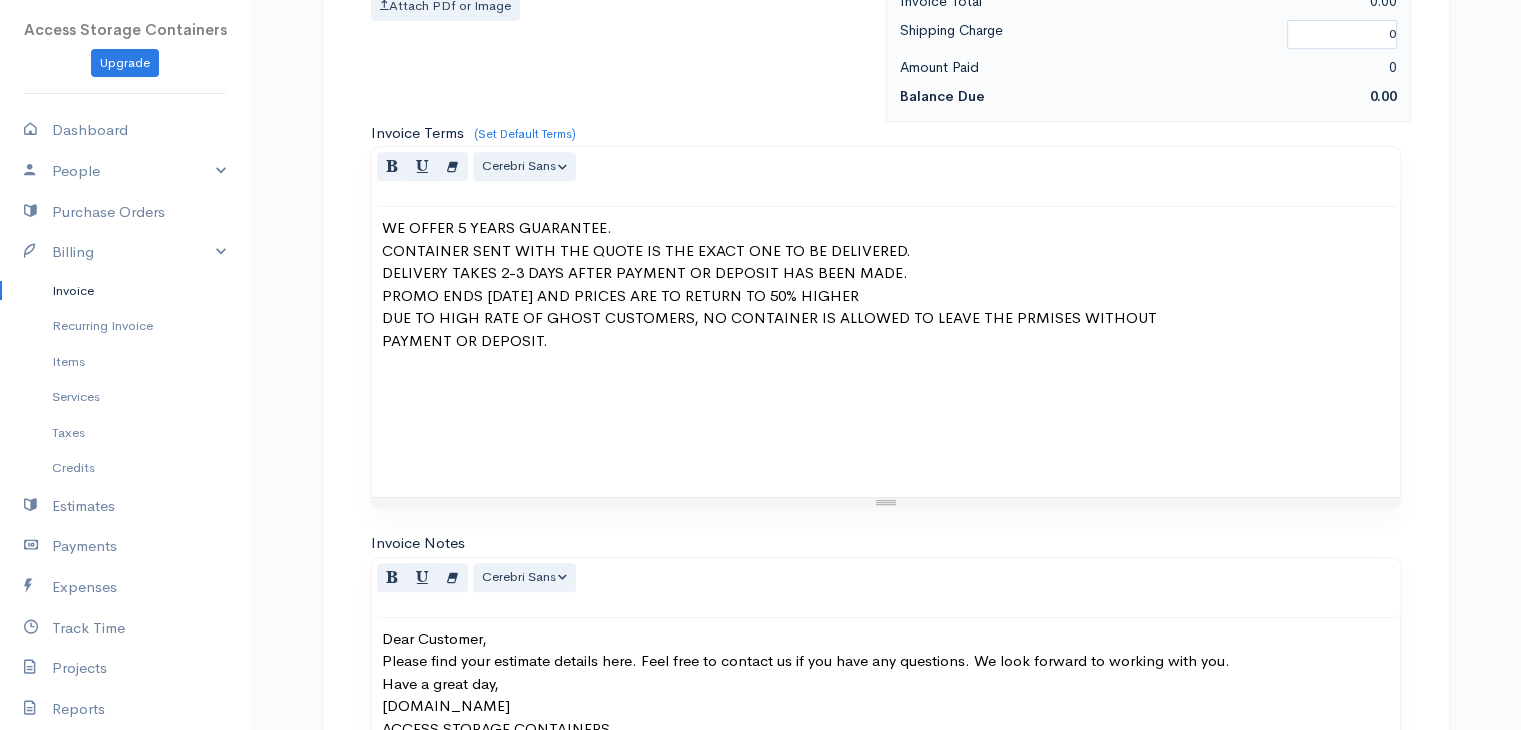 click on "PAYMENT OR DEPOSIT." at bounding box center (886, 409) 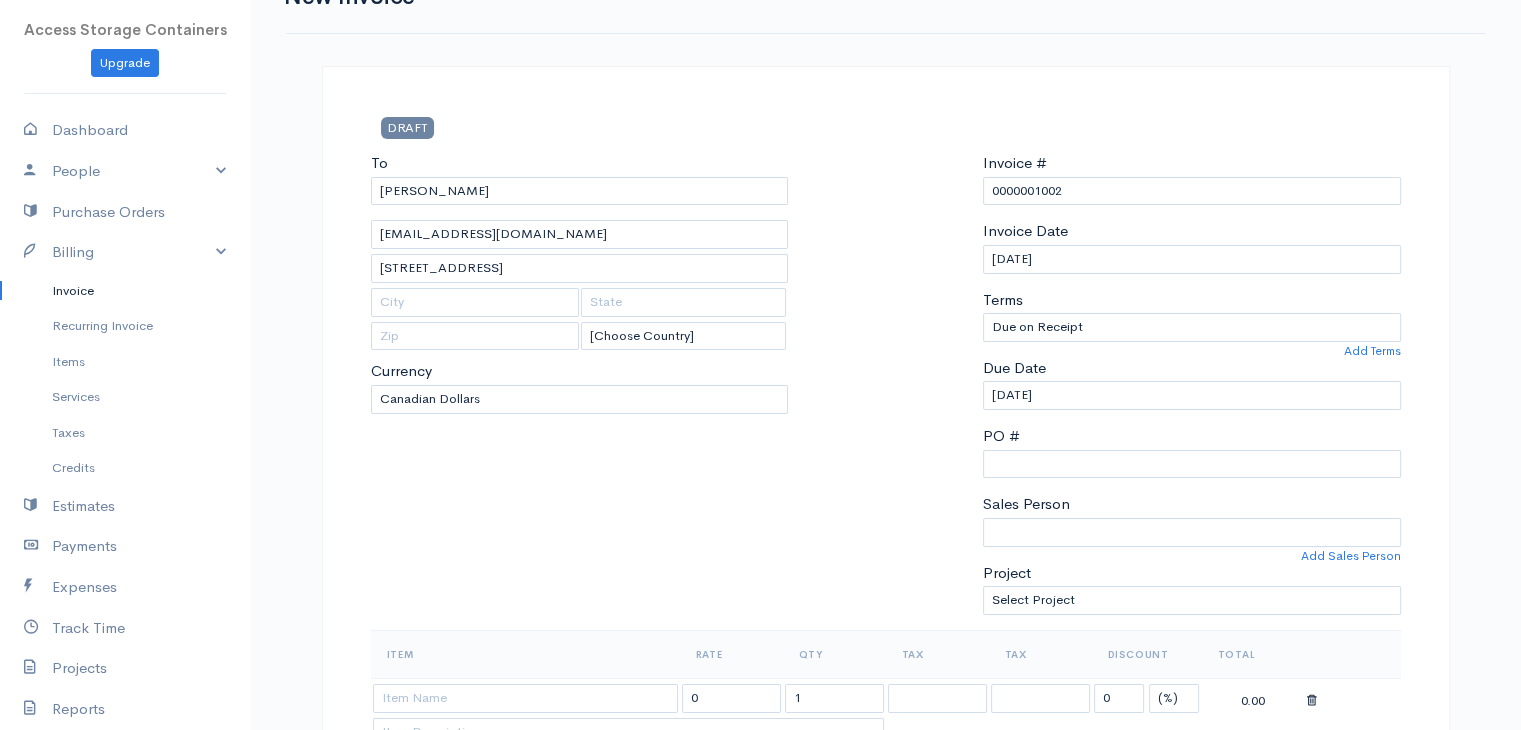 scroll, scrollTop: 52, scrollLeft: 0, axis: vertical 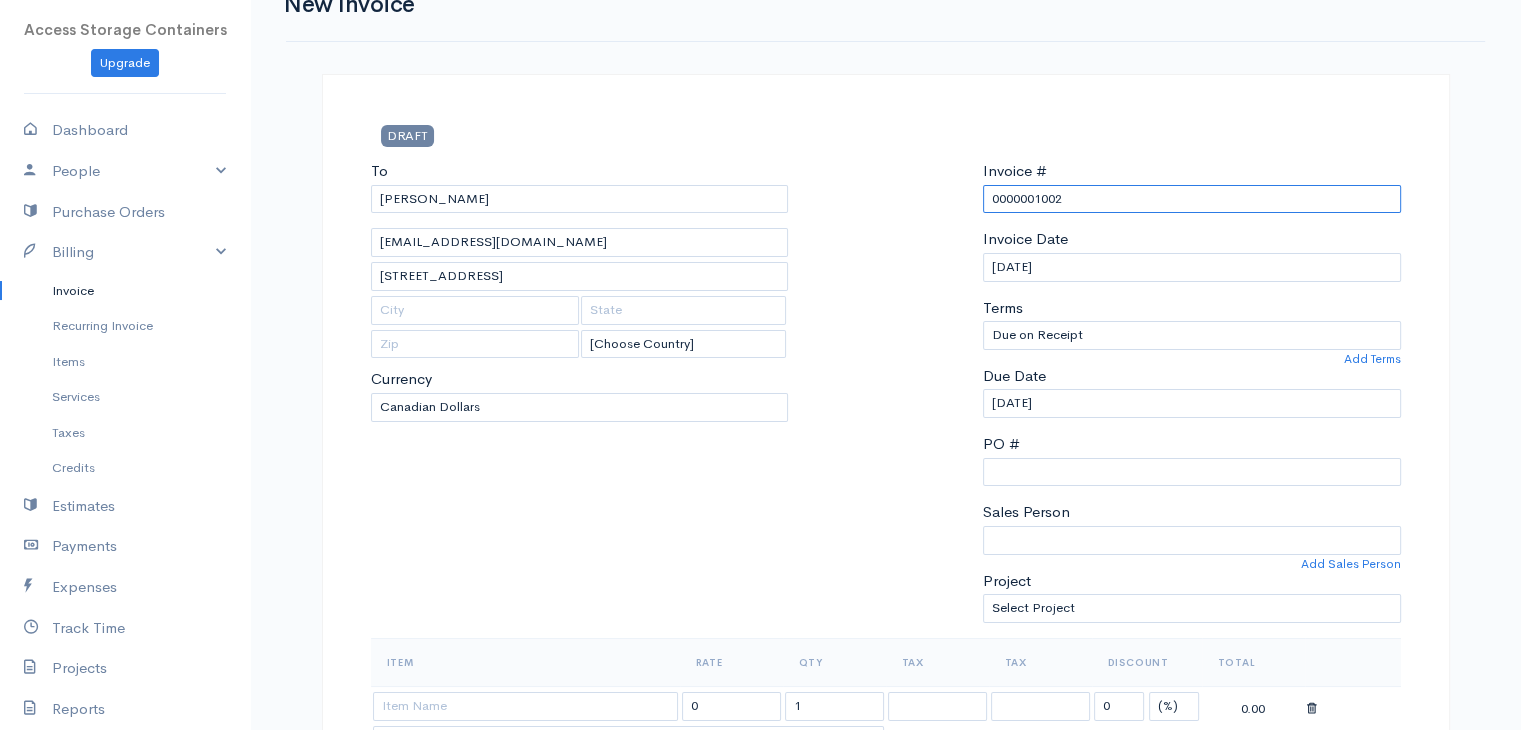 drag, startPoint x: 1032, startPoint y: 197, endPoint x: 927, endPoint y: 200, distance: 105.04285 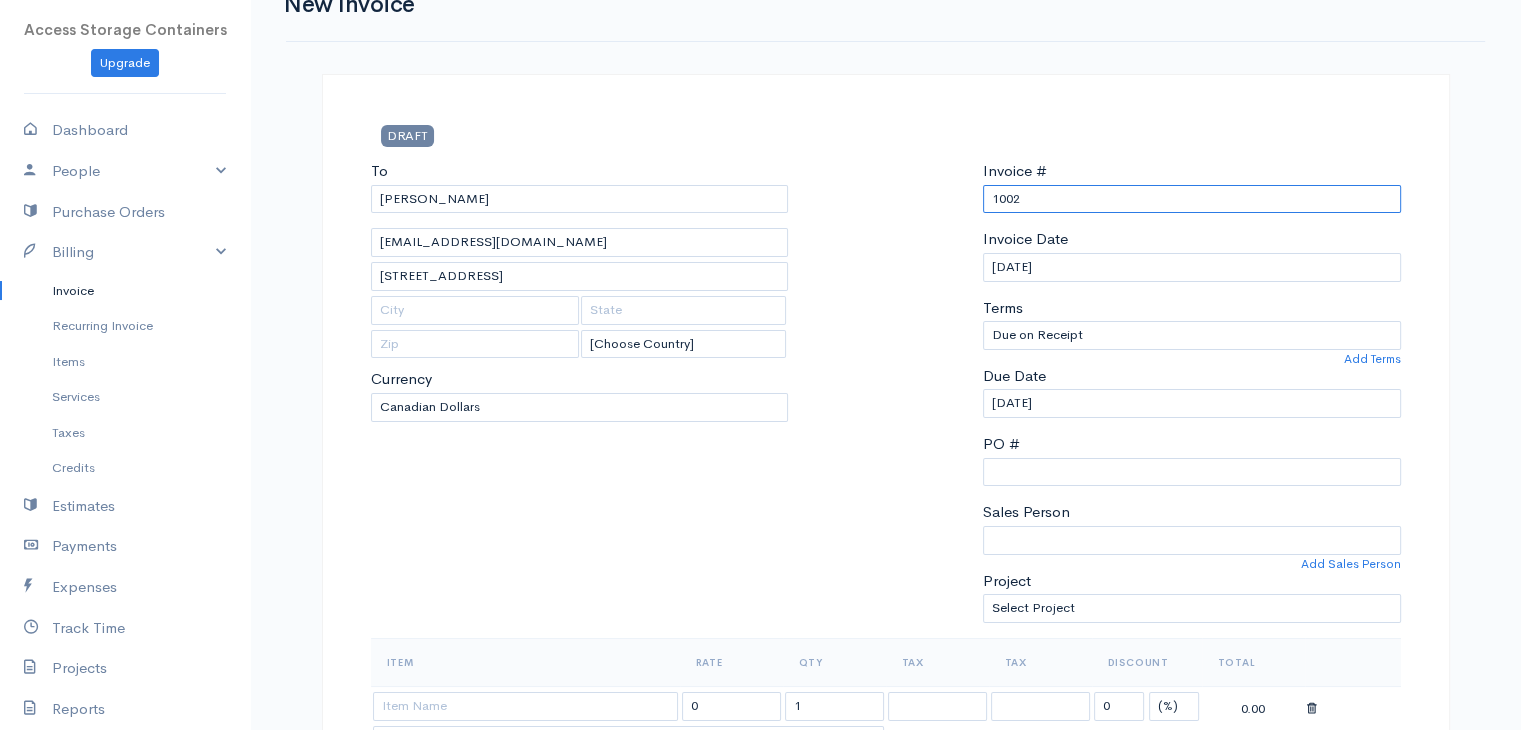 click on "1002" at bounding box center [1192, 199] 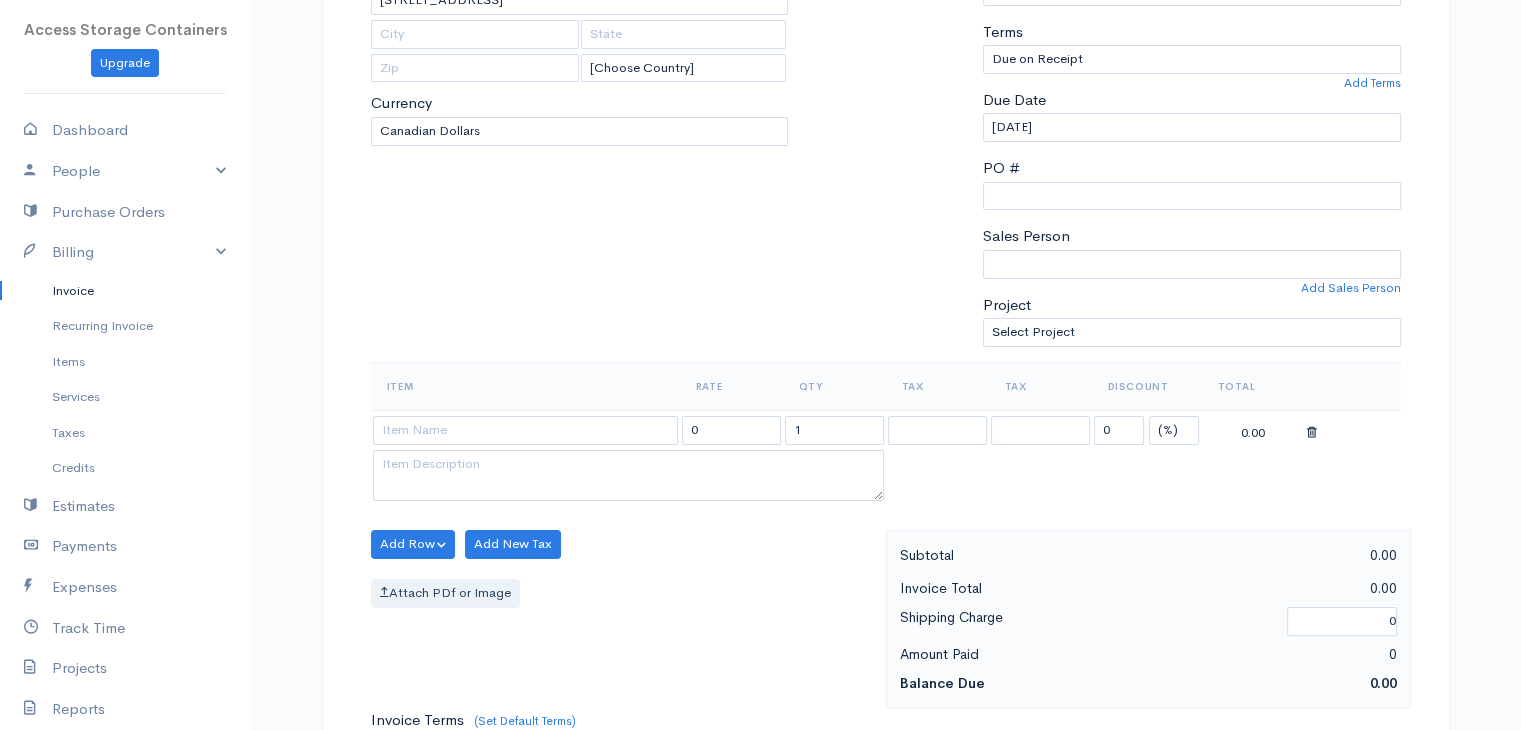 scroll, scrollTop: 335, scrollLeft: 0, axis: vertical 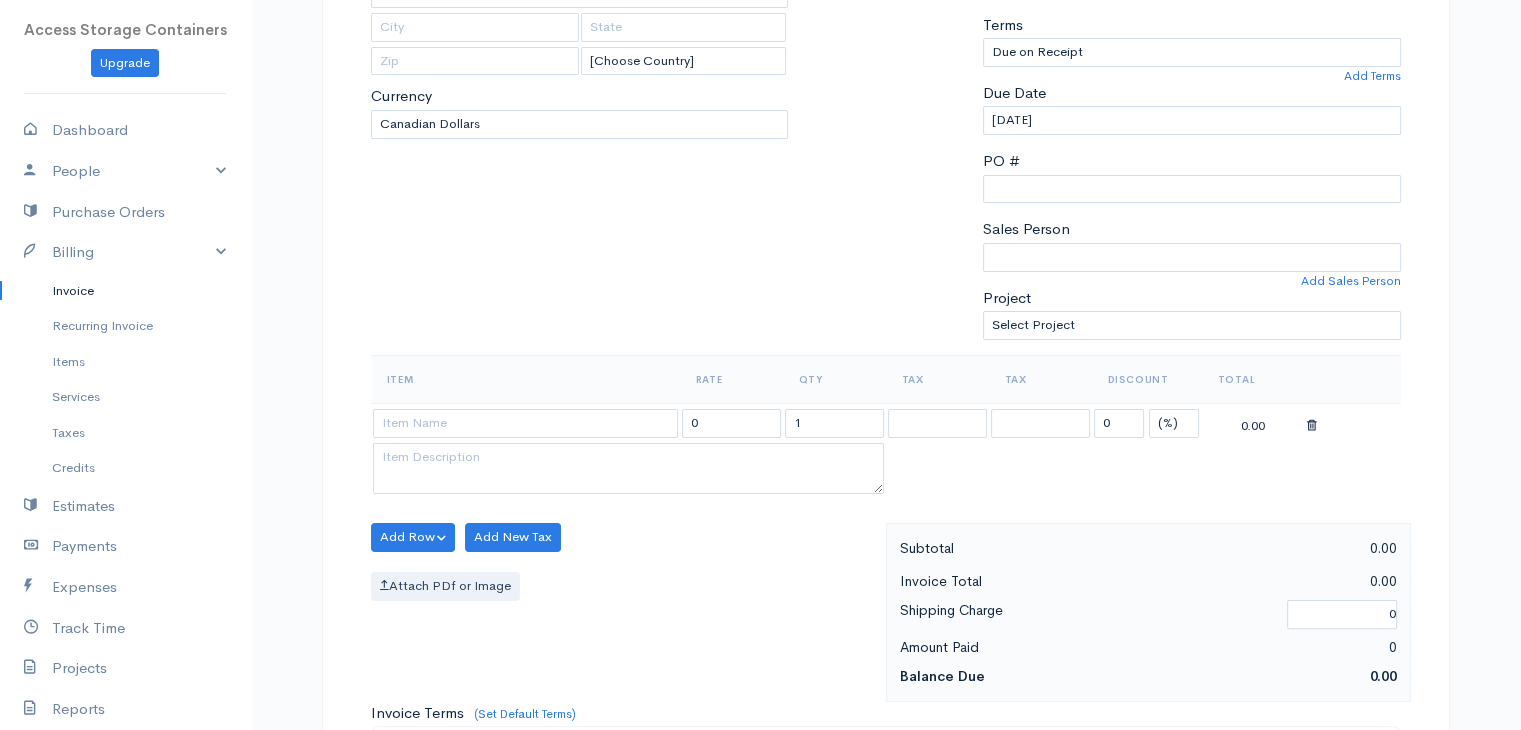 type on "1002" 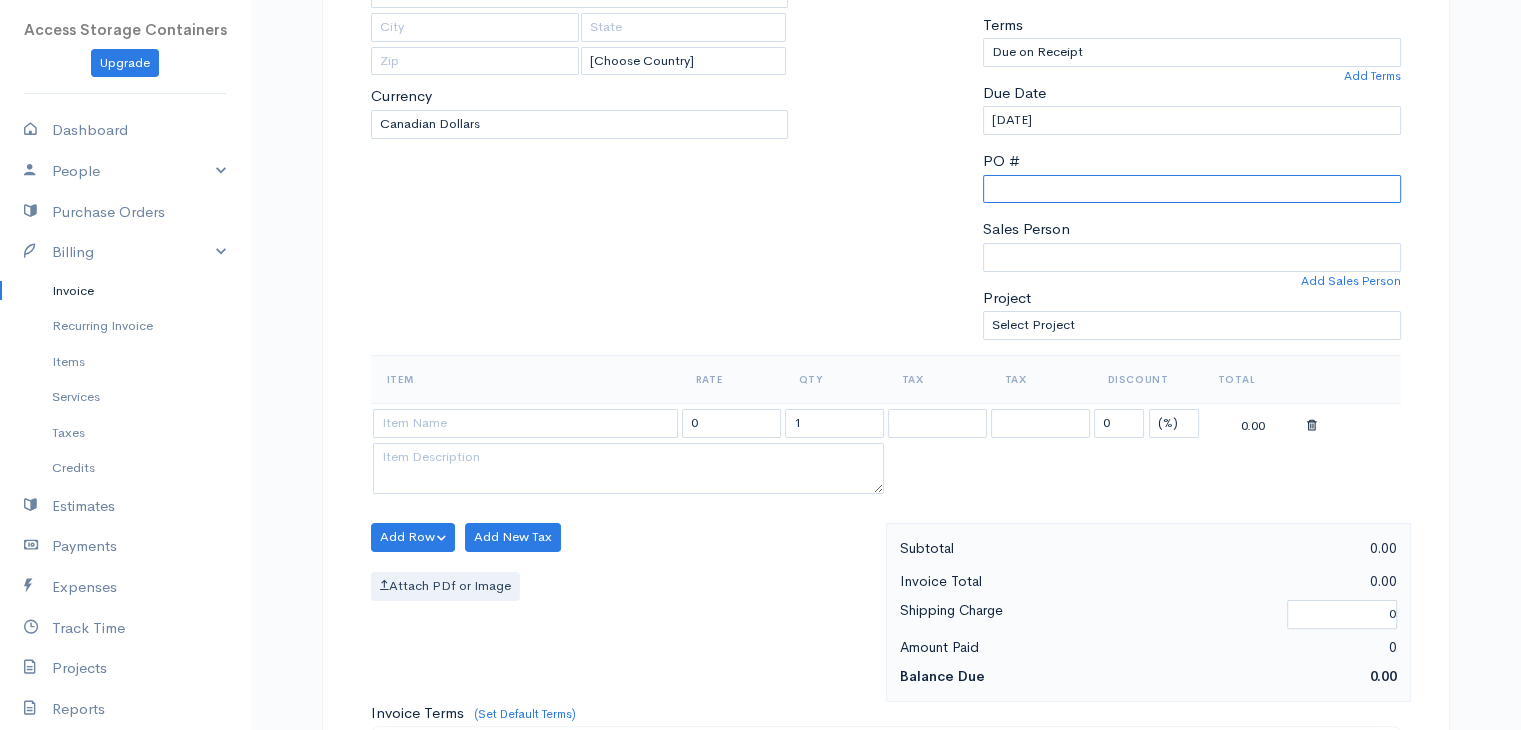 click on "PO #" at bounding box center (1192, 189) 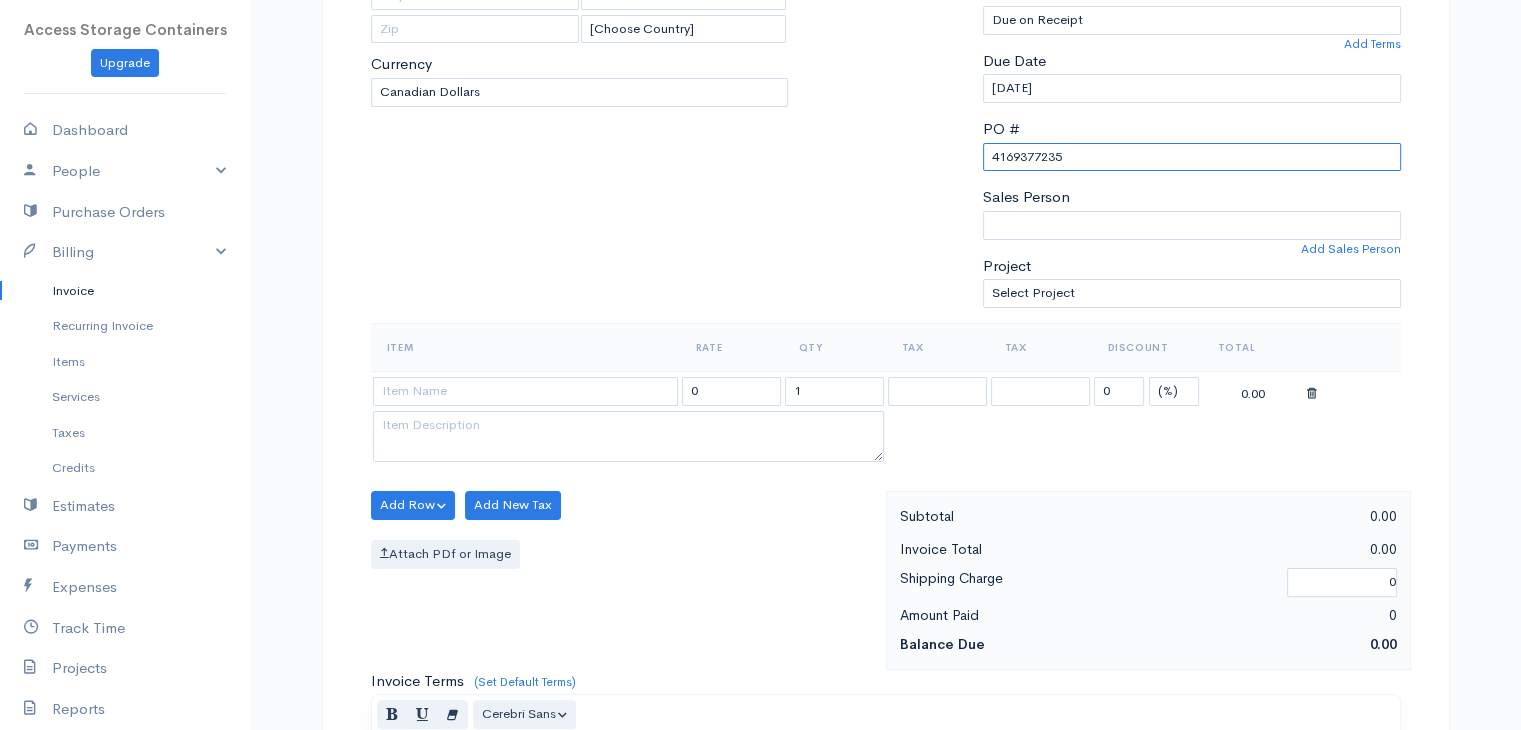 scroll, scrollTop: 364, scrollLeft: 0, axis: vertical 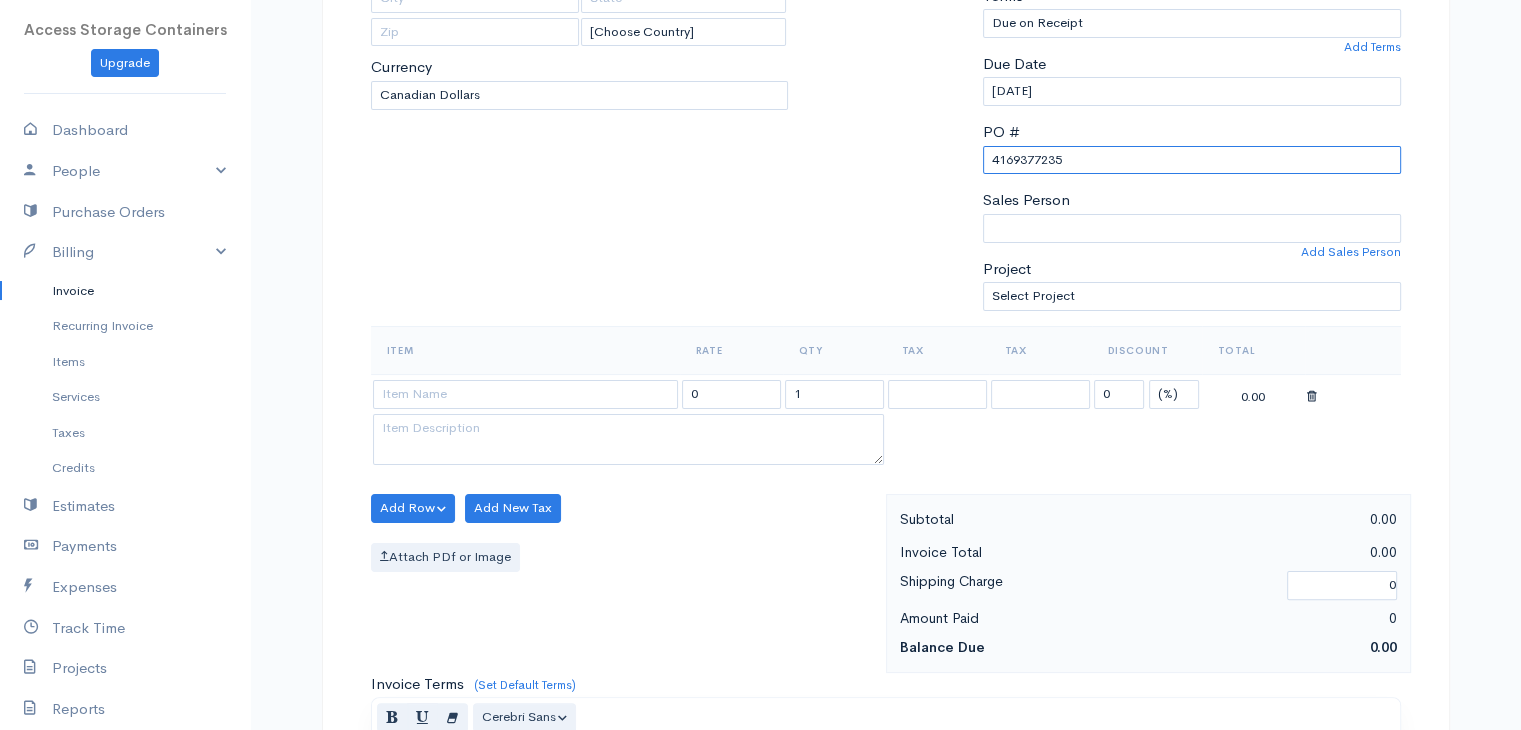 type on "4169377235" 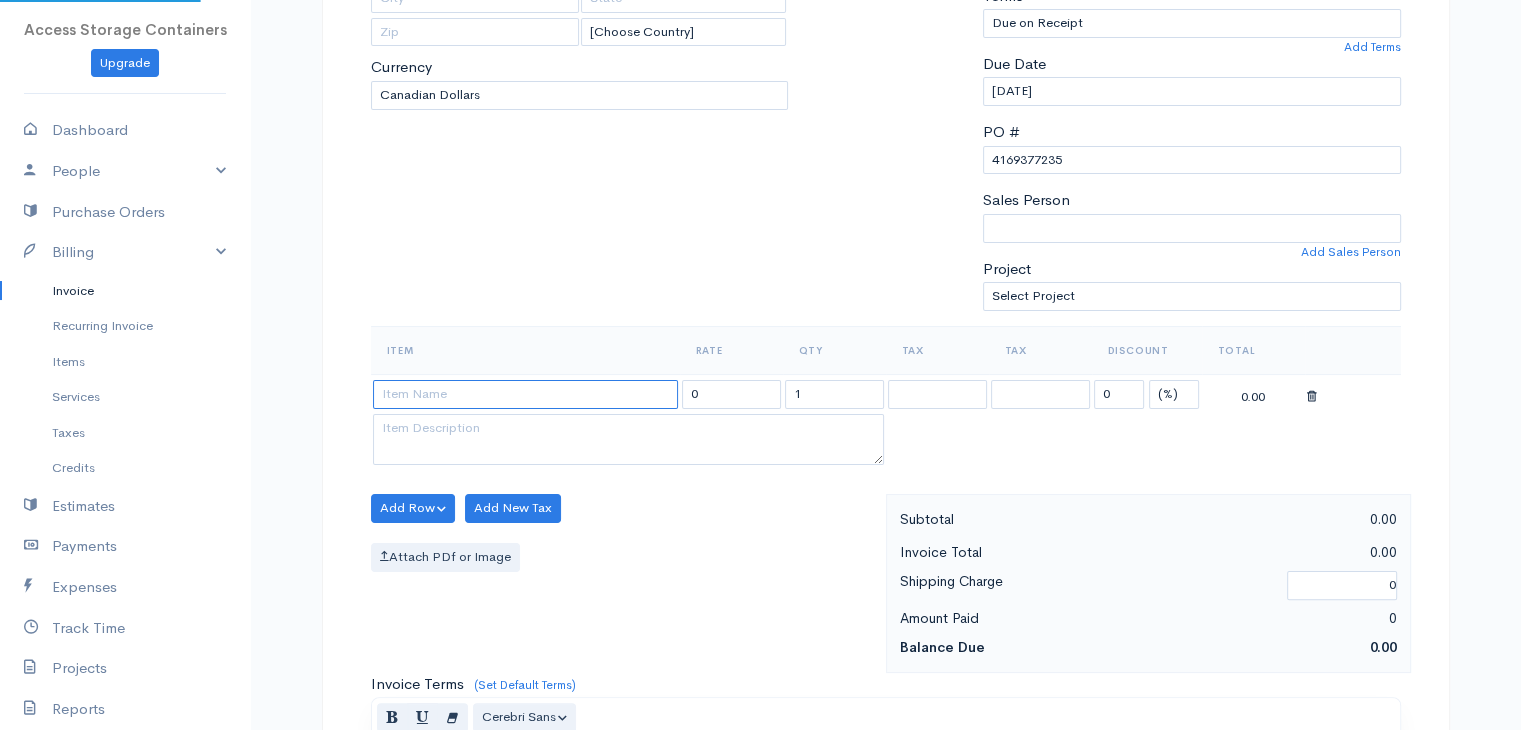 click at bounding box center (525, 394) 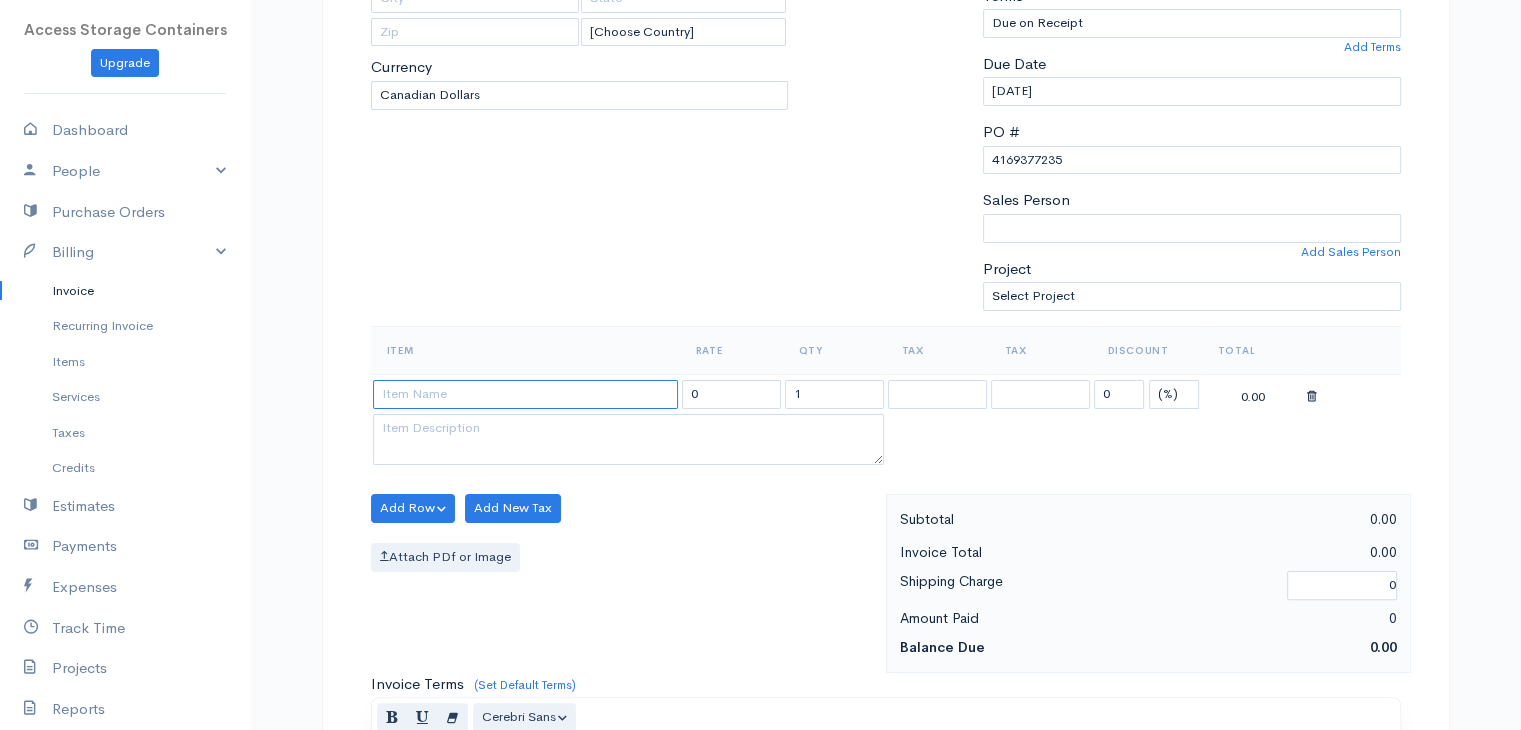 click at bounding box center [525, 394] 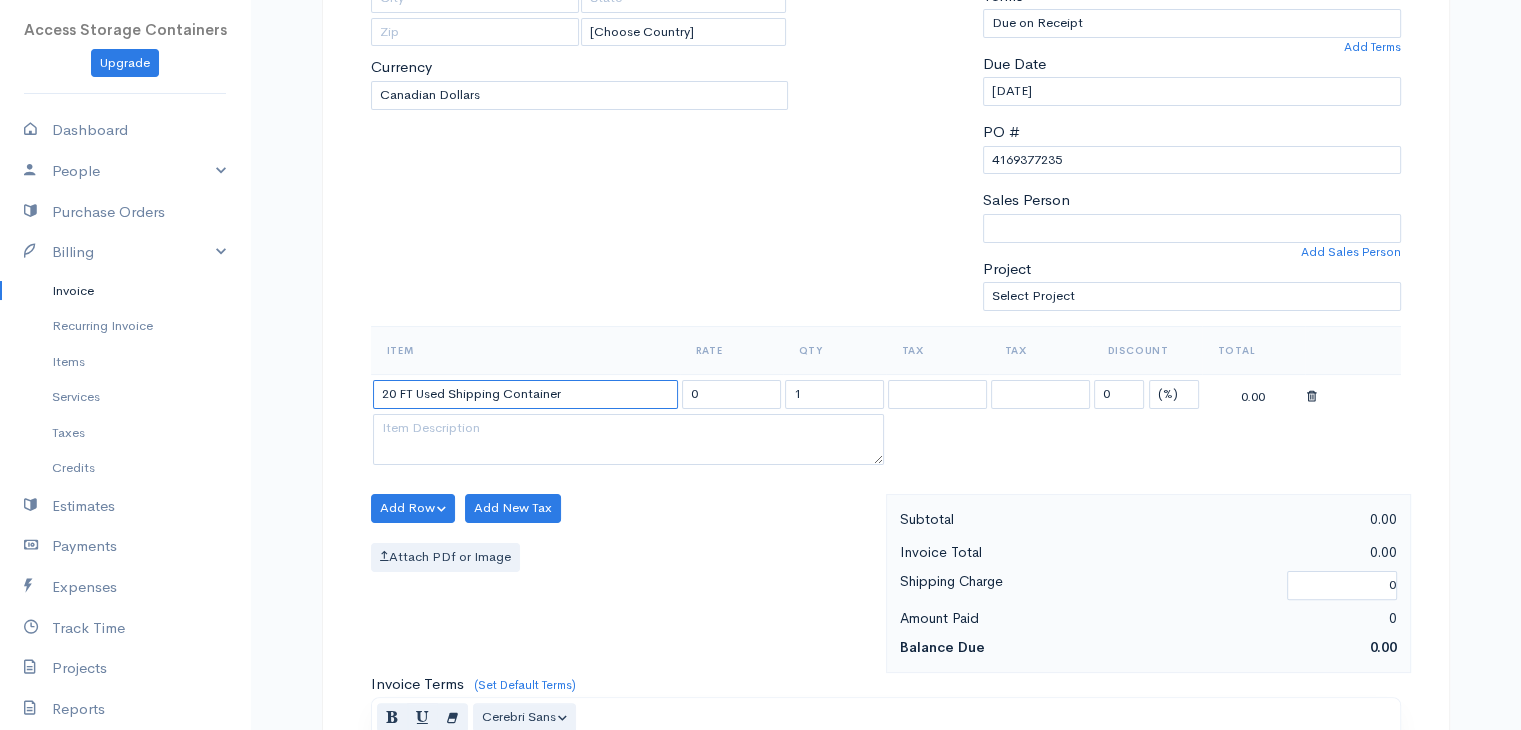 type on "20 FT Used Shipping Container" 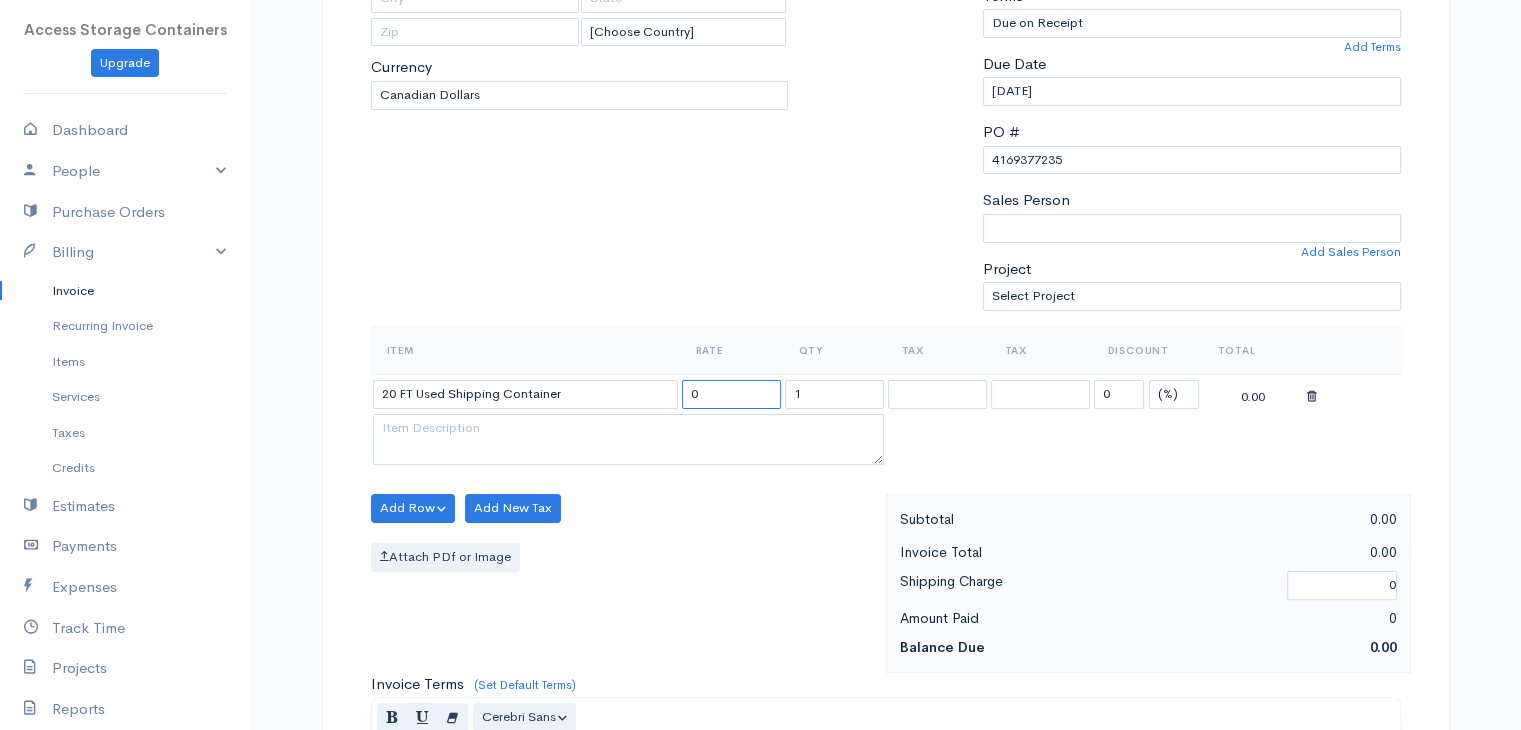 click on "0" at bounding box center (731, 394) 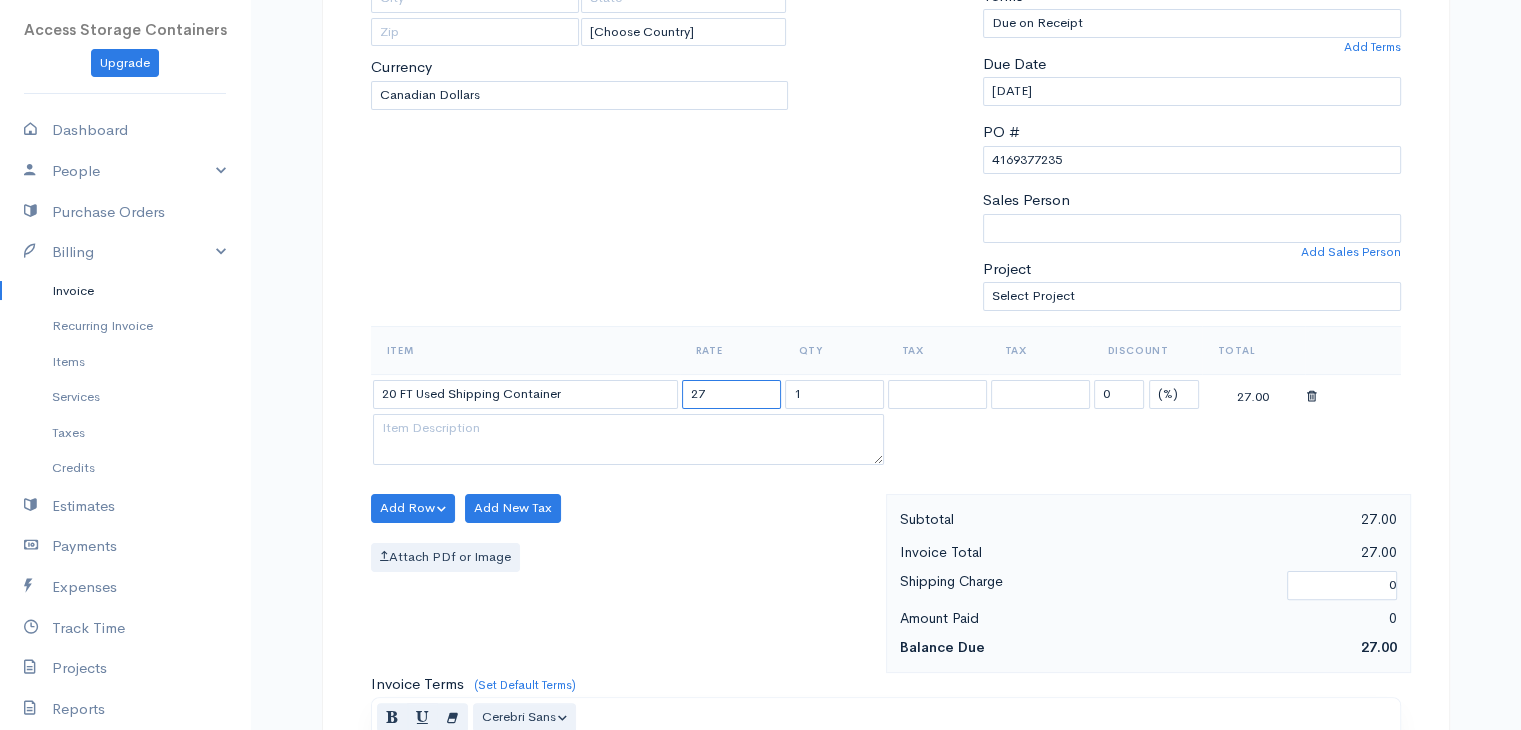 type on "2700.00" 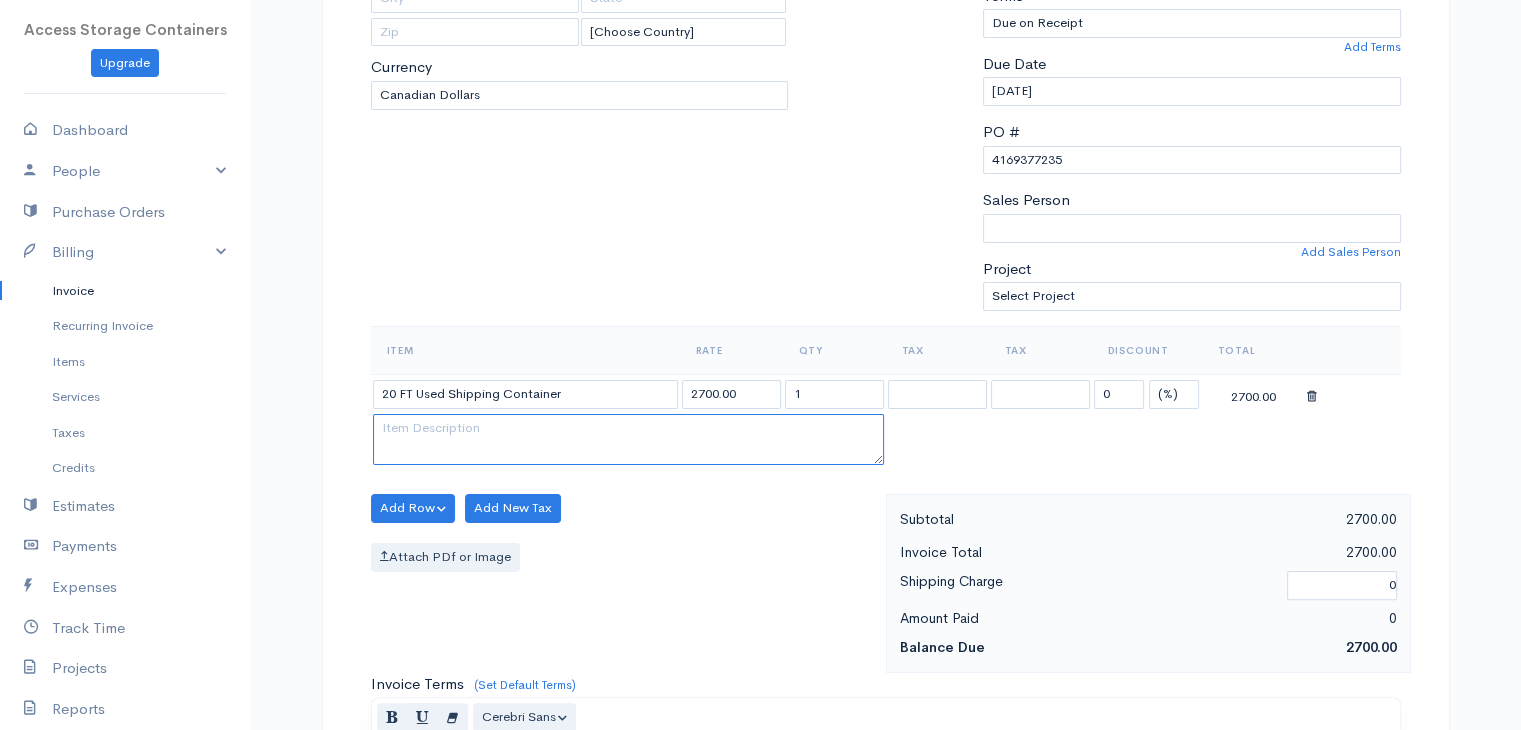 click at bounding box center [628, 440] 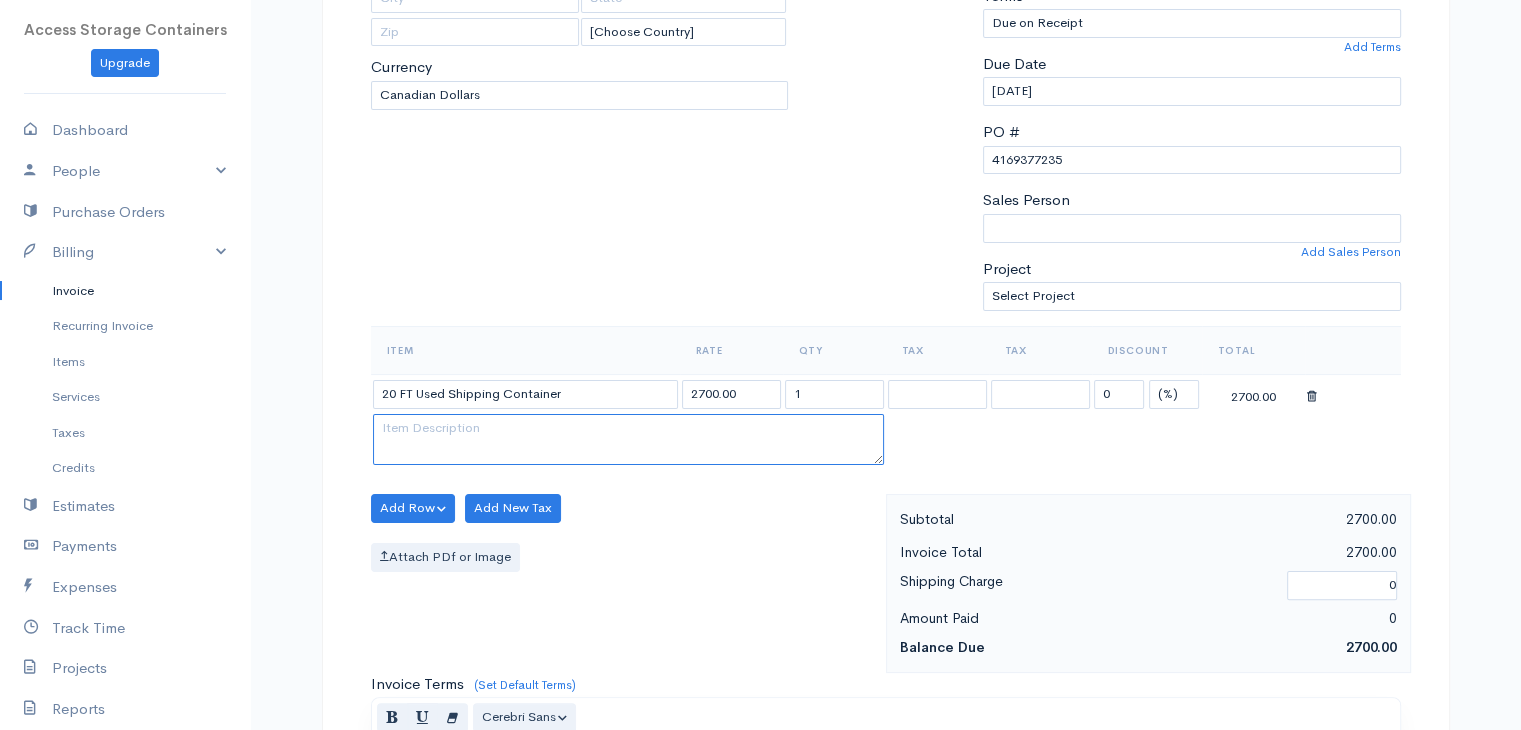 paste on "Specifications
CORTEN anti-corrosive steel construction
Marine grade plywood of 19 plies, 1.1” (28mm)
Cargo worthy condition
Wind and water tight
Operational doors
Weatherproof vents
Forklift pockets
Lockable handles
Approximately 10-14 years old
Minor dents and surface rust
Container dimensions
Exterior: 20’L x 8’W x 8’6”H
Interior: 19’4″L x 7’8”W x 7’10”H
Door Opening: 7’8”W x 7’5”H
Weight: 4,820 LBS
Payload: 62,380 LBS" 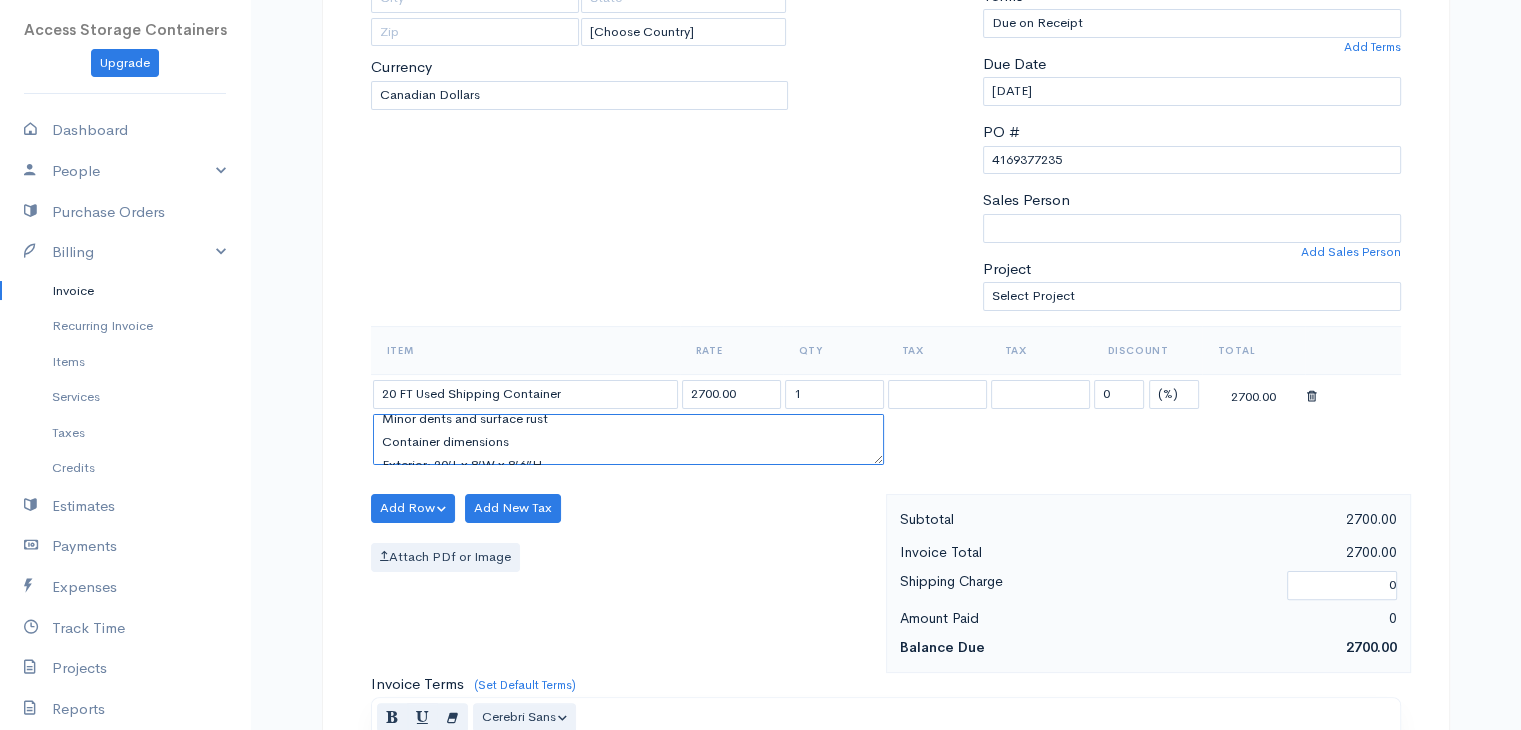 scroll, scrollTop: 222, scrollLeft: 0, axis: vertical 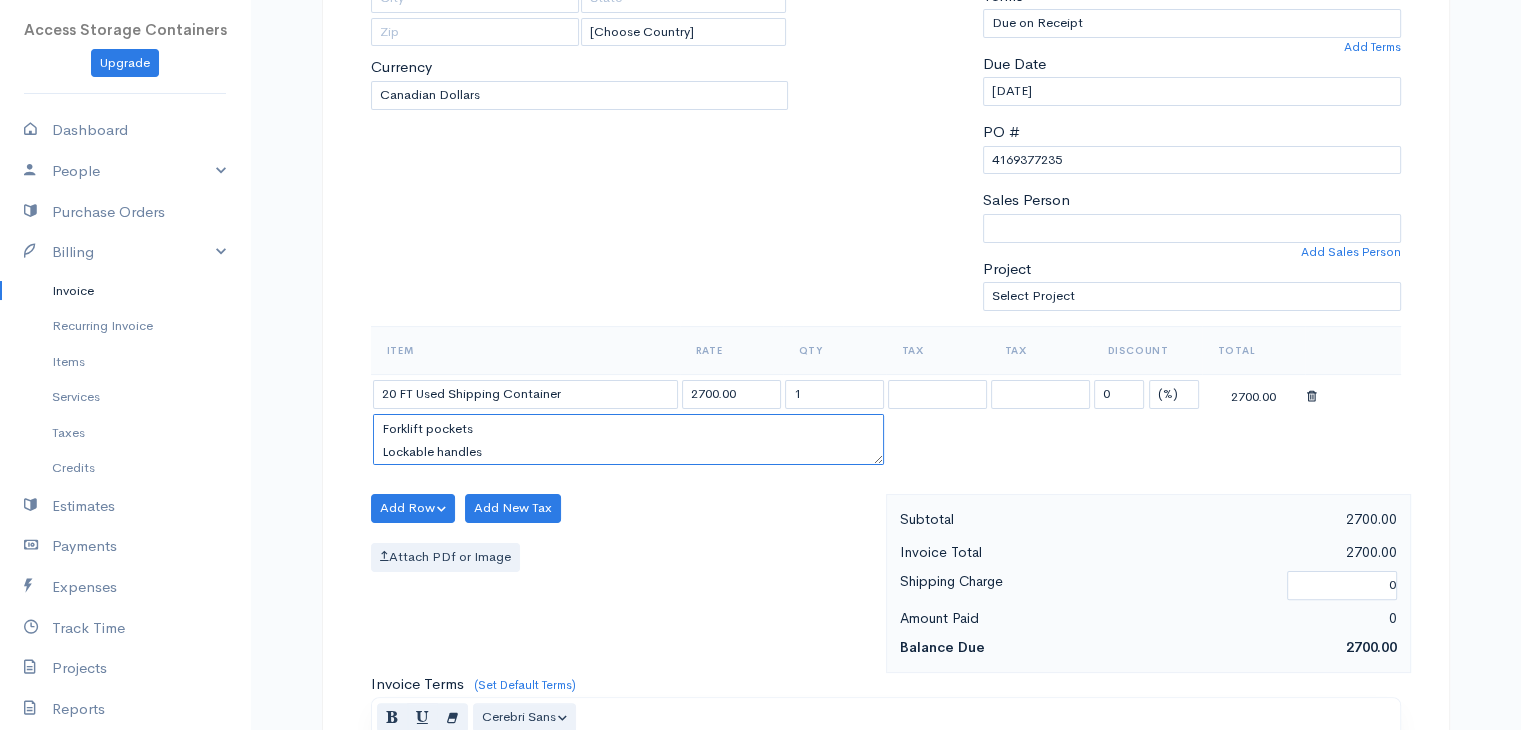 drag, startPoint x: 560, startPoint y: 431, endPoint x: 529, endPoint y: 441, distance: 32.572994 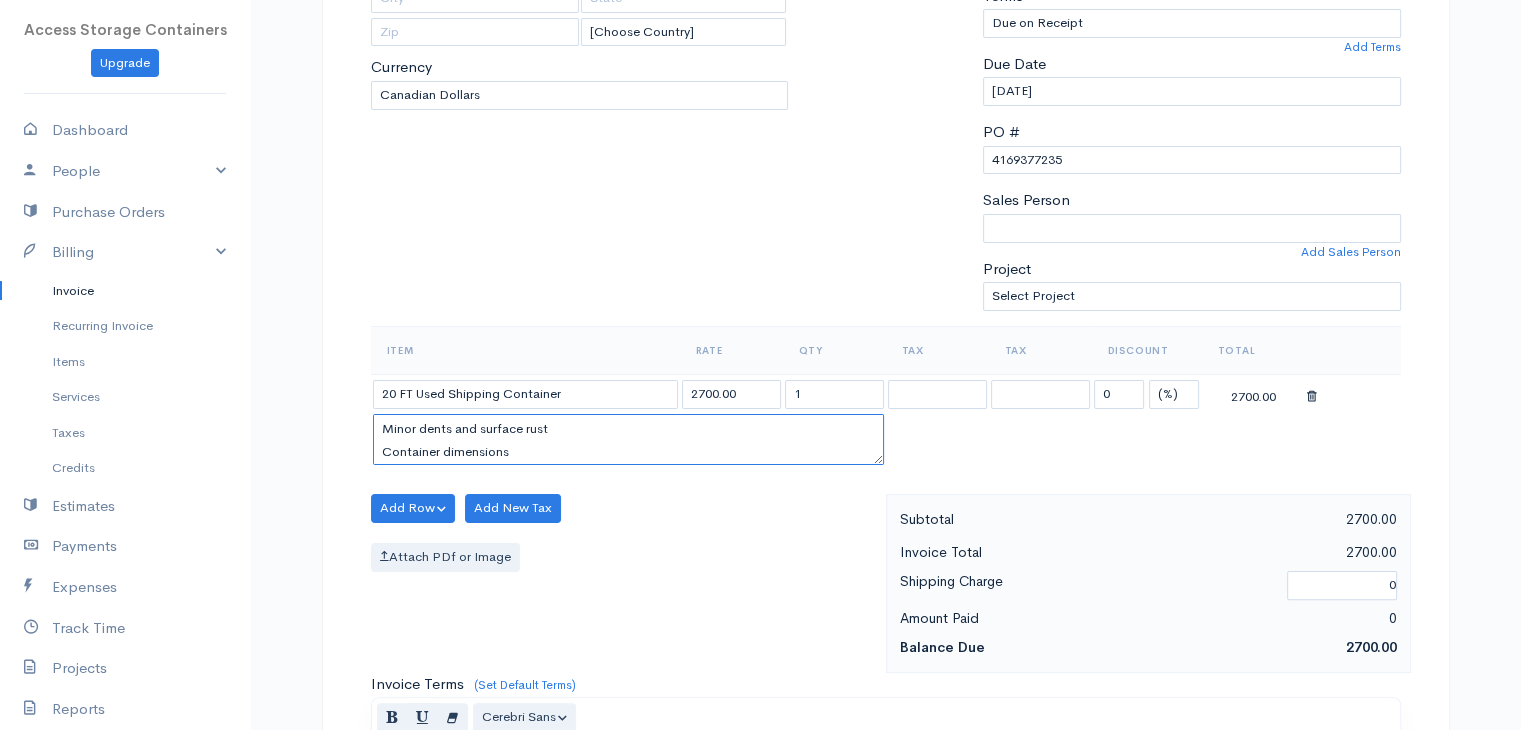 scroll, scrollTop: 227, scrollLeft: 0, axis: vertical 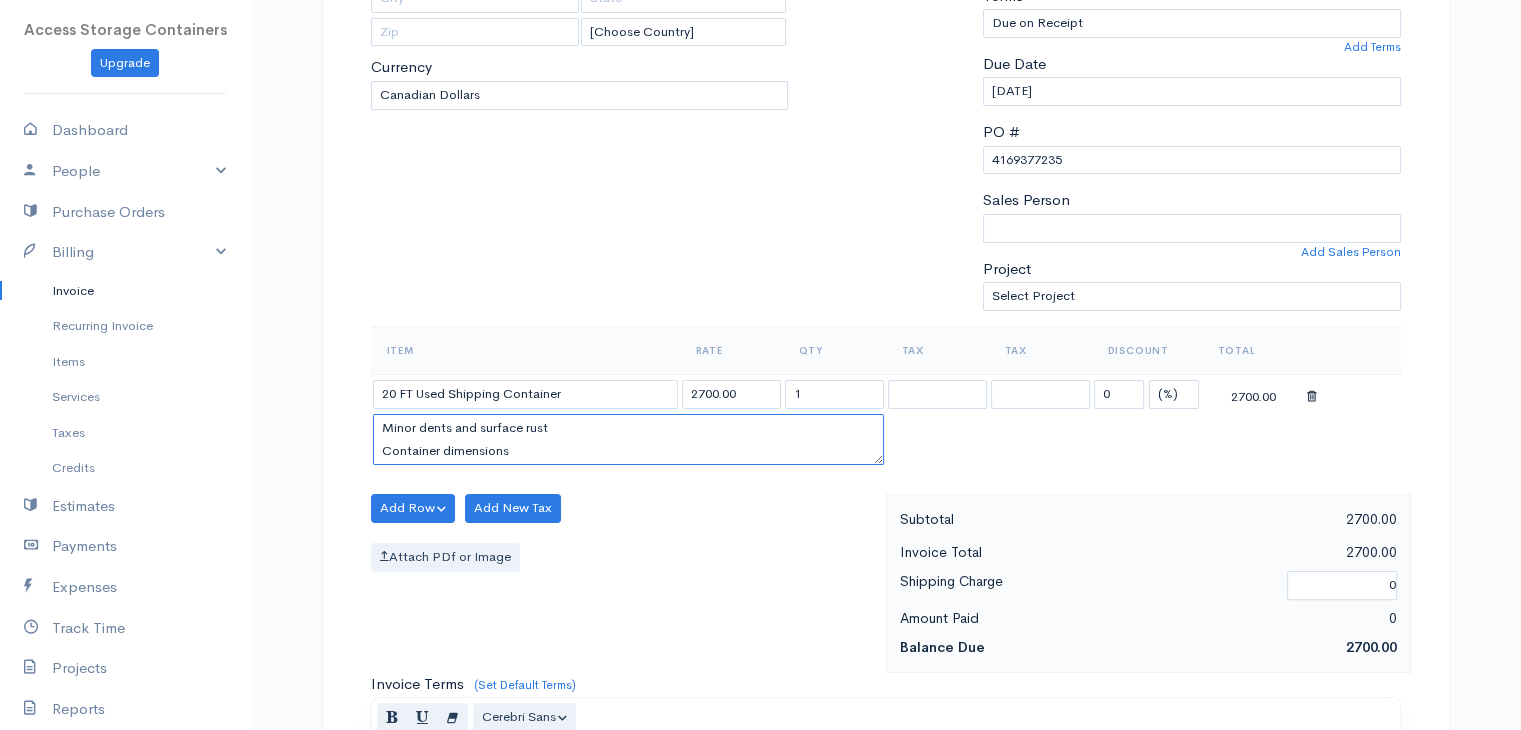 click on "Specifications
CORTEN anti-corrosive steel construction
Marine grade plywood of 19 plies, 1.1” (28mm)
Cargo worthy condition
Wind and water tight
Operational doors
Weatherproof vents
Forklift pockets
Lockable handles
Approximately 10-14 years old
Minor dents and surface rust
Container dimensions
Exterior: 20’L x 8’W x 8’6”H
Interior: 19’4″L x 7’8”W x 7’10”H
Door Opening: 7’8”W x 7’5”H
Weight: 4,820 LBS
Payload: 62,380 LBS" at bounding box center [628, 440] 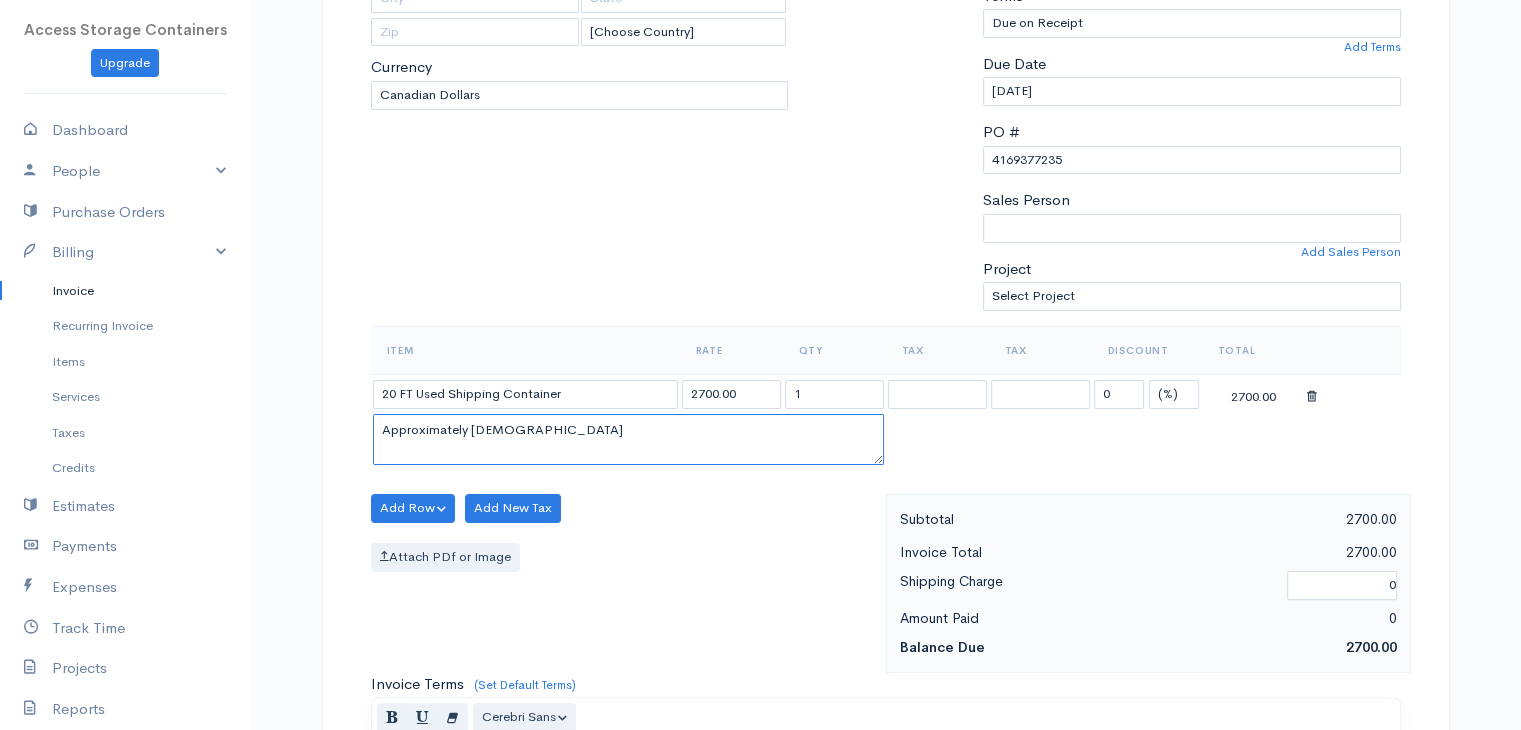 scroll, scrollTop: 198, scrollLeft: 0, axis: vertical 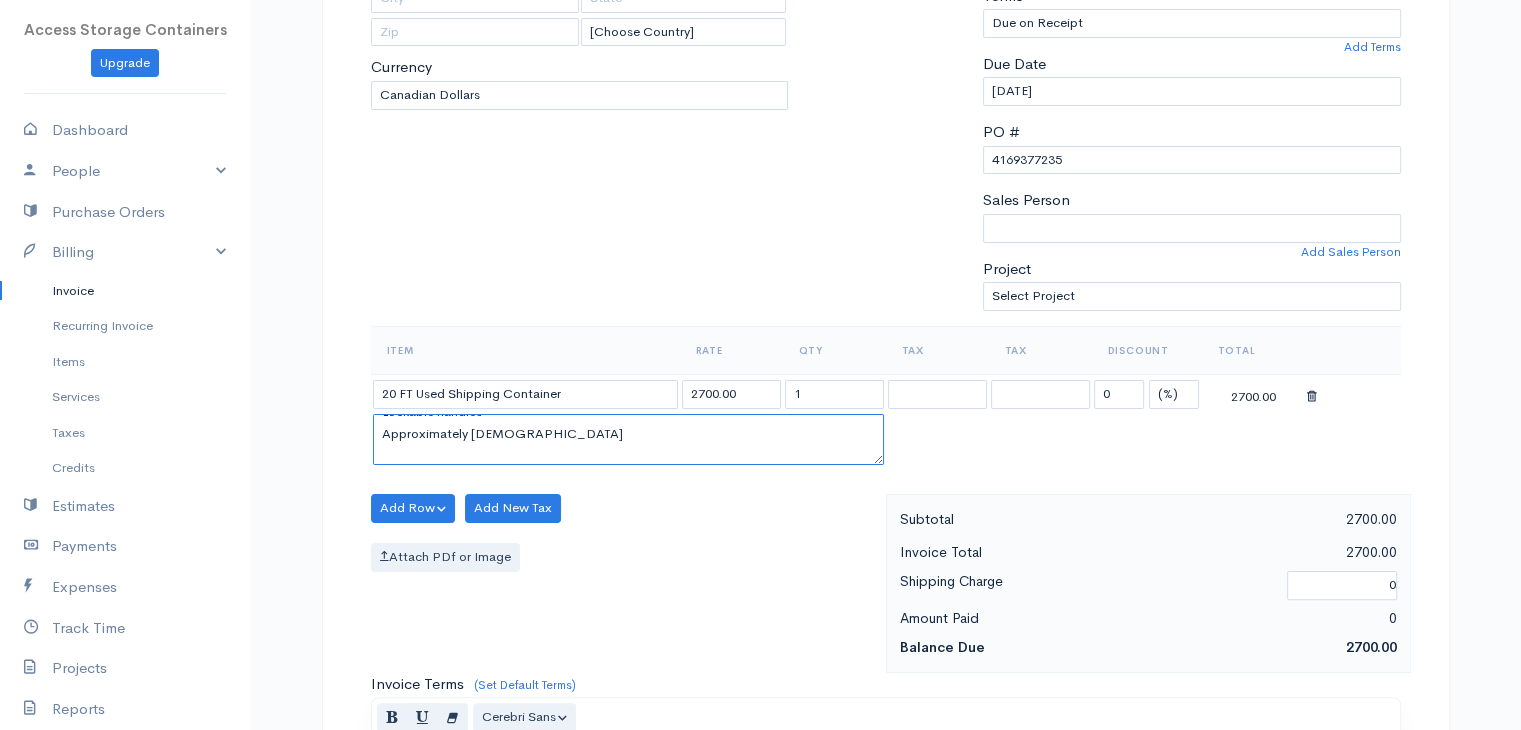 click on "Specifications
CORTEN anti-corrosive steel construction
Marine grade plywood of 19 plies, 1.1” (28mm)
Cargo worthy condition
Wind and water tight
Operational doors
Weatherproof vents
Forklift pockets
Lockable handles
Approximately 10-14 years old
Container dimensions
Exterior: 20’L x 8’W x 8’6”H
Interior: 19’4″L x 7’8”W x 7’10”H
Door Opening: 7’8”W x 7’5”H
Weight: 4,820 LBS
Payload: 62,380 LBS" at bounding box center (628, 440) 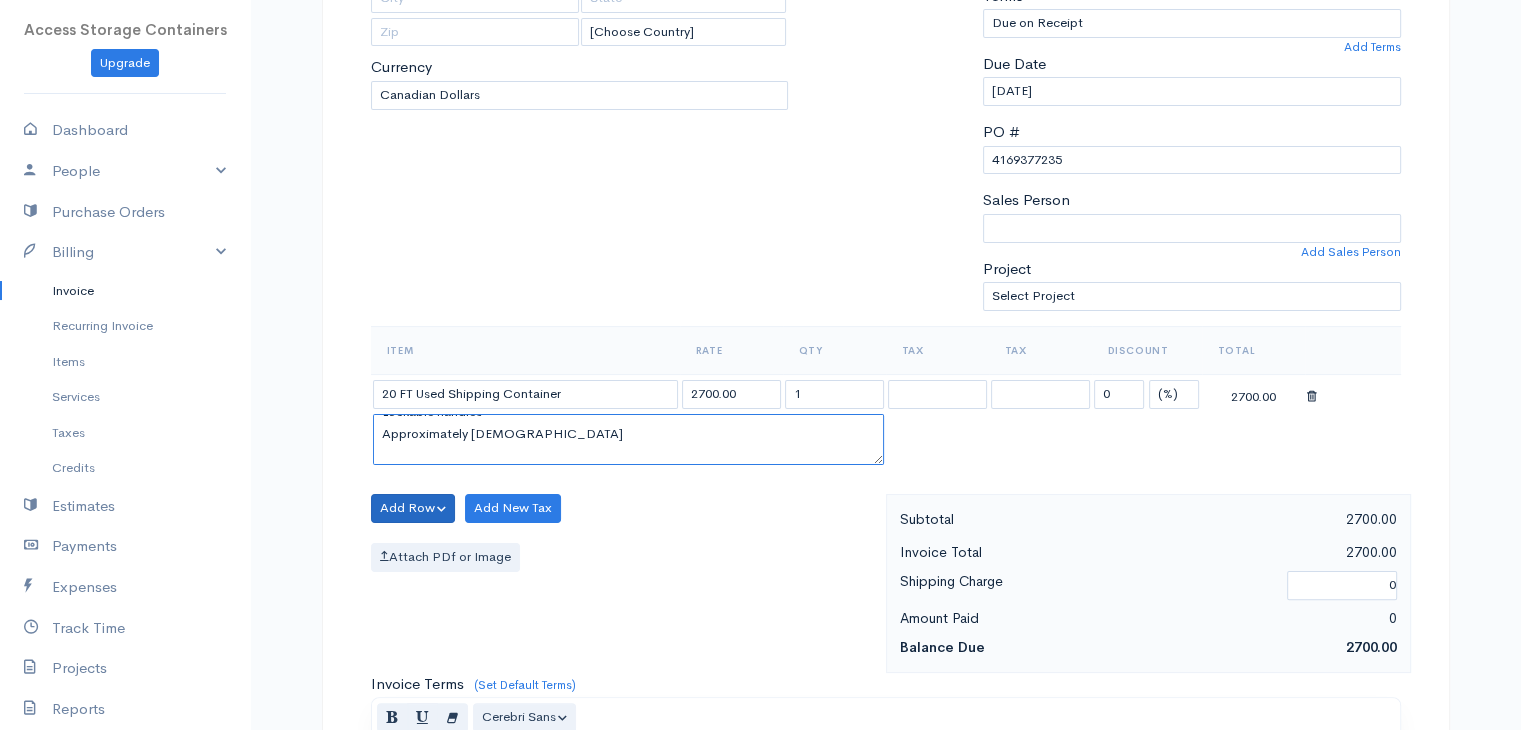 type on "Specifications
CORTEN anti-corrosive steel construction
Marine grade plywood of 19 plies, 1.1” (28mm)
Cargo worthy condition
Wind and water tight
Operational doors
Weatherproof vents
Forklift pockets
Lockable handles
Approximately 4-6 years old
Container dimensions
Exterior: 20’L x 8’W x 8’6”H
Interior: 19’4″L x 7’8”W x 7’10”H
Door Opening: 7’8”W x 7’5”H
Weight: 4,820 LBS
Payload: 62,380 LBS" 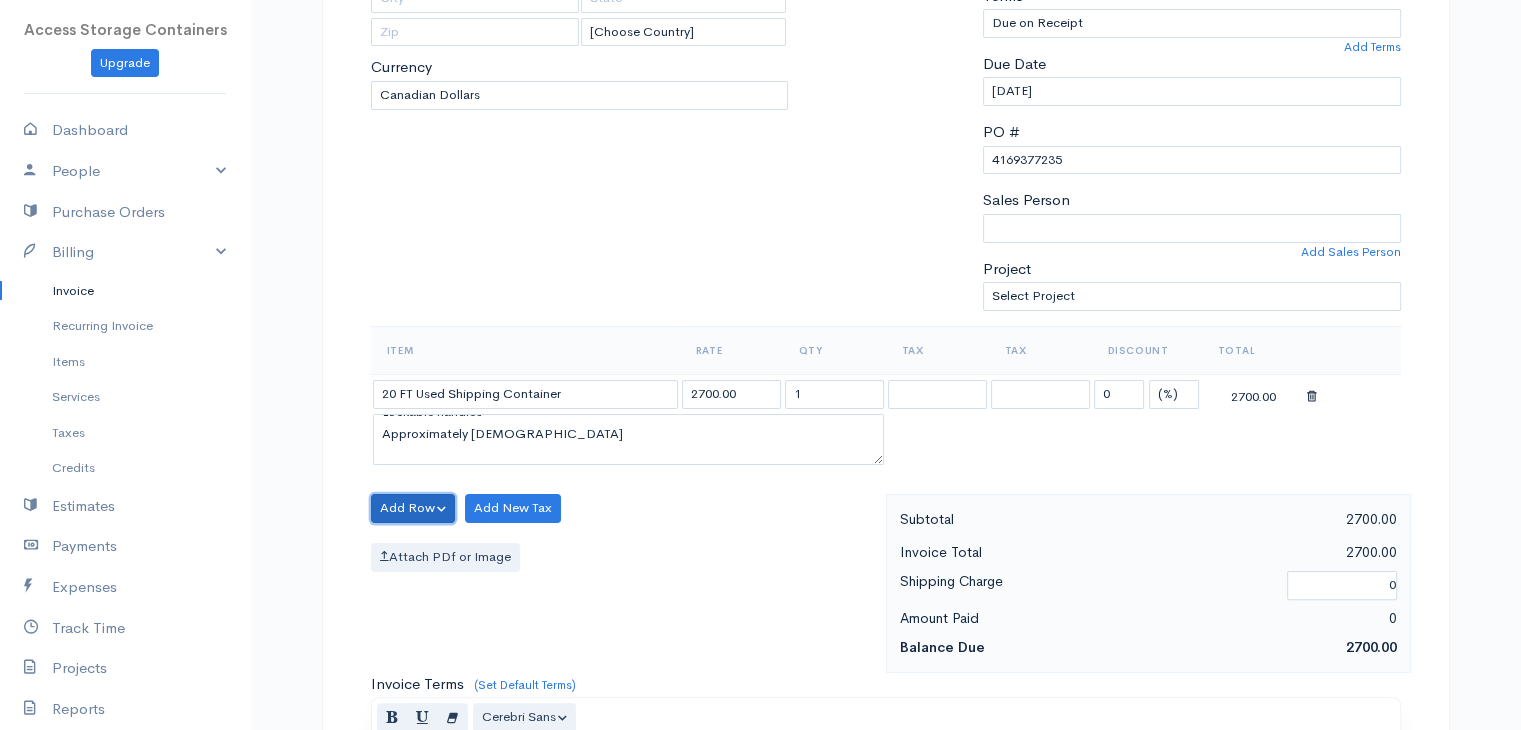 click on "Add Row" at bounding box center (413, 508) 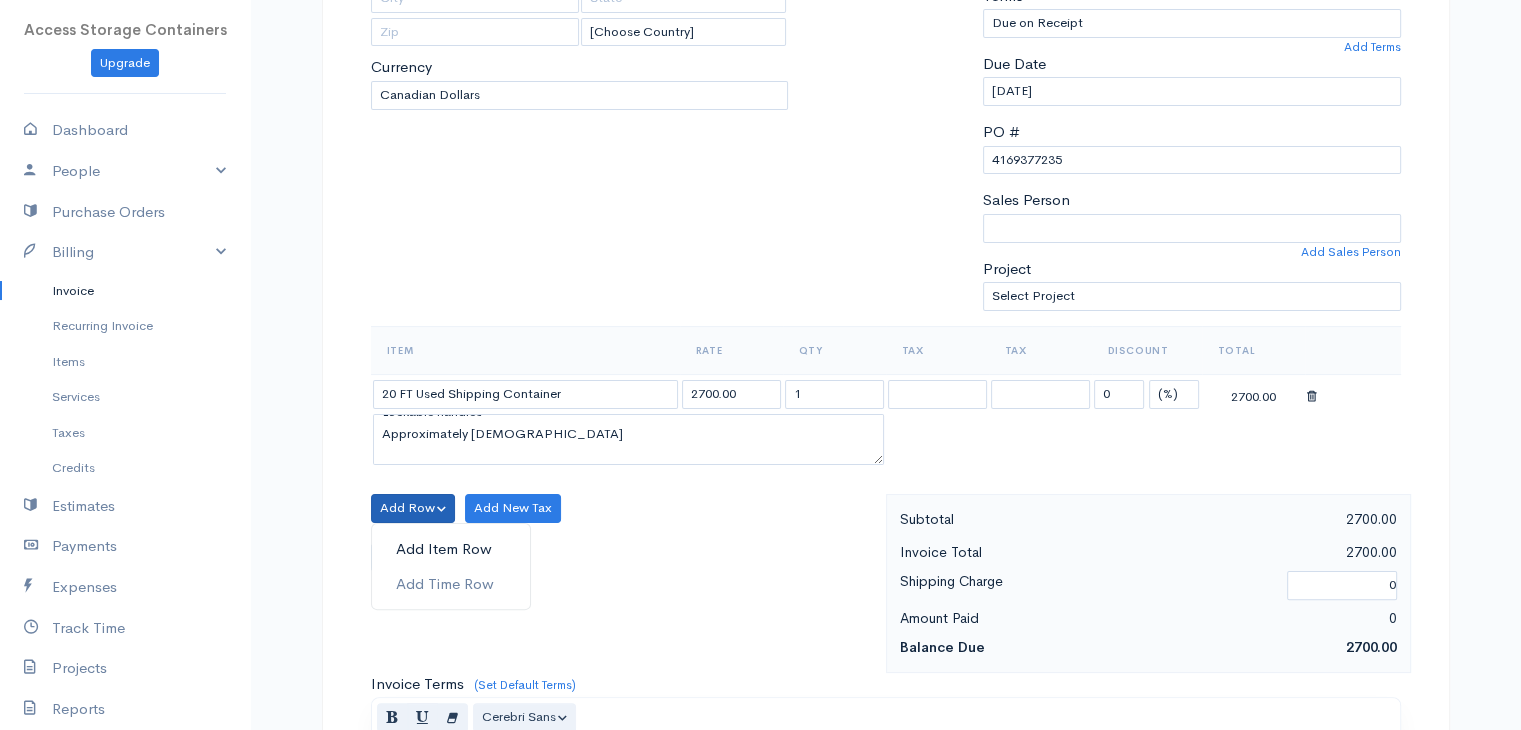 click on "Add Item Row" at bounding box center [451, 549] 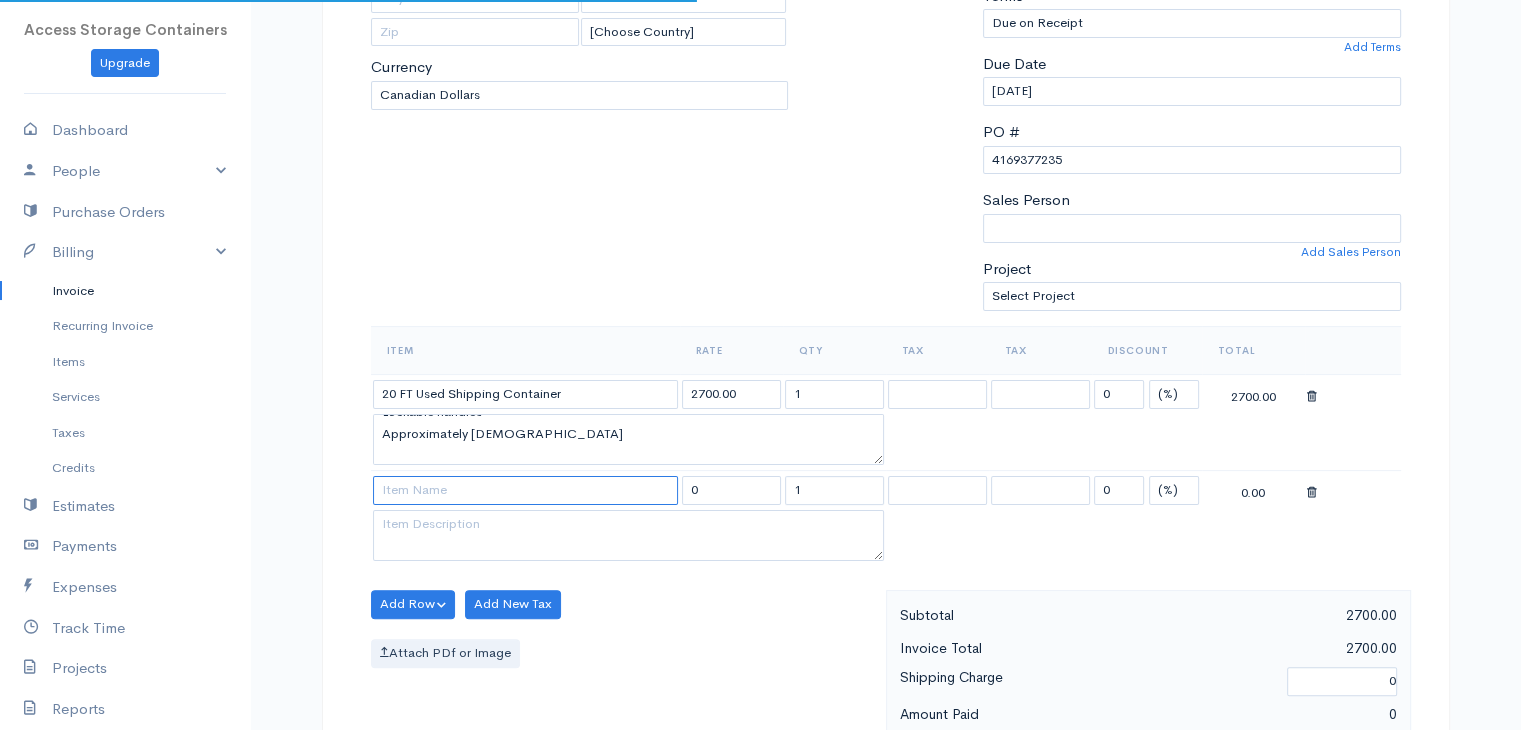 click at bounding box center (525, 490) 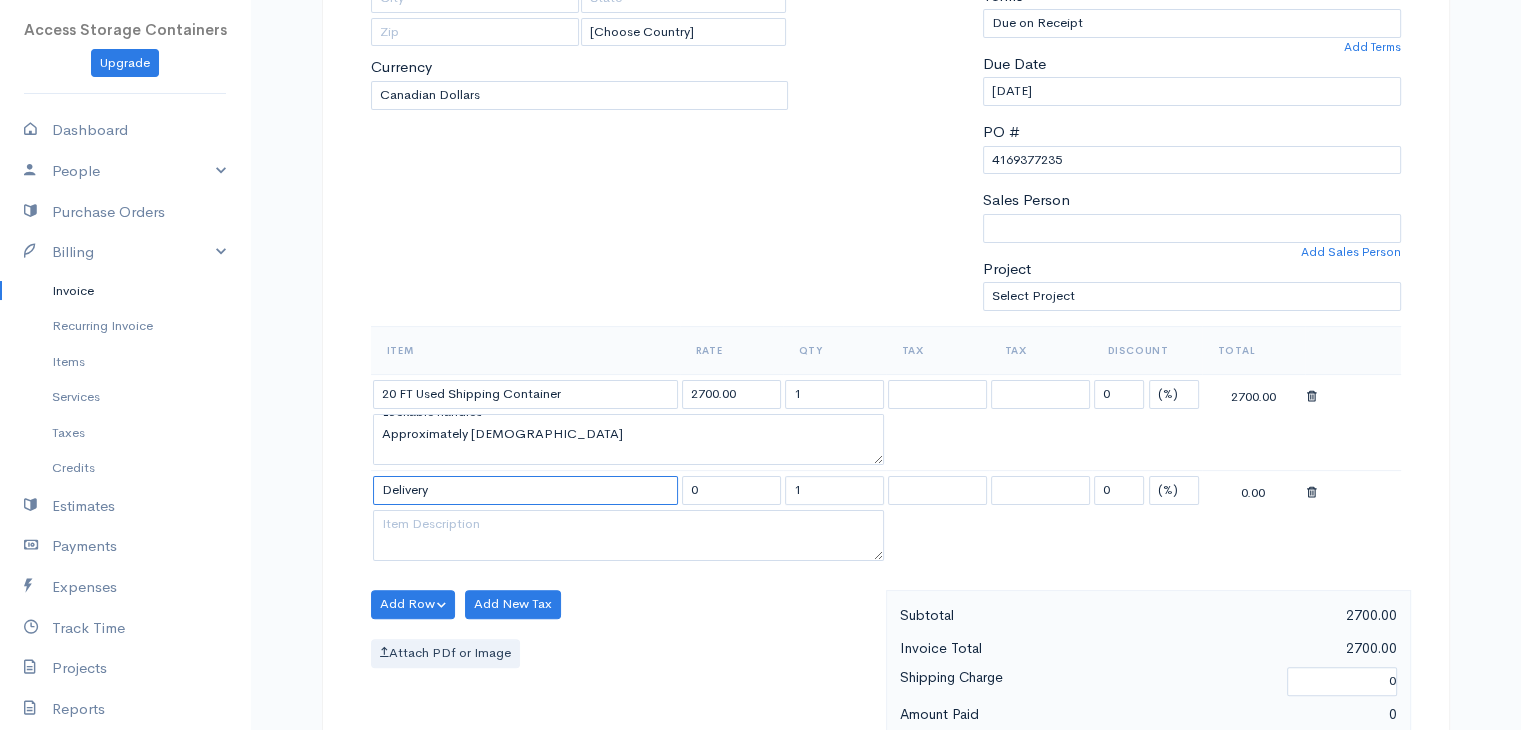 type on "Delivery" 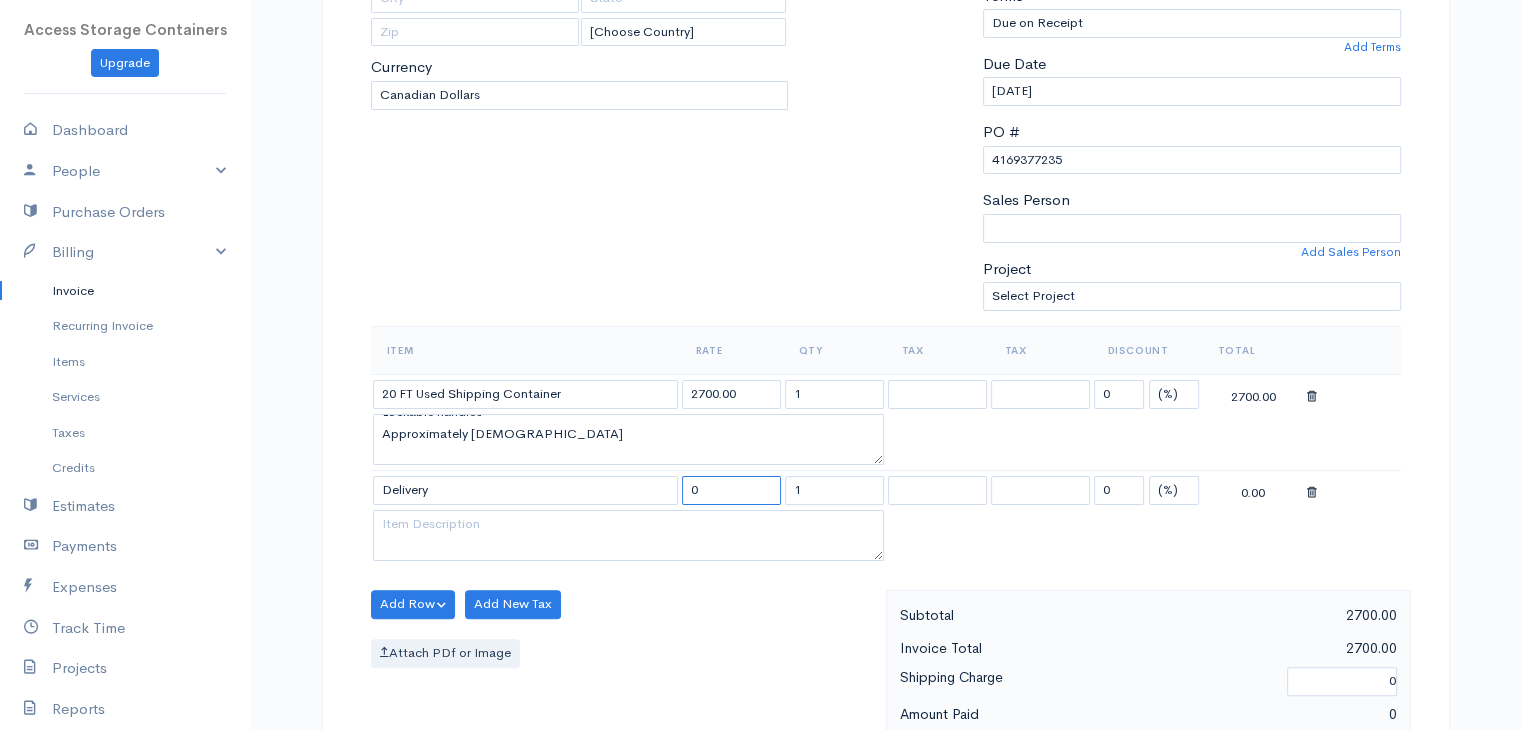 click on "0" at bounding box center (731, 490) 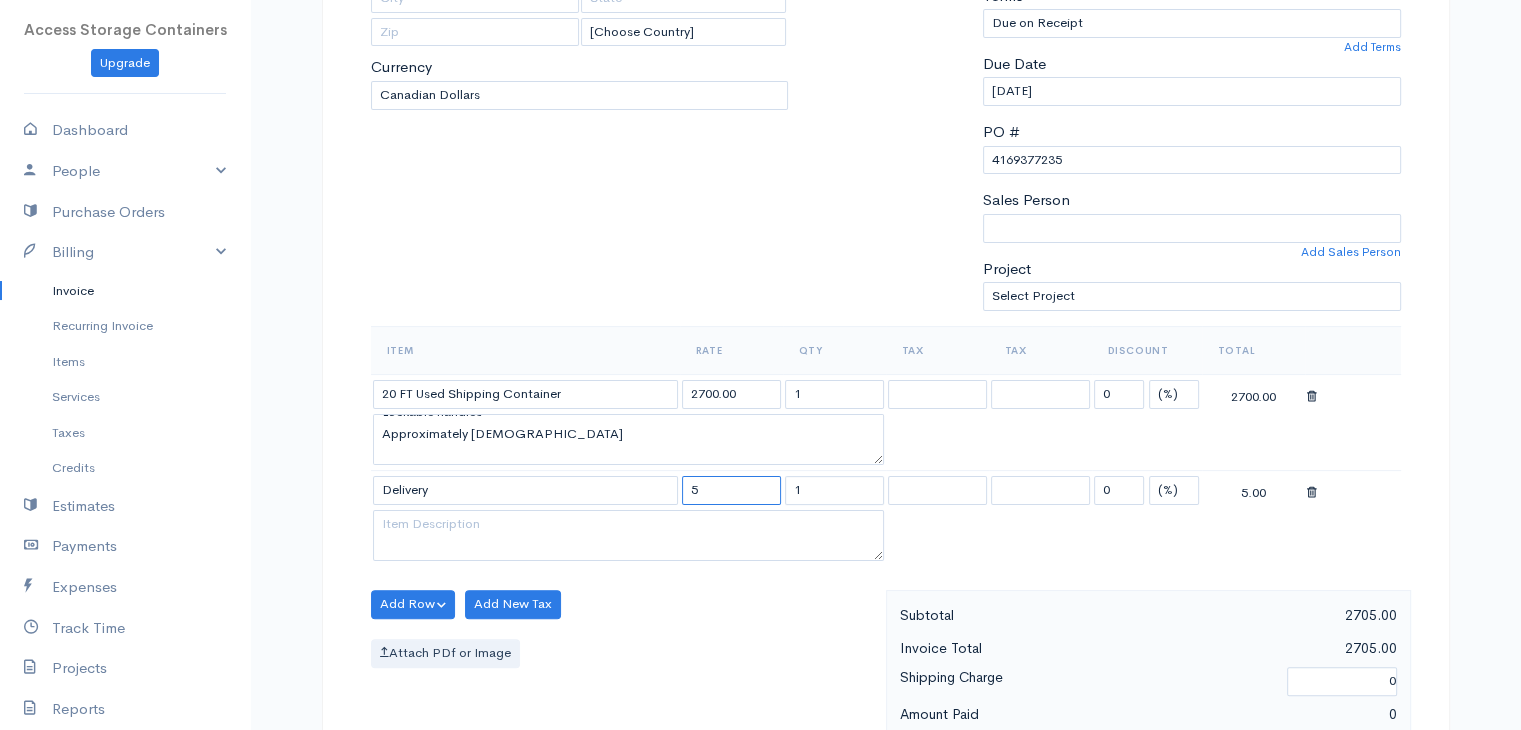 type on "550.00" 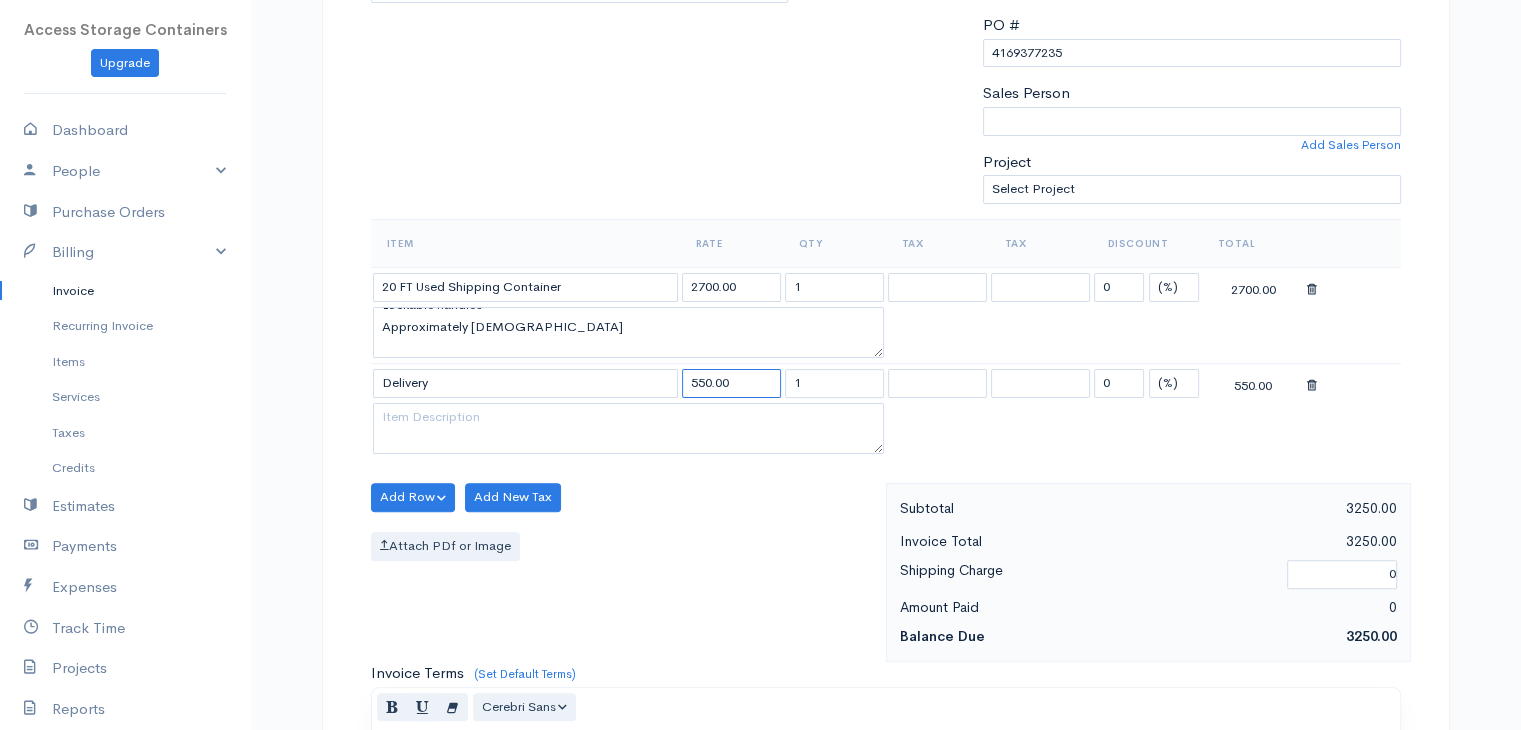 scroll, scrollTop: 479, scrollLeft: 0, axis: vertical 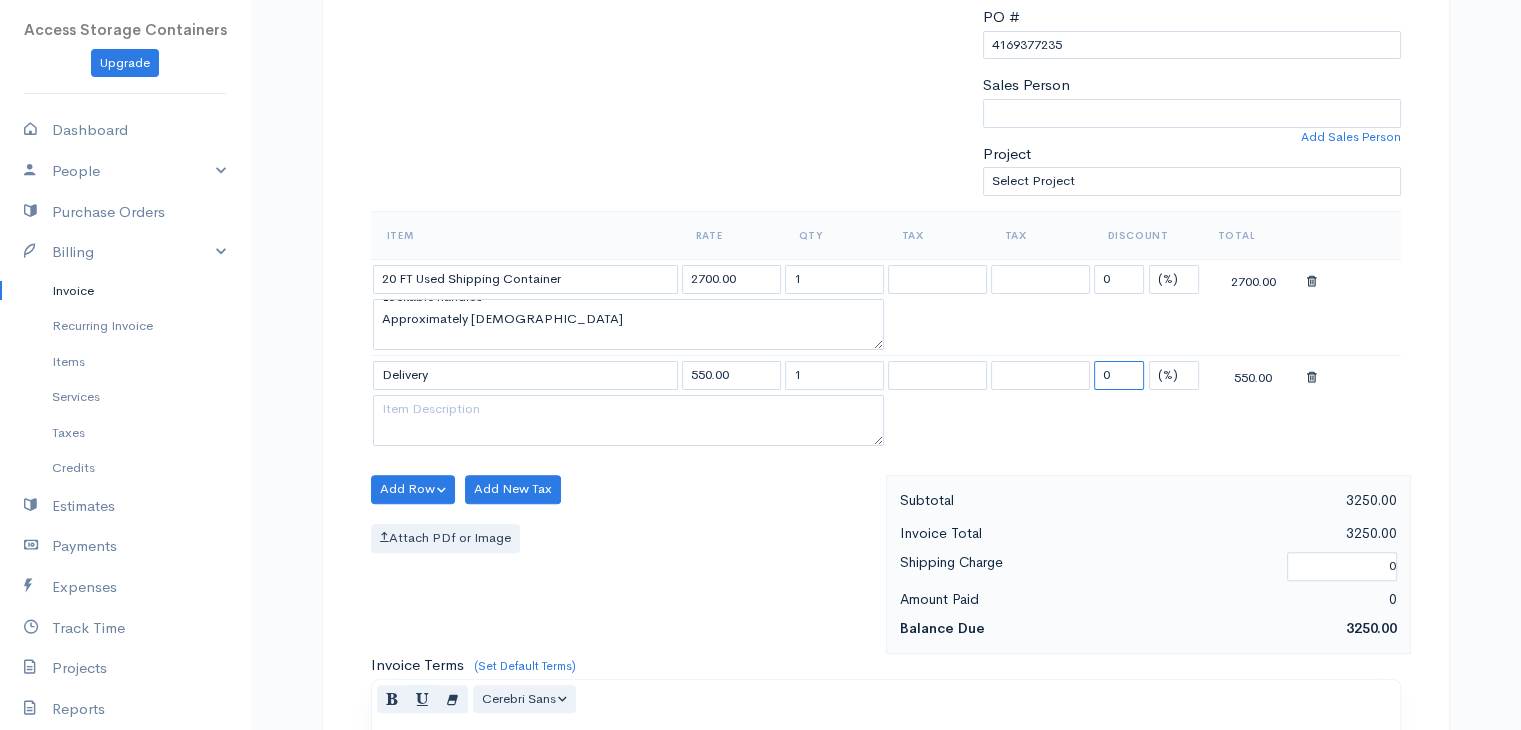 click on "0" at bounding box center [1119, 375] 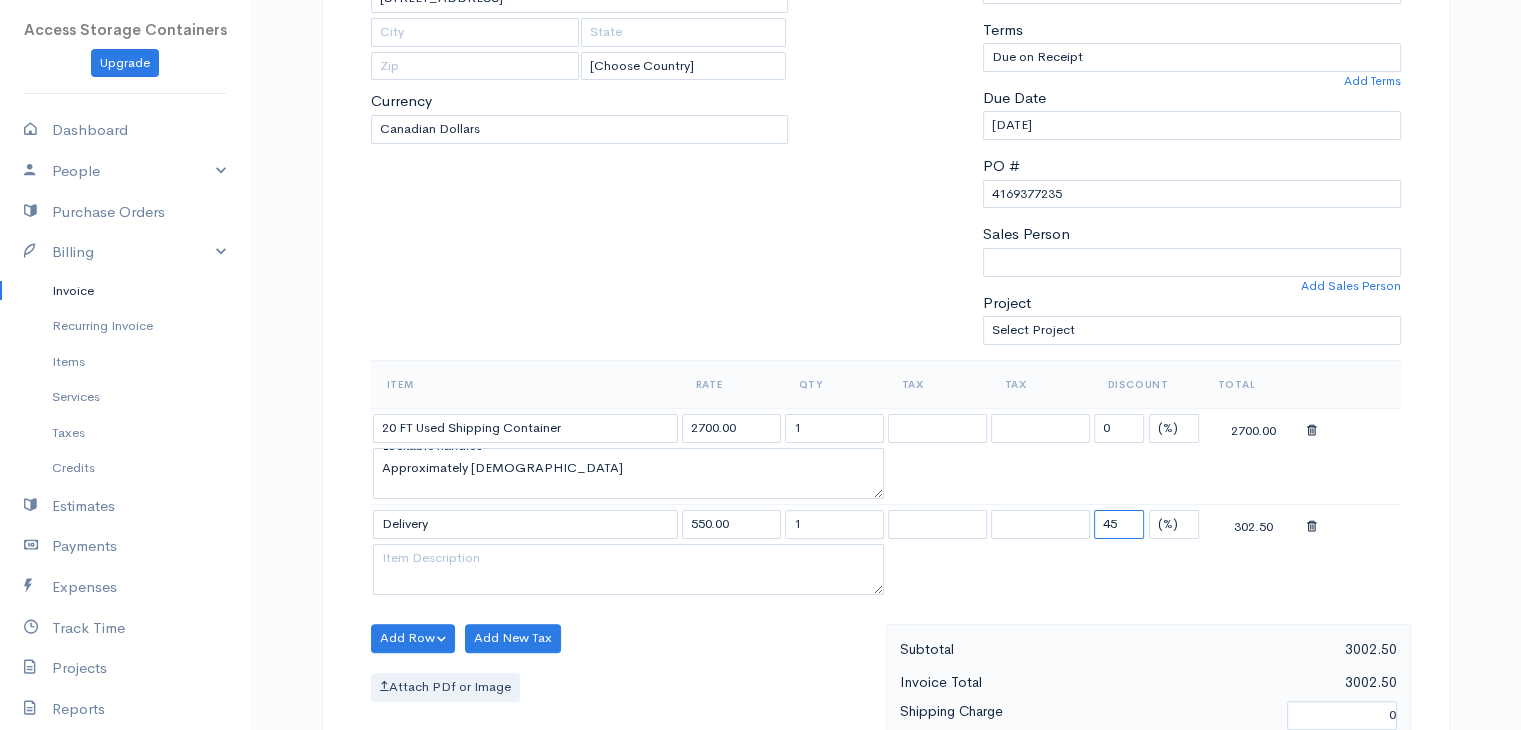scroll, scrollTop: 327, scrollLeft: 0, axis: vertical 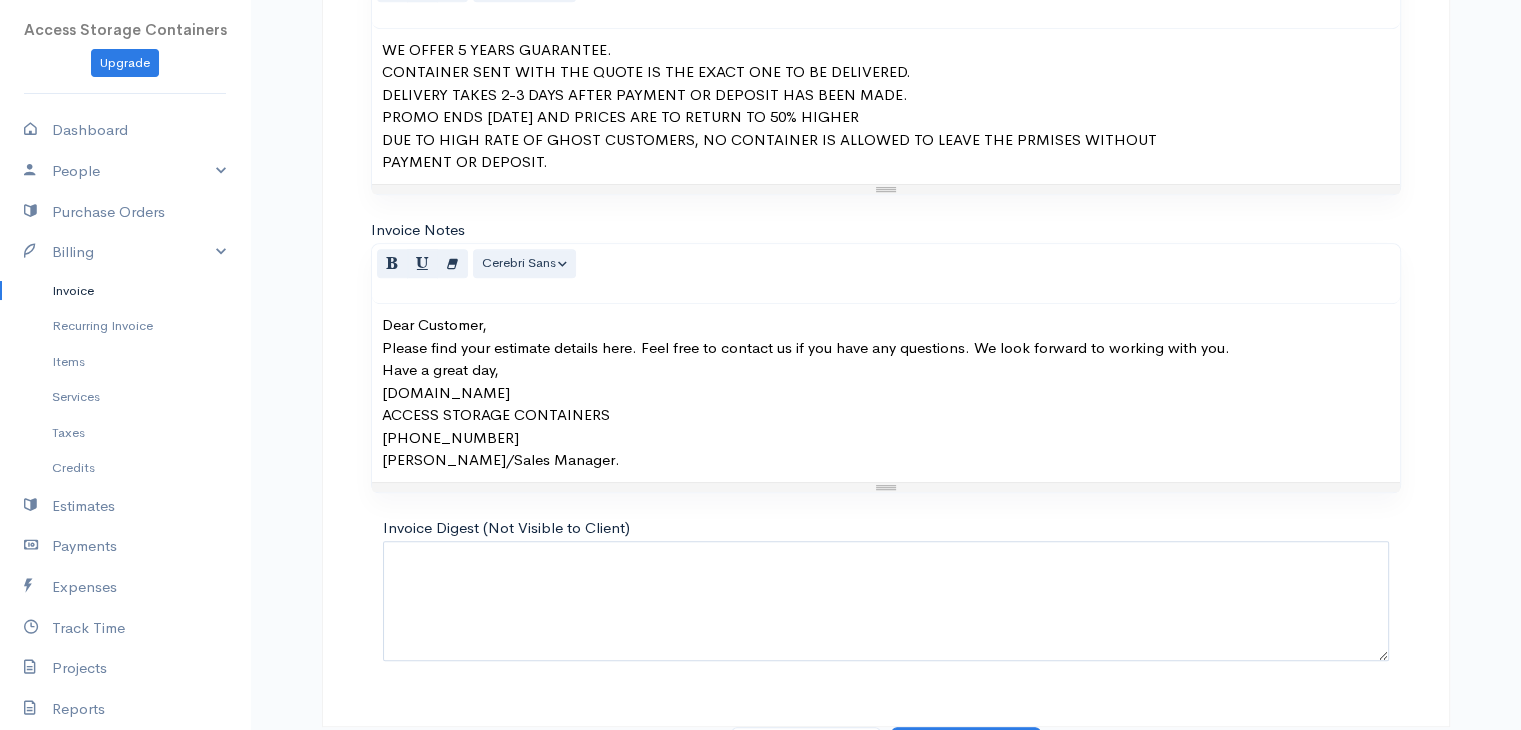 type on "45" 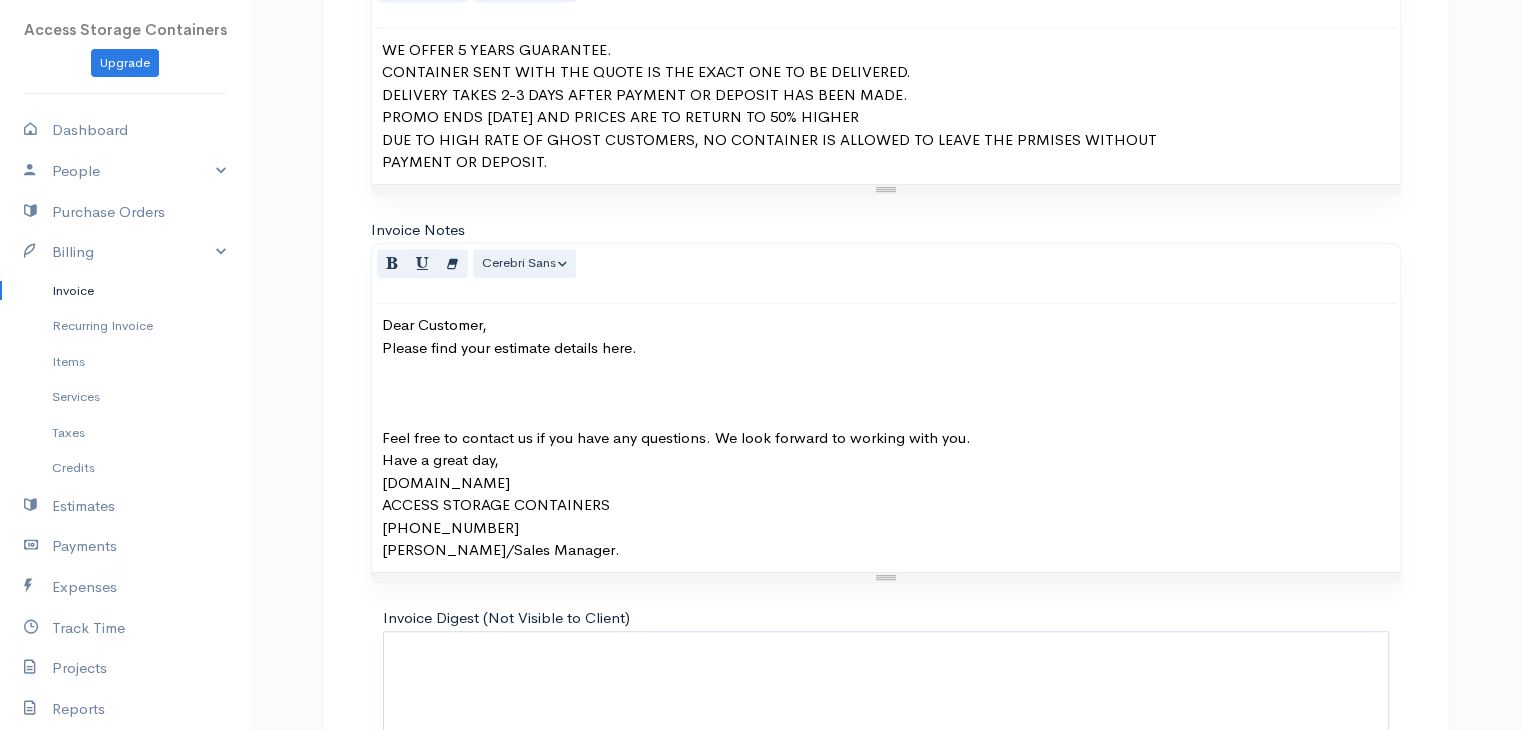 click on "Please find your estimate details here.  Feel free to contact us if you have any questions. We look forward to working with you." at bounding box center [886, 393] 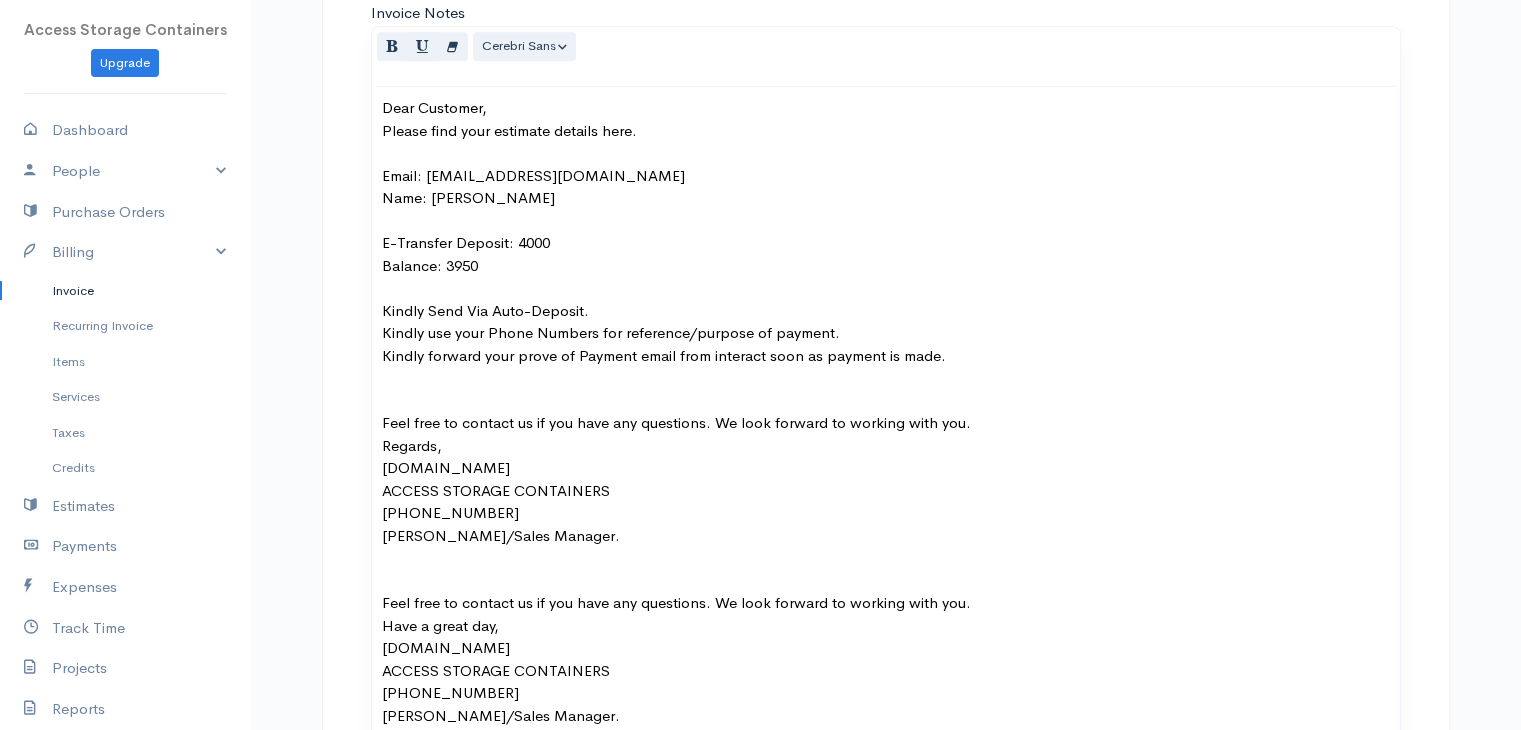 scroll, scrollTop: 1423, scrollLeft: 0, axis: vertical 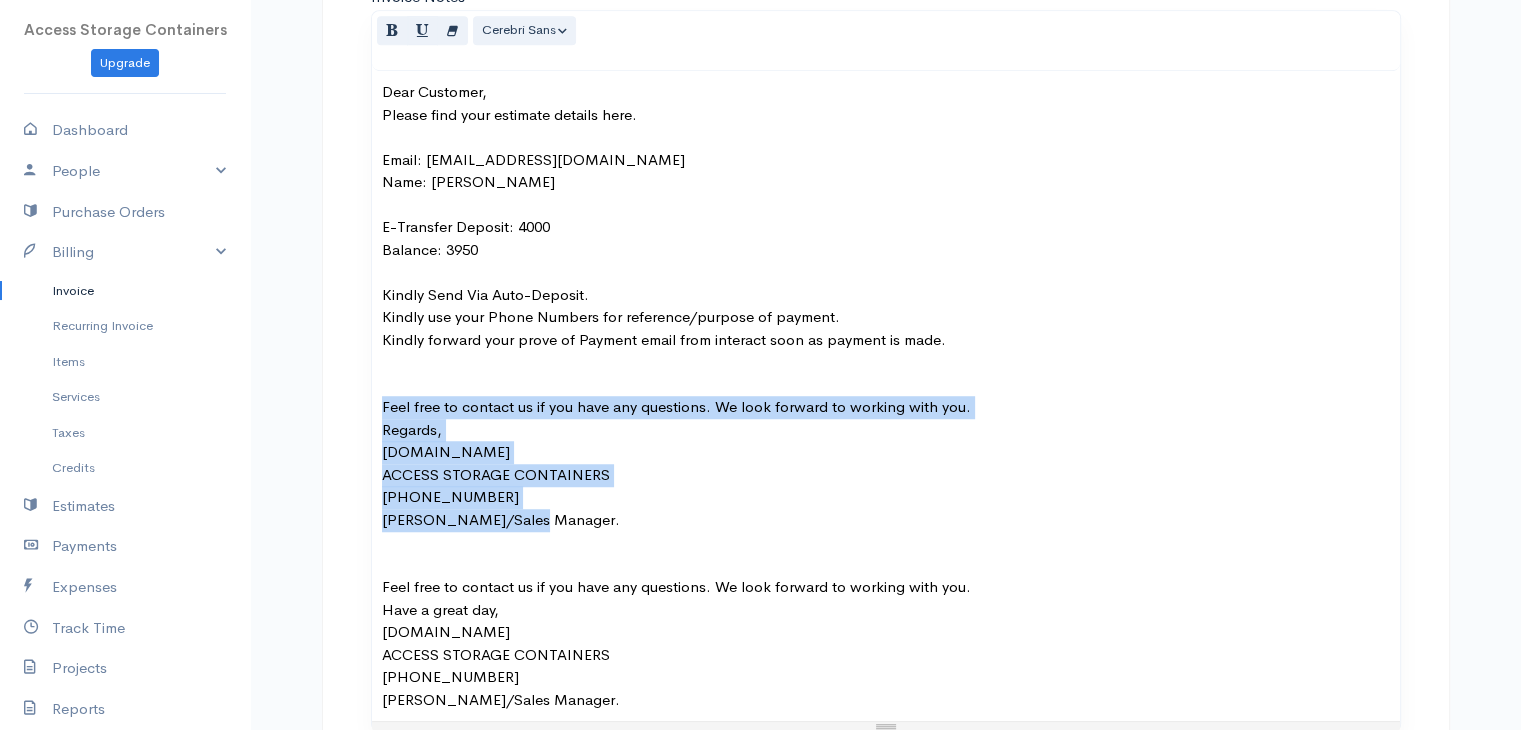 drag, startPoint x: 559, startPoint y: 521, endPoint x: 380, endPoint y: 400, distance: 216.06018 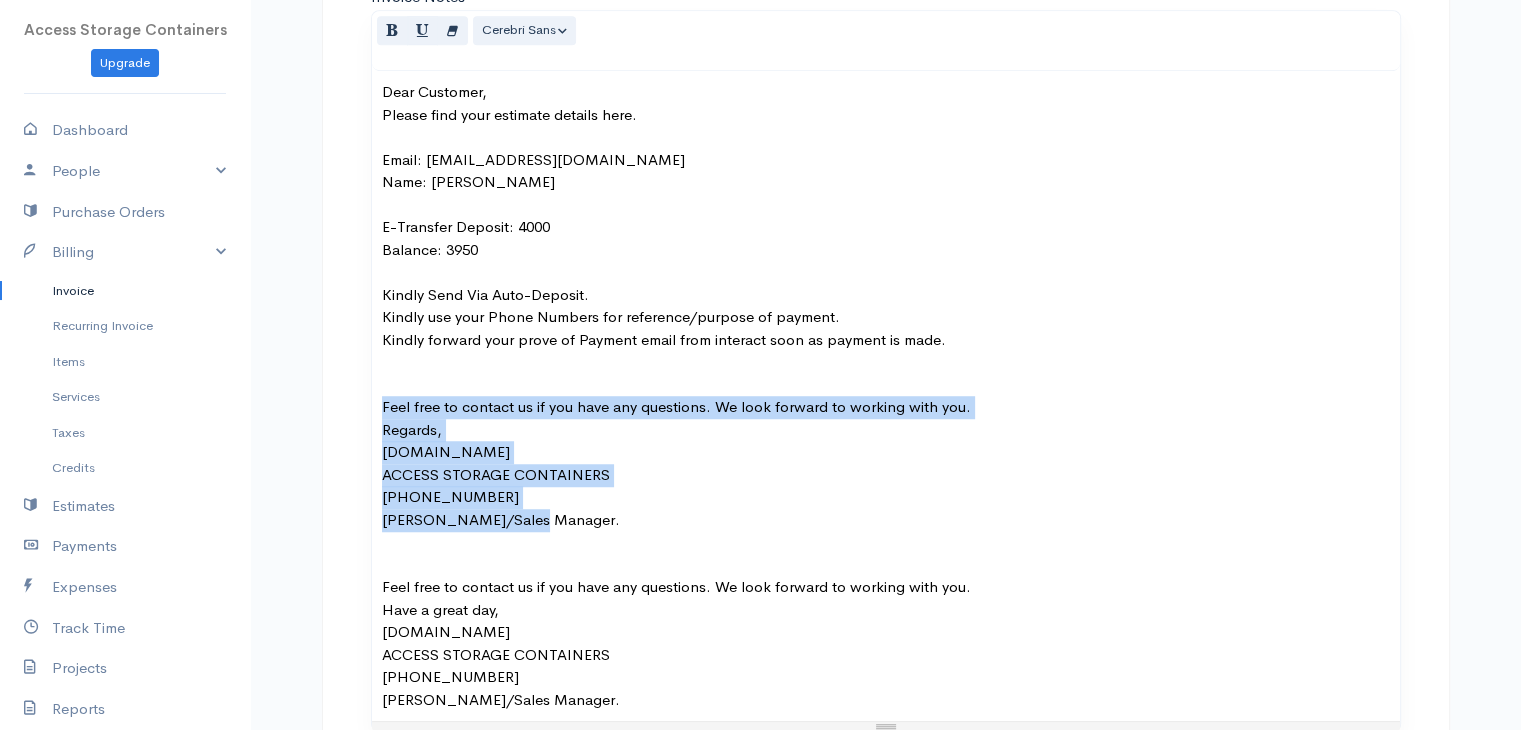 click on "Dear Customer, Please find your estimate details here.  Email: treena_gladue@hotmail.com Name: GLADUE TREENA E-Transfer Deposit: 4000 Balance: 3950 Kindly Send Via Auto-Deposit. Kindly use your Phone Numbers for reference/purpose of payment. Kindly forward your prove of Payment email from interact soon as payment is made. Feel free to contact us if you have any questions. We look forward to working with you. Regards, accessstoragecontainers.com ACCESS STORAGE CONTAINERS (587) 413-1940  Dave/Sales Manager. Feel free to contact us if you have any questions. We look forward to working with you. Have a great day, accessstoragecontainers.com ACCESS STORAGE CONTAINERS (587) 413-1940 Dave/Sales Manager." at bounding box center (886, 396) 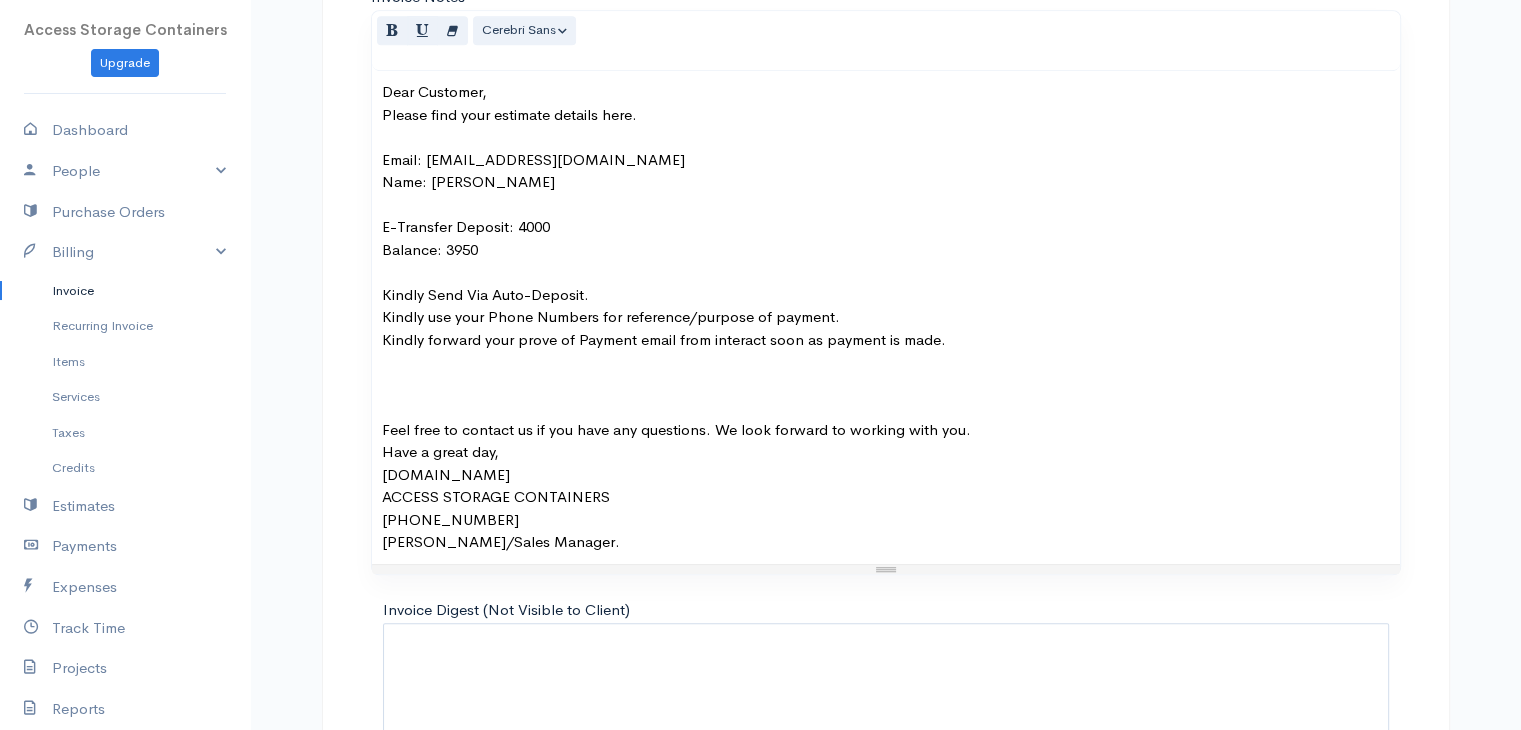 click on "Please find your estimate details here.  Email: treena_gladue@hotmail.com Name: GLADUE TREENA E-Transfer Deposit: 4000 Balance: 3950 Kindly Send Via Auto-Deposit. Kindly use your Phone Numbers for reference/purpose of payment. Kindly forward your prove of Payment email from interact soon as payment is made. Feel free to contact us if you have any questions. We look forward to working with you." at bounding box center (886, 273) 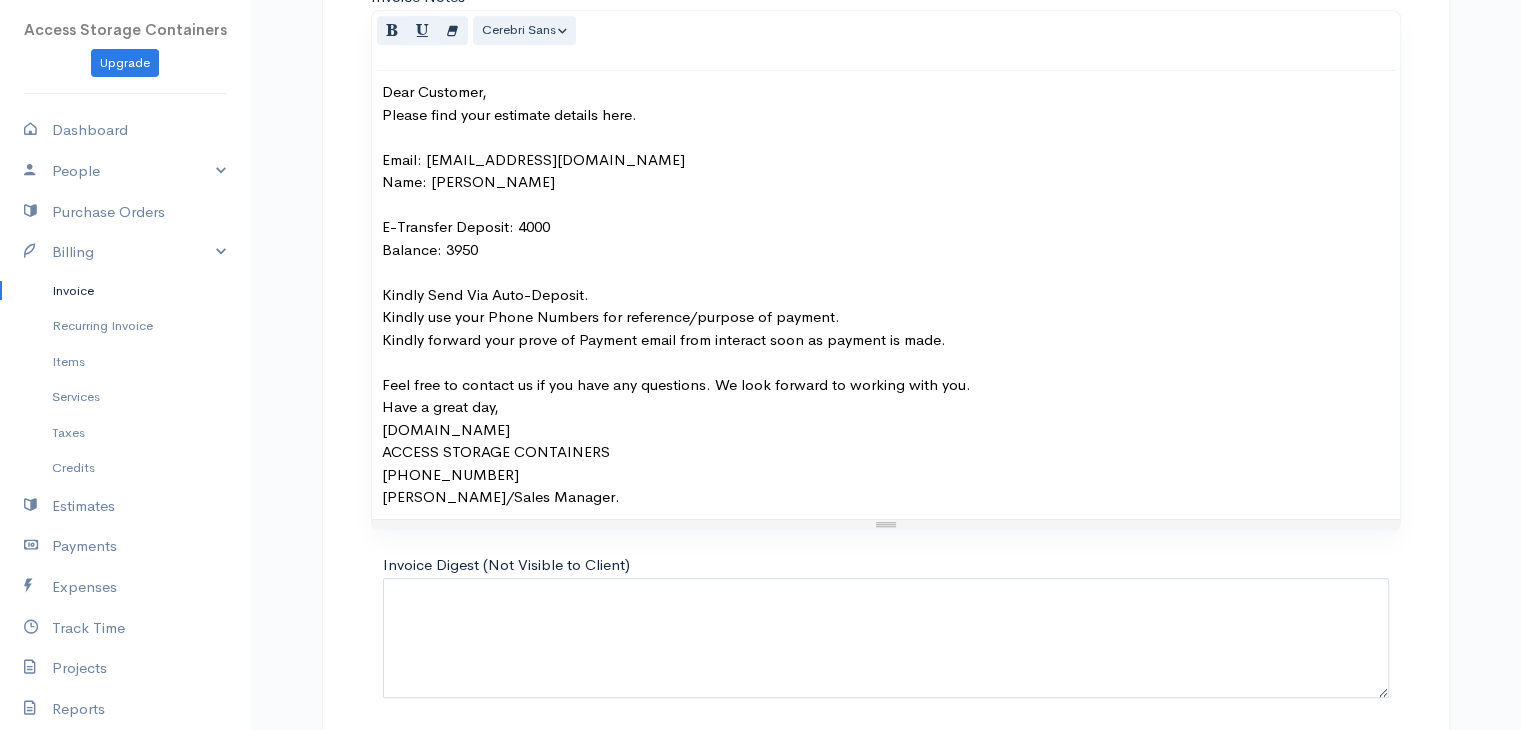 click on "E-Transfer Deposit: 4000" at bounding box center [886, 227] 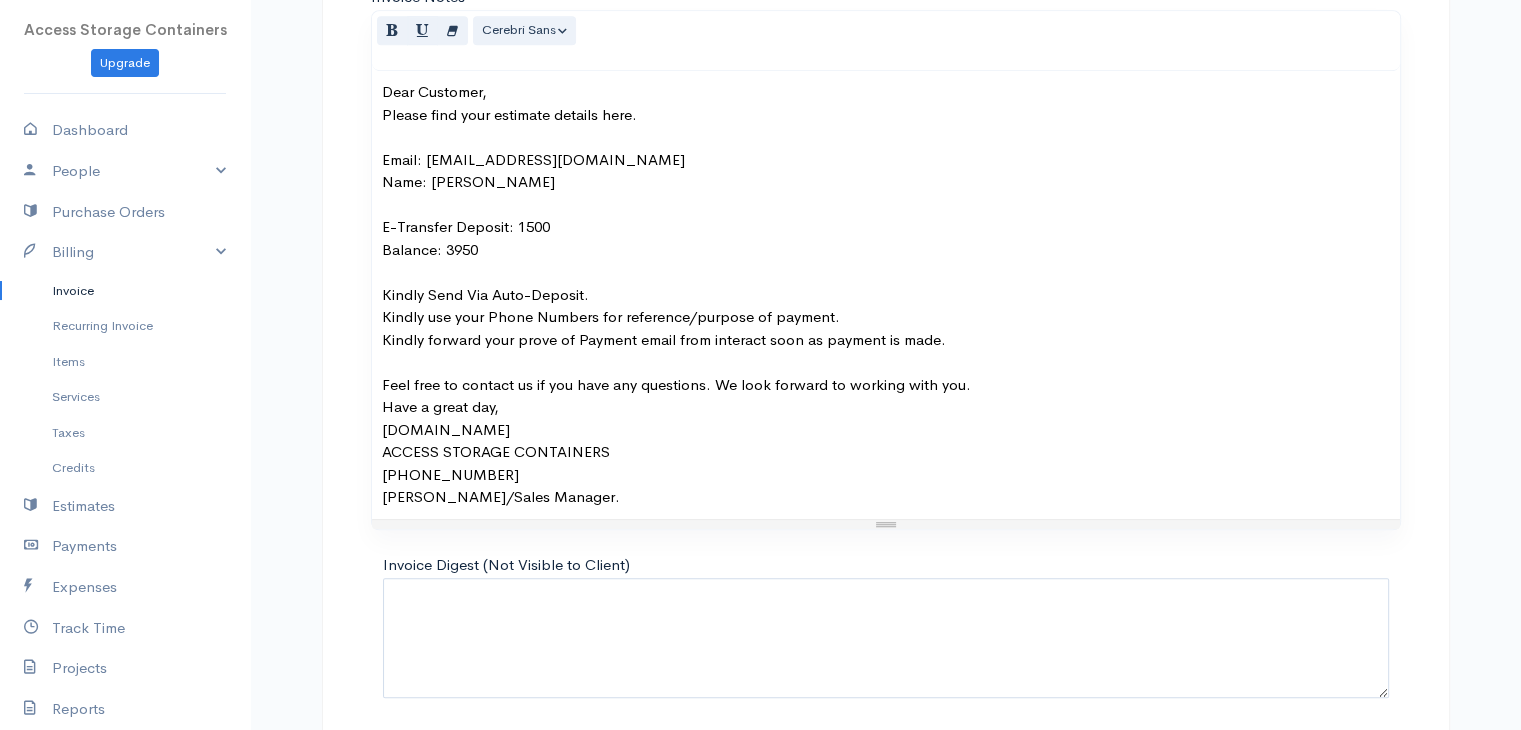 click on "Balance: 3950" at bounding box center (886, 250) 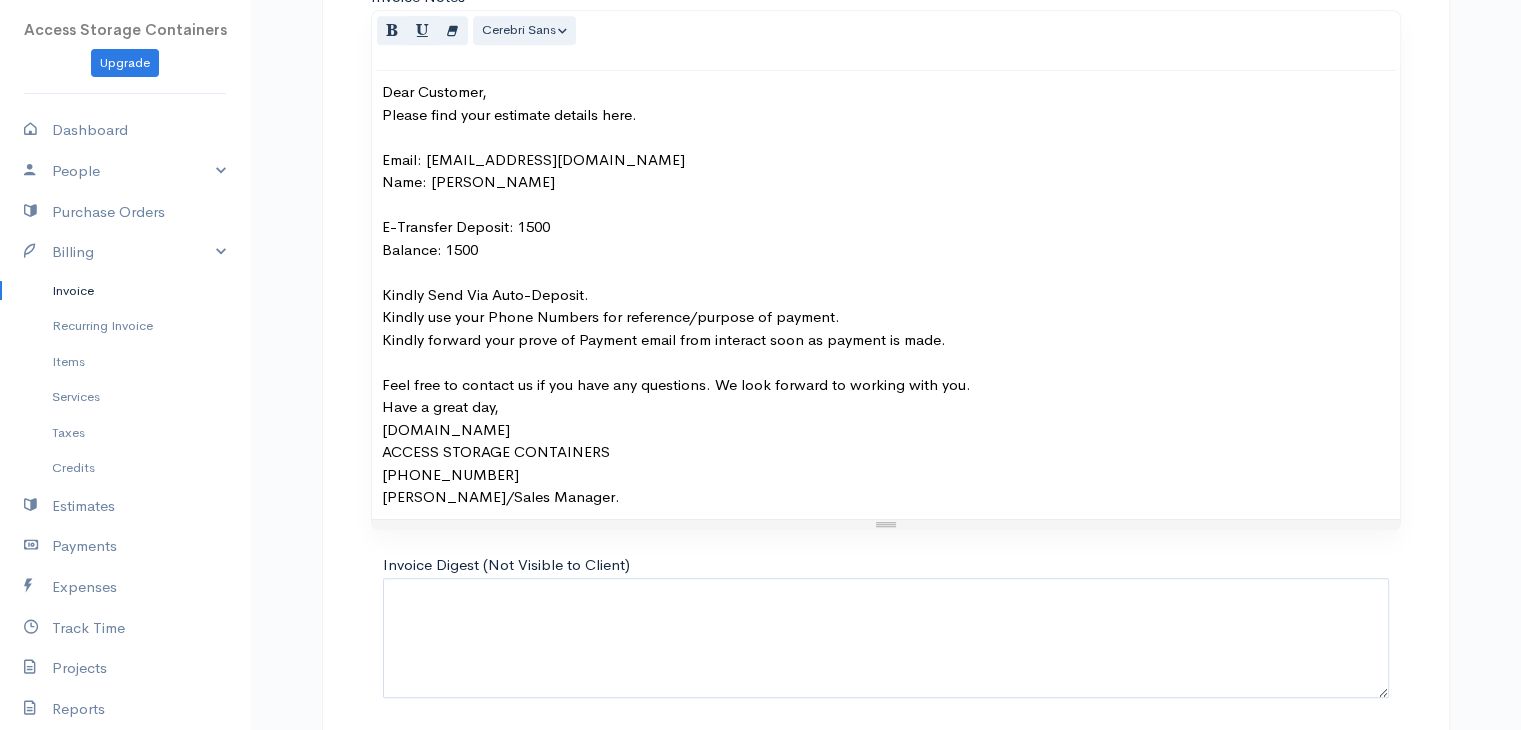 click at bounding box center [886, 205] 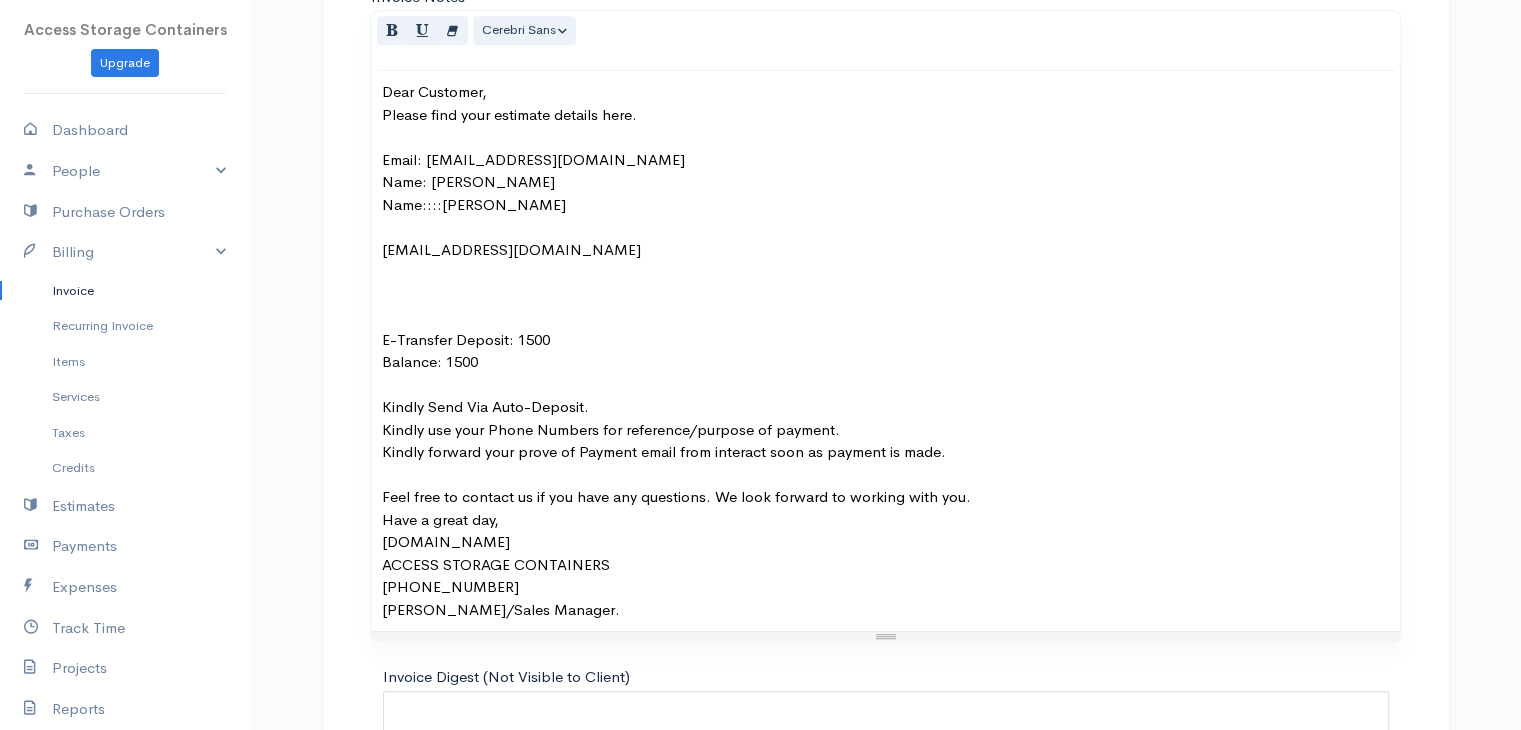 click on "E-Transfer Deposit: 1500" at bounding box center (886, 340) 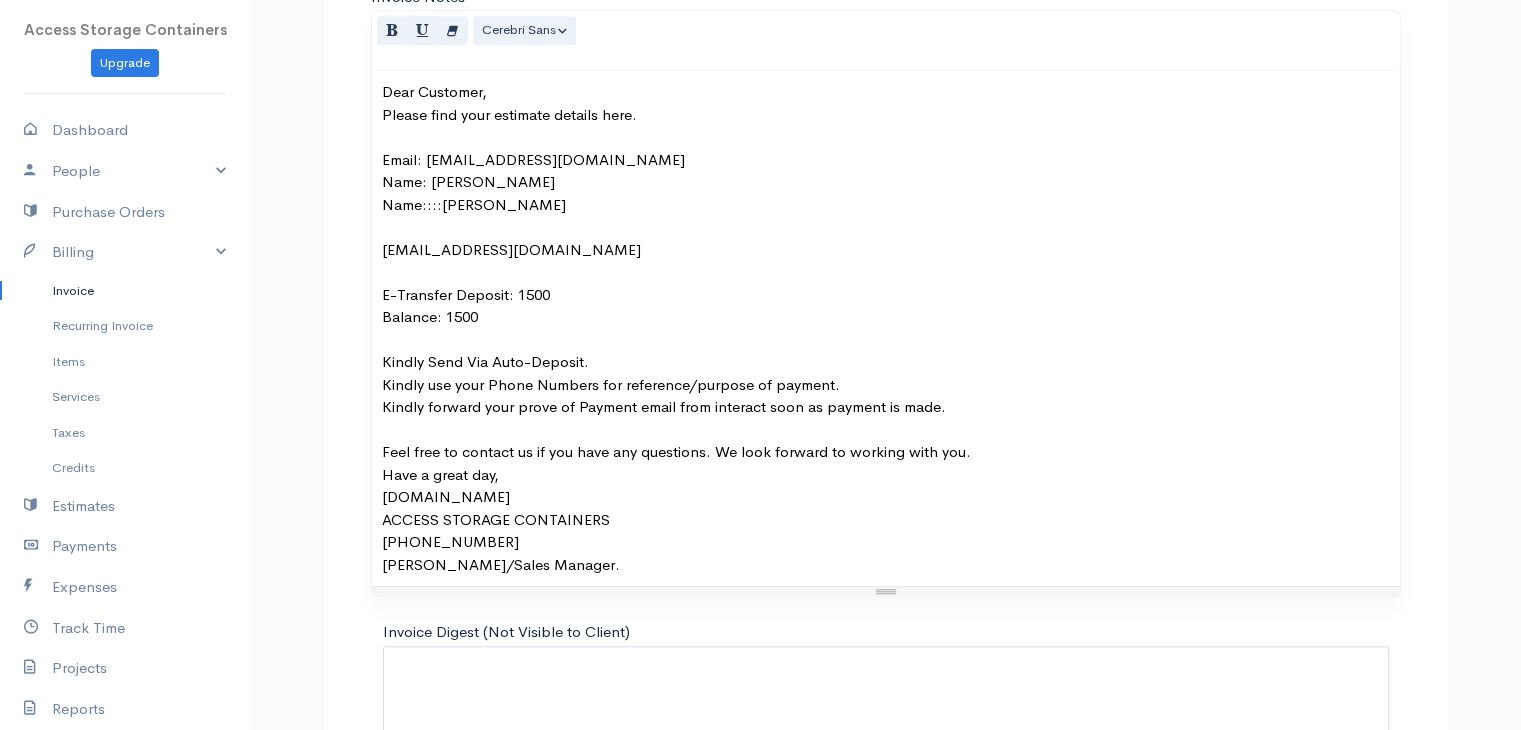 click on "Nazrajab229@gmail.com" at bounding box center (886, 261) 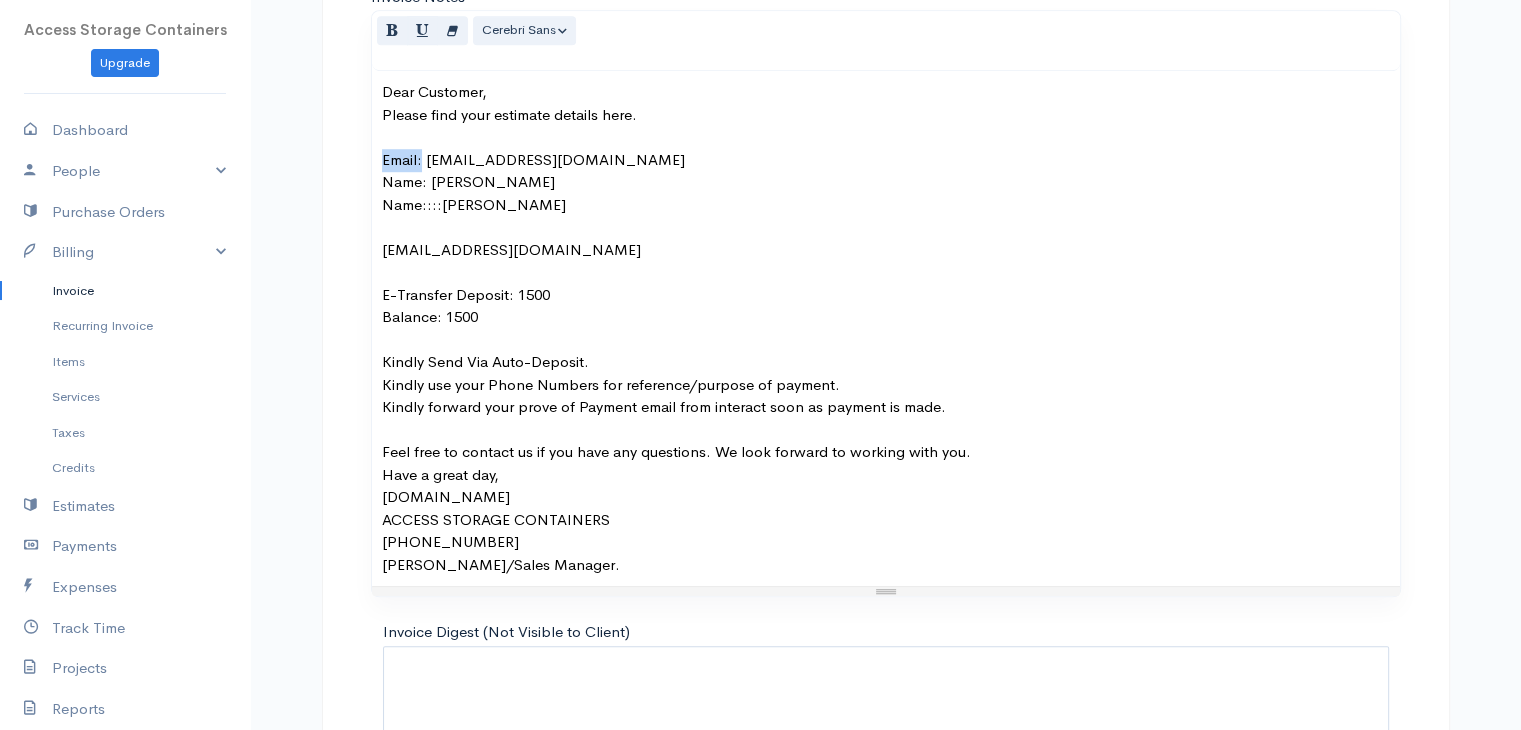 drag, startPoint x: 421, startPoint y: 153, endPoint x: 380, endPoint y: 159, distance: 41.4367 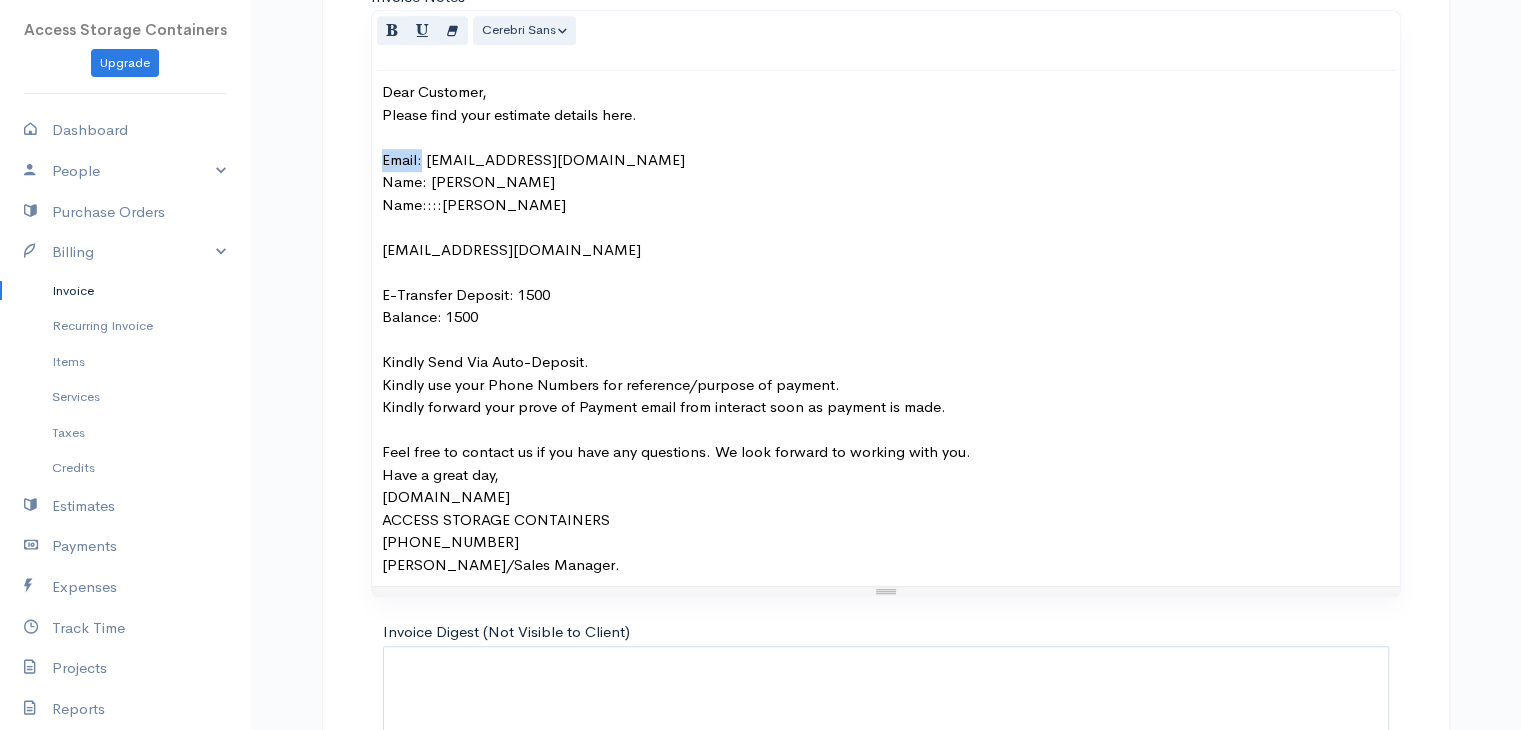 click on "Email: treena_gladue@hotmail.com" at bounding box center (886, 160) 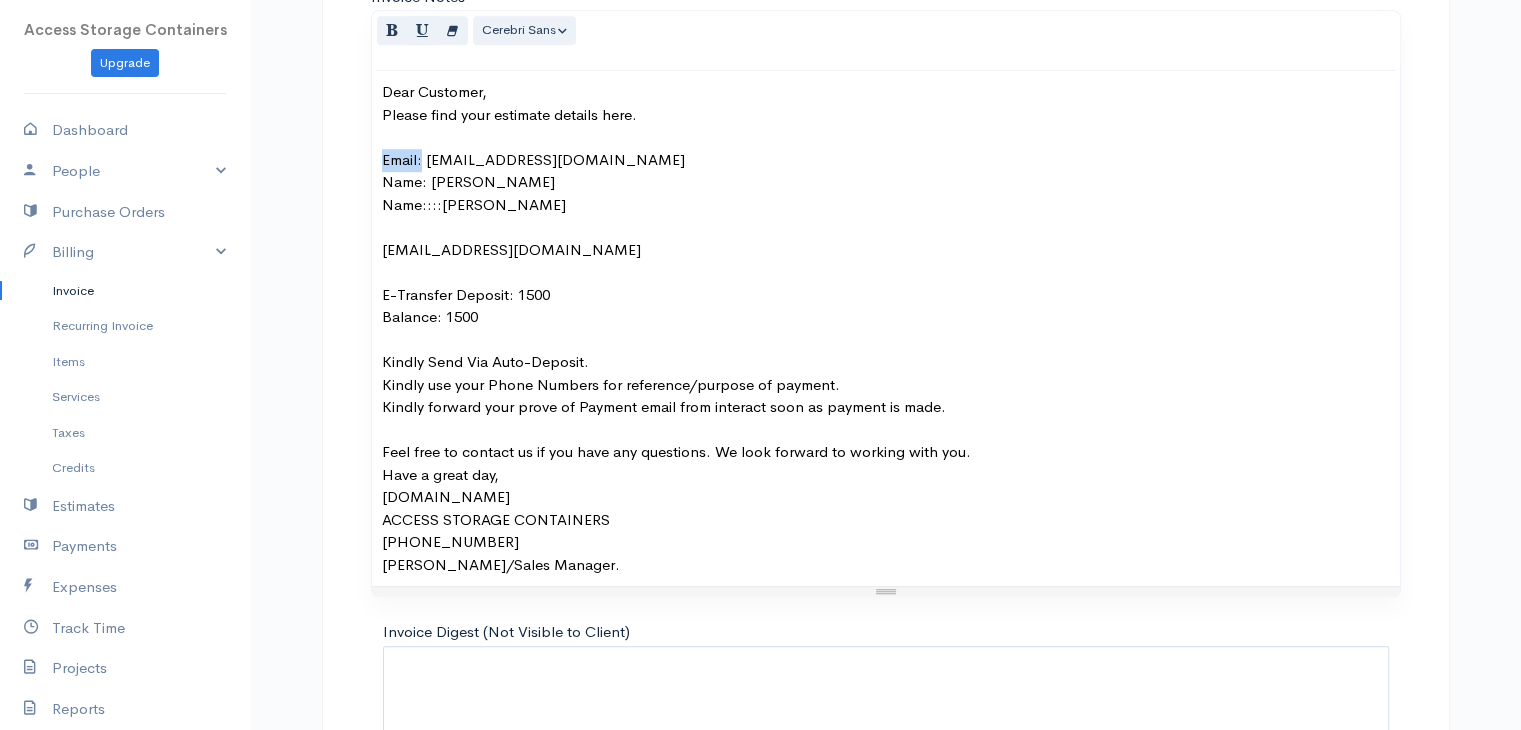 copy on "Email:" 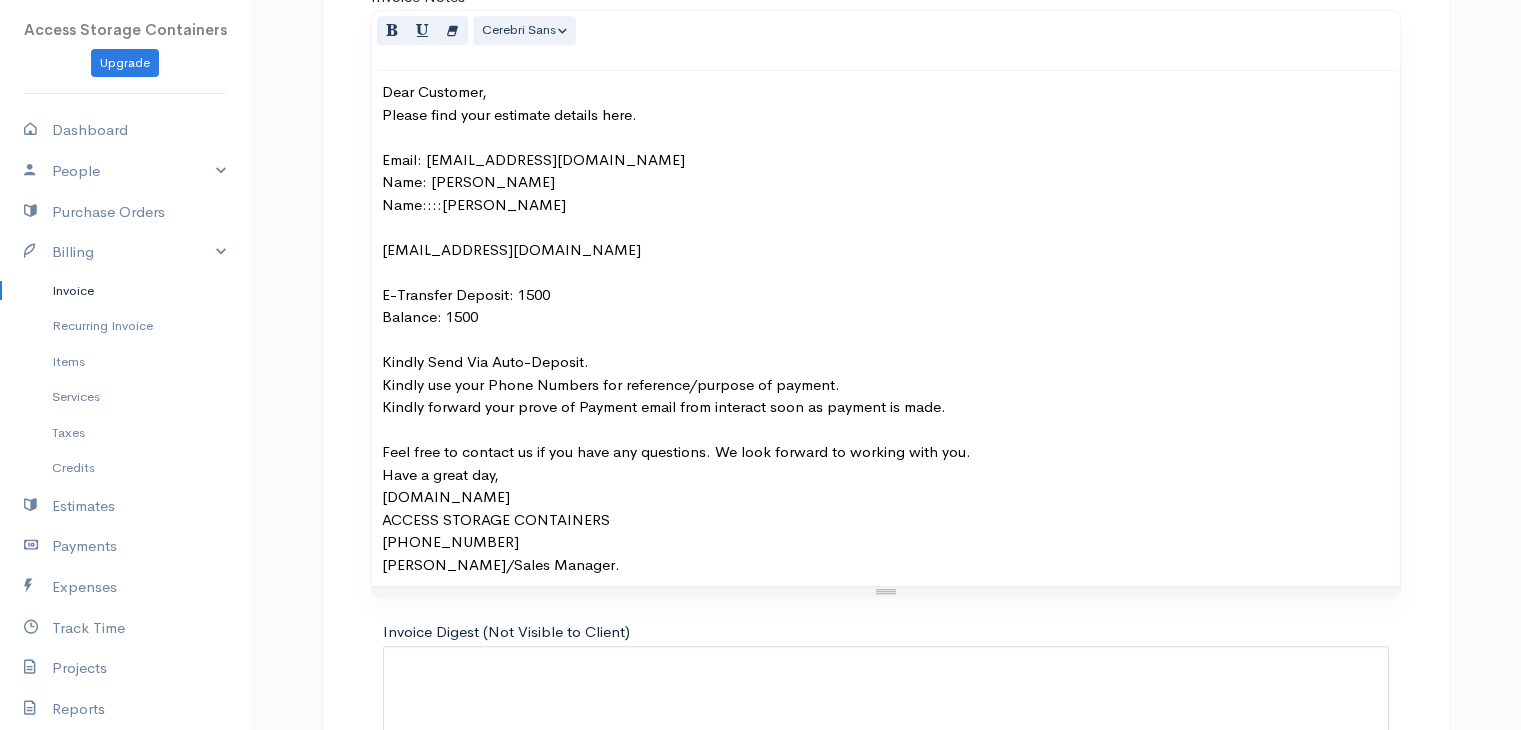 click on "Dear Customer, Please find your estimate details here.  Email: treena_gladue@hotmail.com Name: GLADUE TREENA Name::::Nazir  Rajab  nazrajab229@gmail.com E-Transfer Deposit: 1500 Balance: 1500 Kindly Send Via Auto-Deposit. Kindly use your Phone Numbers for reference/purpose of payment. Kindly forward your prove of Payment email from interact soon as payment is made. Feel free to contact us if you have any questions. We look forward to working with you. Have a great day, accessstoragecontainers.com ACCESS STORAGE CONTAINERS (587) 413-1940 Dave/Sales Manager." at bounding box center [886, 328] 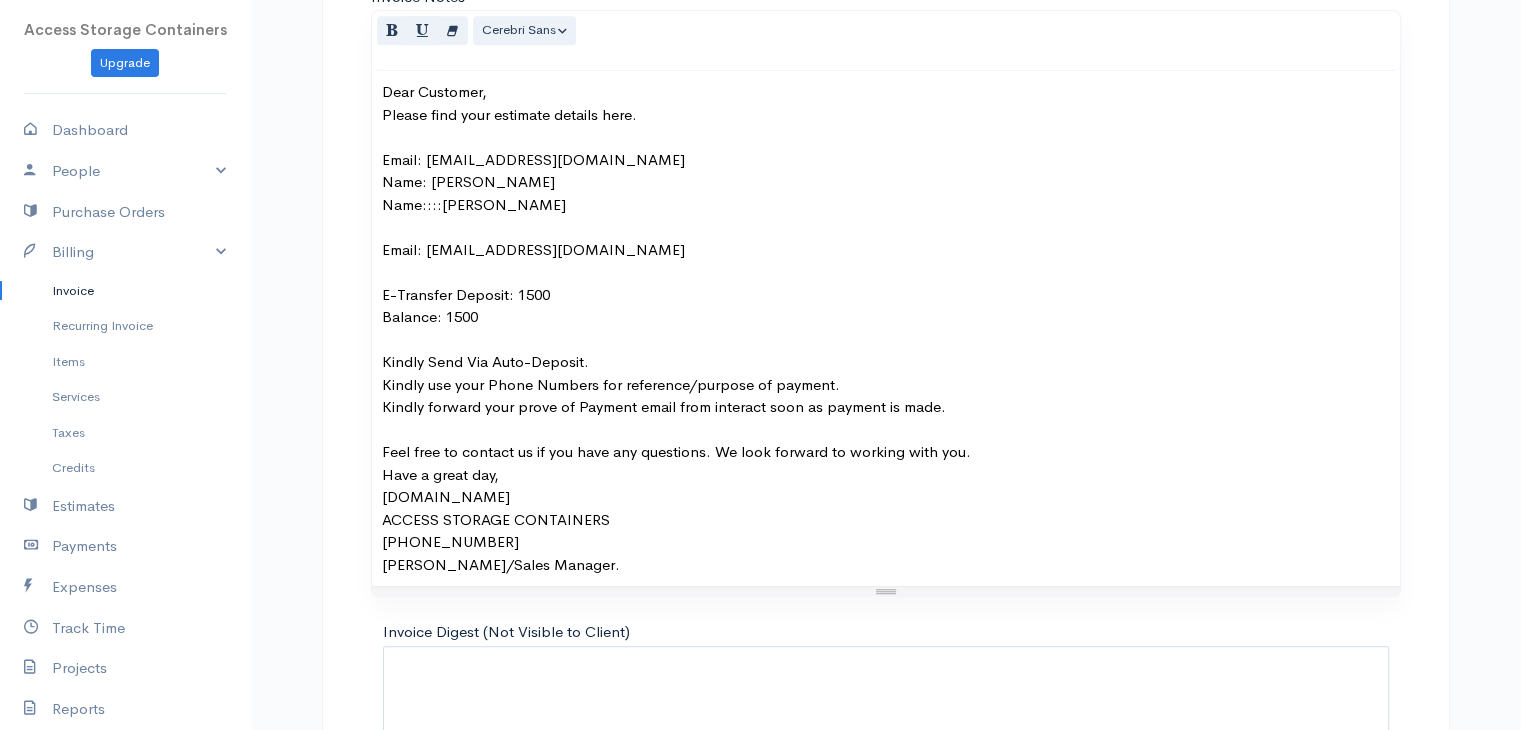 click at bounding box center (886, 227) 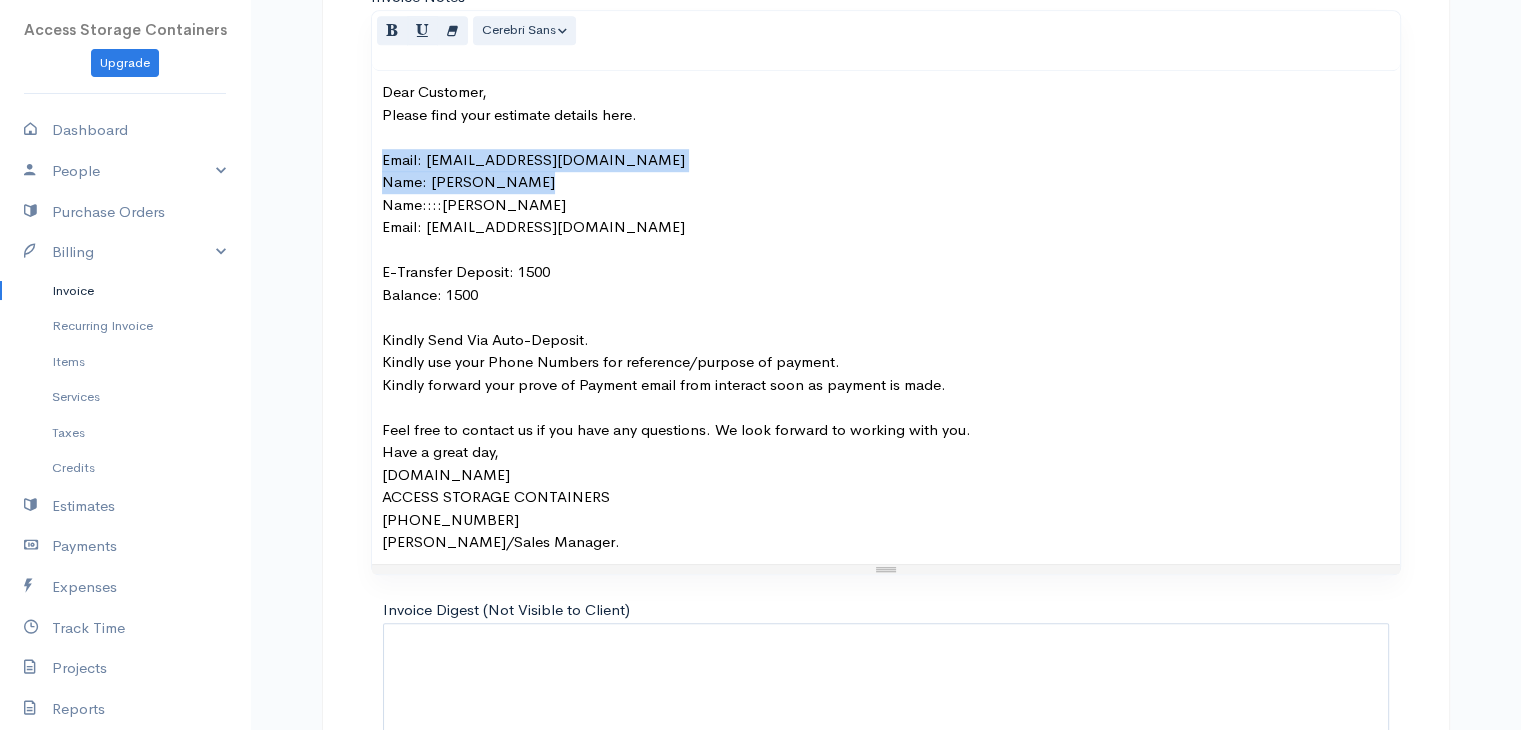 drag, startPoint x: 574, startPoint y: 175, endPoint x: 364, endPoint y: 157, distance: 210.77002 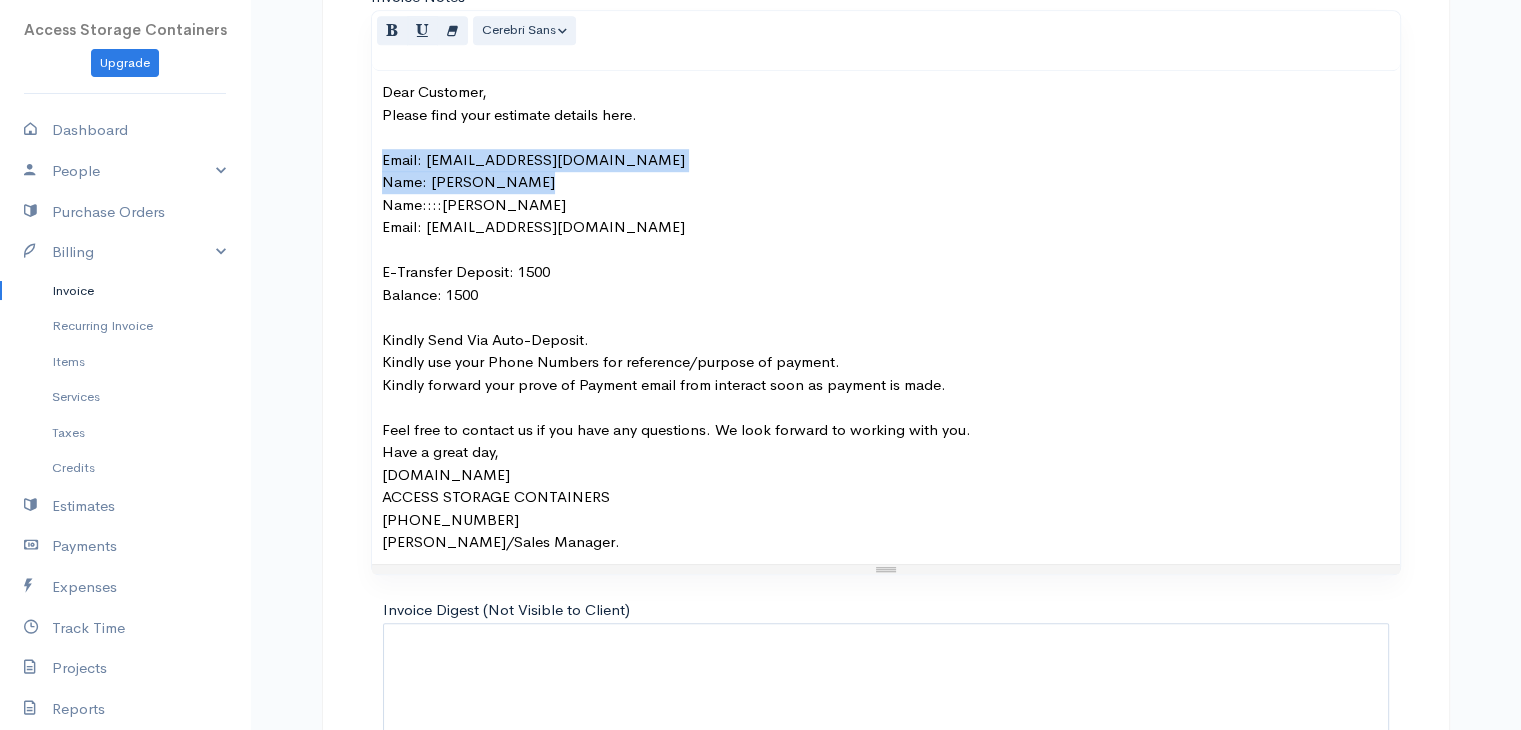 click on "Invoice Notes <div>Dear Customer,</div><div>Please find your estimate details here. <br><br><div>Email: treena_gladue@hotmail.com</div><div>Name: GLADUE TREENA</div><div><div>Name::::Nazir&nbsp; Rajab&nbsp;</div><div>Email: nazrajab229@gmail.com<br><br></div></div><div>E-Transfer Deposit: 1500</div><div>Balance: 1500</div><div><br></div><div>Kindly Send Via Auto-Deposit.</div><div>Kindly use your Phone Numbers for reference/purpose of payment.</div><div>Kindly forward your prove of Payment email from interact soon as payment is made.</div><div><br></div>Feel free to contact us if you have any questions. We look forward to working with you.</div><div>Have a great day,</div><div>accessstoragecontainers.com</div><div>ACCESS STORAGE CONTAINERS</div><div>(587) 413-1940</div><div>Dave/Sales Manager.</div>    Normal Blockquote Header 1 Header 2 Header 3 Header 4 Header 5 Header 6 Cerebri Sans   Arial   Arial Black   Comic Sans MS   Courier New   Helvetica   Impact   Tahoma   Times New Roman   Verdana   Cerebri Sans" at bounding box center (886, 292) 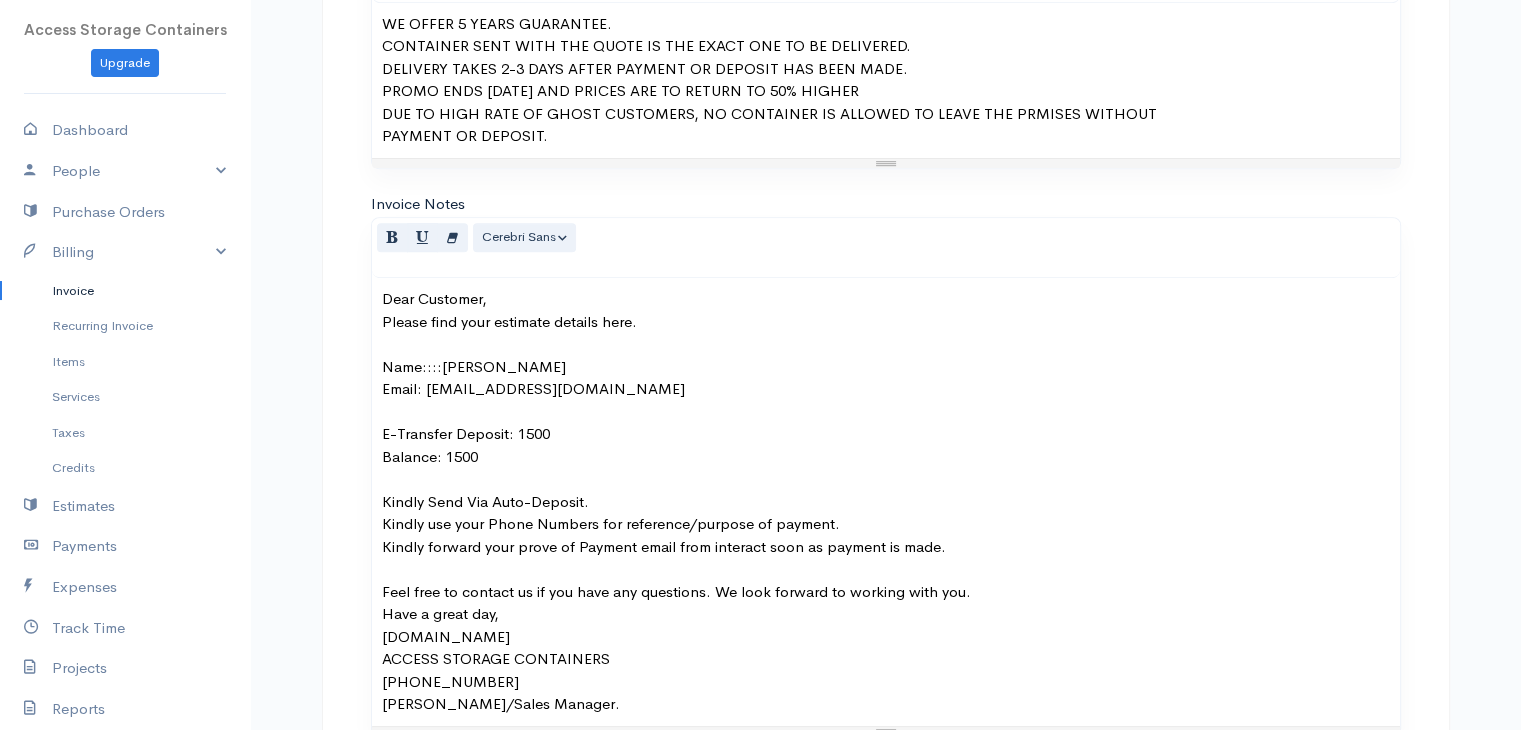 scroll, scrollTop: 1215, scrollLeft: 0, axis: vertical 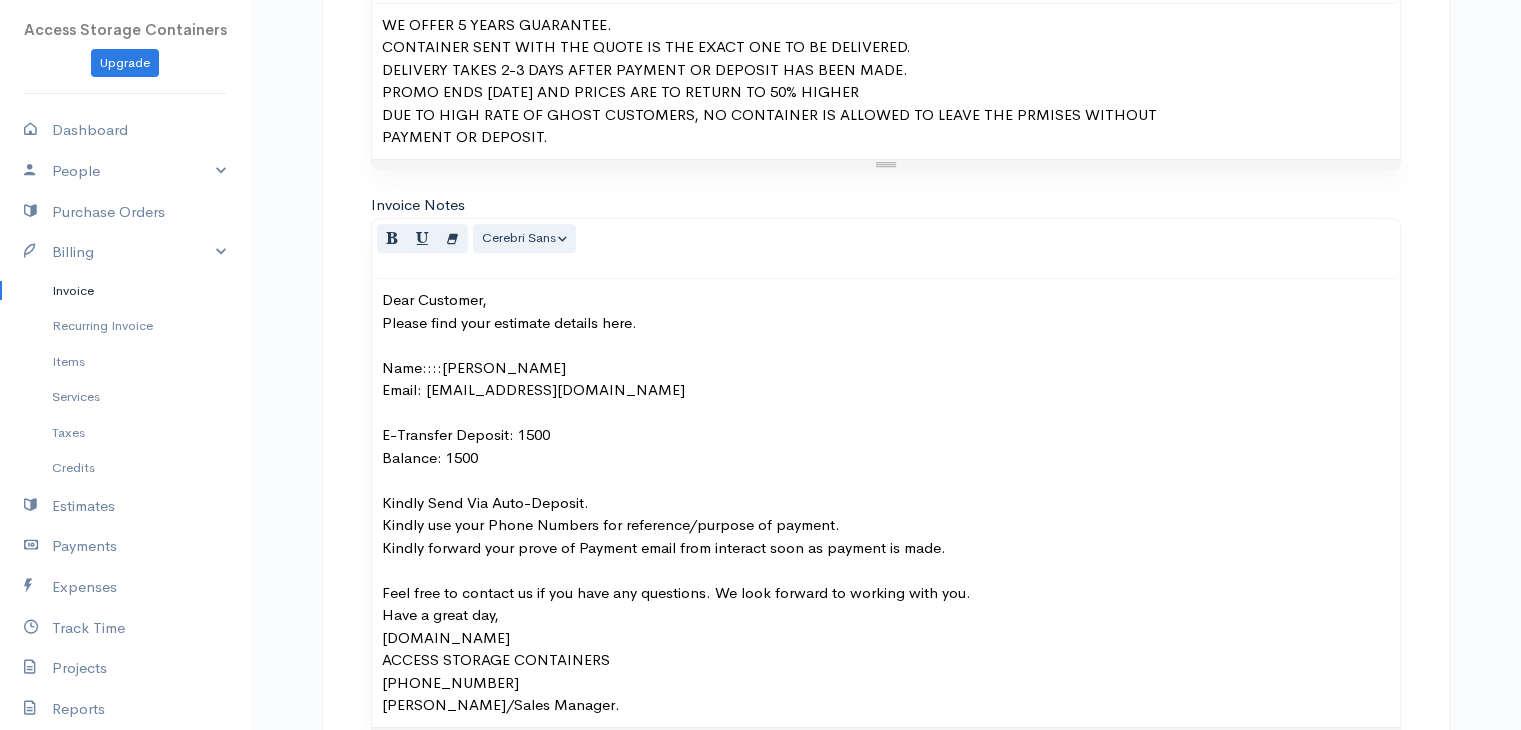 click on "Please find your estimate details here.  Name::::Nazir  Rajab  Email: nazrajab229@gmail.com E-Transfer Deposit: 1500 Balance: 1500 Kindly Send Via Auto-Deposit. Kindly use your Phone Numbers for reference/purpose of payment. Kindly forward your prove of Payment email from interact soon as payment is made. Feel free to contact us if you have any questions. We look forward to working with you." at bounding box center [886, 458] 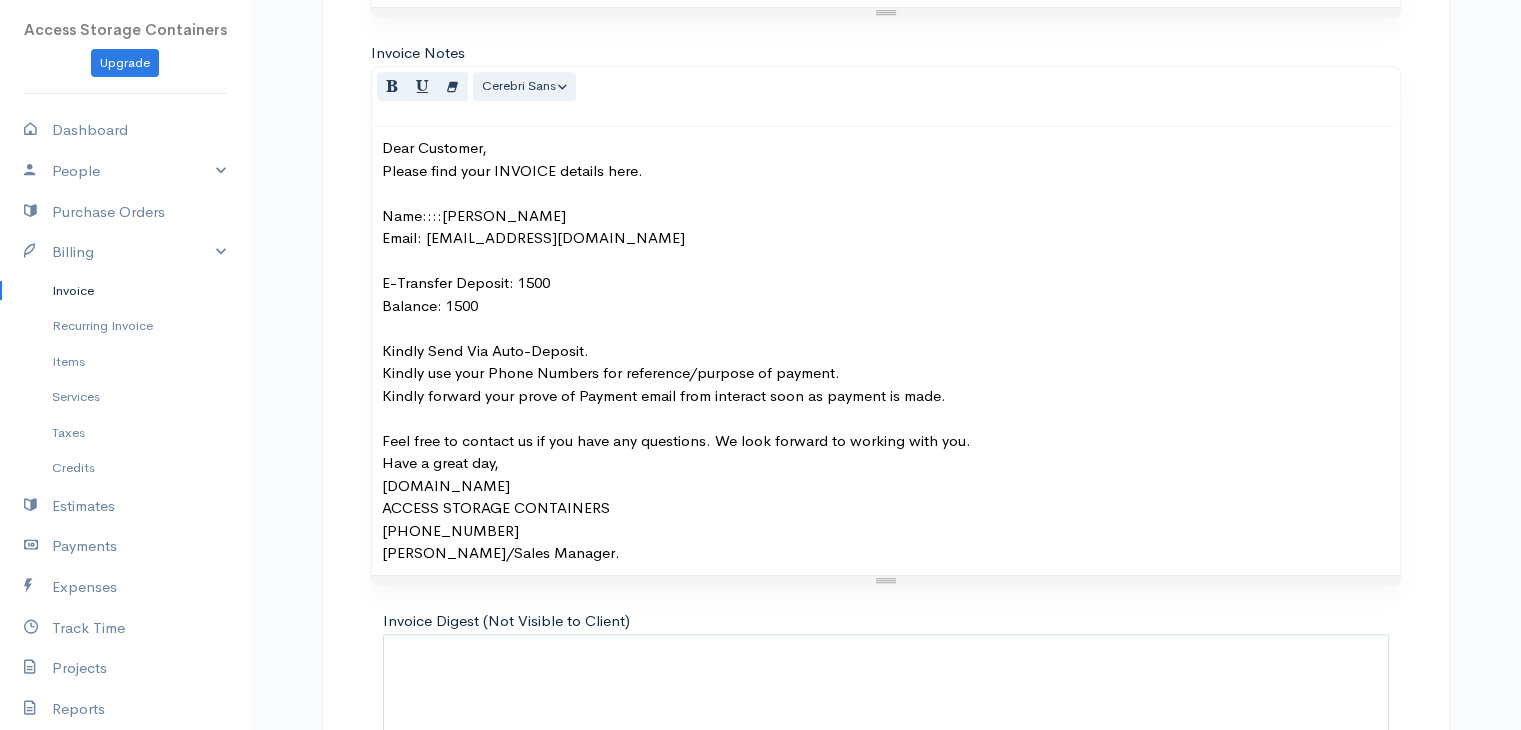 scroll, scrollTop: 1383, scrollLeft: 0, axis: vertical 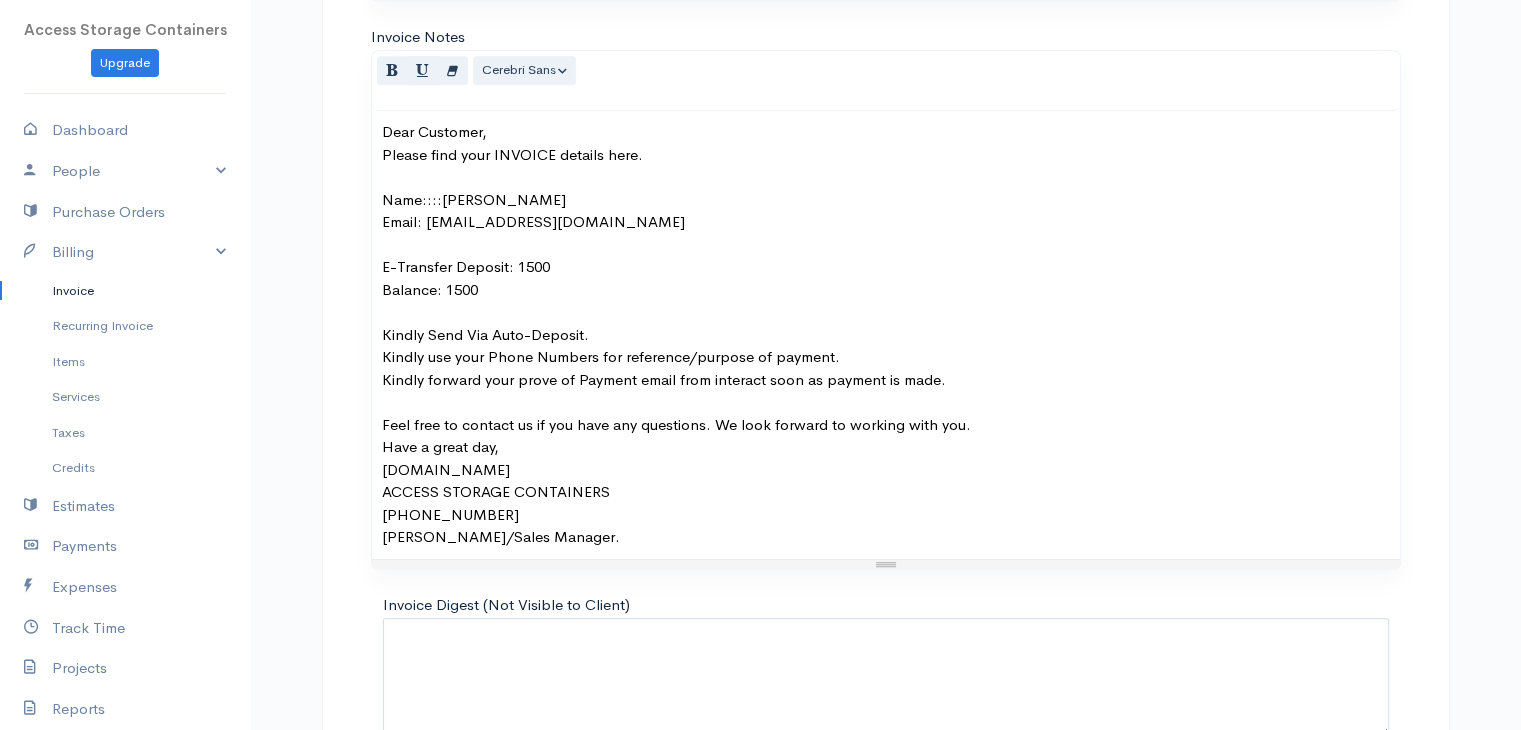 click on "Name::::Nazir  Rajab" at bounding box center [886, 200] 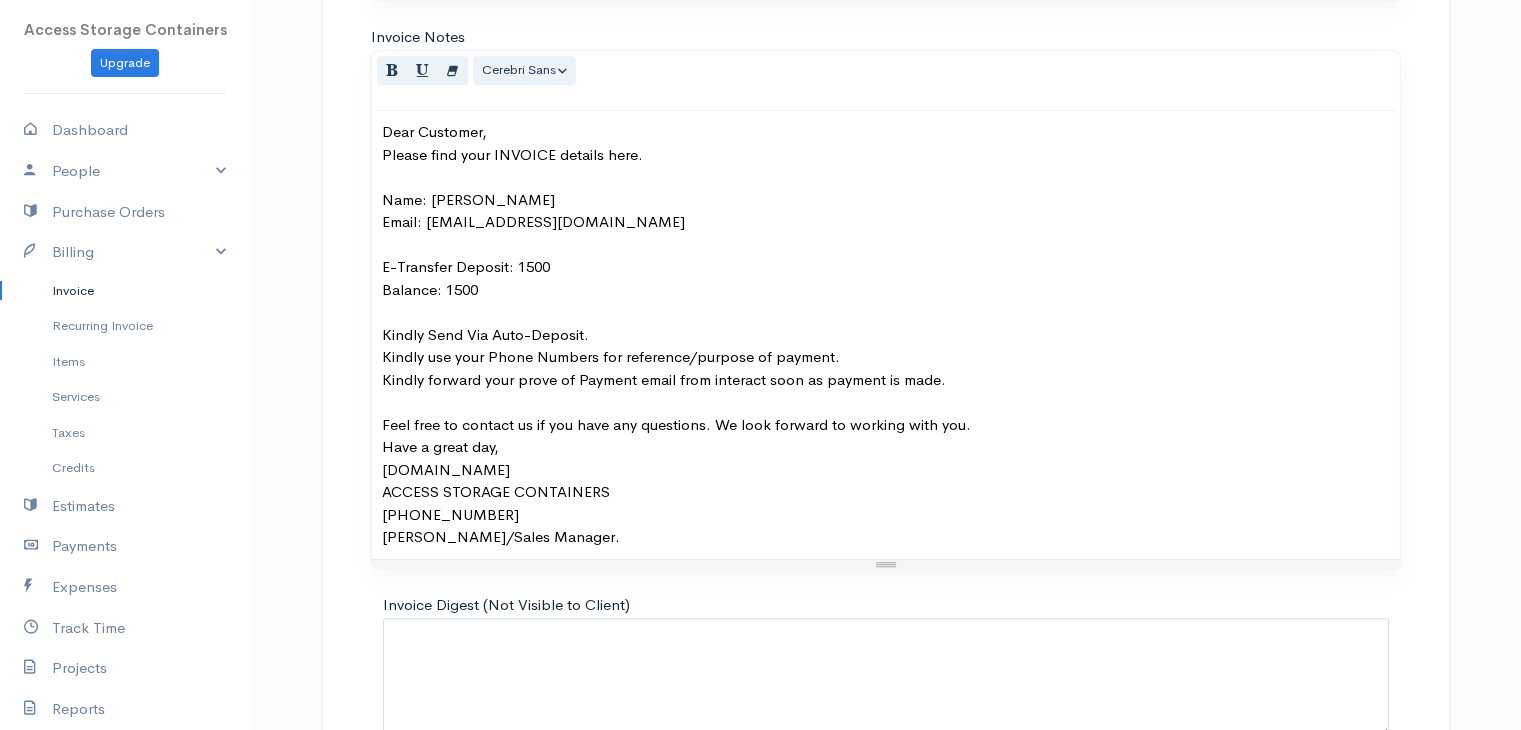 scroll, scrollTop: 1371, scrollLeft: 0, axis: vertical 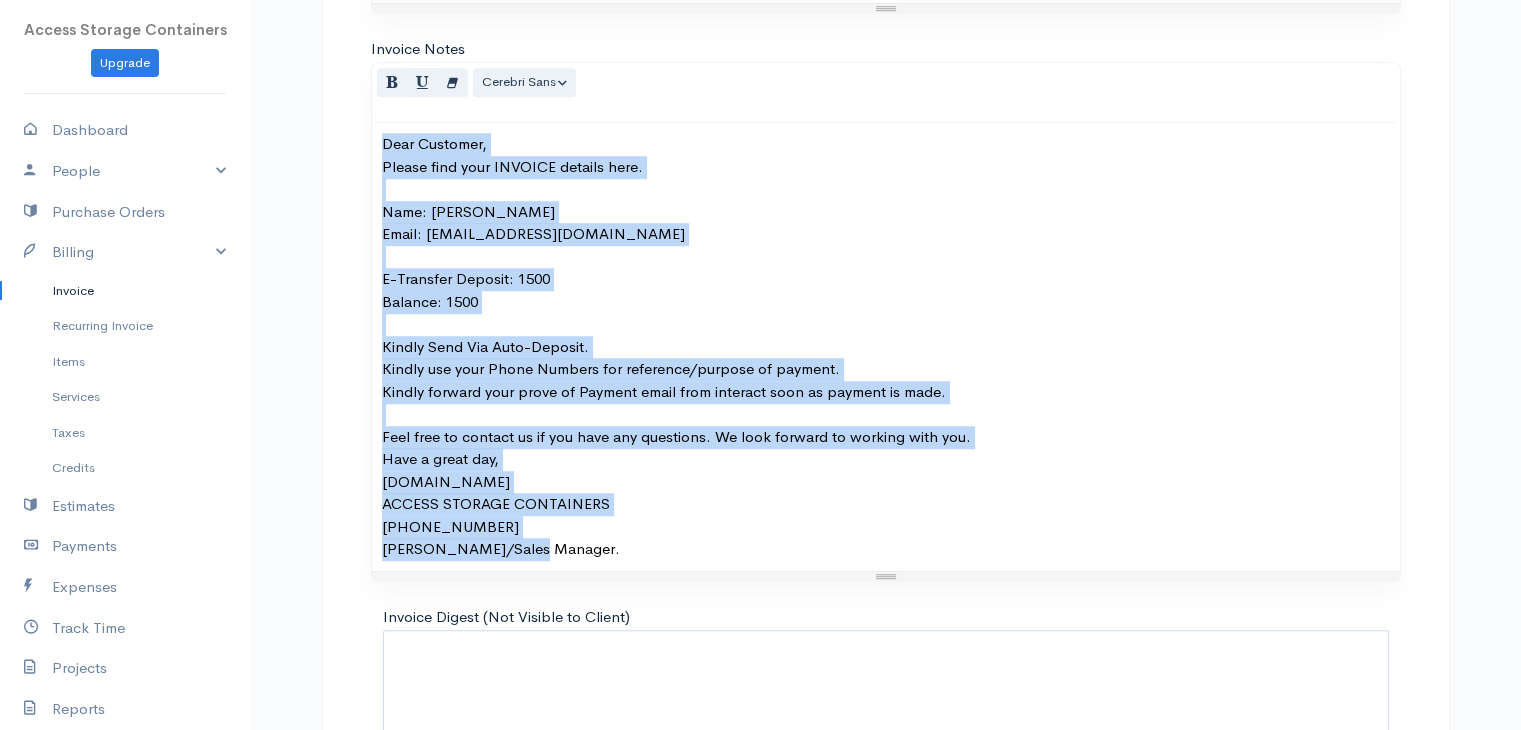 drag, startPoint x: 382, startPoint y: 134, endPoint x: 576, endPoint y: 565, distance: 472.64893 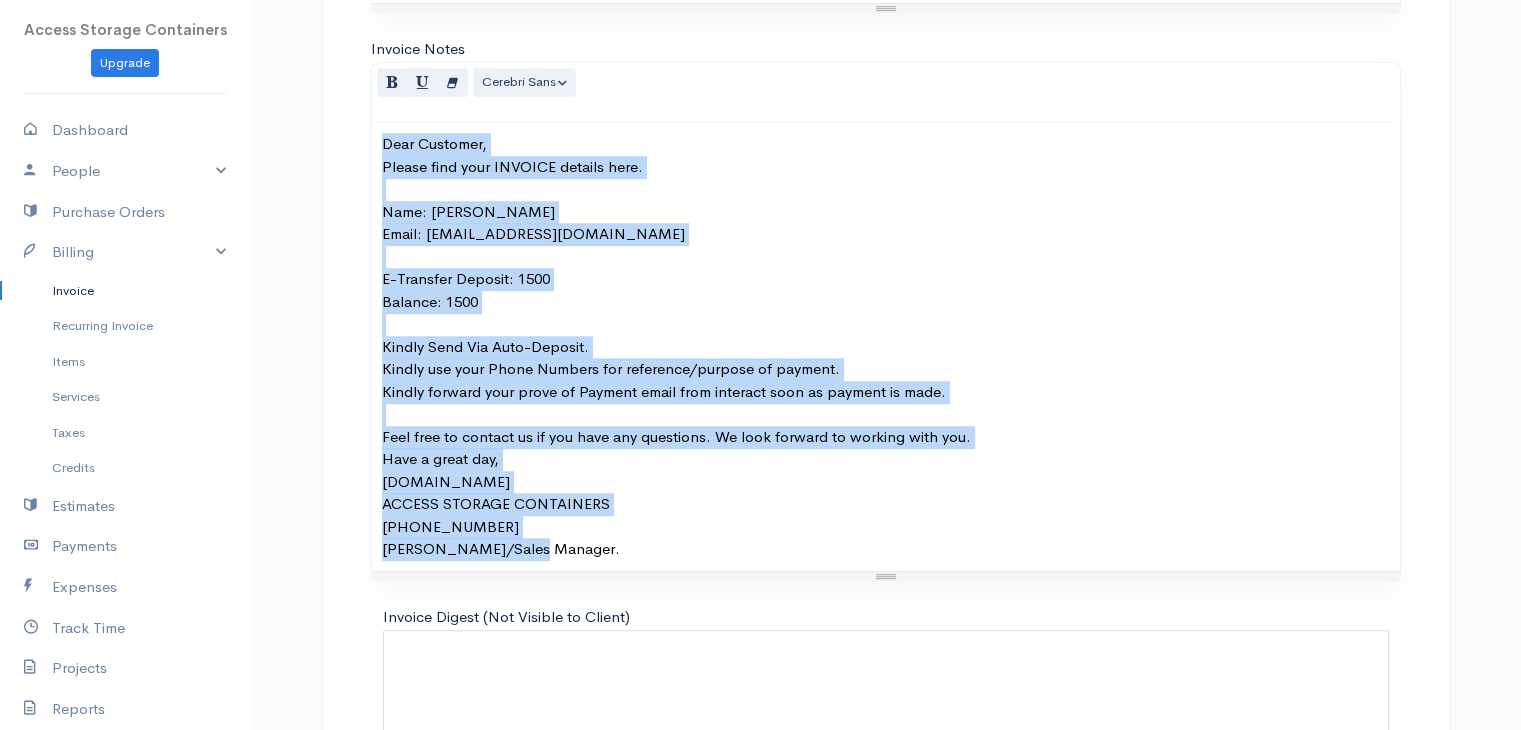 click on "Normal Blockquote Header 1 Header 2 Header 3 Header 4 Header 5 Header 6 Cerebri Sans   Arial   Arial Black   Comic Sans MS   Courier New   Helvetica   Impact   Tahoma   Times New Roman   Verdana   Cerebri Sans    Background Color         Transparent                   Select          #ffff00          Foreground Color         Reset to default                   Select          #000000             1 x 1 Dear Customer, Please find your INVOICE details here.  Name: Nazir  Rajab  Email: nazrajab229@gmail.com E-Transfer Deposit: 1500 Balance: 1500 Kindly Send Via Auto-Deposit. Kindly use your Phone Numbers for reference/purpose of payment. Kindly forward your prove of Payment email from interact soon as payment is made. Feel free to contact us if you have any questions. We look forward to working with you. Have a great day, accessstoragecontainers.com ACCESS STORAGE CONTAINERS (587) 413-1940 Dave/Sales Manager.                                        Insert Link        ×           Text to display http://" at bounding box center [886, 322] 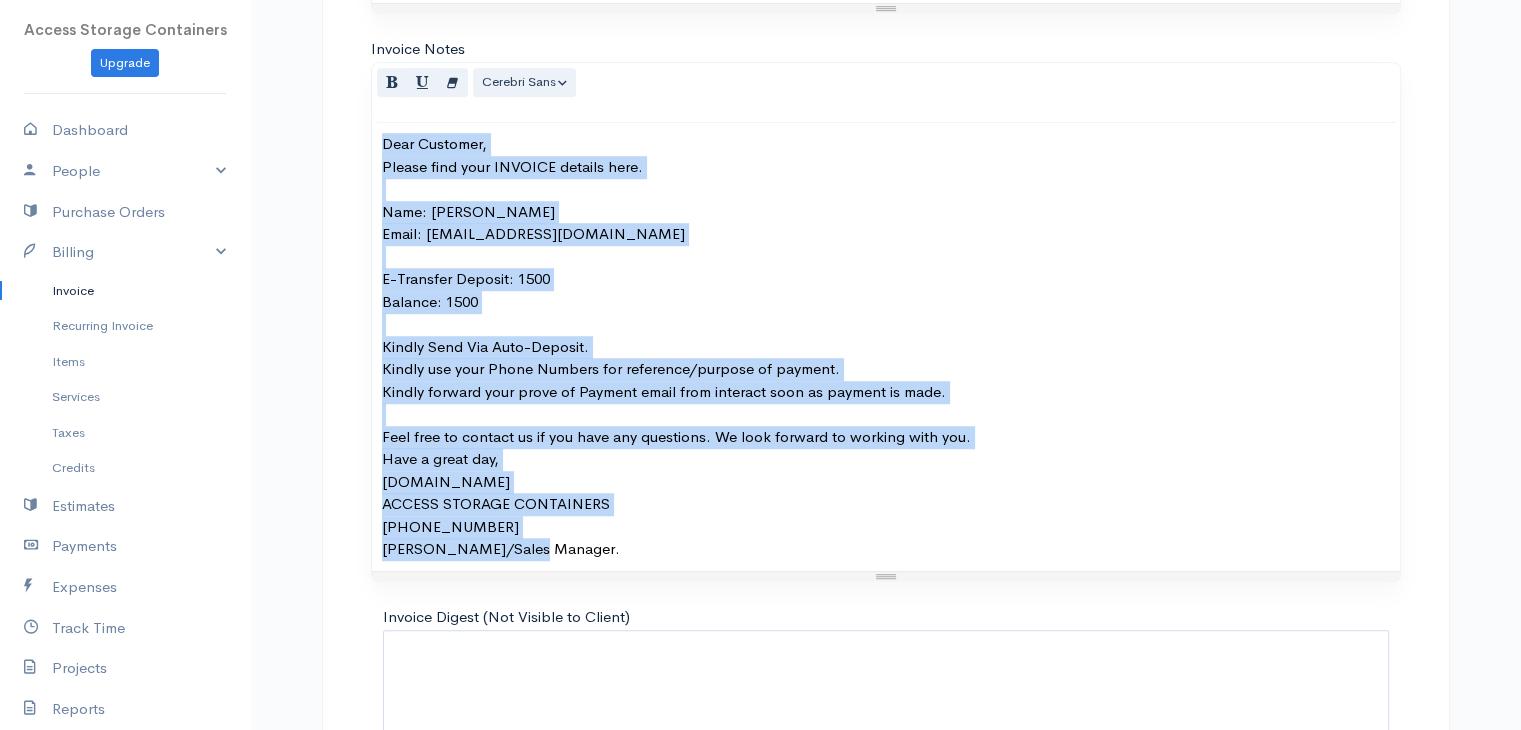 copy on "Dear Customer, Please find your INVOICE details here.  Name: Nazir  Rajab  Email: nazrajab229@gmail.com E-Transfer Deposit: 1500 Balance: 1500 Kindly Send Via Auto-Deposit. Kindly use your Phone Numbers for reference/purpose of payment. Kindly forward your prove of Payment email from interact soon as payment is made. Feel free to contact us if you have any questions. We look forward to working with you. Have a great day, accessstoragecontainers.com ACCESS STORAGE CONTAINERS (587) 413-1940 Dave/Sales Manager." 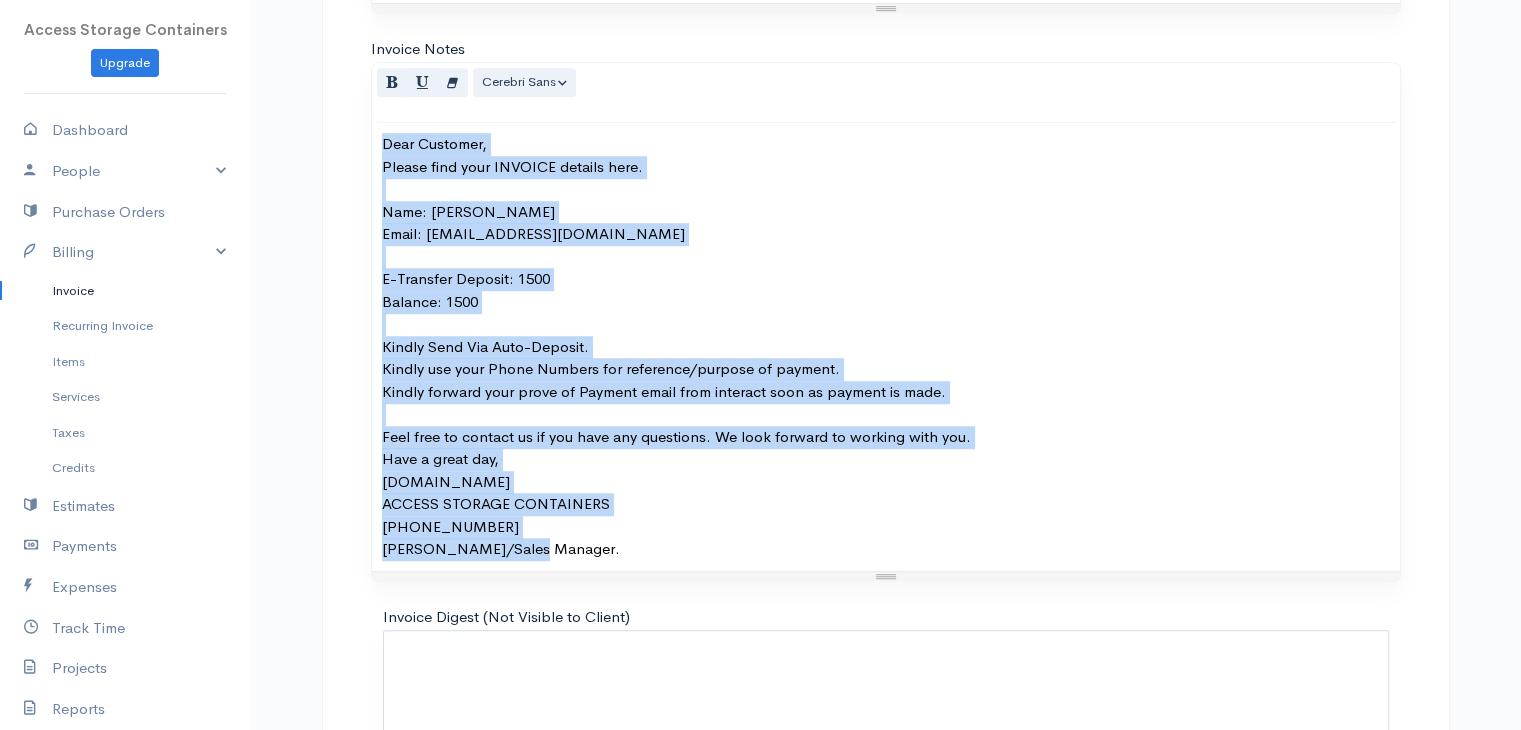 click on "Email: nazrajab229@gmail.com" at bounding box center (886, 245) 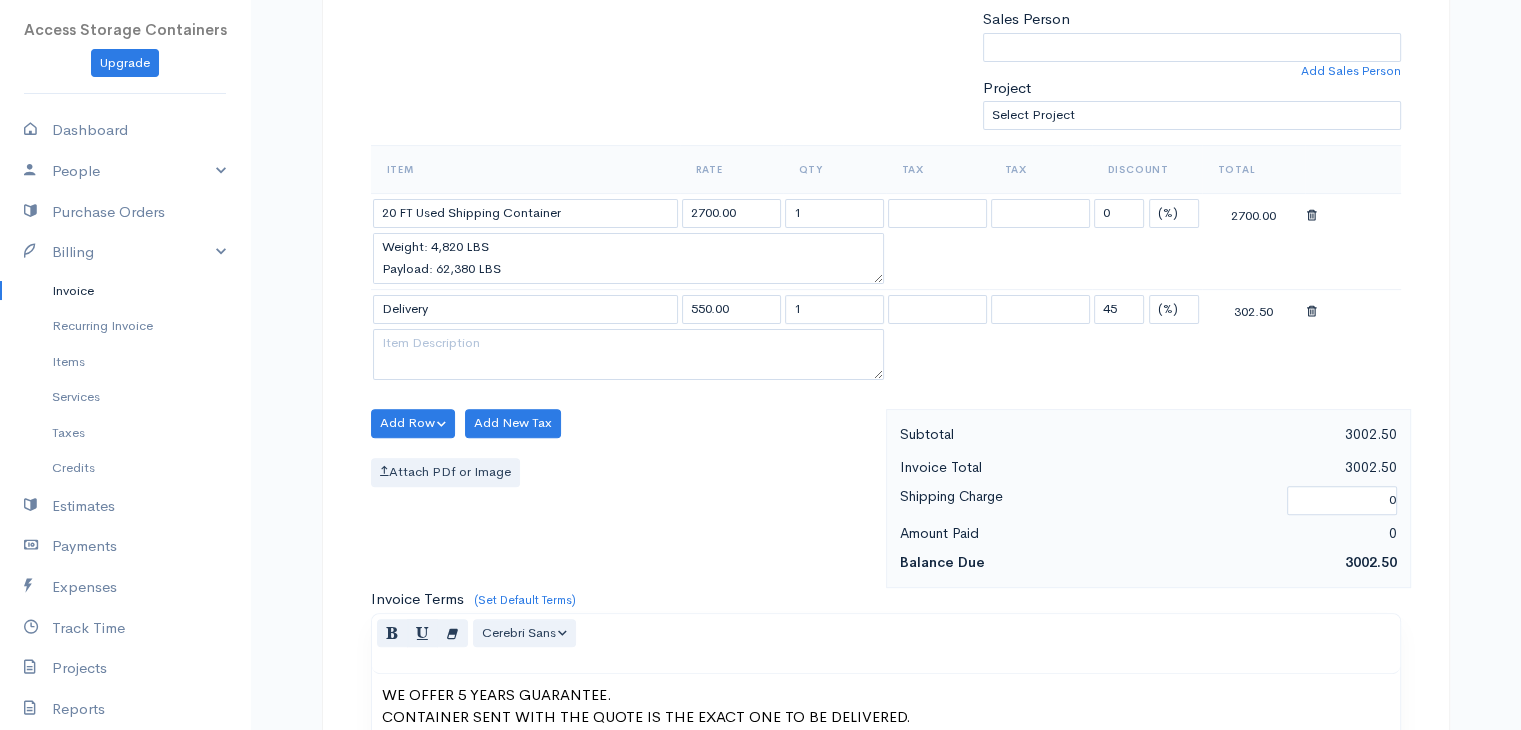 scroll, scrollTop: 544, scrollLeft: 0, axis: vertical 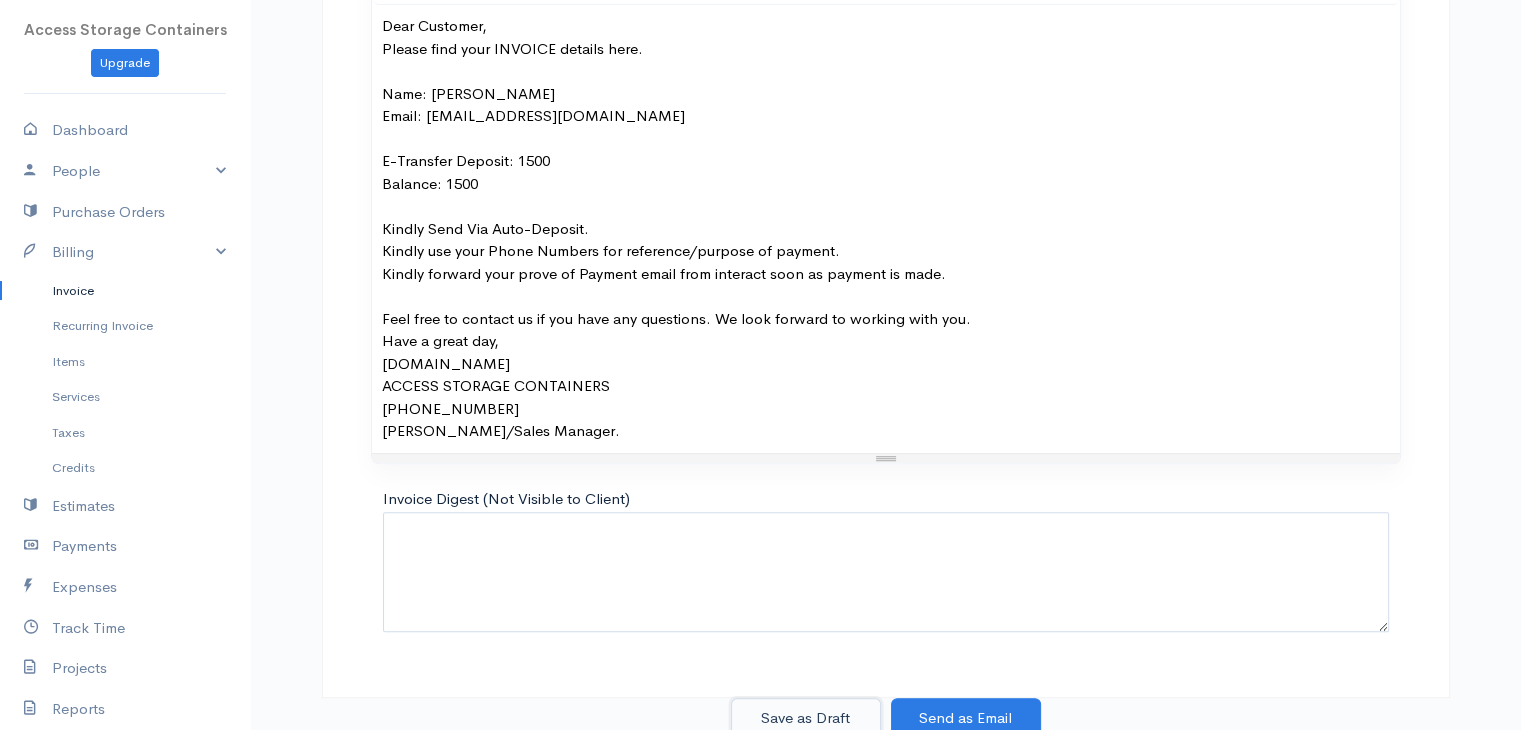 click on "Save as Draft" at bounding box center (806, 718) 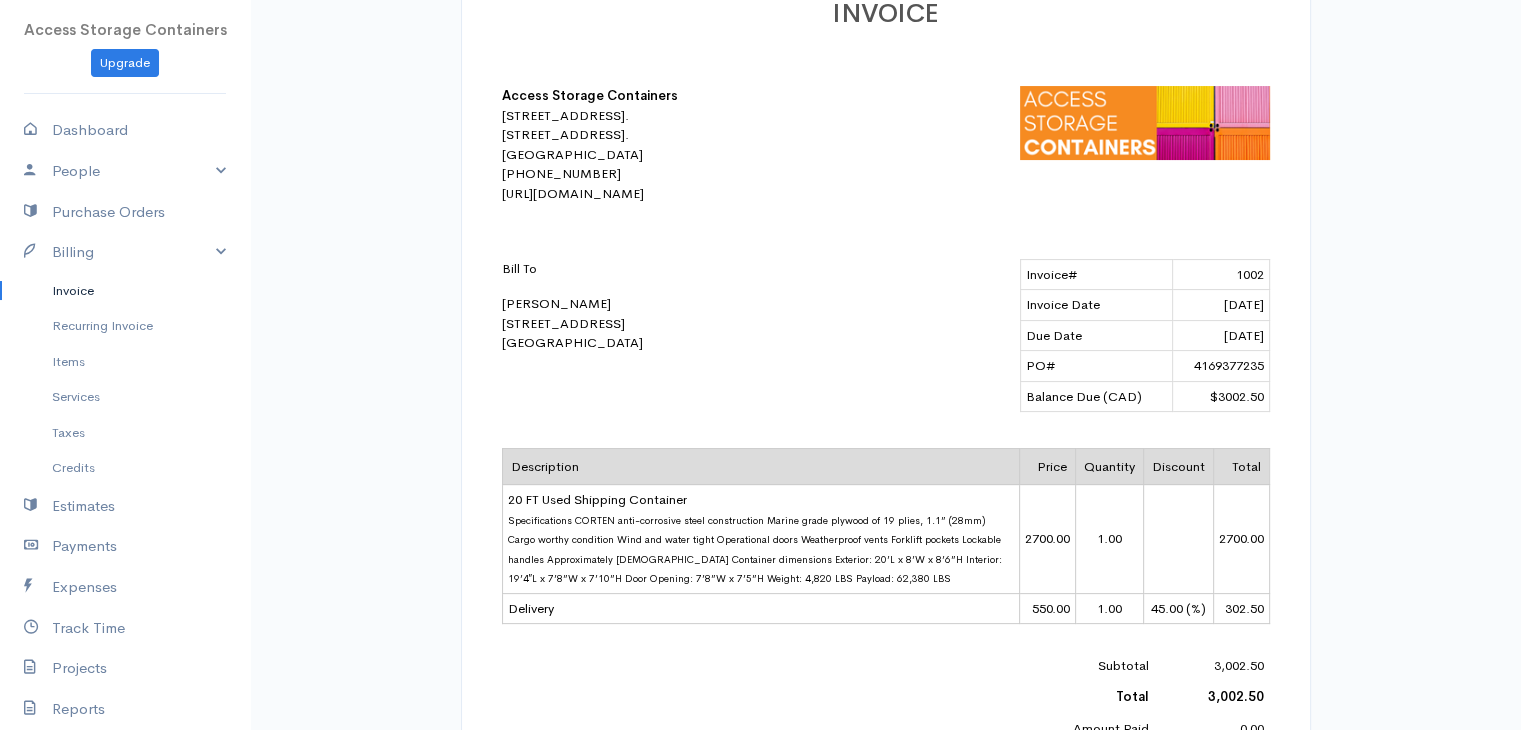 scroll, scrollTop: 0, scrollLeft: 0, axis: both 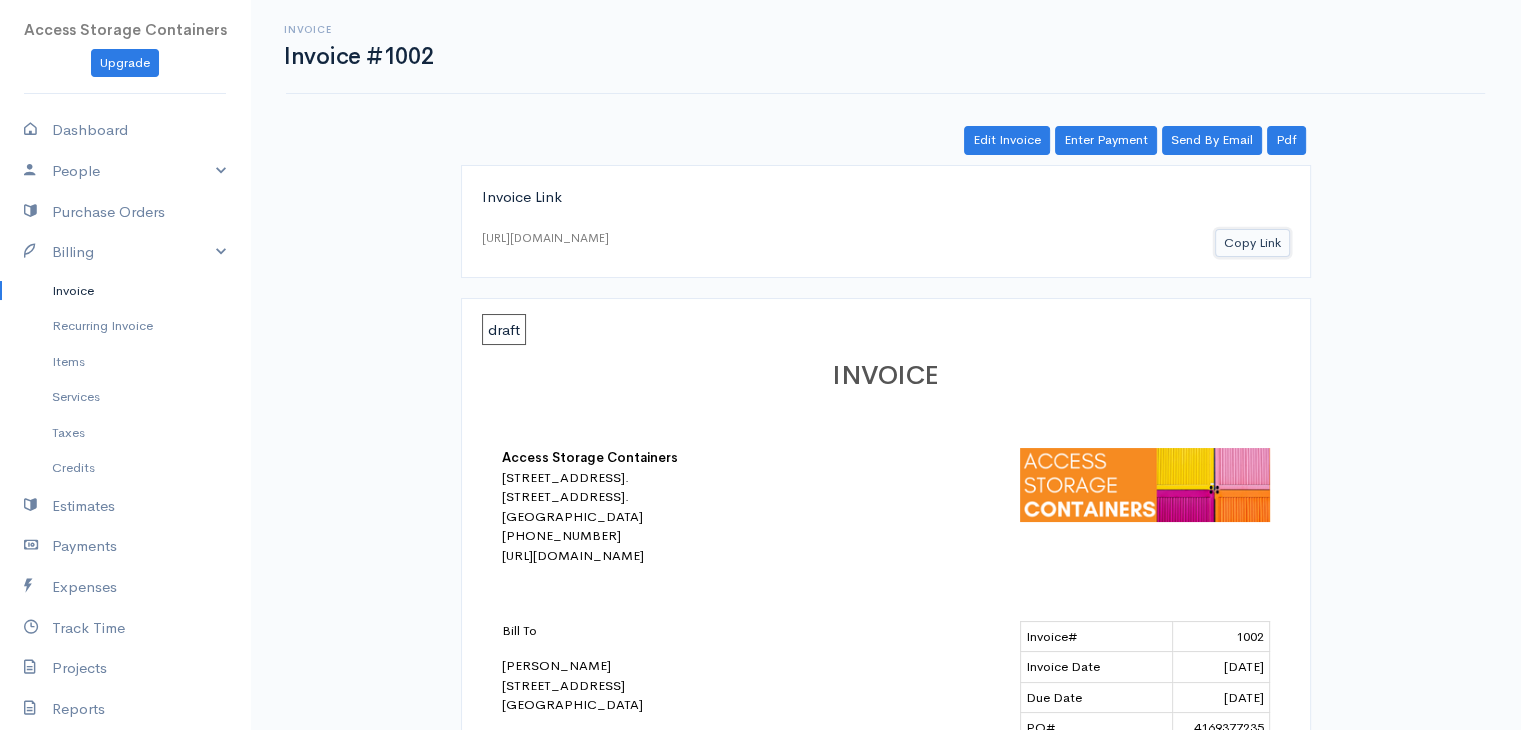 click on "Copy Link" at bounding box center (1252, 243) 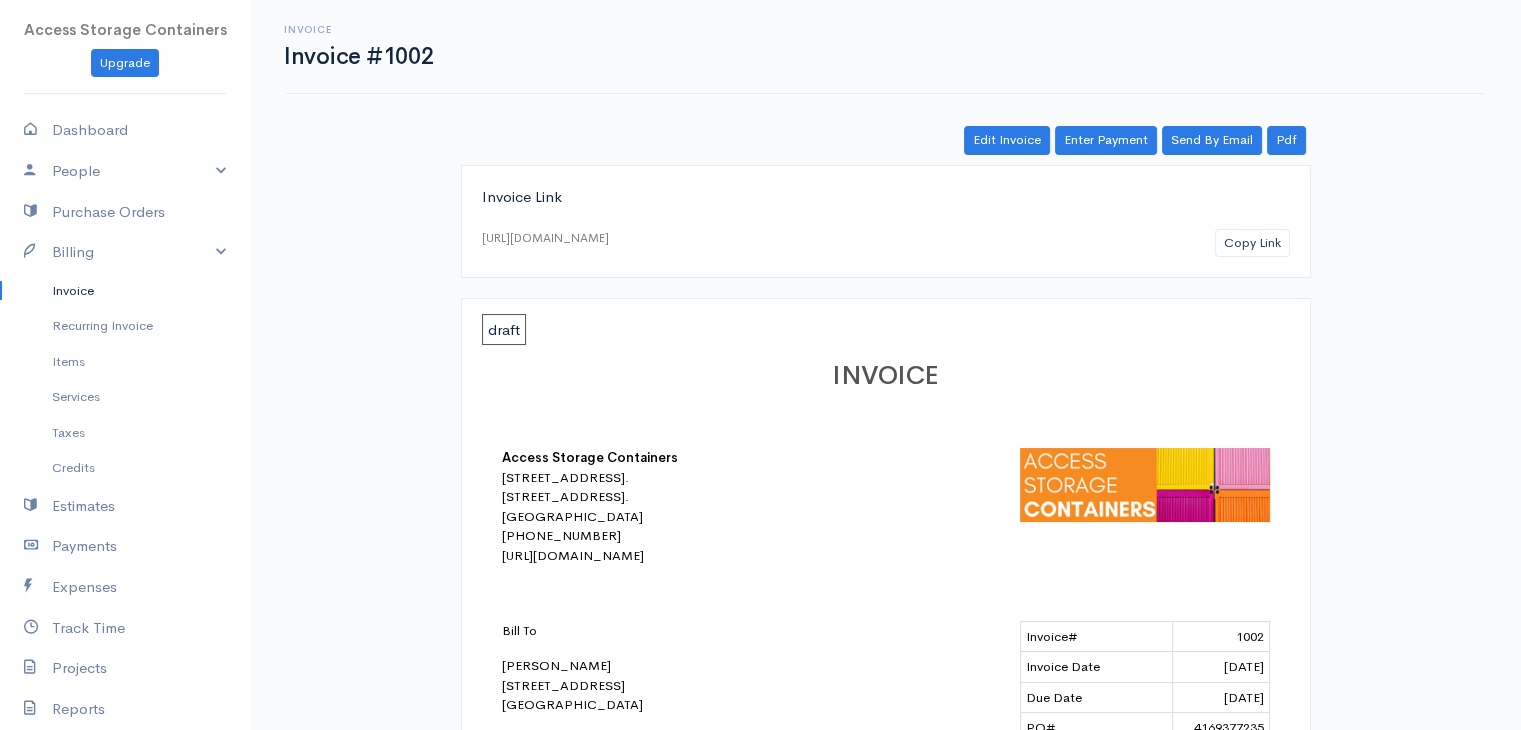 click on "Invoice" at bounding box center (125, 291) 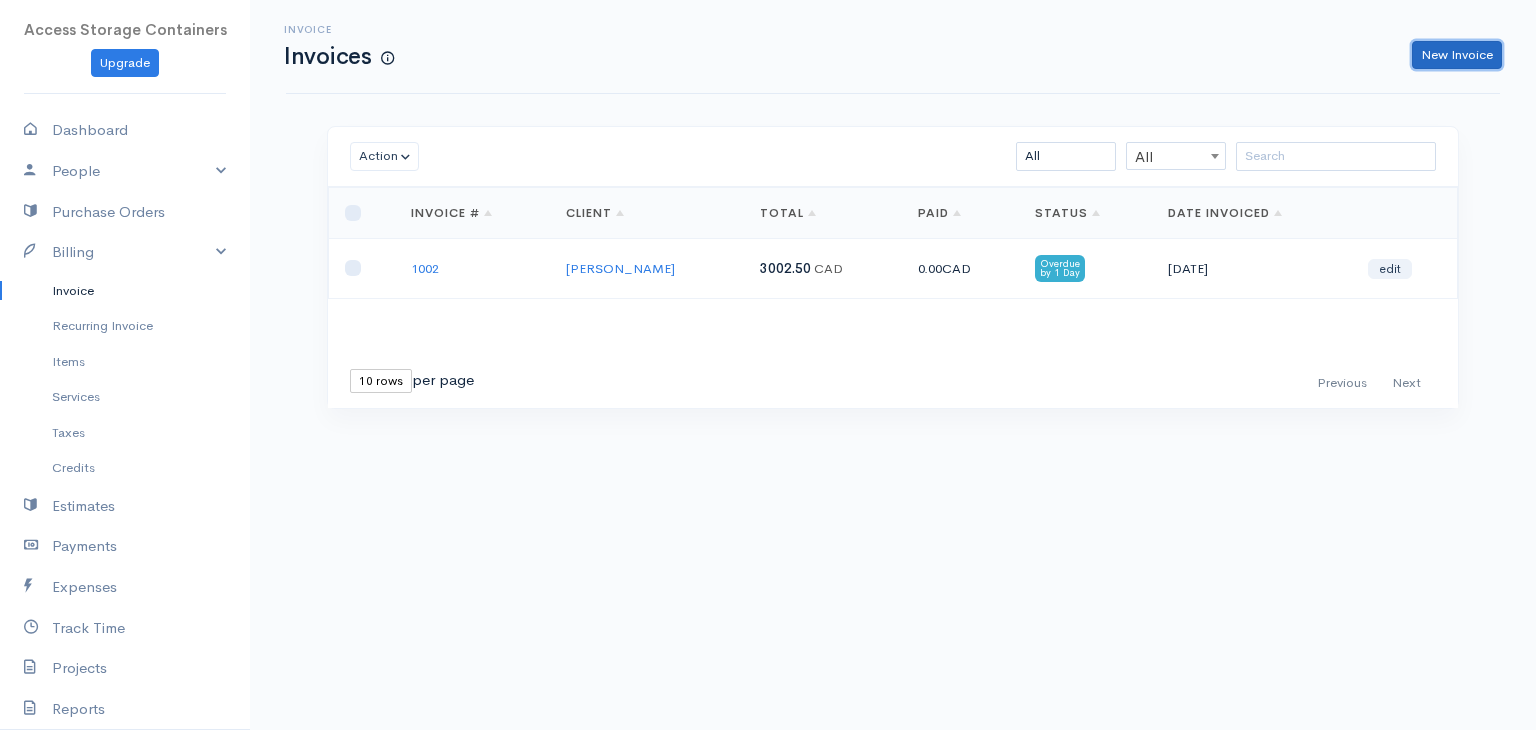 click on "New Invoice" at bounding box center (1457, 55) 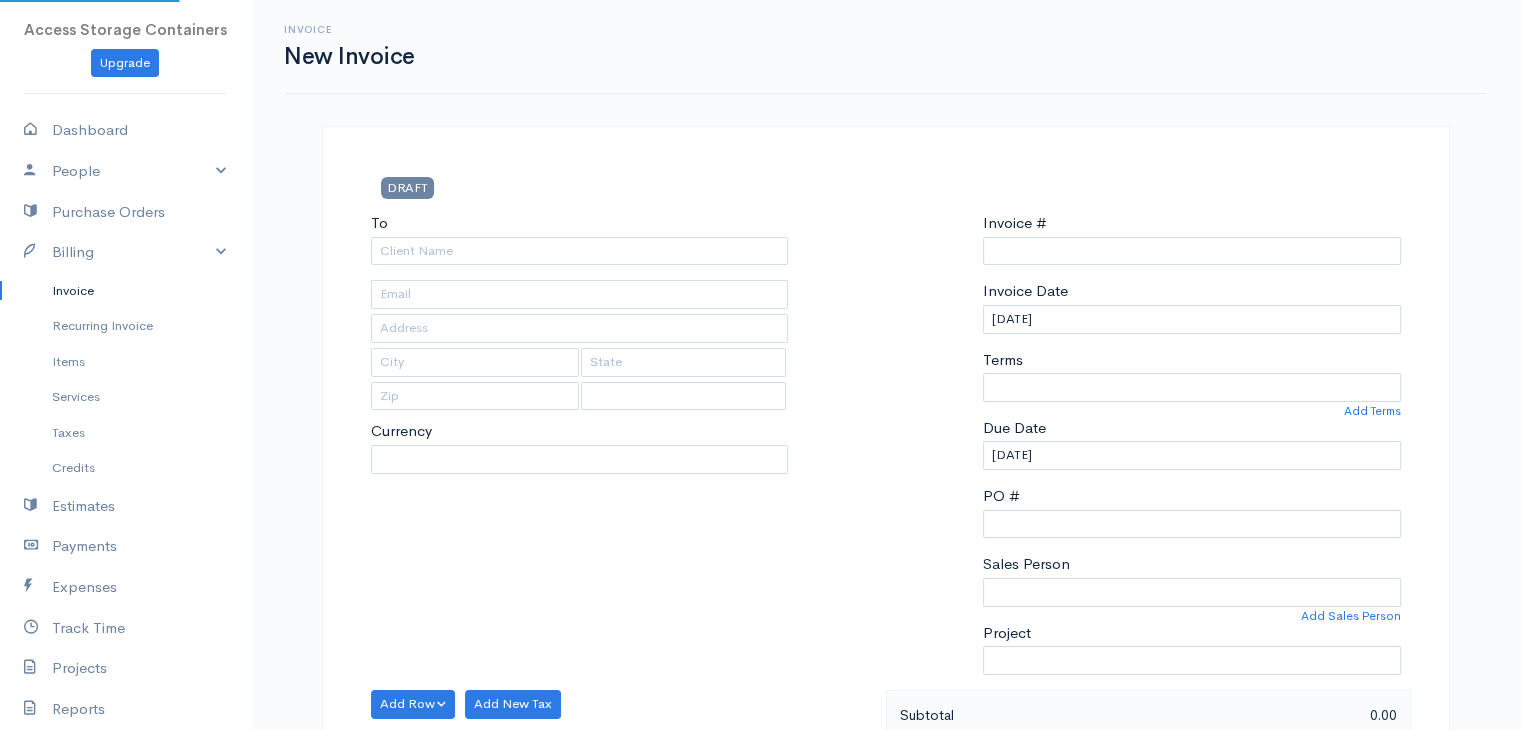select on "[GEOGRAPHIC_DATA]" 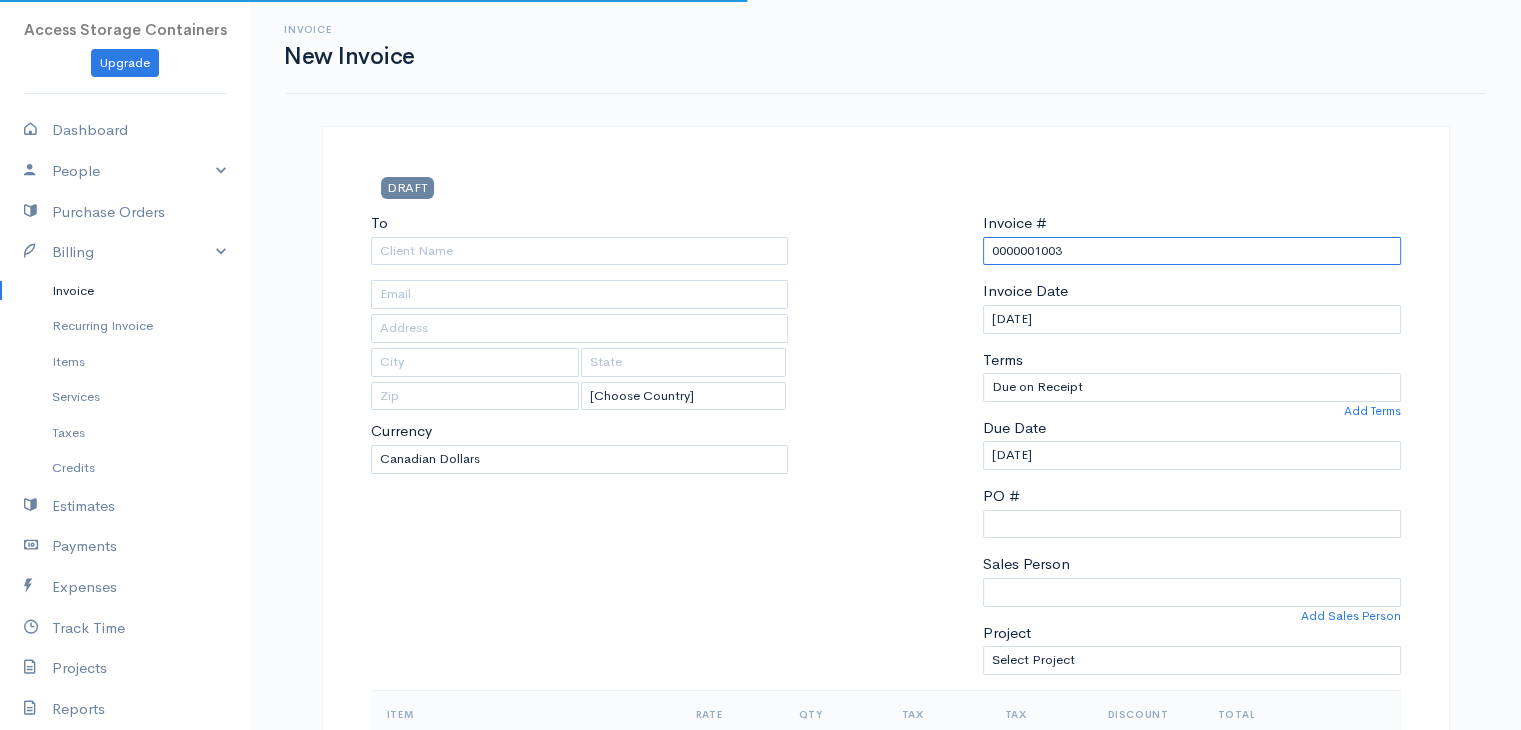 click on "0000001003" at bounding box center (1192, 251) 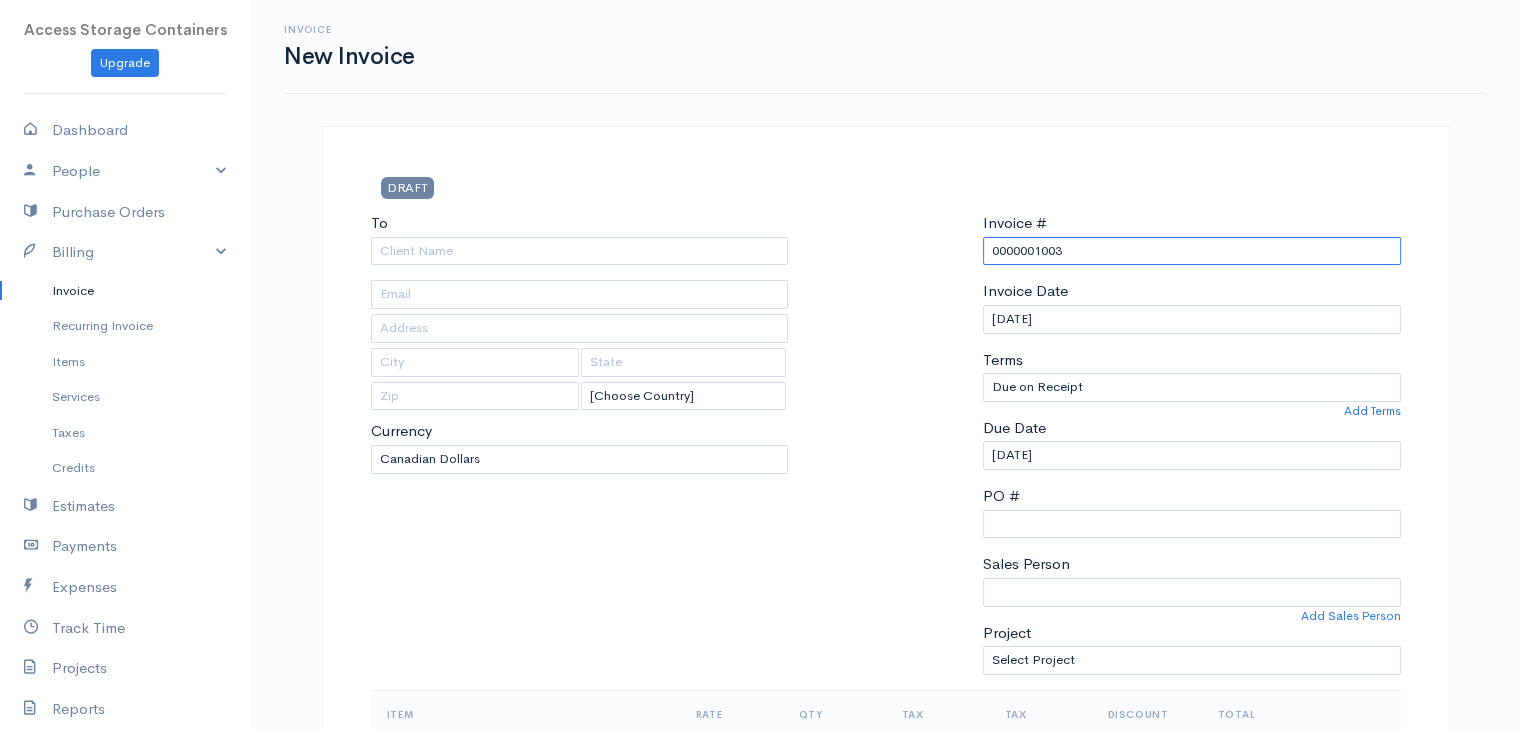 paste on "207AH-INVOICE" 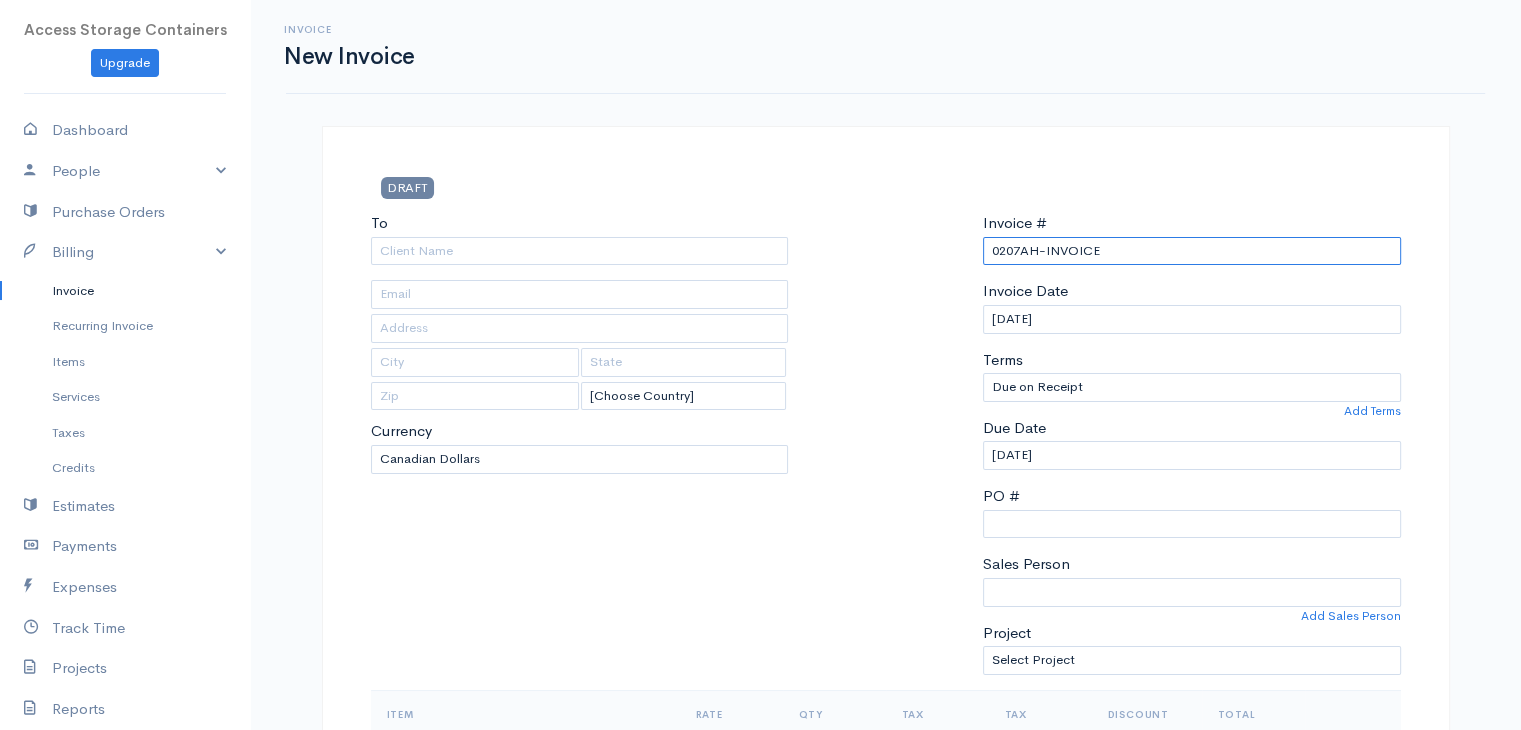 type on "0207AH-INVOICE" 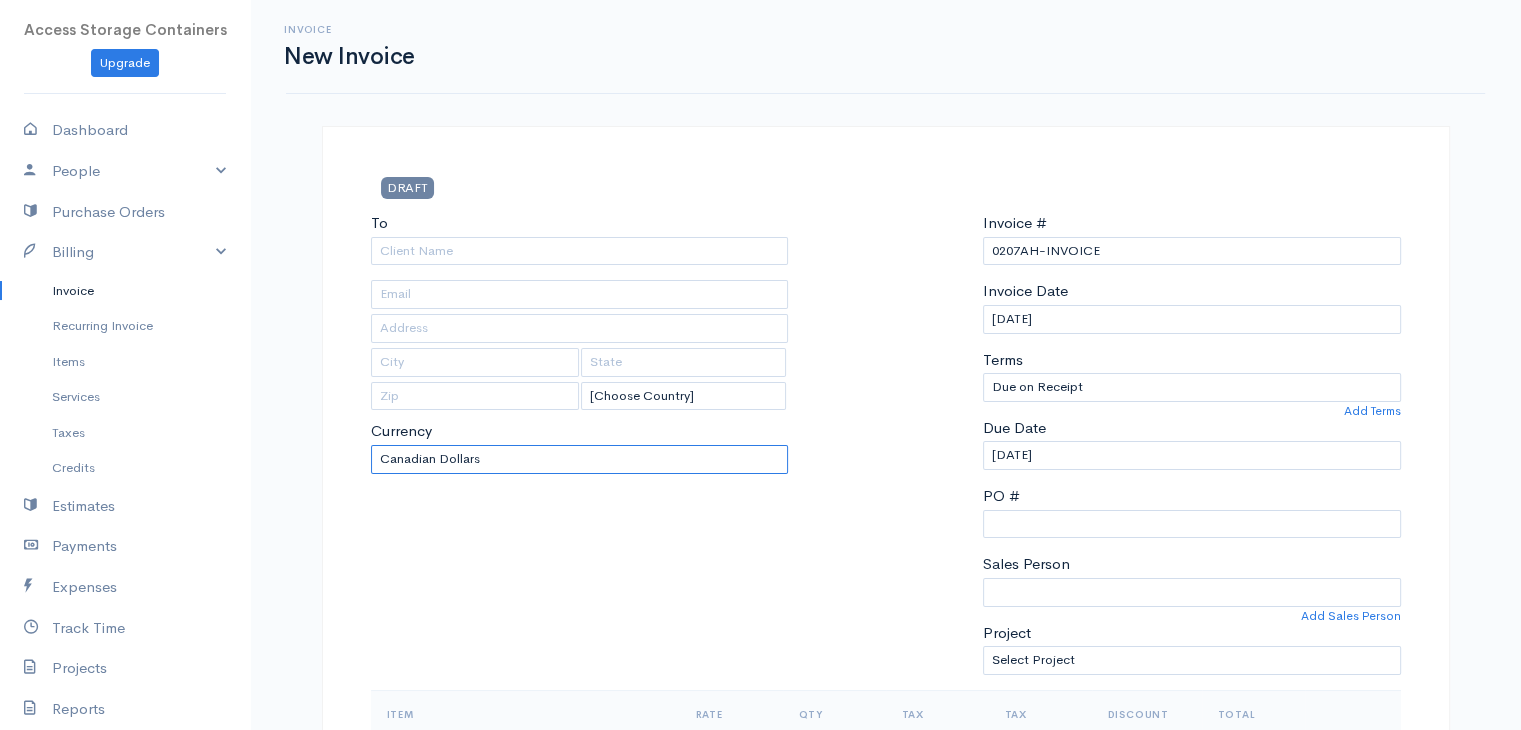click on "U.S. Dollars Canadian Dollars British Pounds Sterling Euros Australian Dollars Afghani Algerian Dinar Argentine Pesos Armenian Dram Aruban Guilder/Florin Azerbaijanian Manat Bahamian Dollar Bahraini Dinar Balboa Bangladeshi Taka Barbadian Dollars Belarusian Ruble Belize Dollar Bermudian Dollar Bolivar Fuerte Boliviano Botswana Pula Brazilian Reais Brunei Dollar Bulgarian Lev Burmese Kyat Burundi Franc Cape Verde Escudo Cayman Islands Dollar CFA Franc BCEAO CFP Franc Chilean Peso Chinese Renminbi Columbian Pesos Congolese Franc Cordoba Oro Costa Rican Colones Croatian Kuna Cuban Peso Czech Koruna Dalasi Danish Kroner Denar Djibouti Franc Dobra Dominican Peso Dong East Caribbean Dollar Egyptian Pound Ethiopian Birr Falkland Islands Pound Fiji Dollar Ghanaian Cedi Gibraltar Pound Gourde Guarani Guinea Franc Guyana Dollar Hong Kong Dollars Hungarian Forint Icelandic Krónur Indian Rupees Indonesian Rupiah Iranian Rial Iraqi Dinar Israeli New Shekels Jamaican Dollar Jamaican Dollars Japanese Yen Jordanian Dinar" at bounding box center [580, 459] 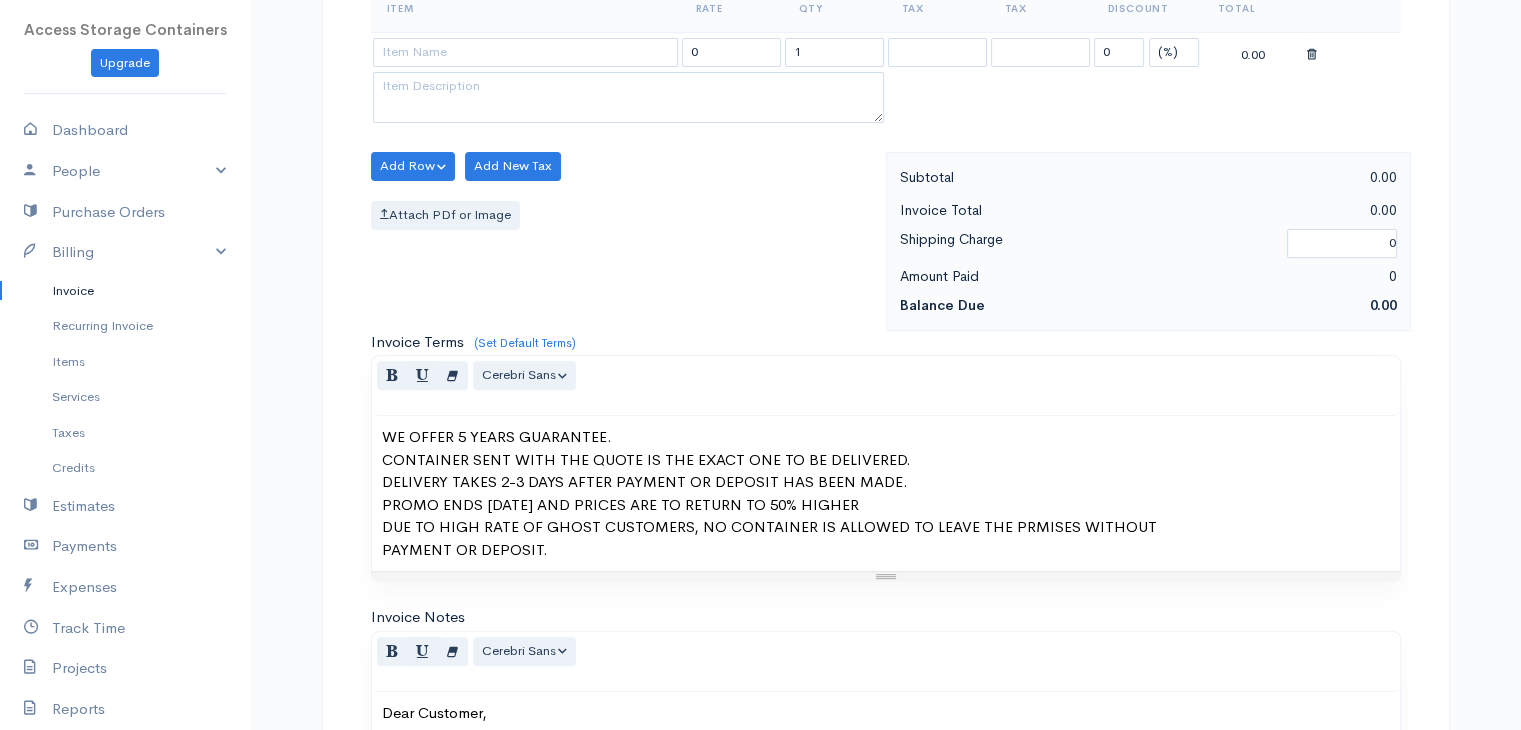 scroll, scrollTop: 707, scrollLeft: 0, axis: vertical 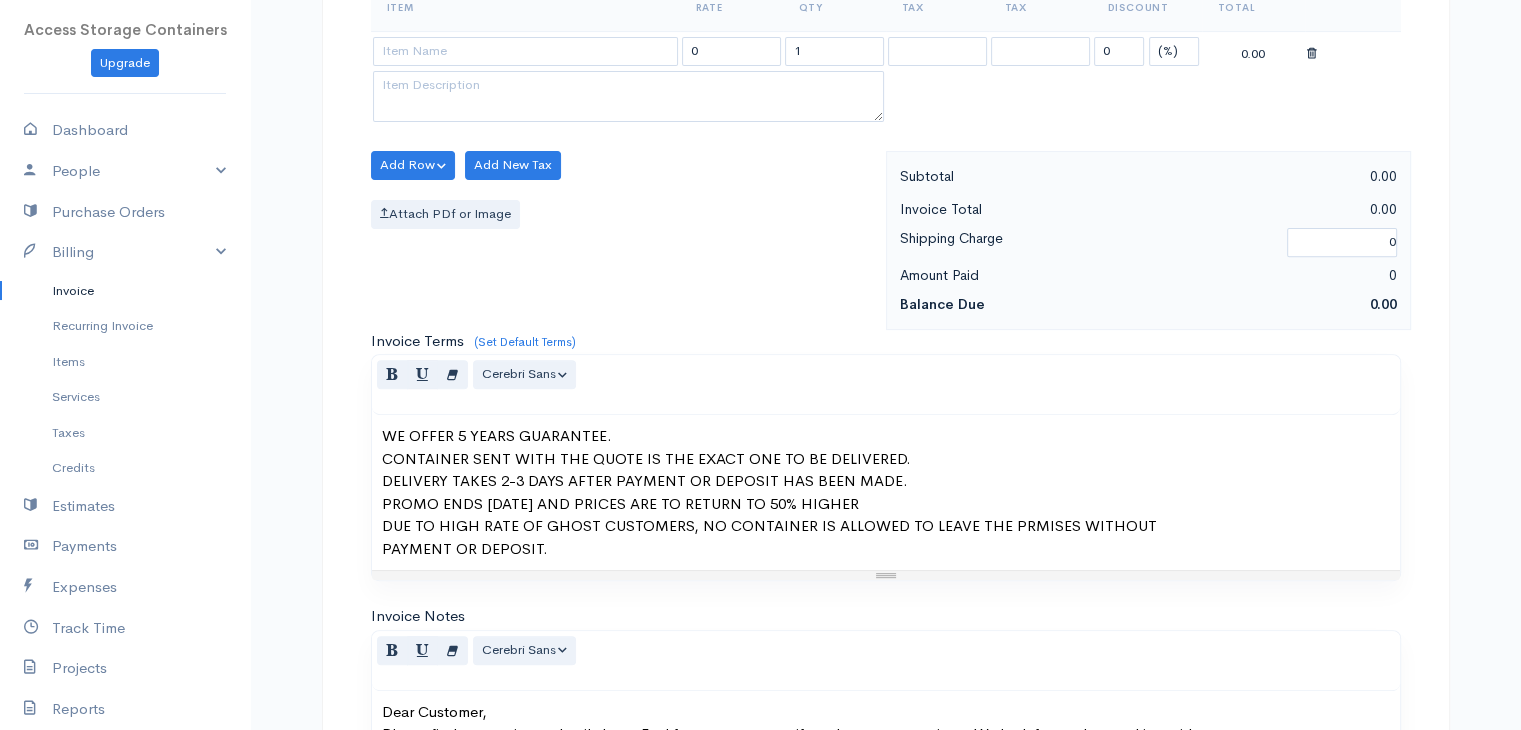 click on "PAYMENT OR DEPOSIT." at bounding box center (886, 549) 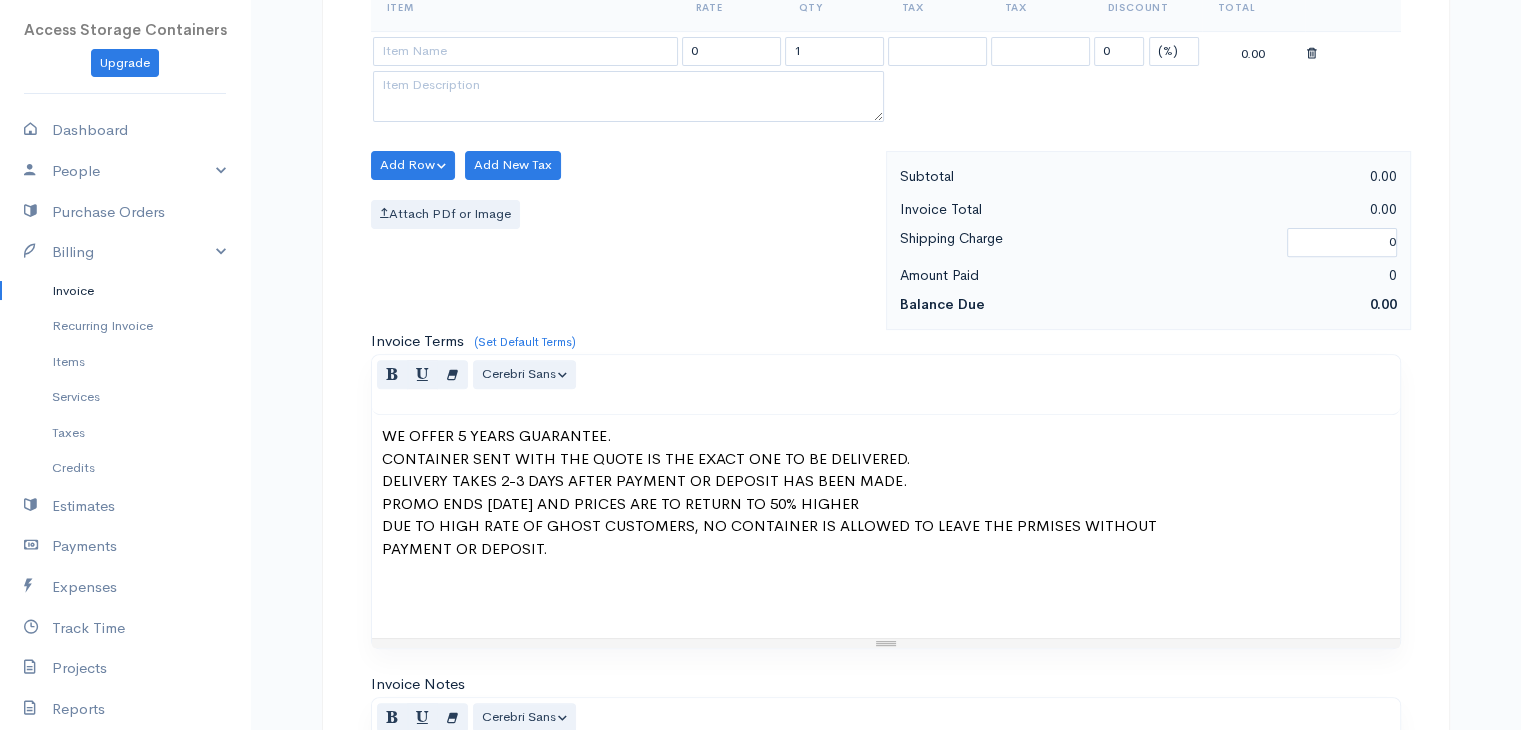 paste 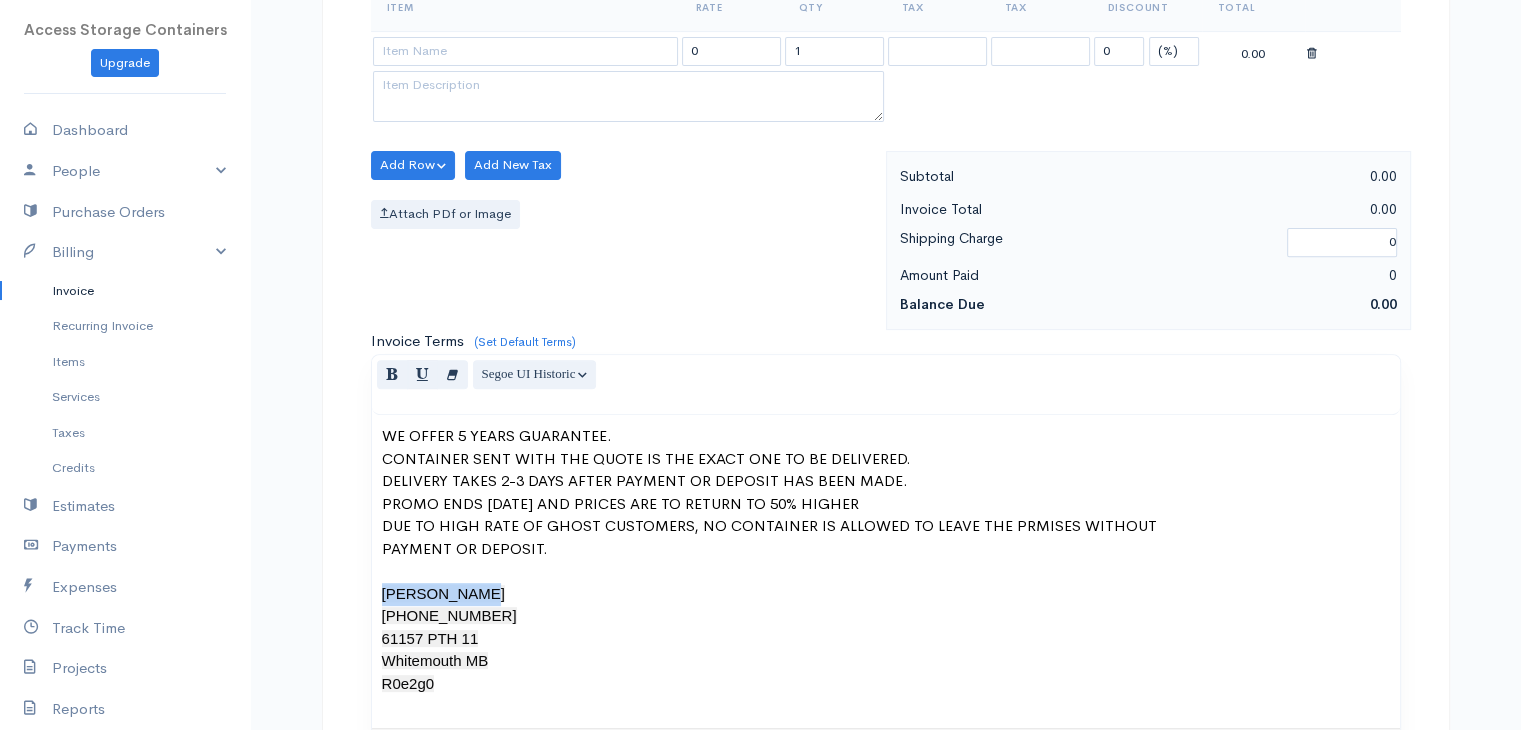 drag, startPoint x: 484, startPoint y: 588, endPoint x: 368, endPoint y: 589, distance: 116.00431 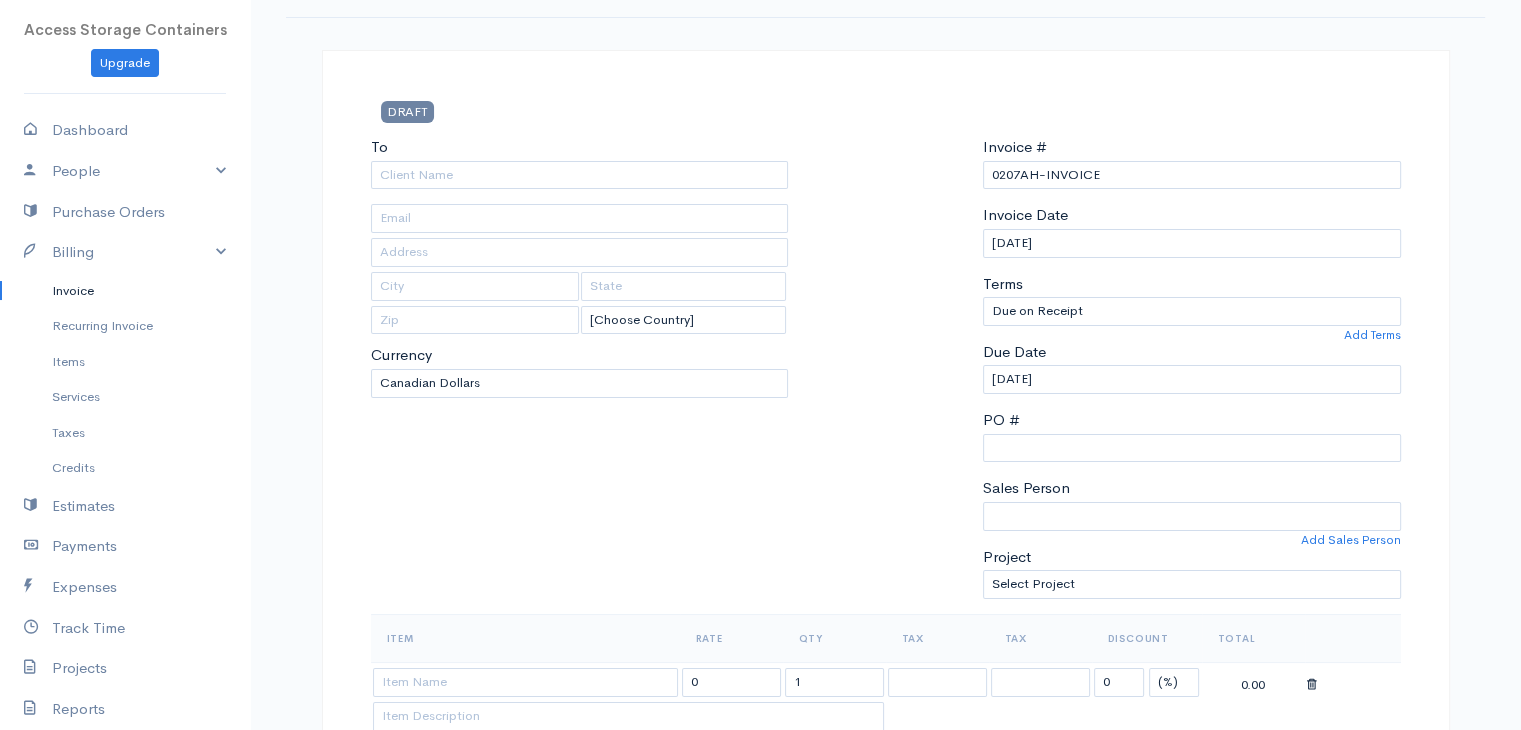 scroll, scrollTop: 0, scrollLeft: 0, axis: both 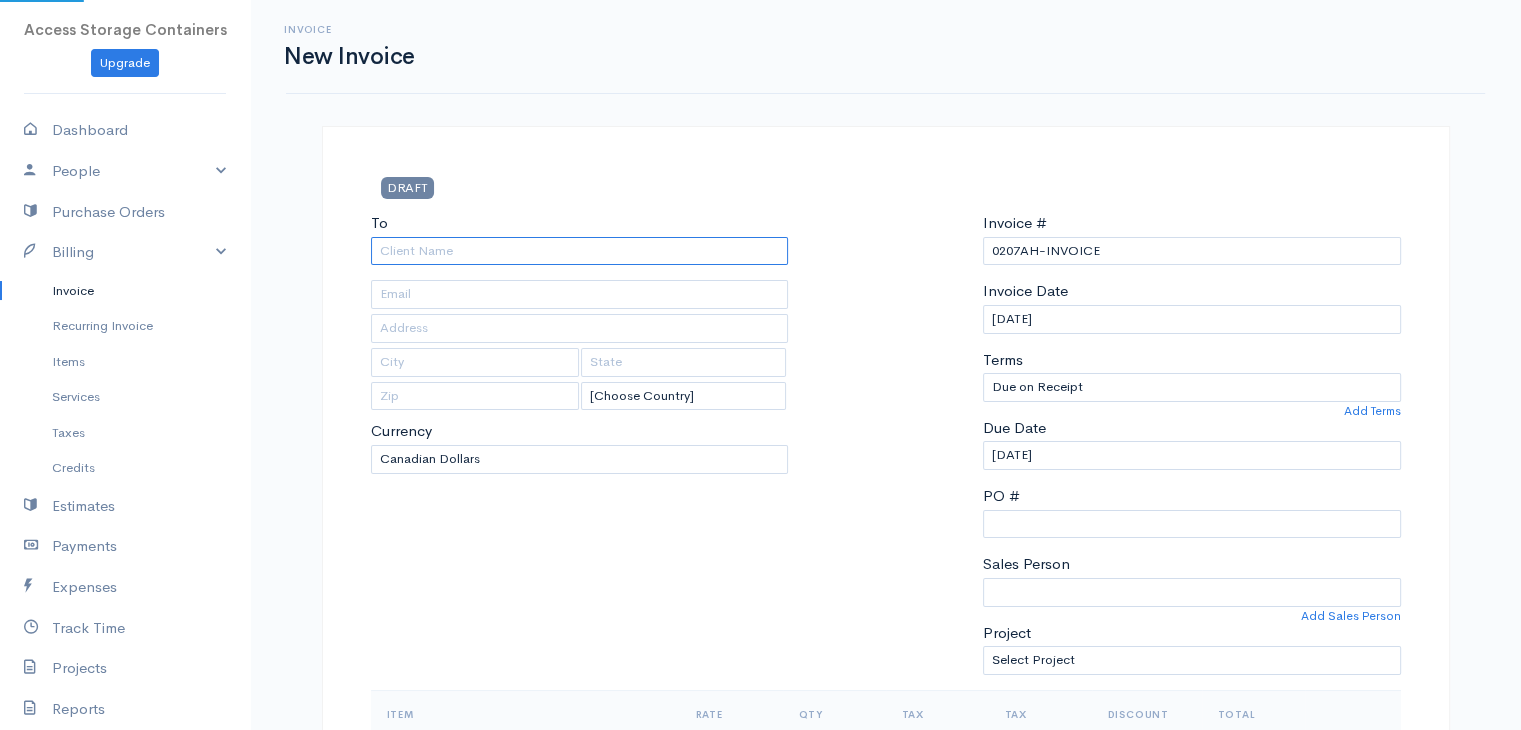 click on "To" at bounding box center (580, 251) 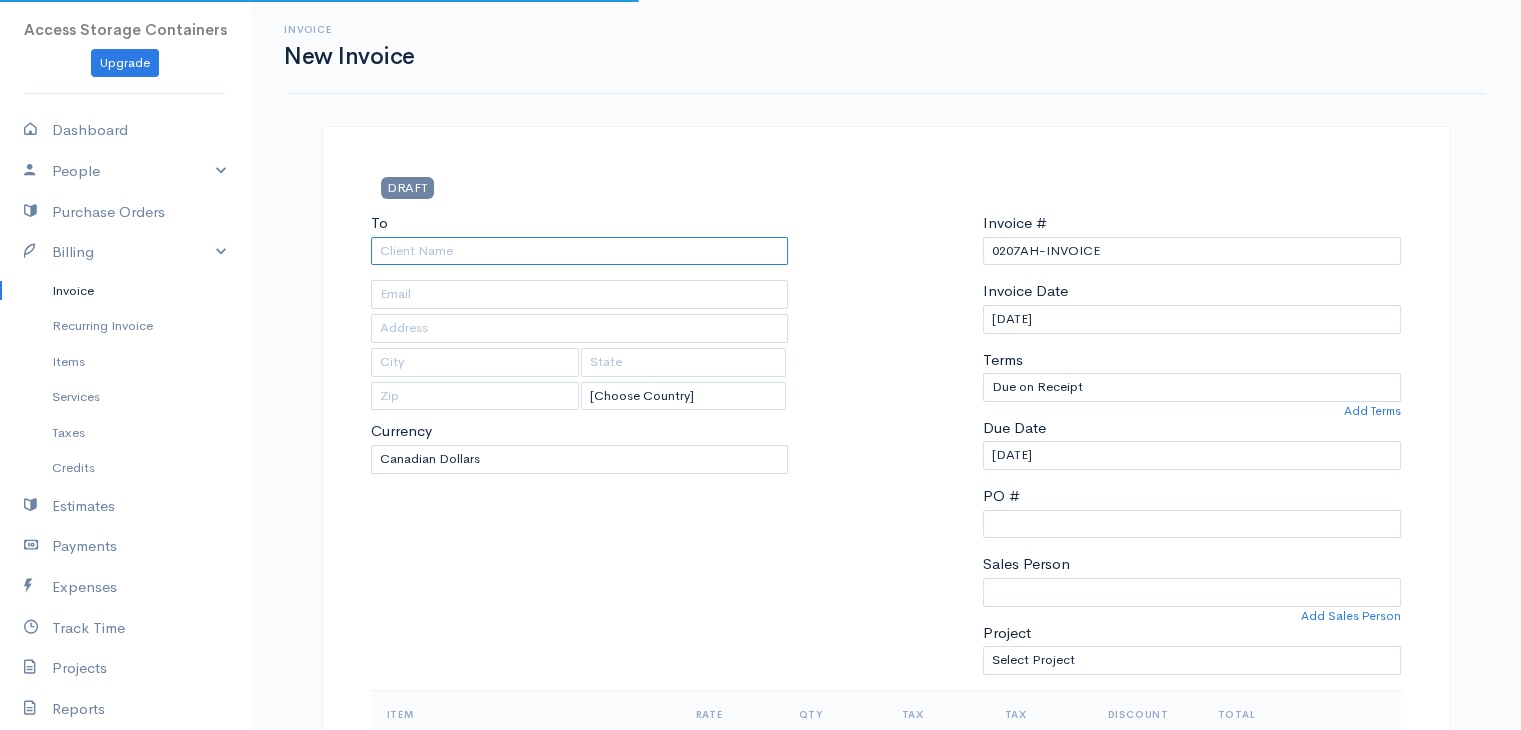 paste on "April Hayden" 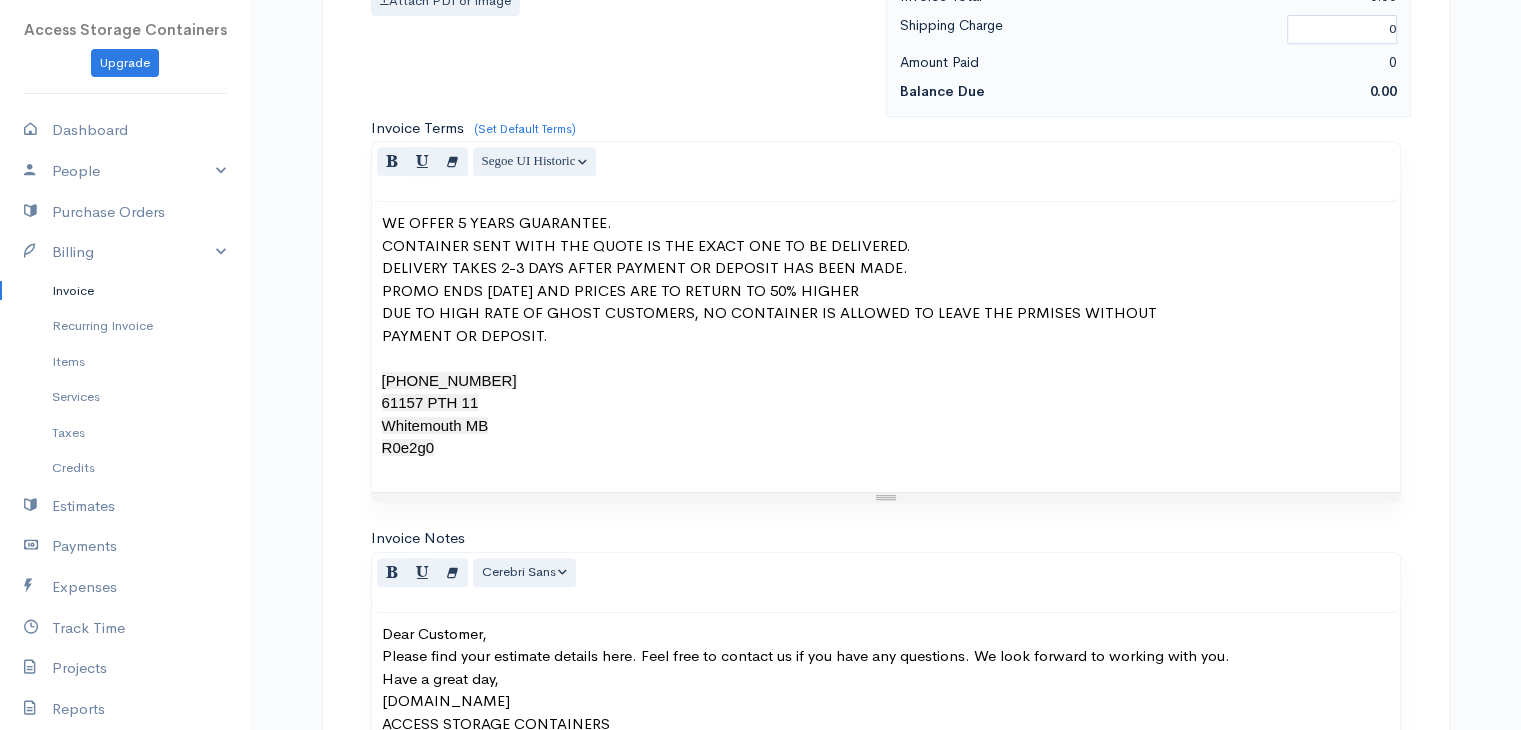 scroll, scrollTop: 923, scrollLeft: 0, axis: vertical 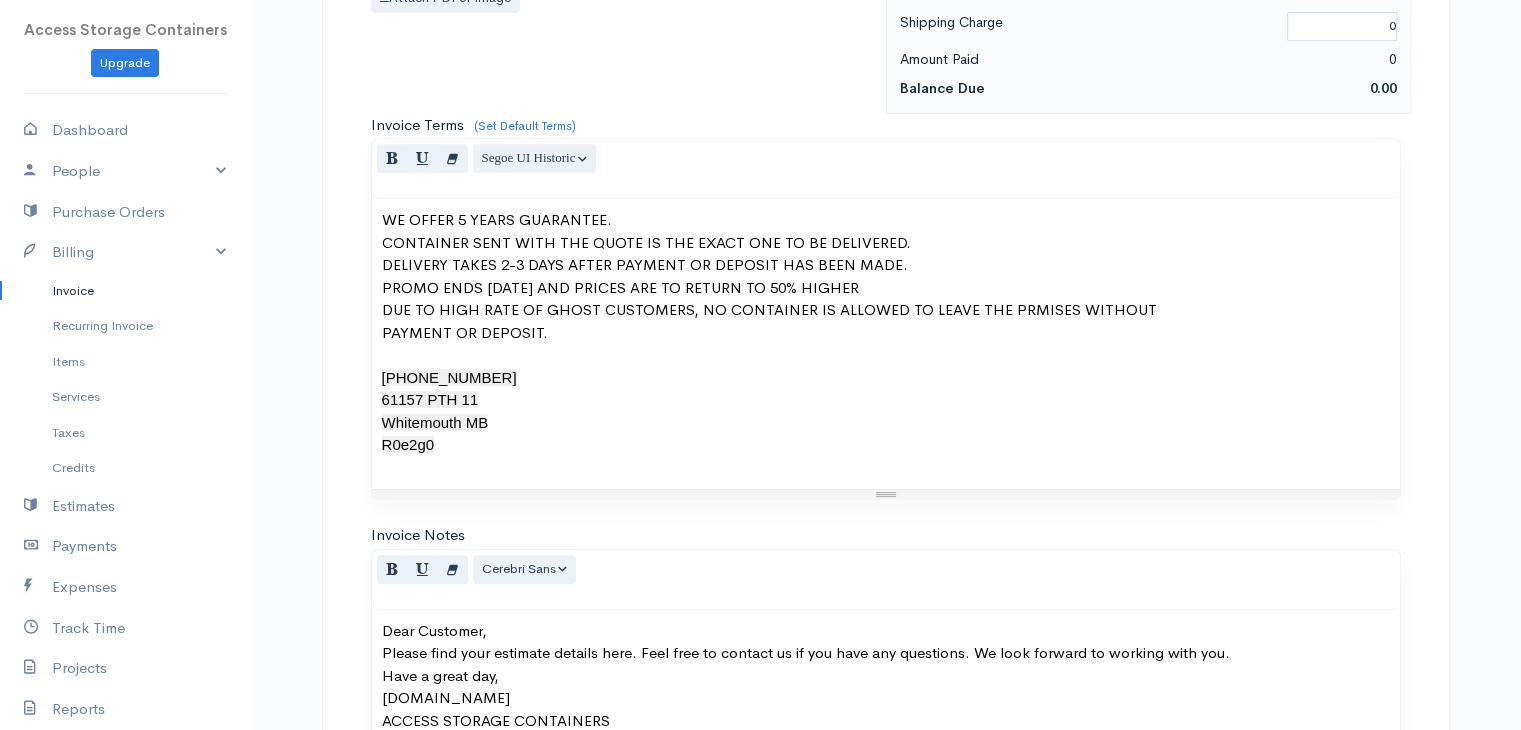 type on "April Hayden" 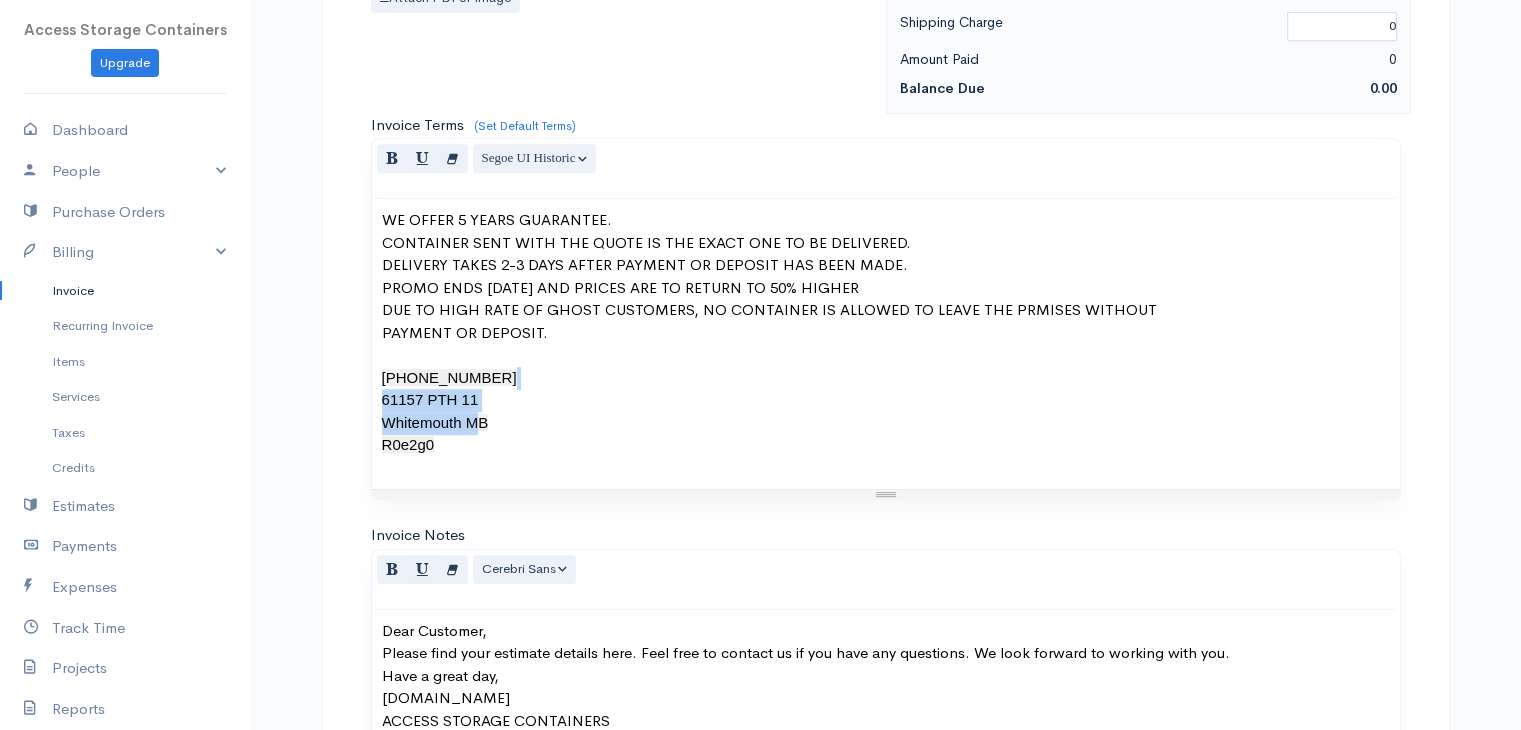 drag, startPoint x: 499, startPoint y: 445, endPoint x: 372, endPoint y: 424, distance: 128.72452 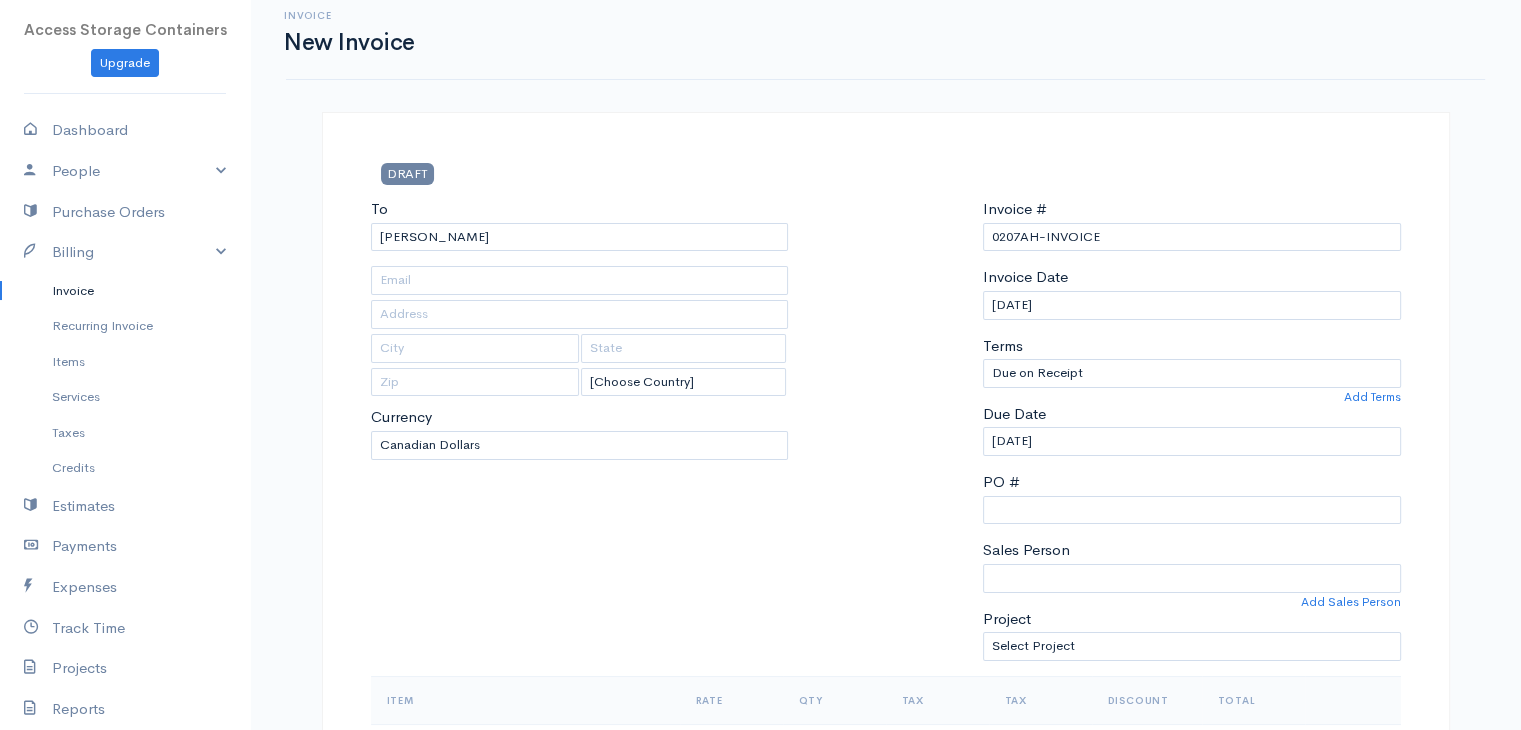 scroll, scrollTop: 12, scrollLeft: 0, axis: vertical 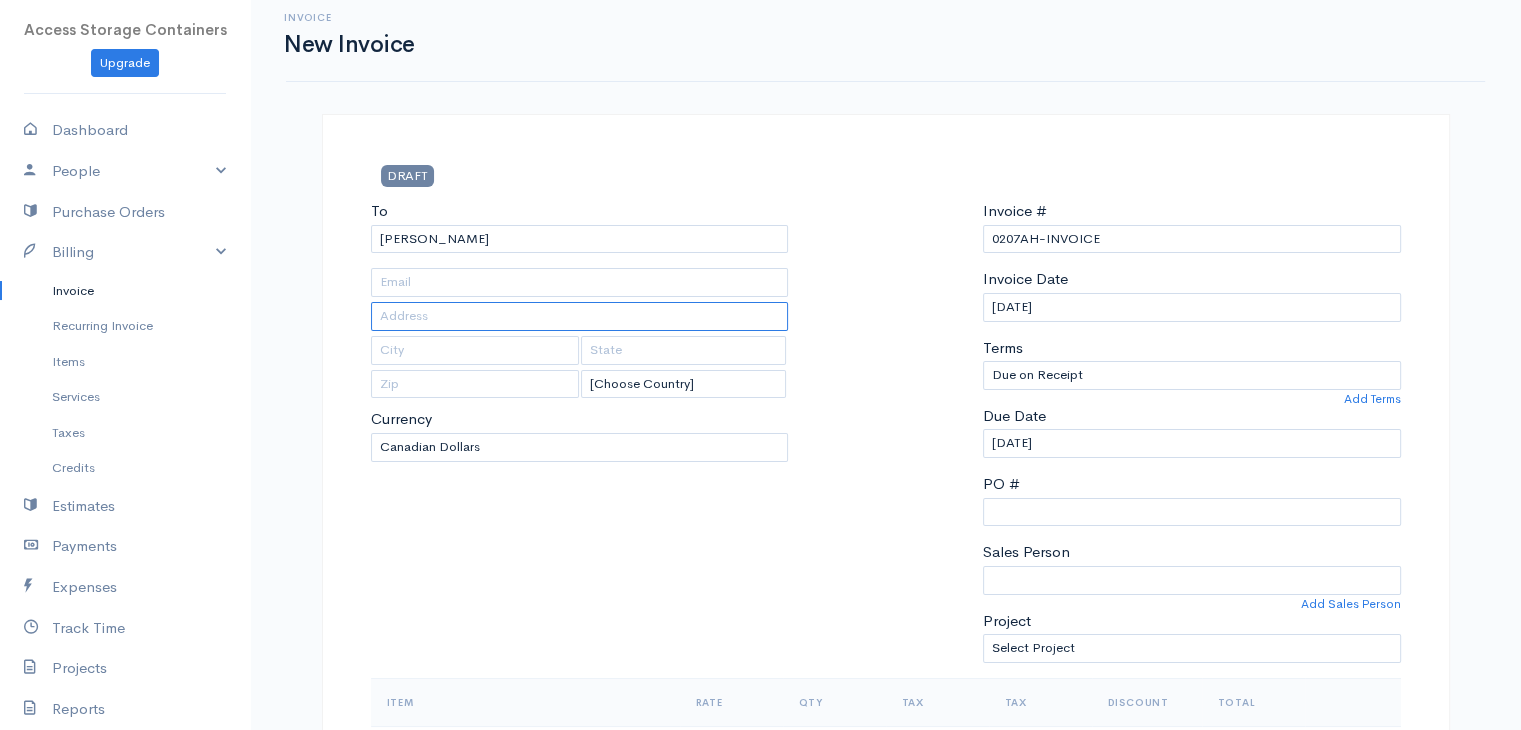 click at bounding box center (580, 316) 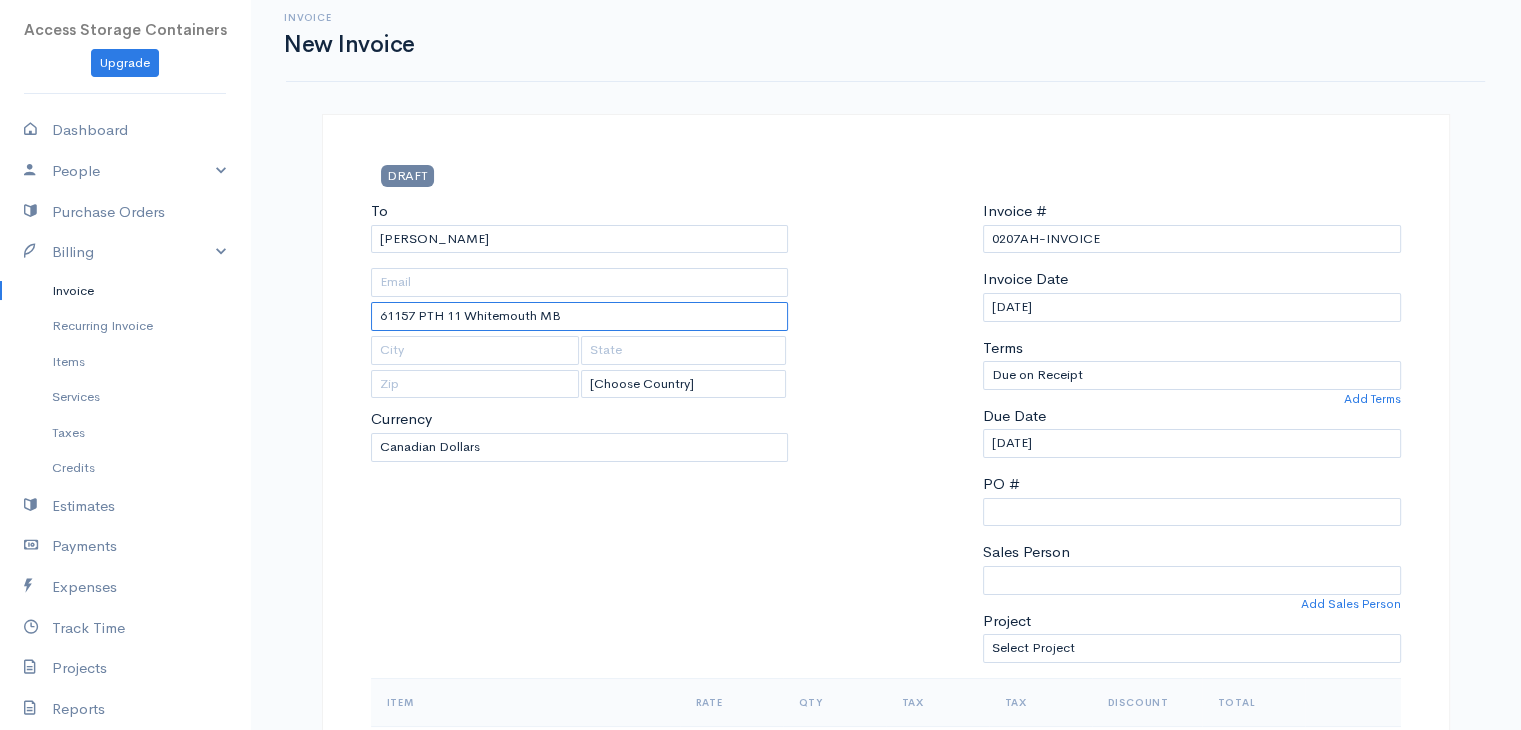 type on "61157 PTH 11 Whitemouth MB R0e2g0" 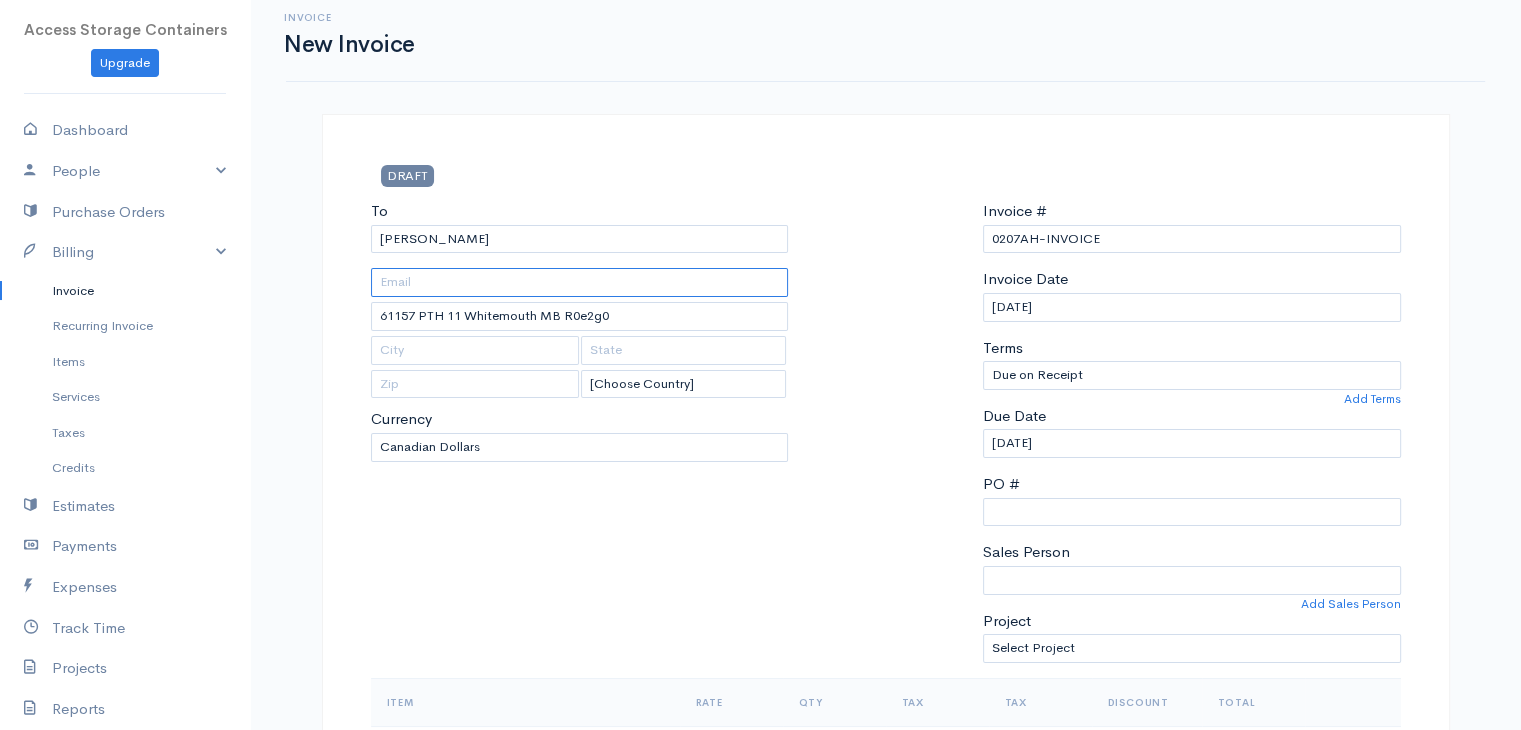click at bounding box center (580, 282) 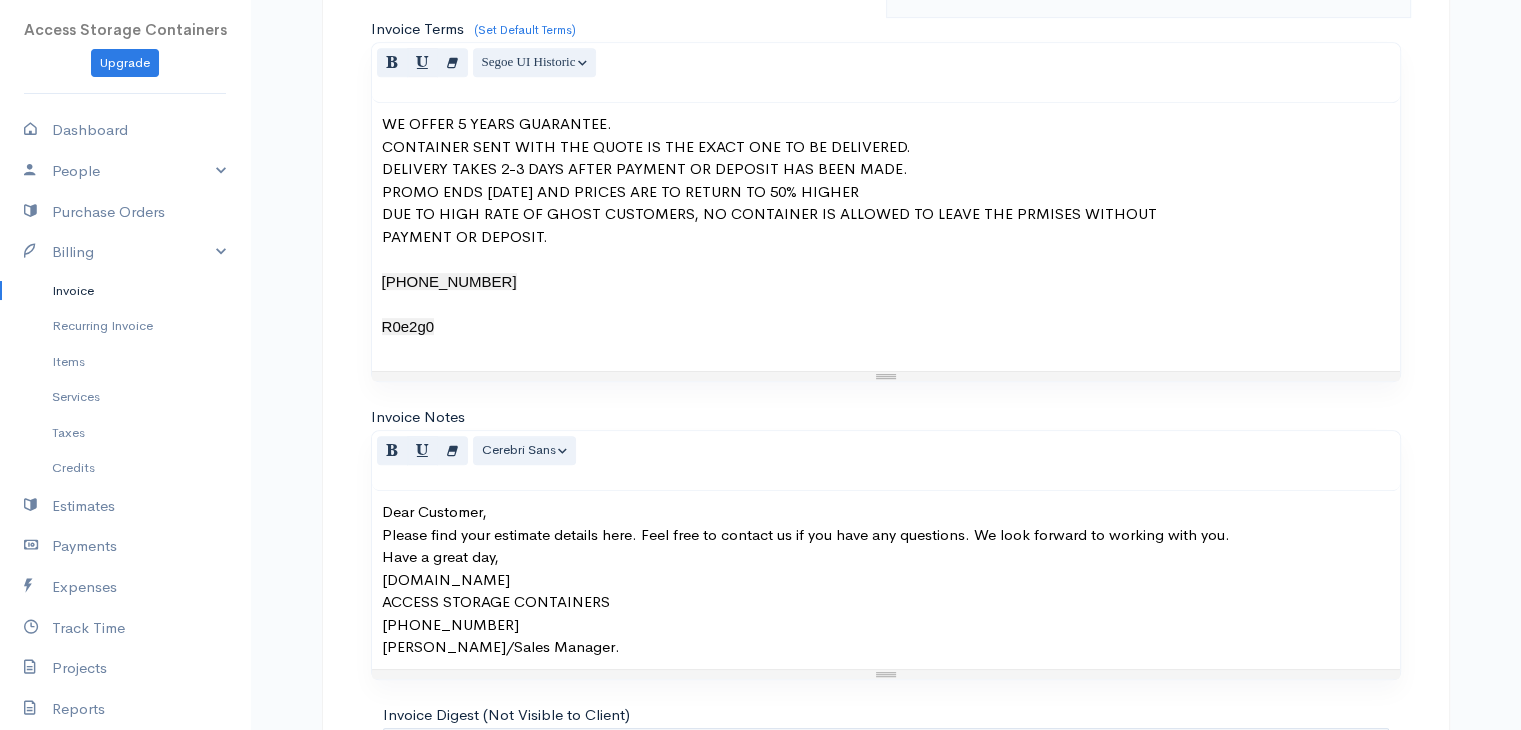 scroll, scrollTop: 1020, scrollLeft: 0, axis: vertical 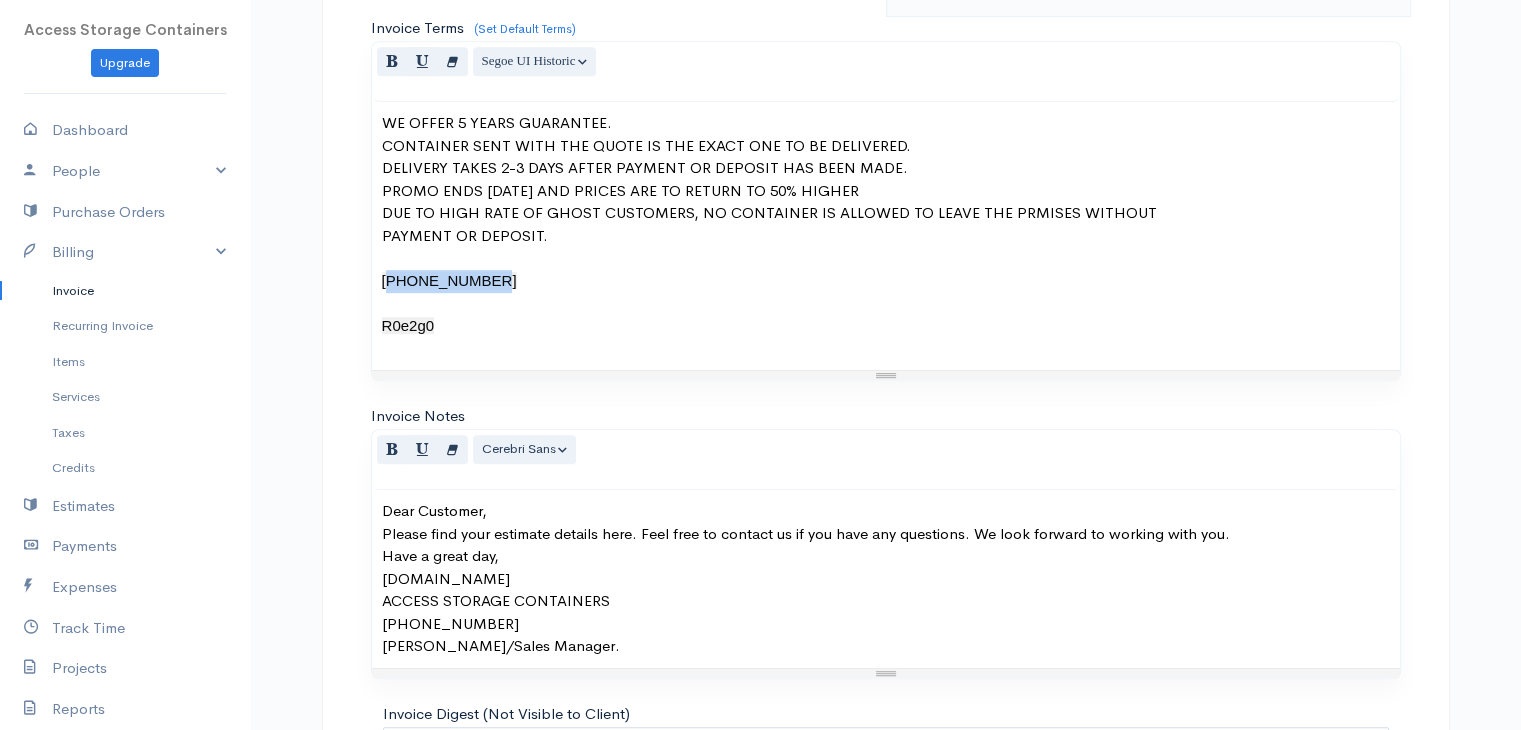 drag, startPoint x: 468, startPoint y: 295, endPoint x: 382, endPoint y: 295, distance: 86 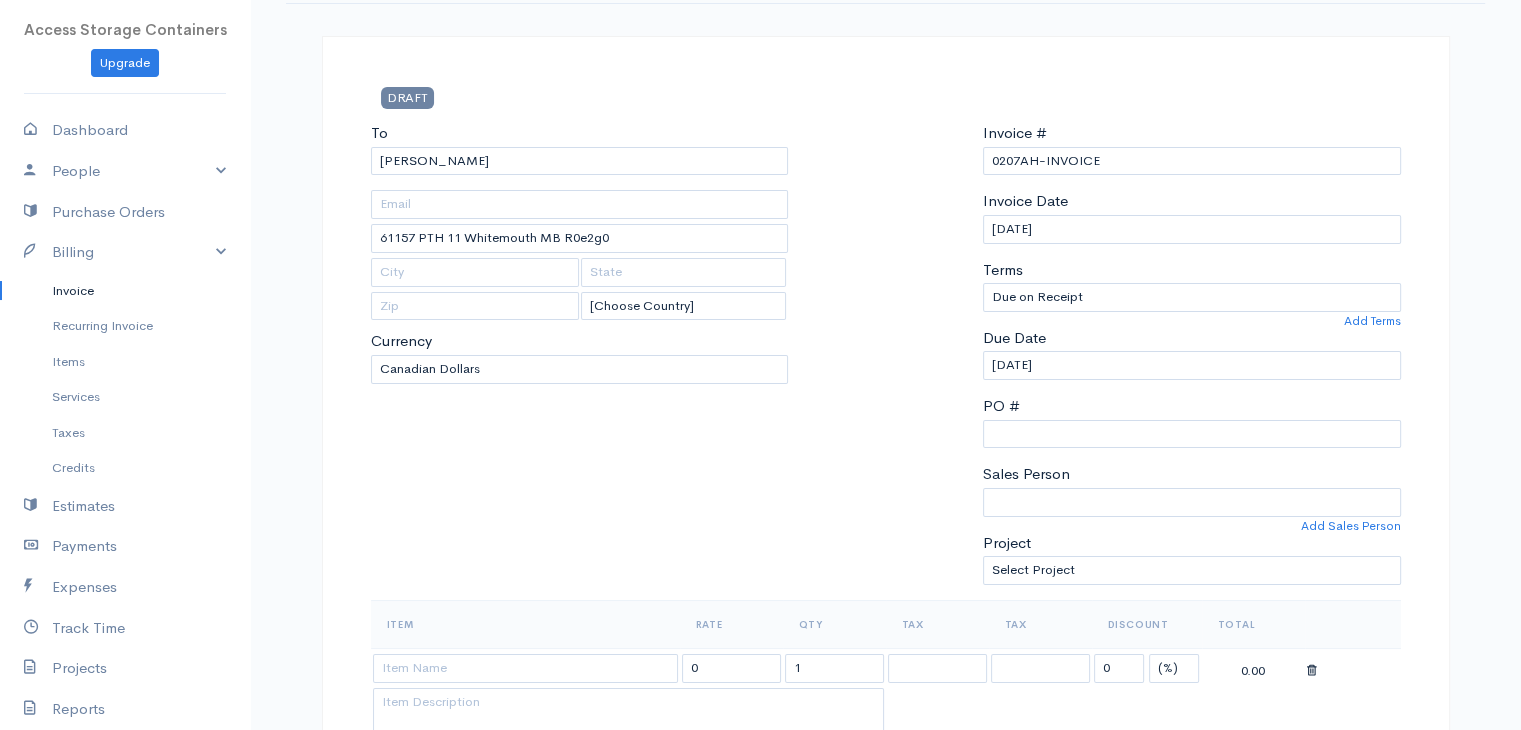 scroll, scrollTop: 72, scrollLeft: 0, axis: vertical 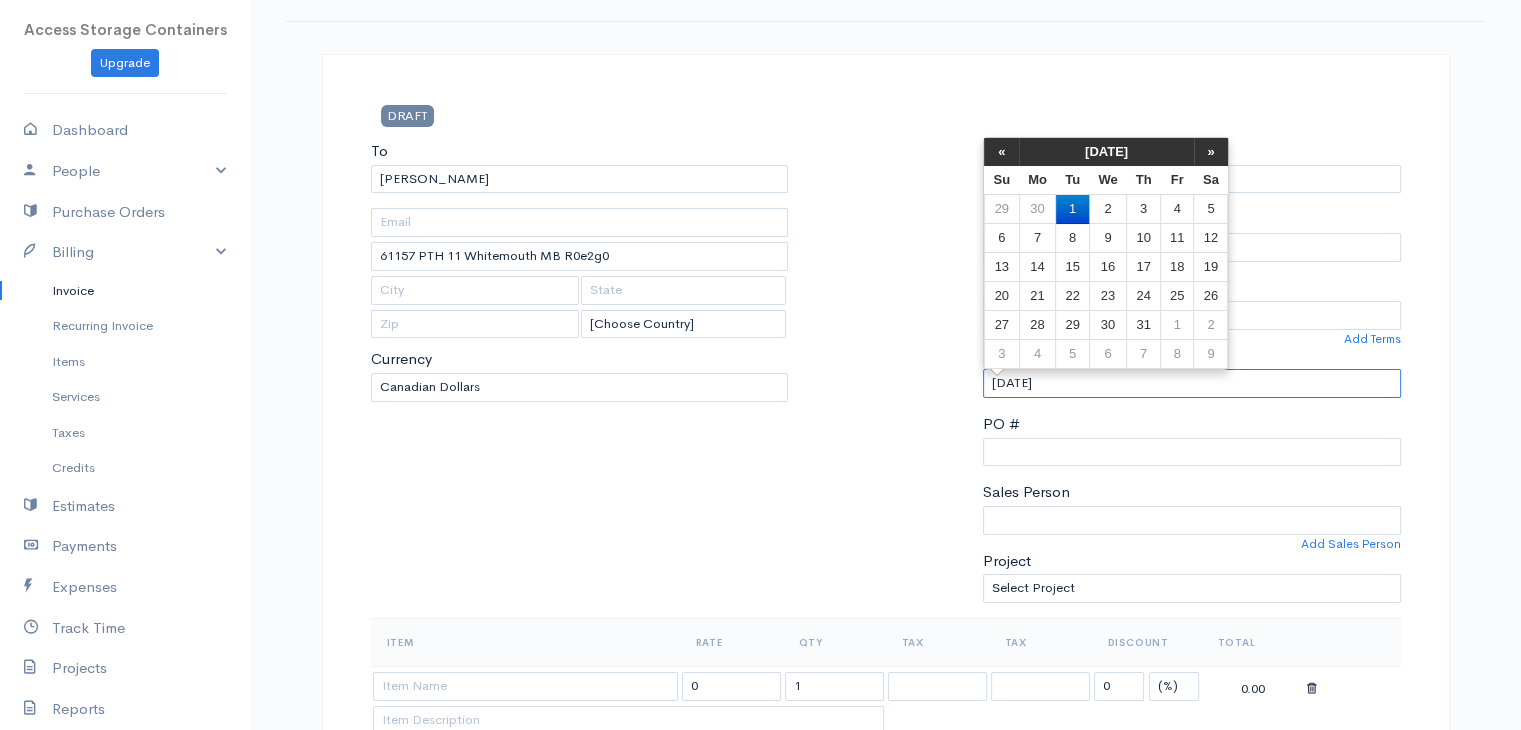 click on "07-01-2025" at bounding box center [1192, 383] 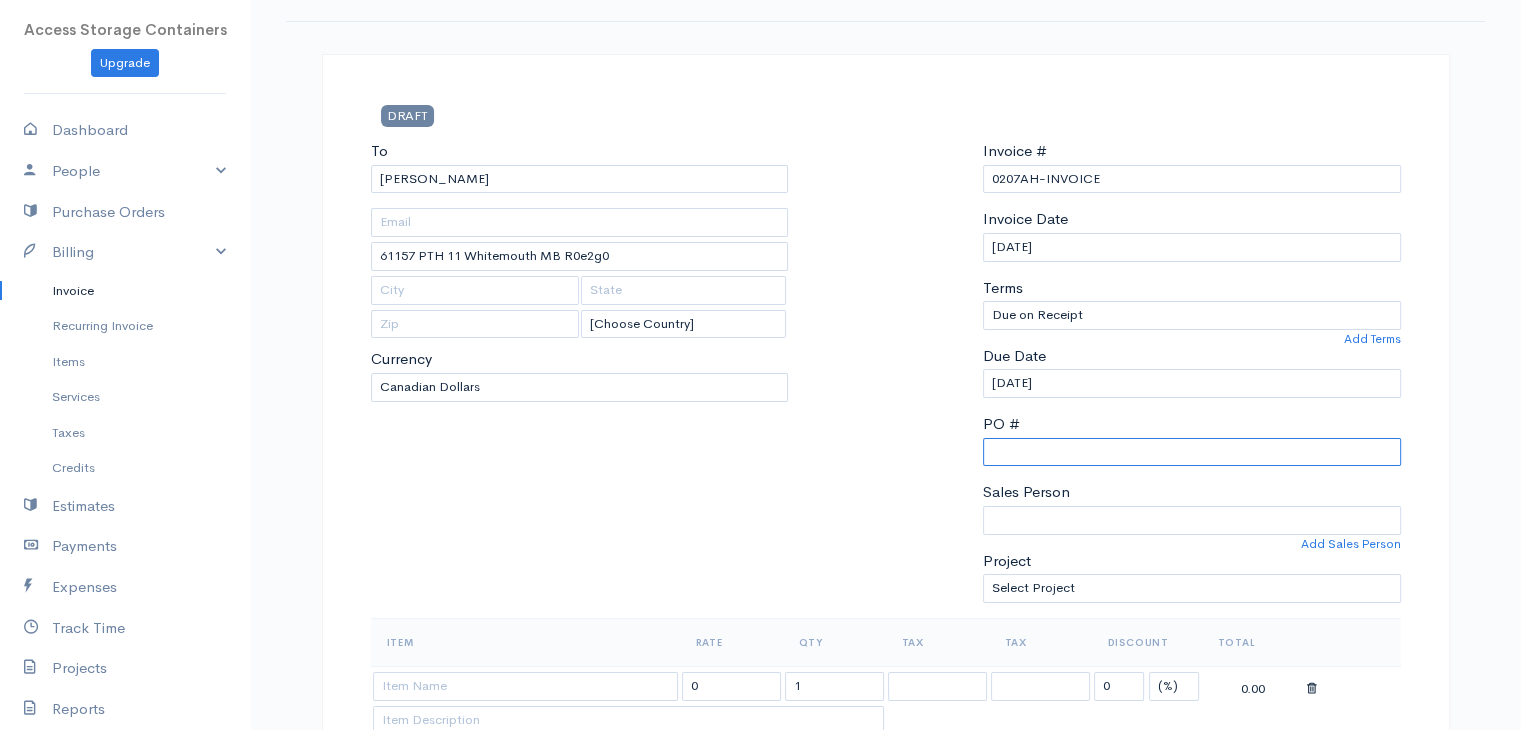 click on "PO #" at bounding box center (1192, 452) 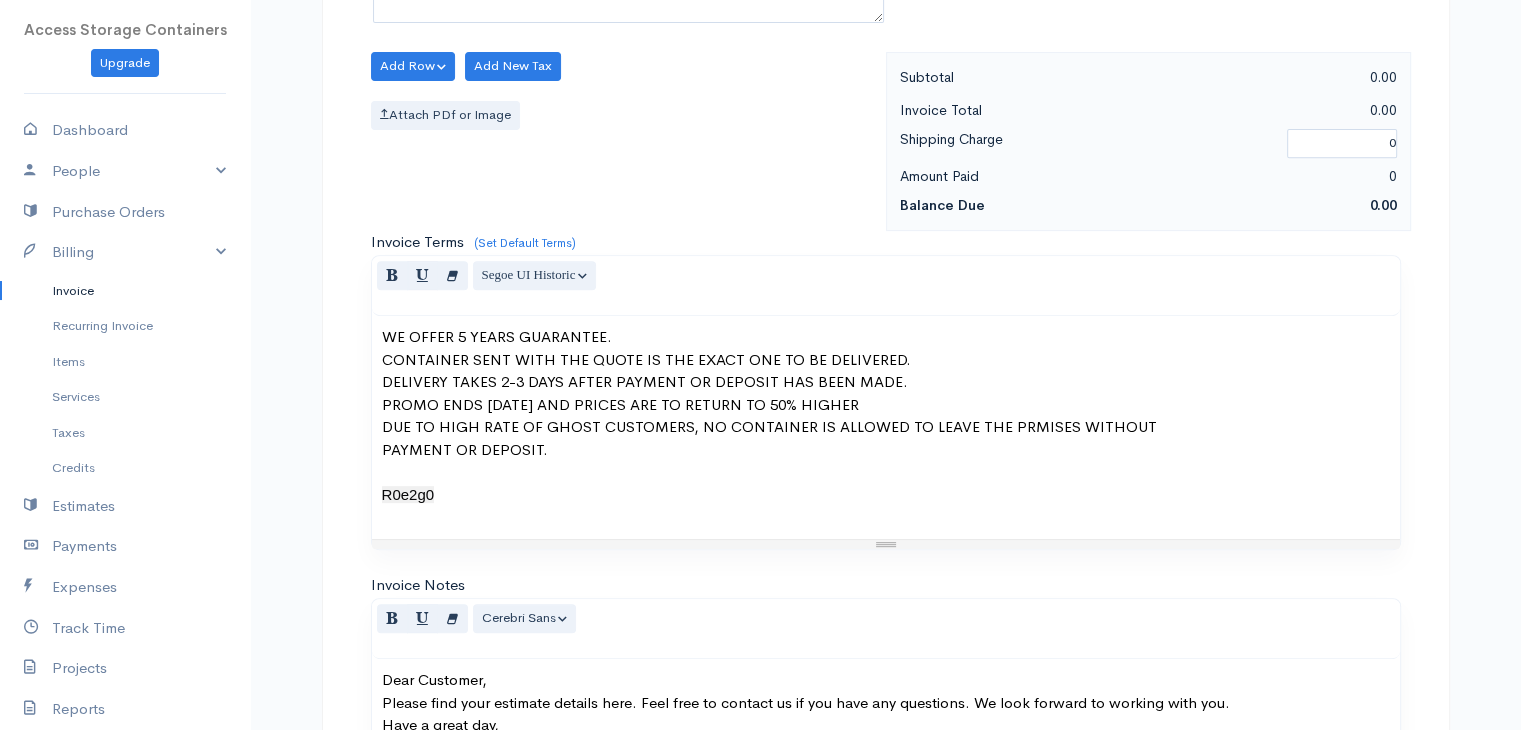 scroll, scrollTop: 816, scrollLeft: 0, axis: vertical 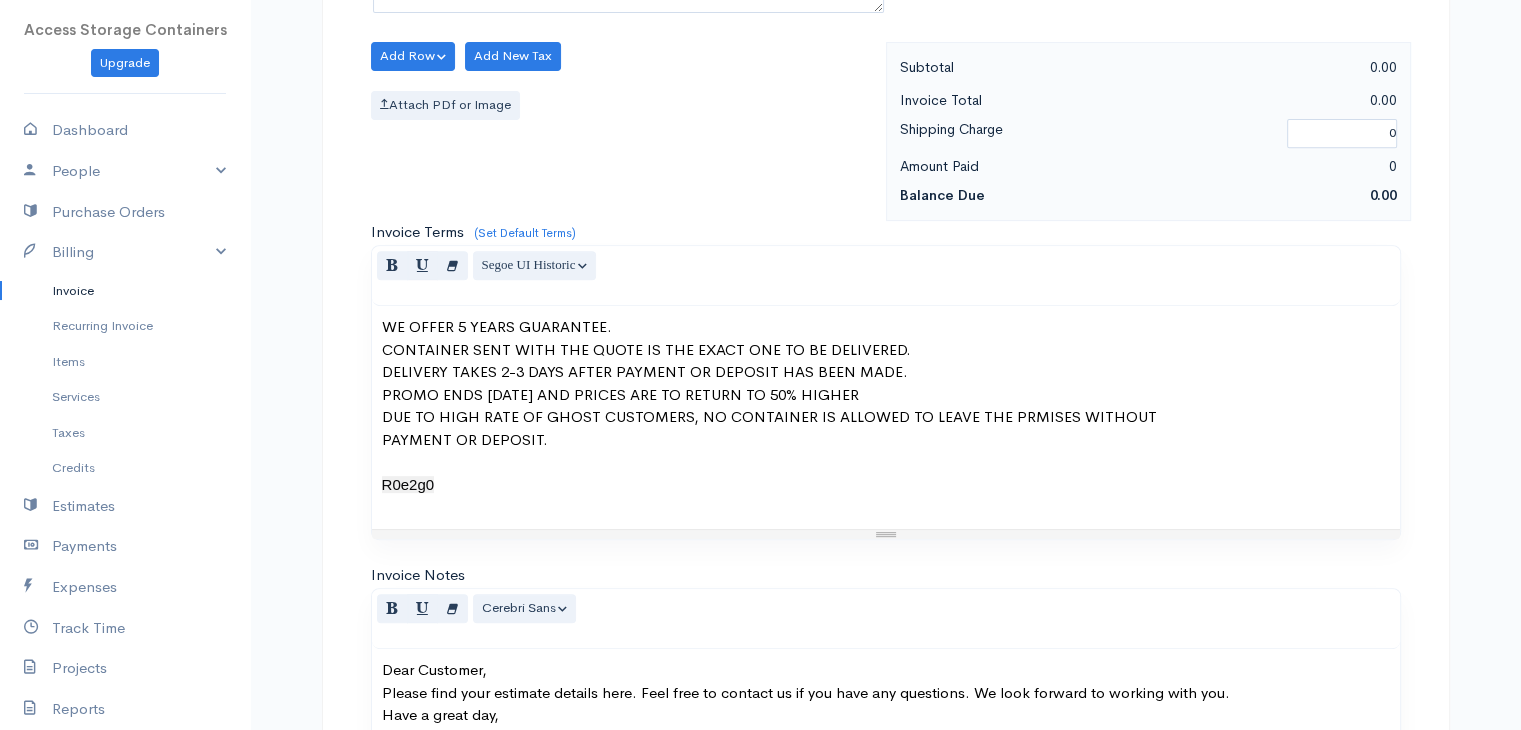 type on "204 230 1755" 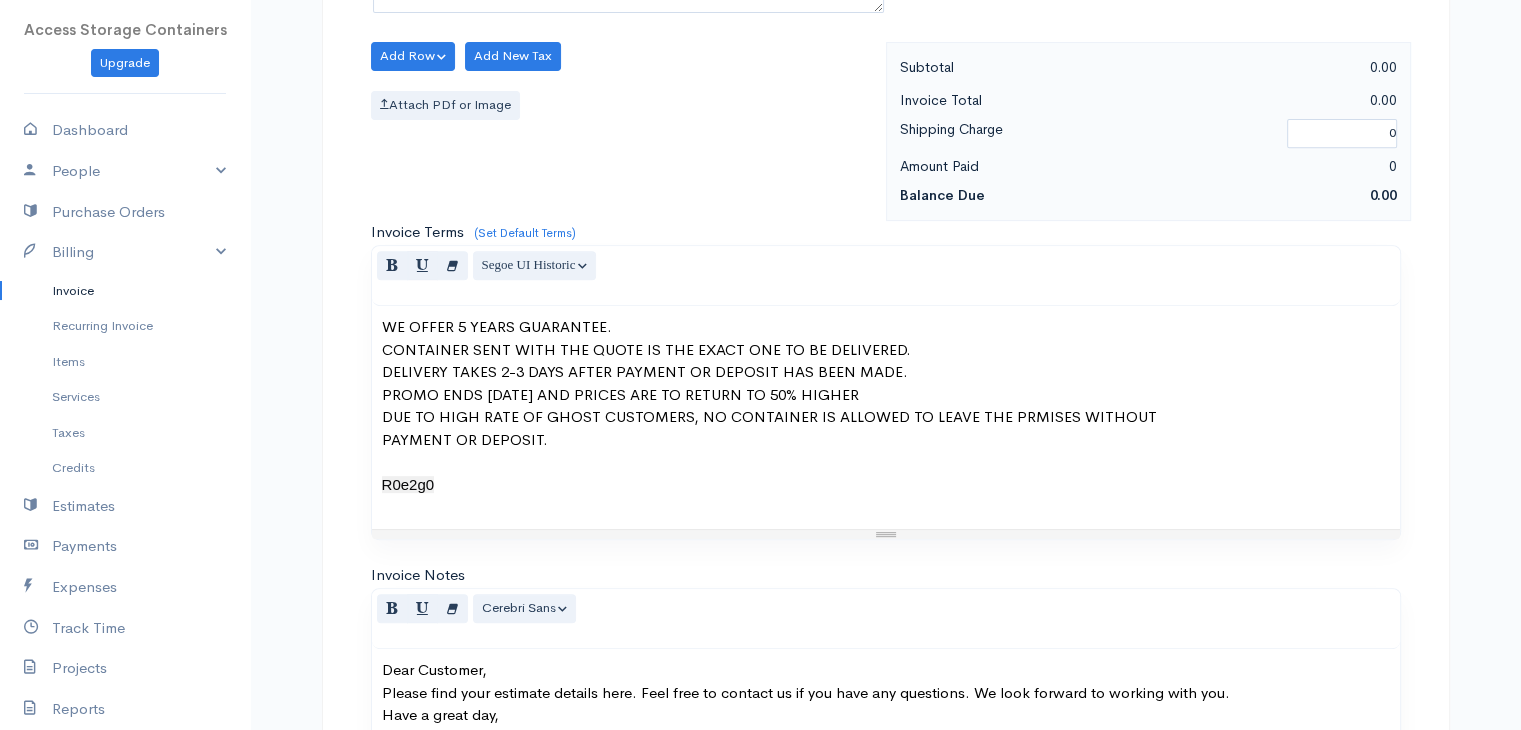 drag, startPoint x: 453, startPoint y: 558, endPoint x: 390, endPoint y: 523, distance: 72.06941 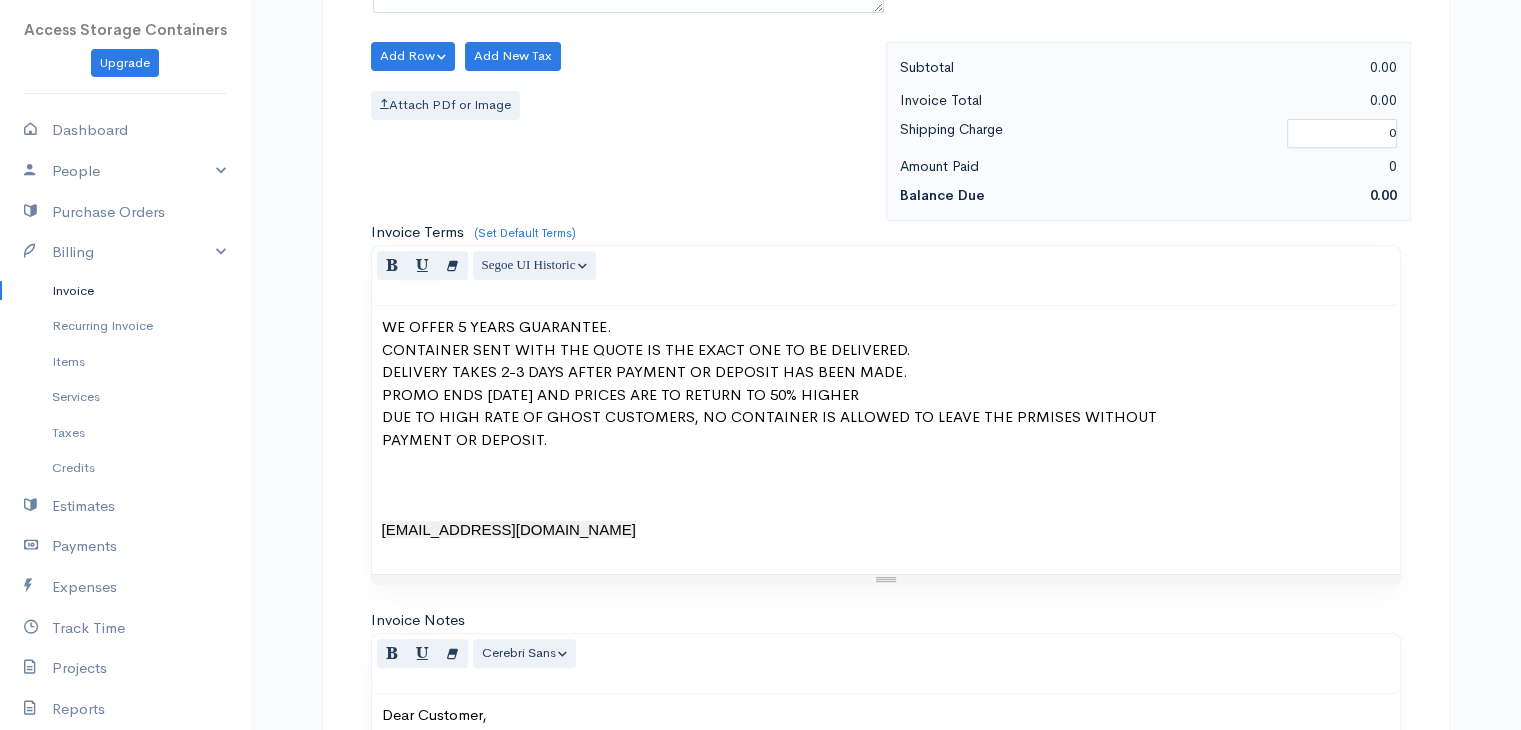 click on "Apey_27@hotmail.com" at bounding box center (509, 529) 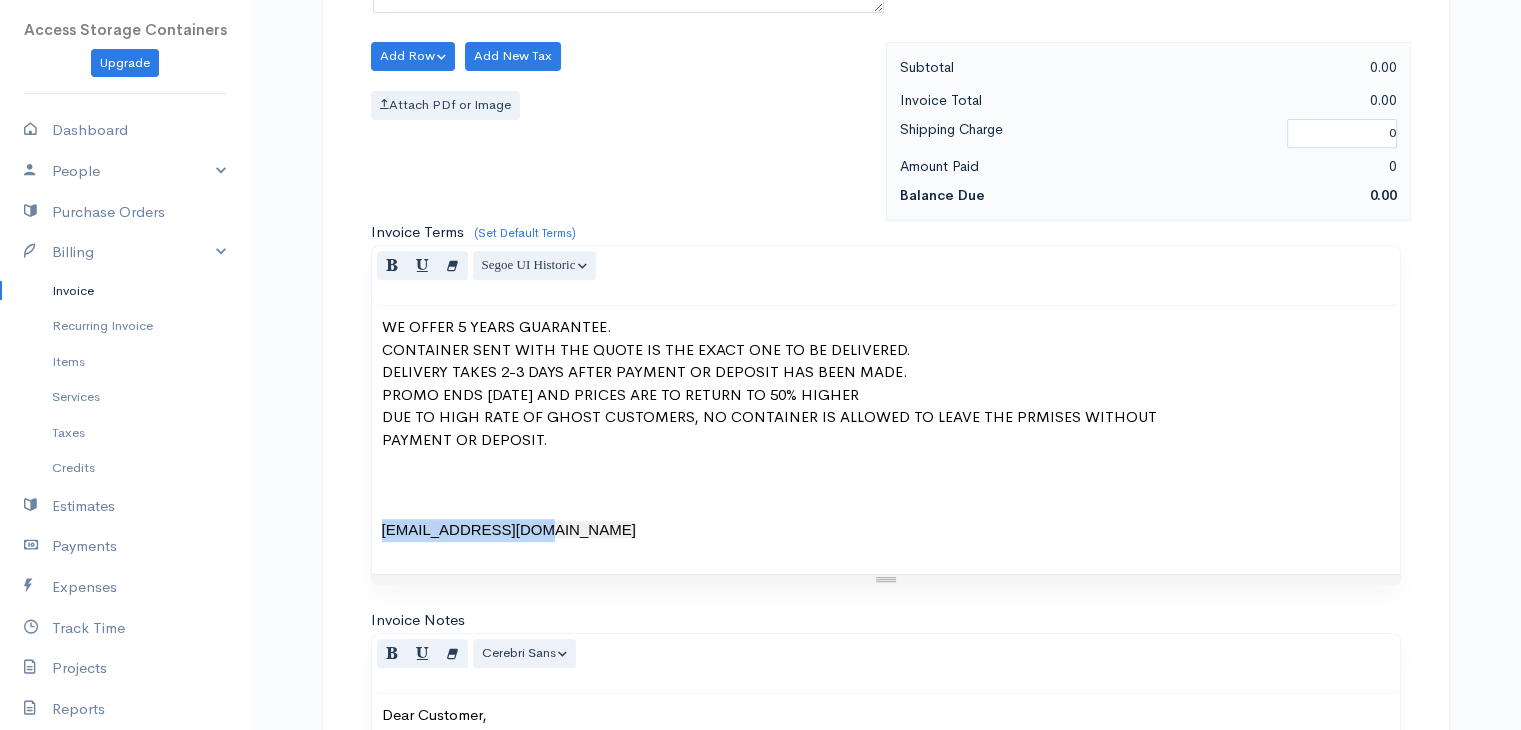 drag, startPoint x: 537, startPoint y: 526, endPoint x: 368, endPoint y: 524, distance: 169.01184 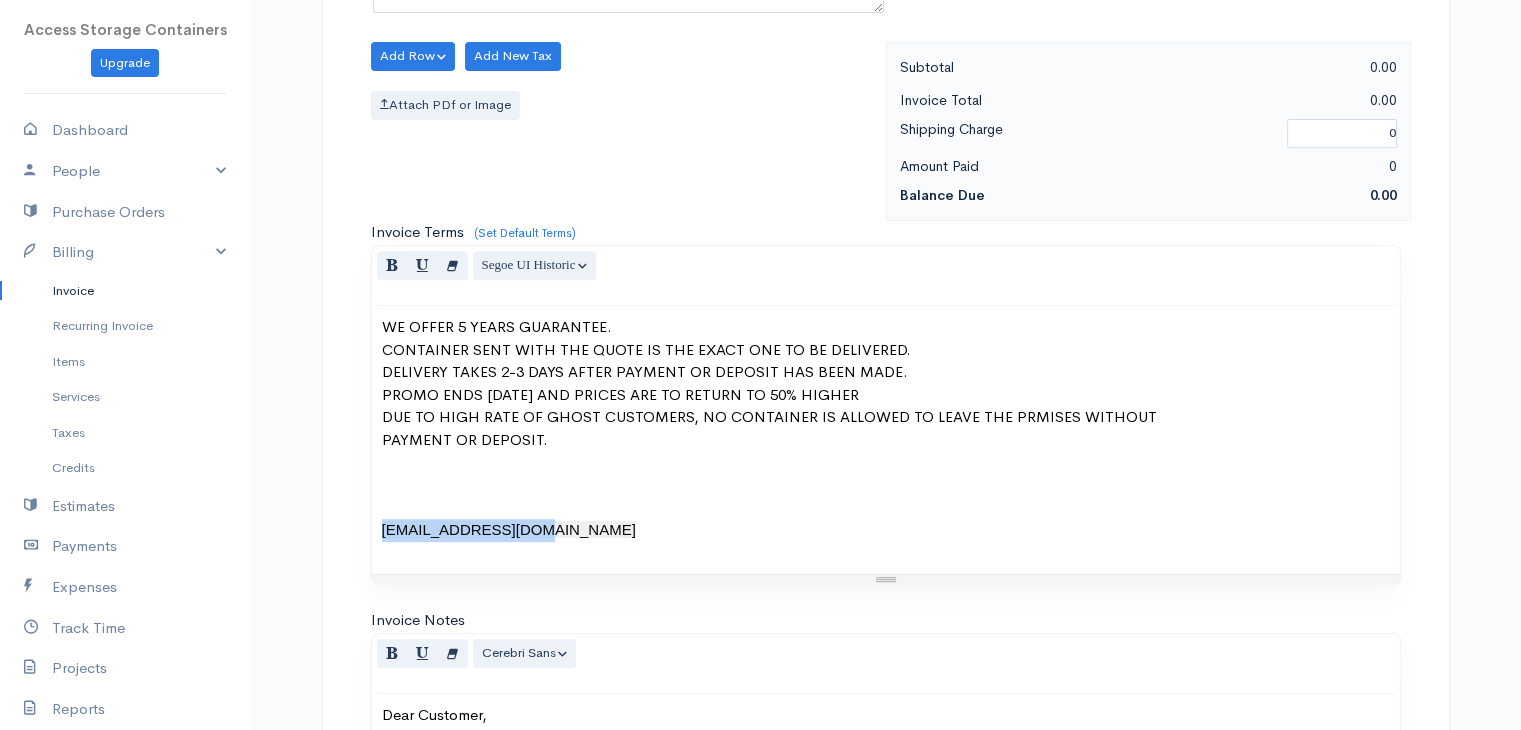 click on "Invoice Terms (Set Default Terms) <div>WE OFFER 5 YEARS GUARANTEE.</div><div>CONTAINER SENT WITH THE QUOTE IS THE EXACT ONE TO BE DELIVERED.</div><div>DELIVERY TAKES 2-3 DAYS AFTER PAYMENT OR DEPOSIT HAS BEEN MADE.</div><div>PROMO ENDS 31ST OF JULY AND PRICES ARE TO RETURN TO 50% HIGHER</div><div>DUE TO HIGH RATE OF GHOST CUSTOMERS, NO CONTAINER IS ALLOWED TO LEAVE THE PRMISES WITHOUT</div><div>PAYMENT OR DEPOSIT.<br><br><span style="color: rgb(8, 8, 9); font-family: &quot;Segoe UI Historic&quot;, &quot;Segoe UI&quot;, Helvetica, Arial, sans-serif; white-space-collapse: preserve; background-color: rgb(240, 240, 240);">
</span><span style="color: rgb(8, 8, 9); font-family: &quot;Segoe UI Historic&quot;, &quot;Segoe UI&quot;, Helvetica, Arial, sans-serif; white-space-collapse: preserve; background-color: rgb(240, 240, 240);">apey_27@hotmail.com</span><br><br></div>    Normal Blockquote Header 1 Header 2 Header 3 Header 4 Header 5 Header 6 Segoe UI Historic   Arial   Arial Black   Comic Sans MS   Courier New" at bounding box center (886, 415) 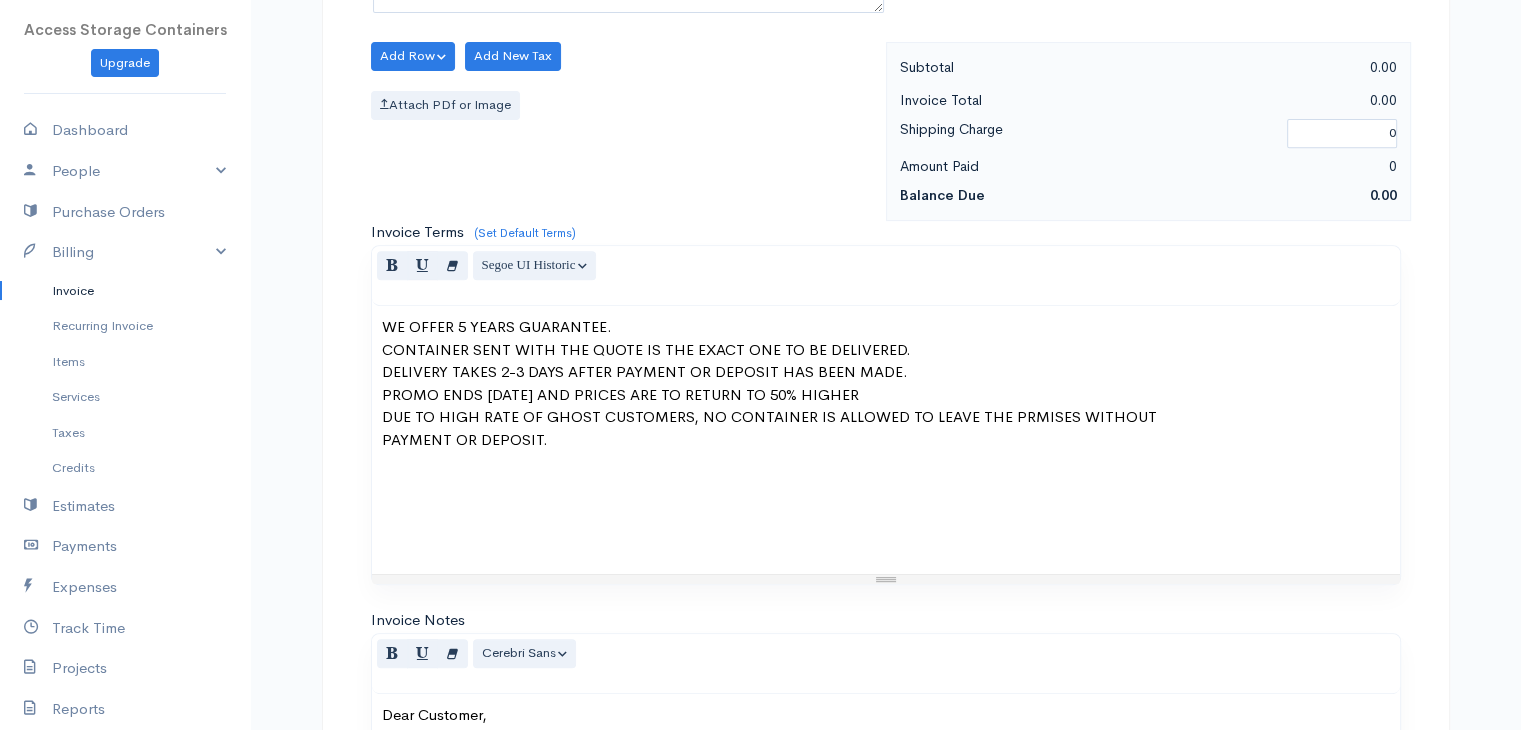 click on "PAYMENT OR DEPOSIT." at bounding box center [886, 496] 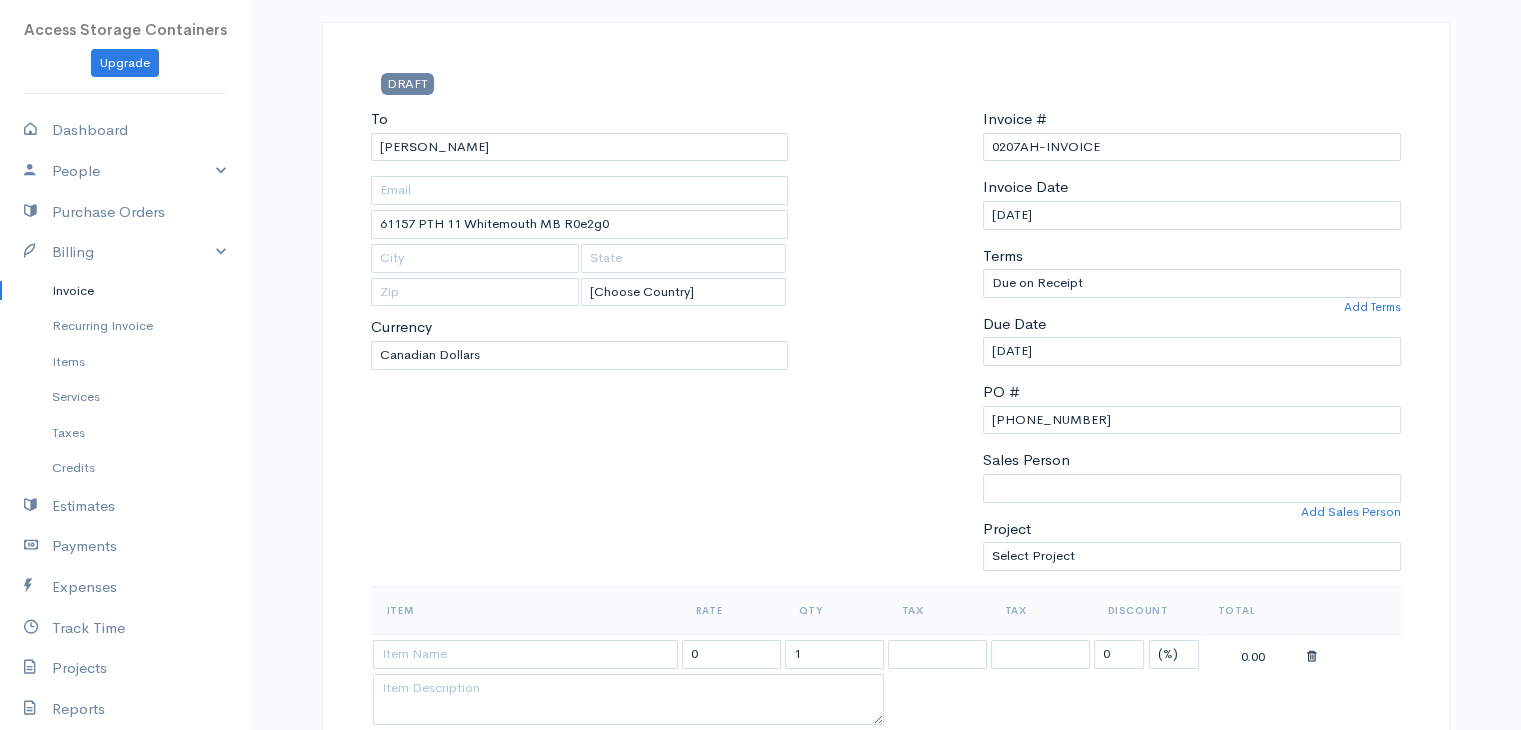 scroll, scrollTop: 98, scrollLeft: 0, axis: vertical 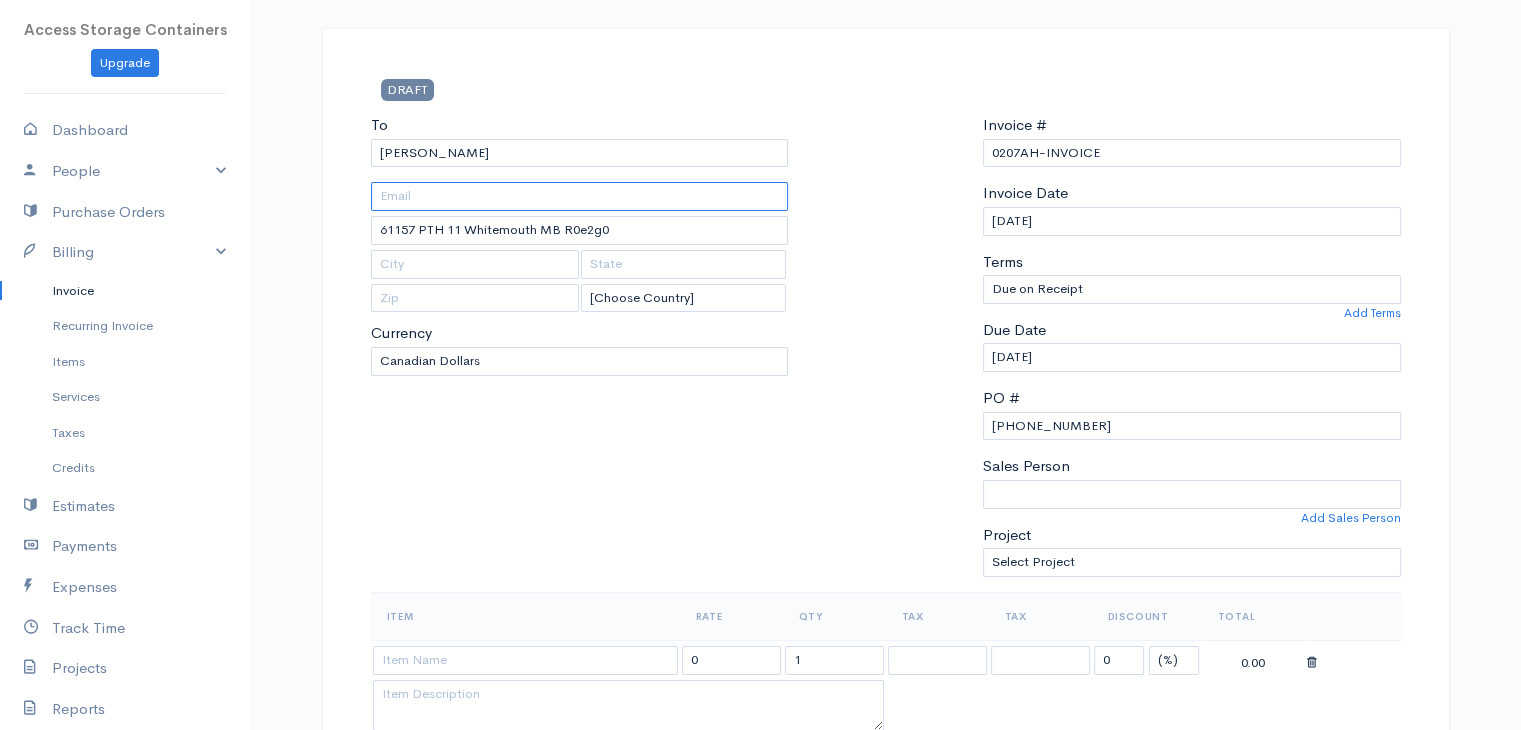 click at bounding box center (580, 196) 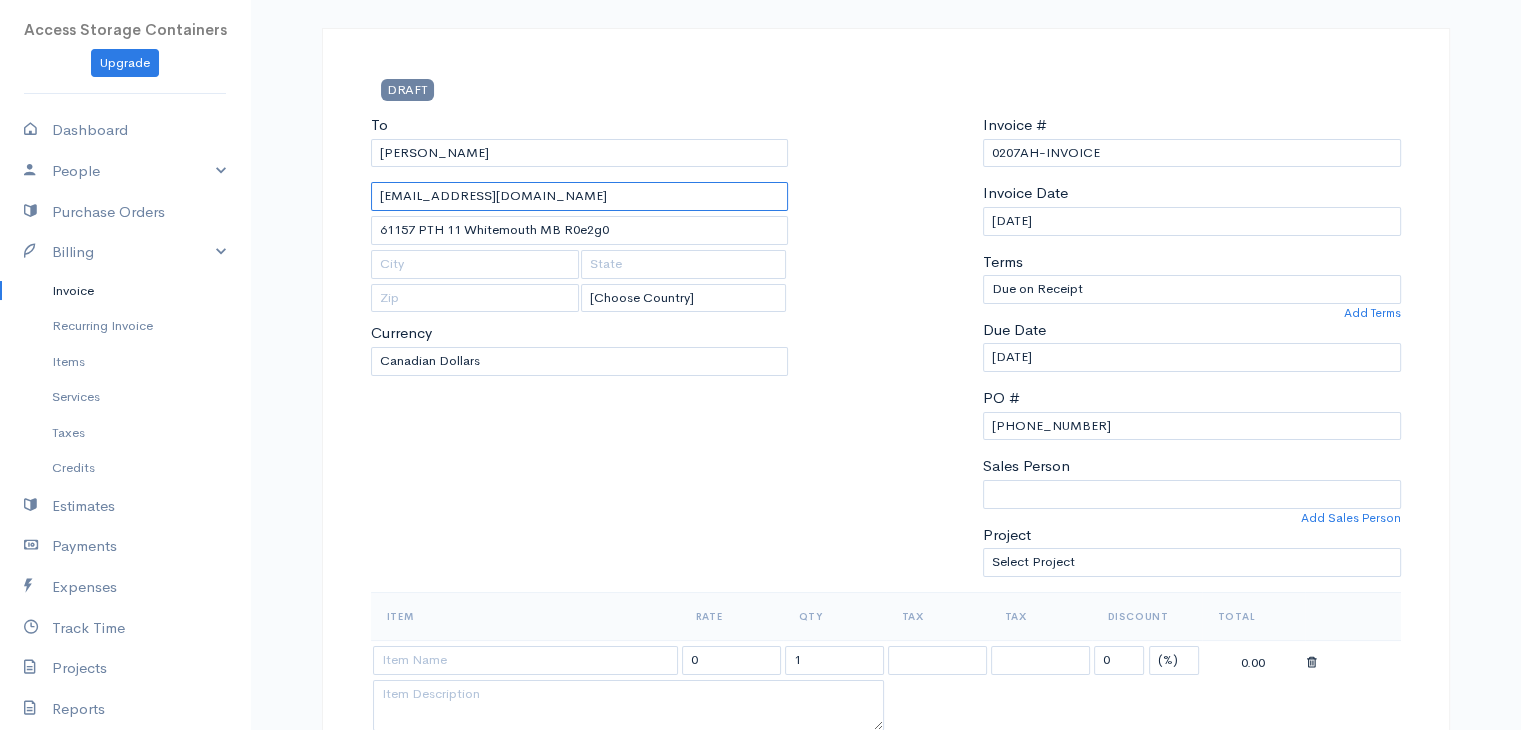 type on "apey_27@hotmail.com" 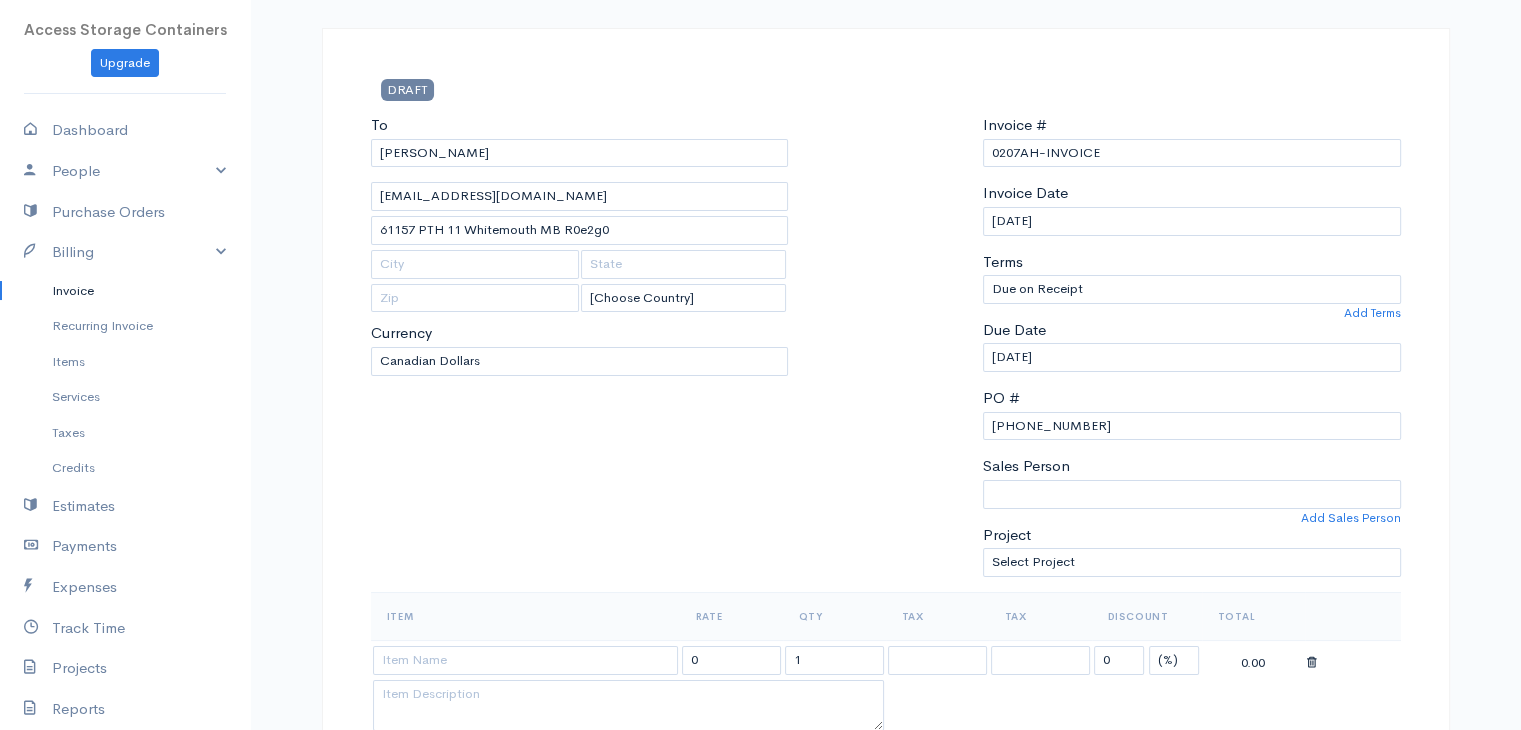 click at bounding box center [885, 353] 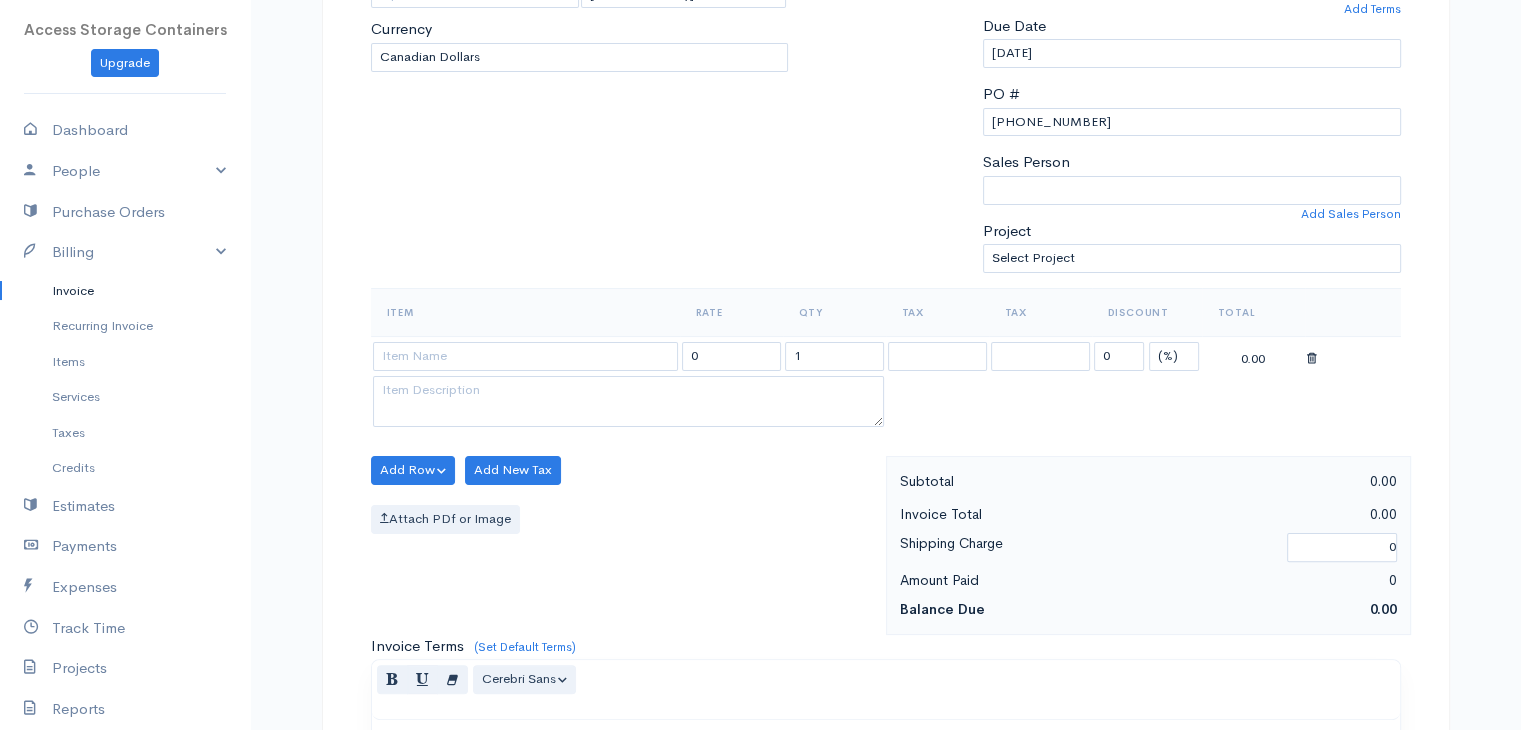 scroll, scrollTop: 404, scrollLeft: 0, axis: vertical 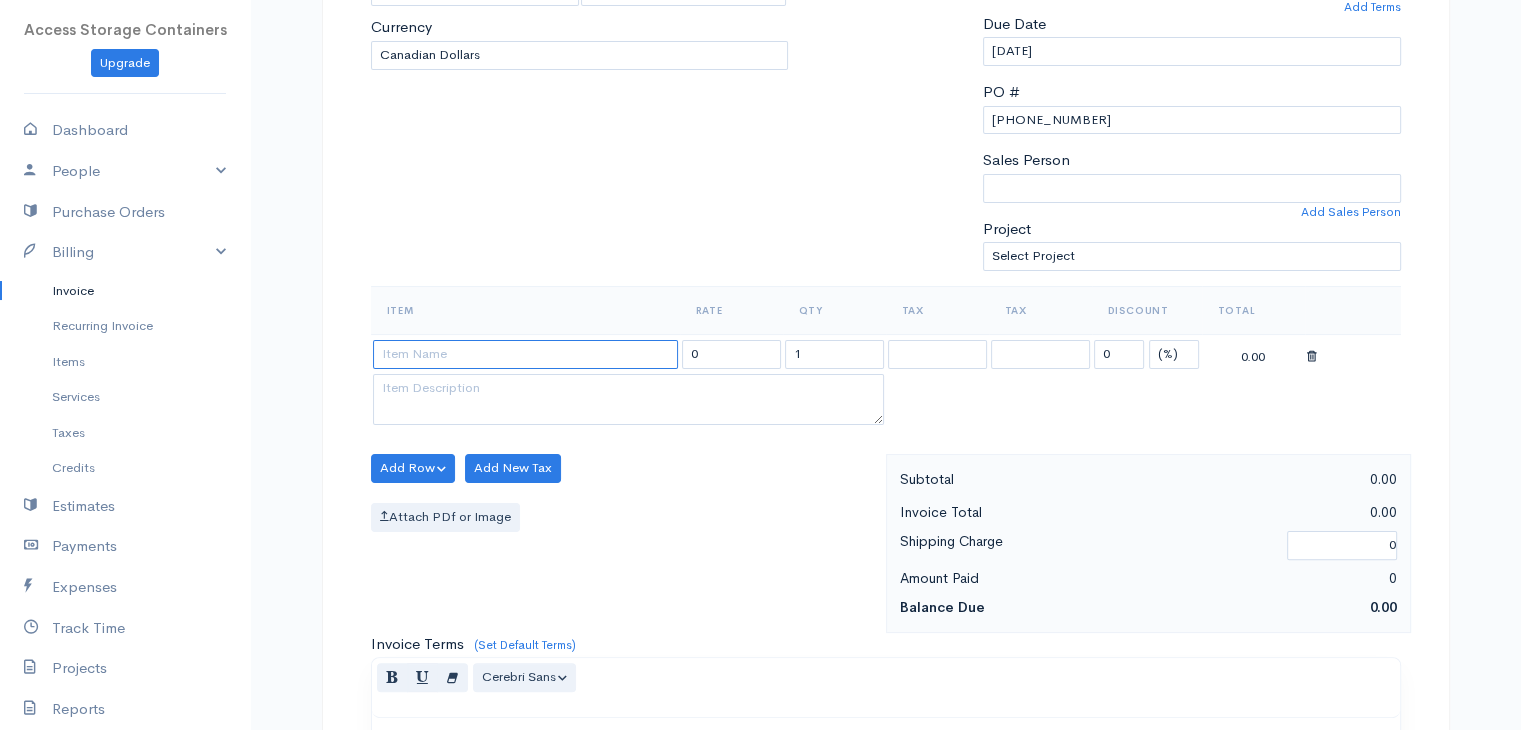 click at bounding box center (525, 354) 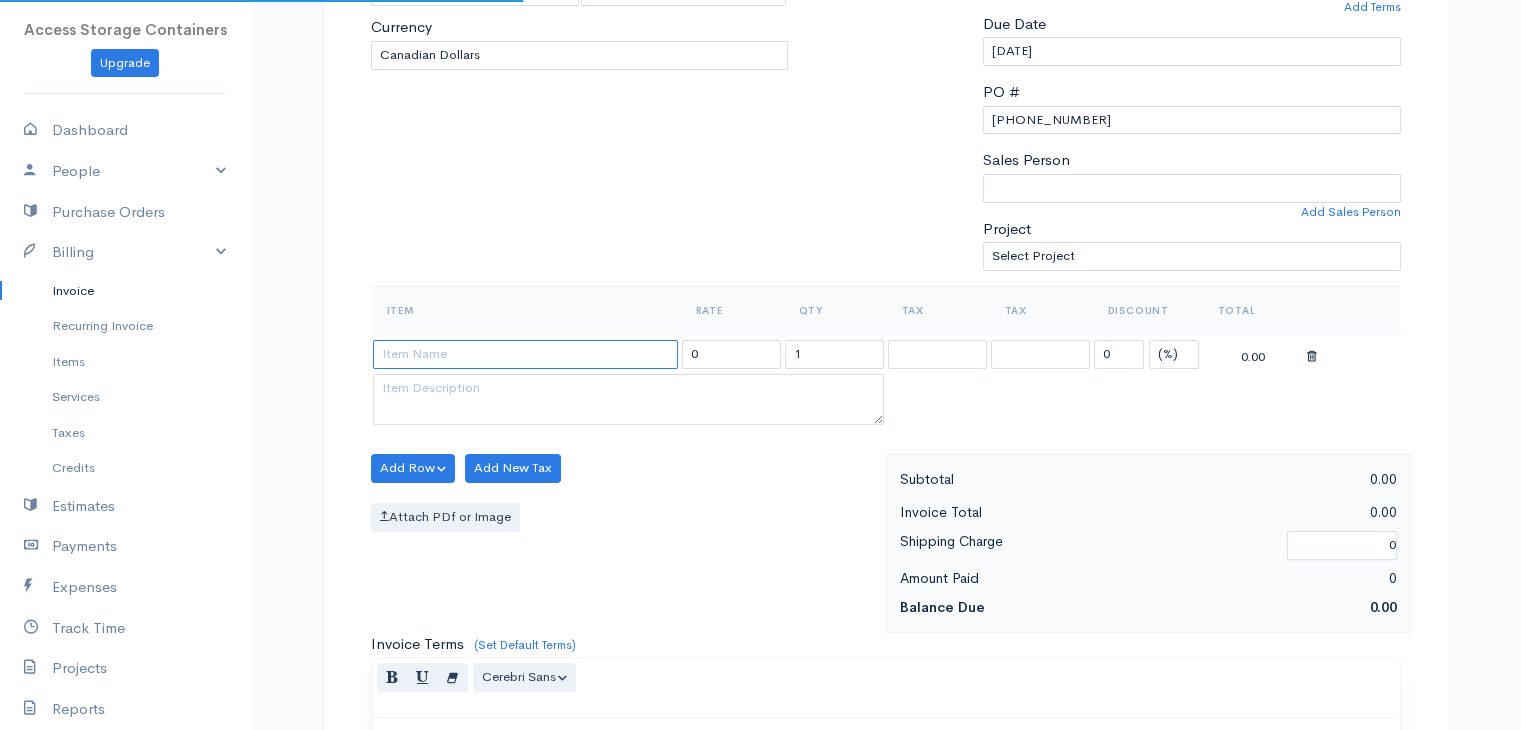 paste on "40 FT Used Shipping Container" 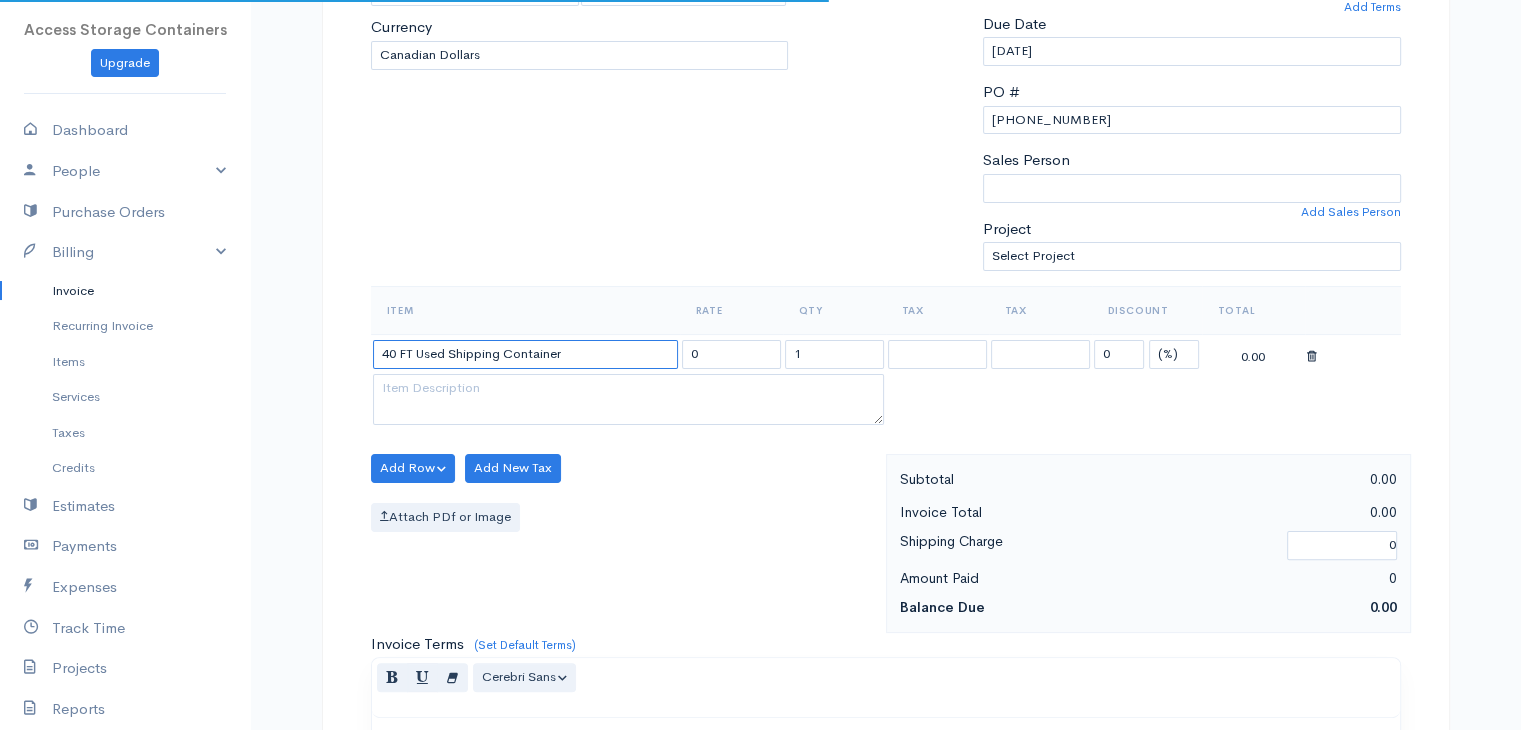 type on "40 FT Used Shipping Container" 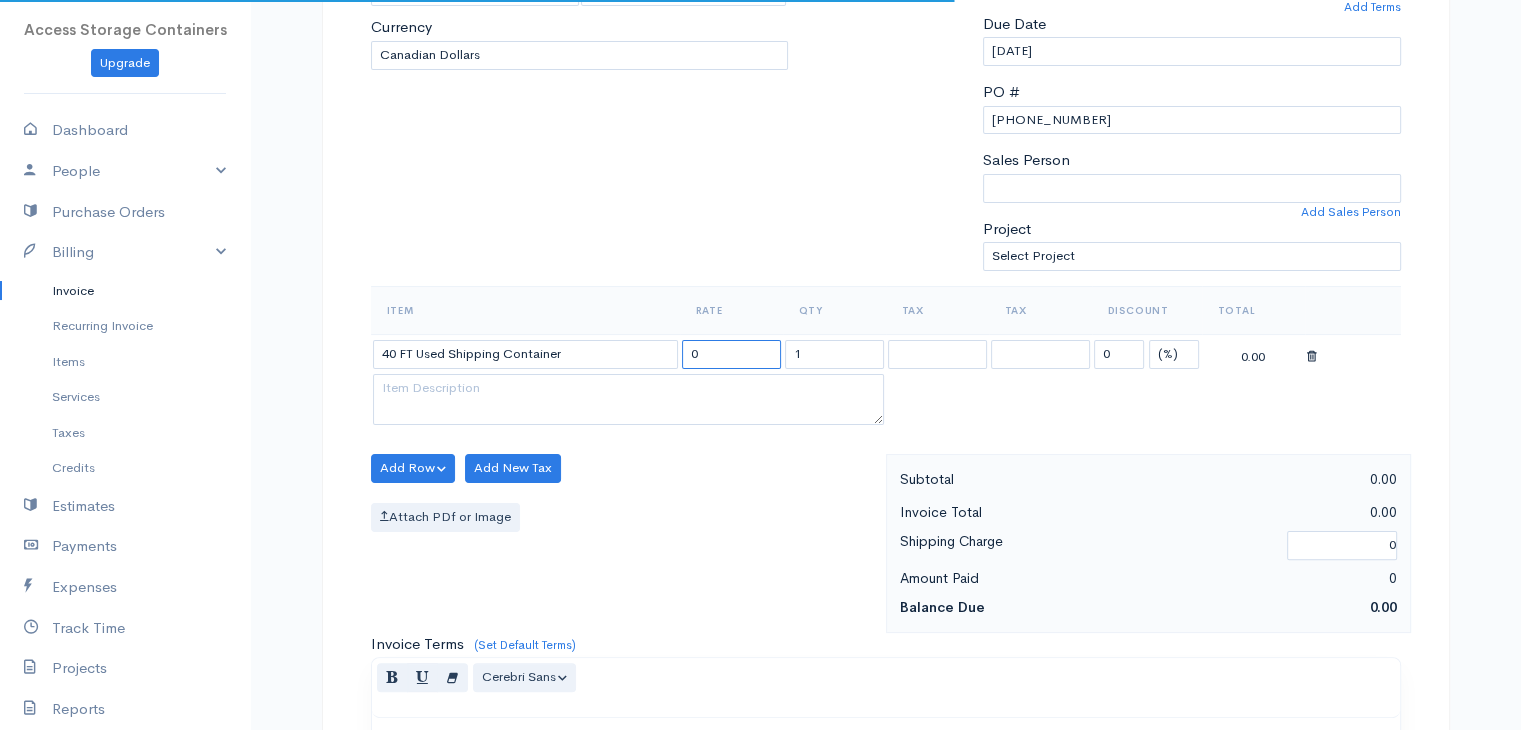 click on "0" at bounding box center [731, 354] 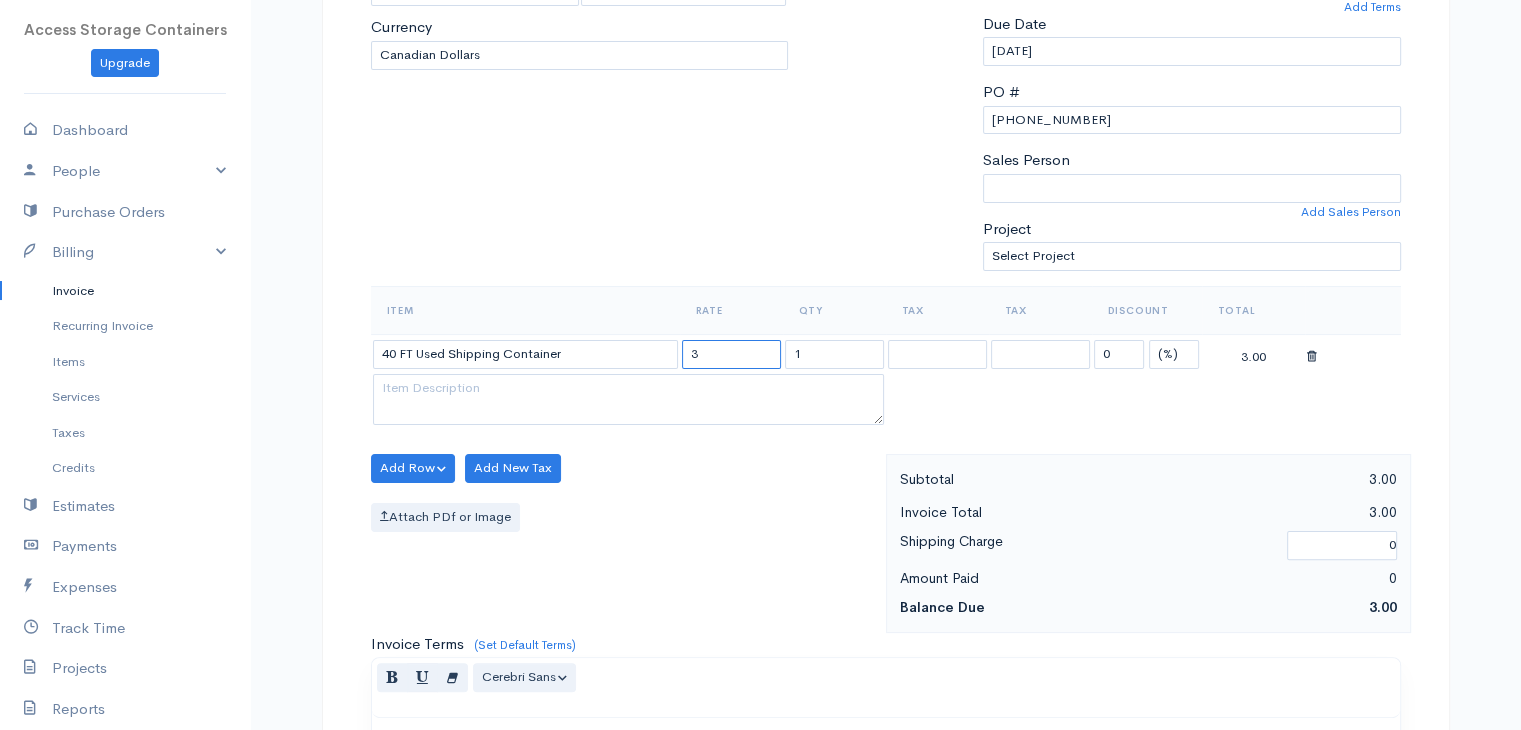 type on "3050.00" 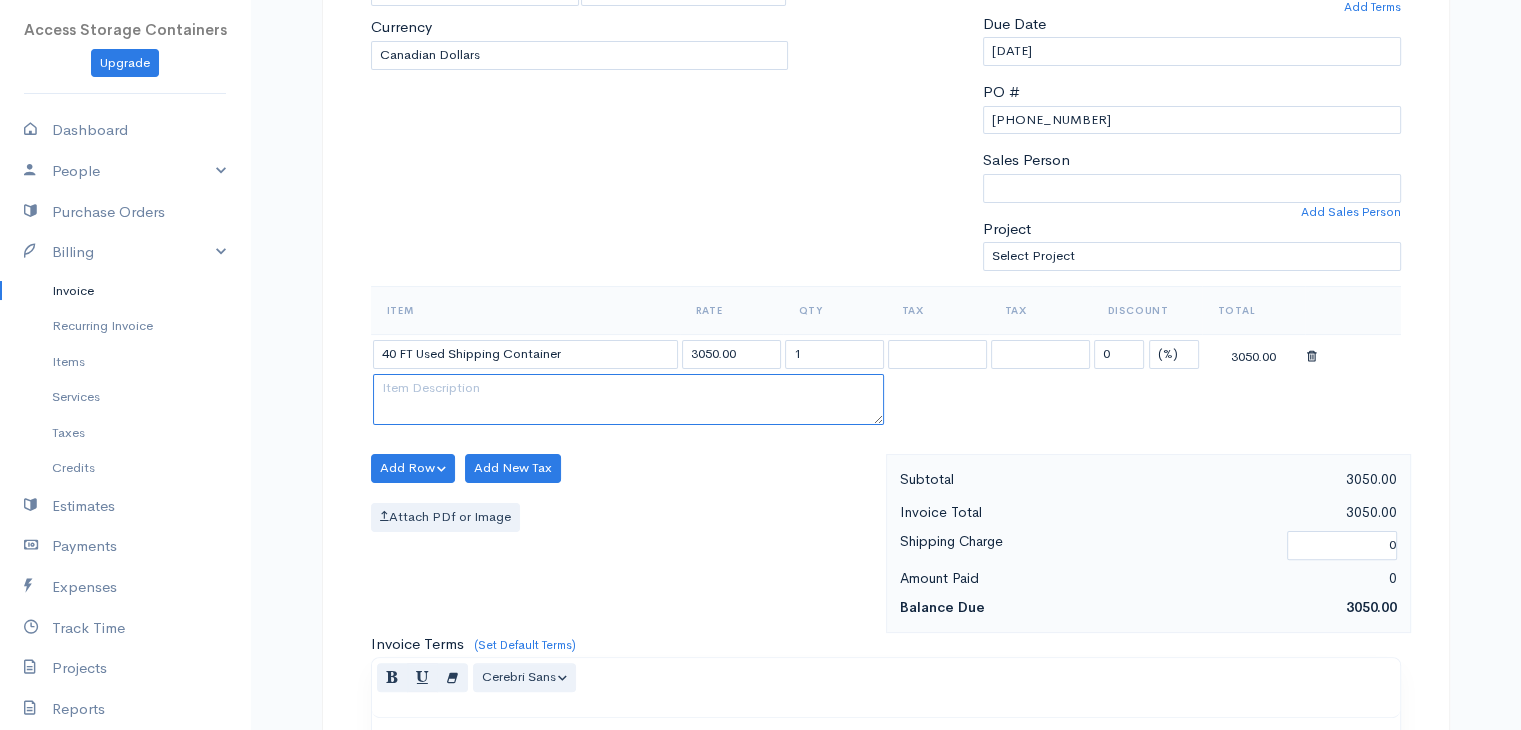 click at bounding box center (628, 400) 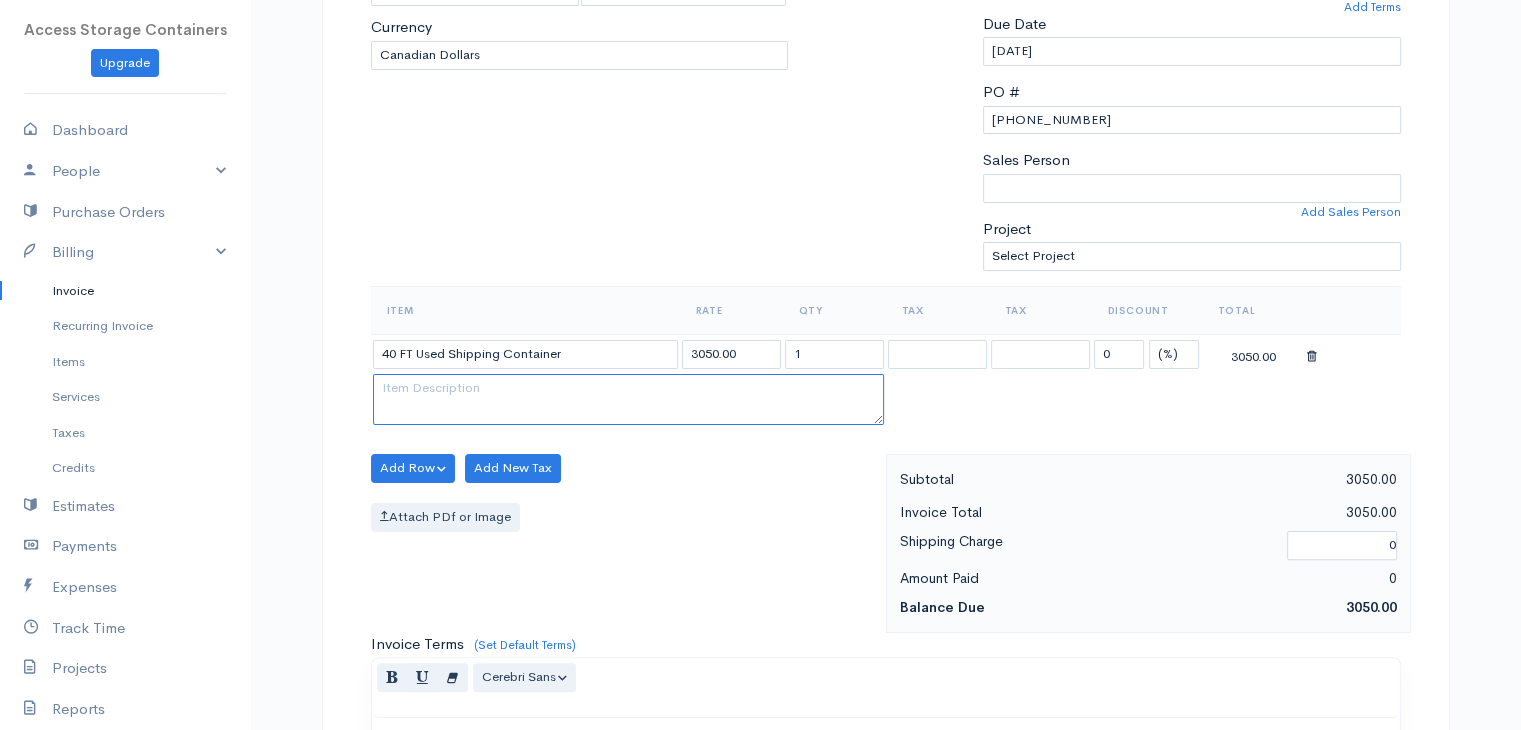 click at bounding box center (628, 400) 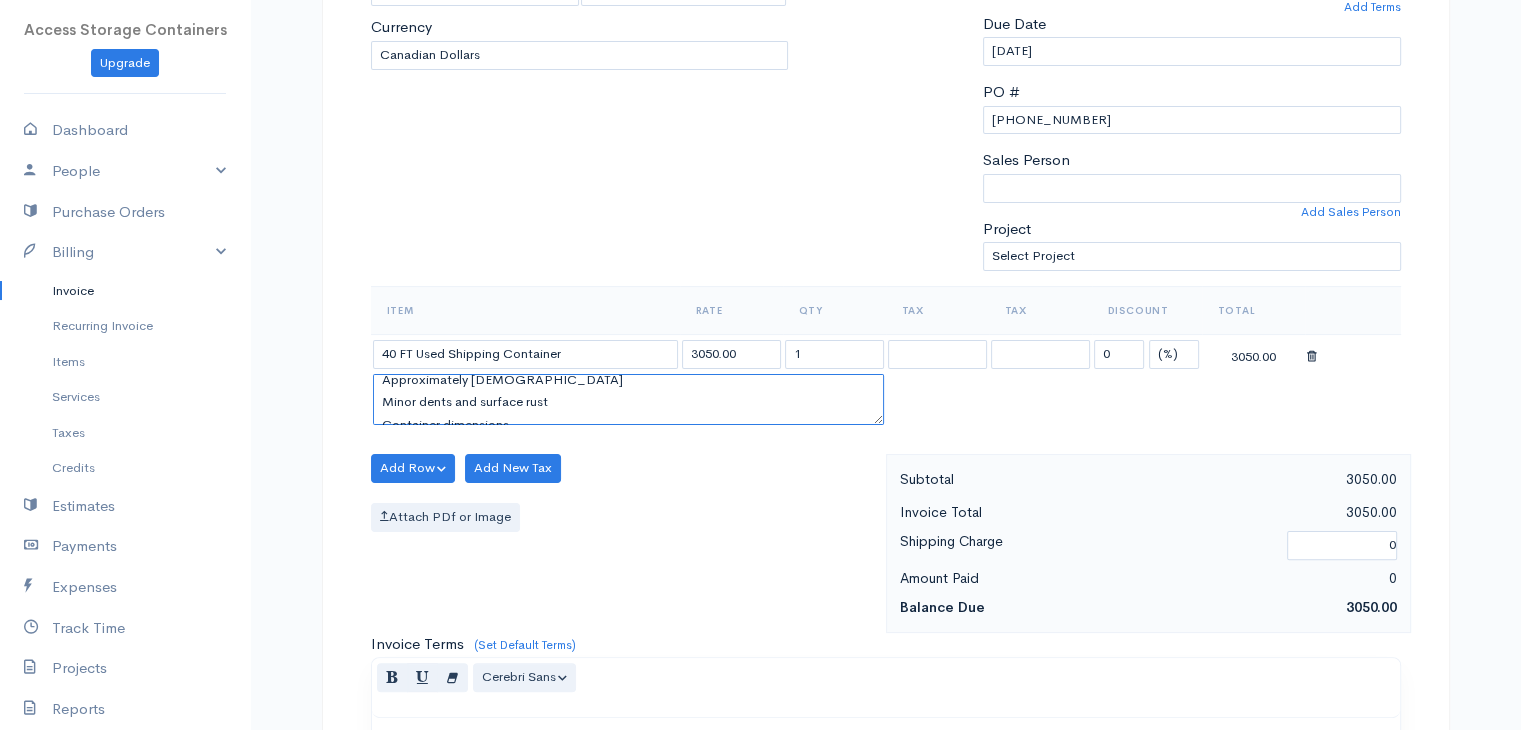 scroll, scrollTop: 189, scrollLeft: 0, axis: vertical 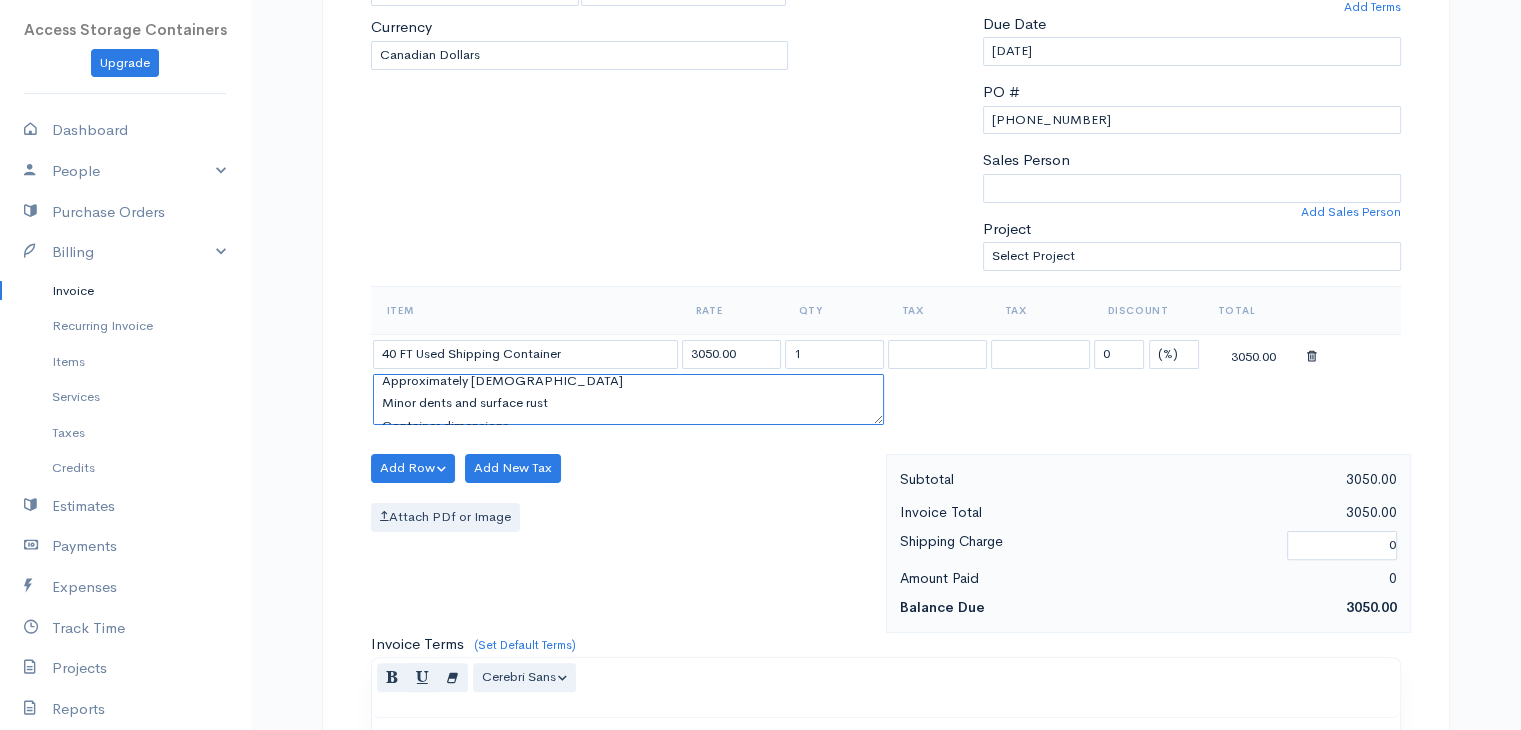 click on "Specifications
CORTEN anti-corrosive steel construction
Marine grade plywood of 19 plies, 1.1” (28mm)
Cargo worthy condition
Wind and water tight
Operational doors
Weatherproof vents
Lockable handles
Approximately 10-14 years old
Minor dents and surface rust
Container dimensions
Exterior: 40’L x 8’W x 8’6”H
Interior: 39’5″L x 7’8”W x 7’10”H
Door Opening: 7’8”W x 7’5”H
Weight: 7,935 LBS
Payload: 59,265 LBS" at bounding box center [628, 400] 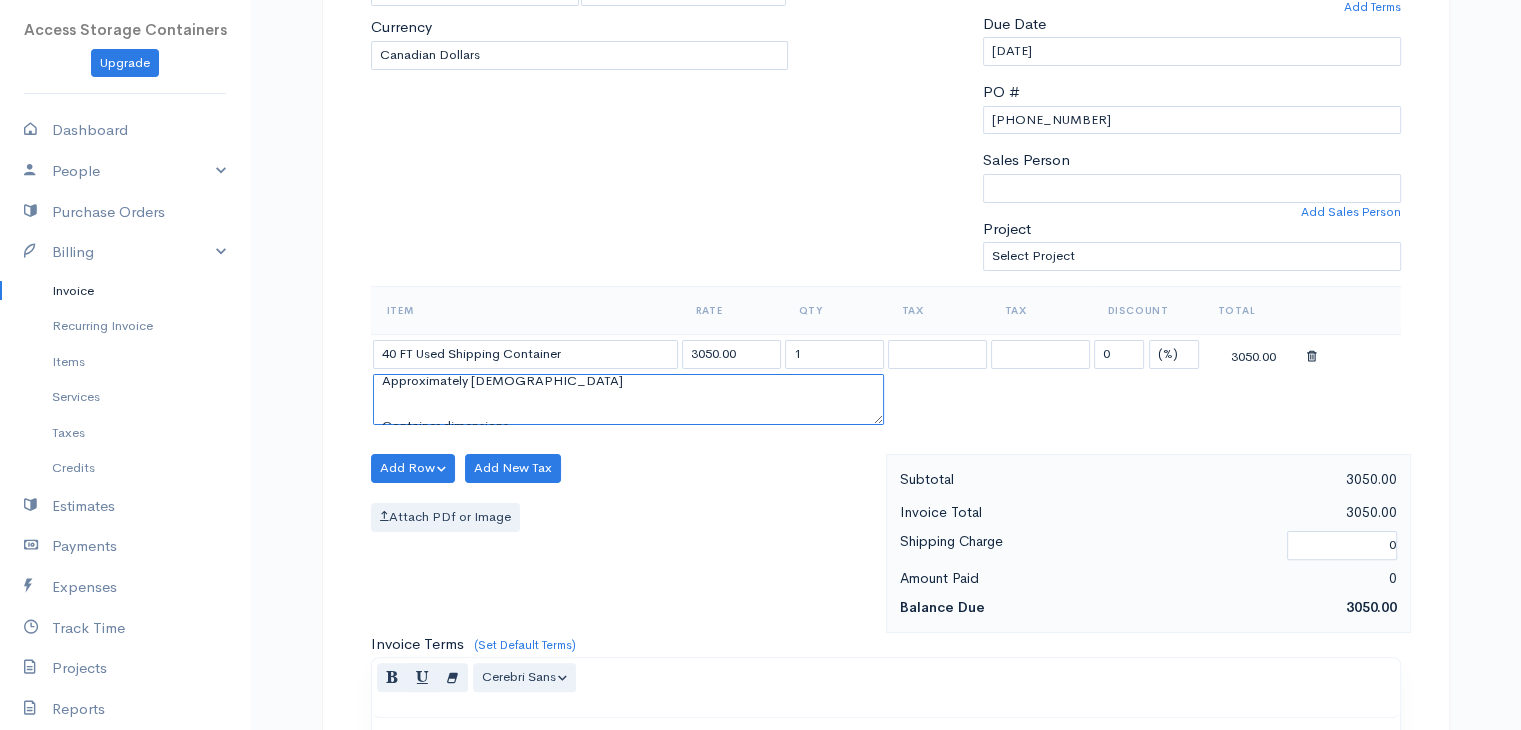 click on "Specifications
CORTEN anti-corrosive steel construction
Marine grade plywood of 19 plies, 1.1” (28mm)
Cargo worthy condition
Wind and water tight
Operational doors
Weatherproof vents
Lockable handles
Approximately 10-14 years old
Container dimensions
Exterior: 40’L x 8’W x 8’6”H
Interior: 39’5″L x 7’8”W x 7’10”H
Door Opening: 7’8”W x 7’5”H
Weight: 7,935 LBS
Payload: 59,265 LBS" at bounding box center (628, 400) 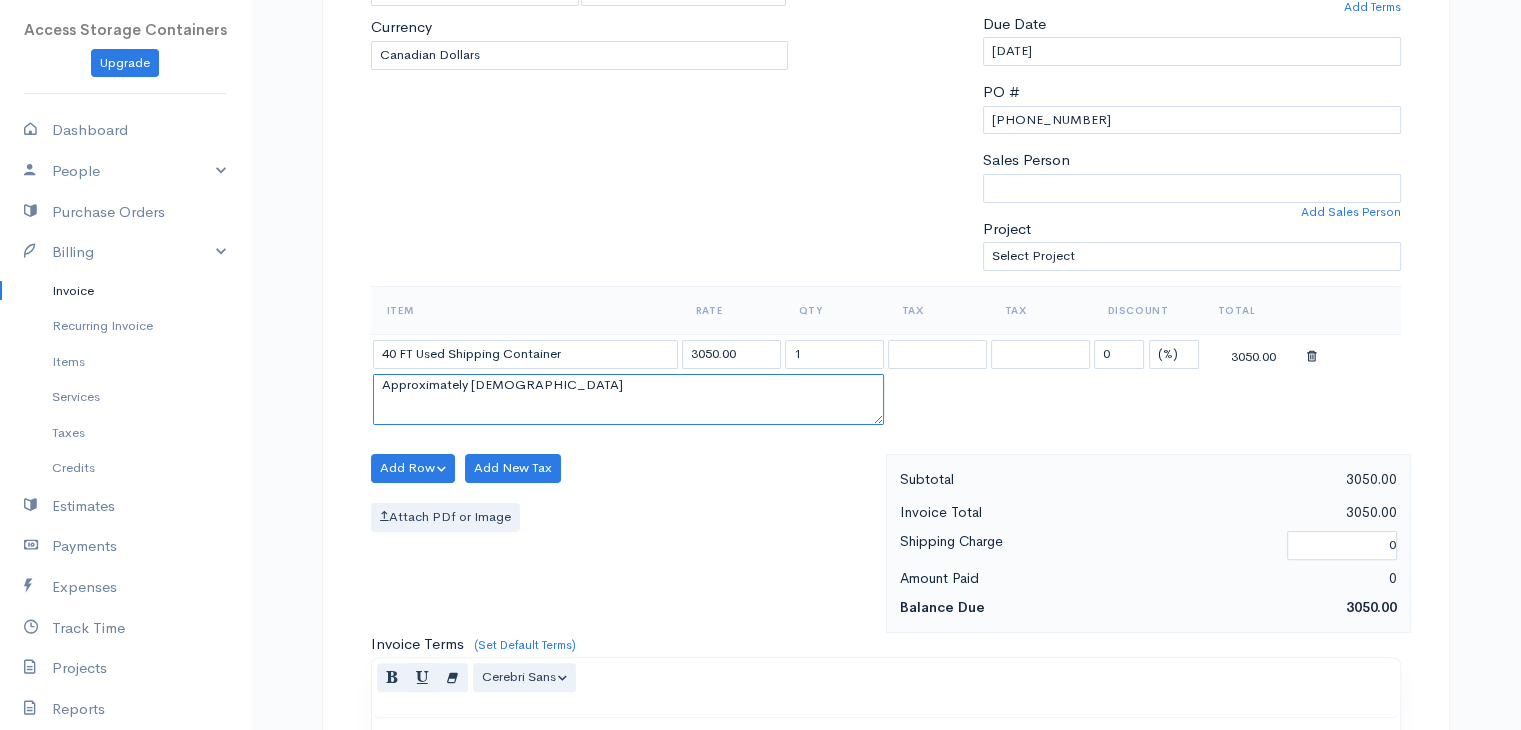 click on "Specifications
CORTEN anti-corrosive steel construction
Marine grade plywood of 19 plies, 1.1” (28mm)
Cargo worthy condition
Wind and water tight
Operational doors
Weatherproof vents
Lockable handles
Approximately 10-6 years old
Container dimensions
Exterior: 40’L x 8’W x 8’6”H
Interior: 39’5″L x 7’8”W x 7’10”H
Door Opening: 7’8”W x 7’5”H
Weight: 7,935 LBS
Payload: 59,265 LBS" at bounding box center [628, 400] 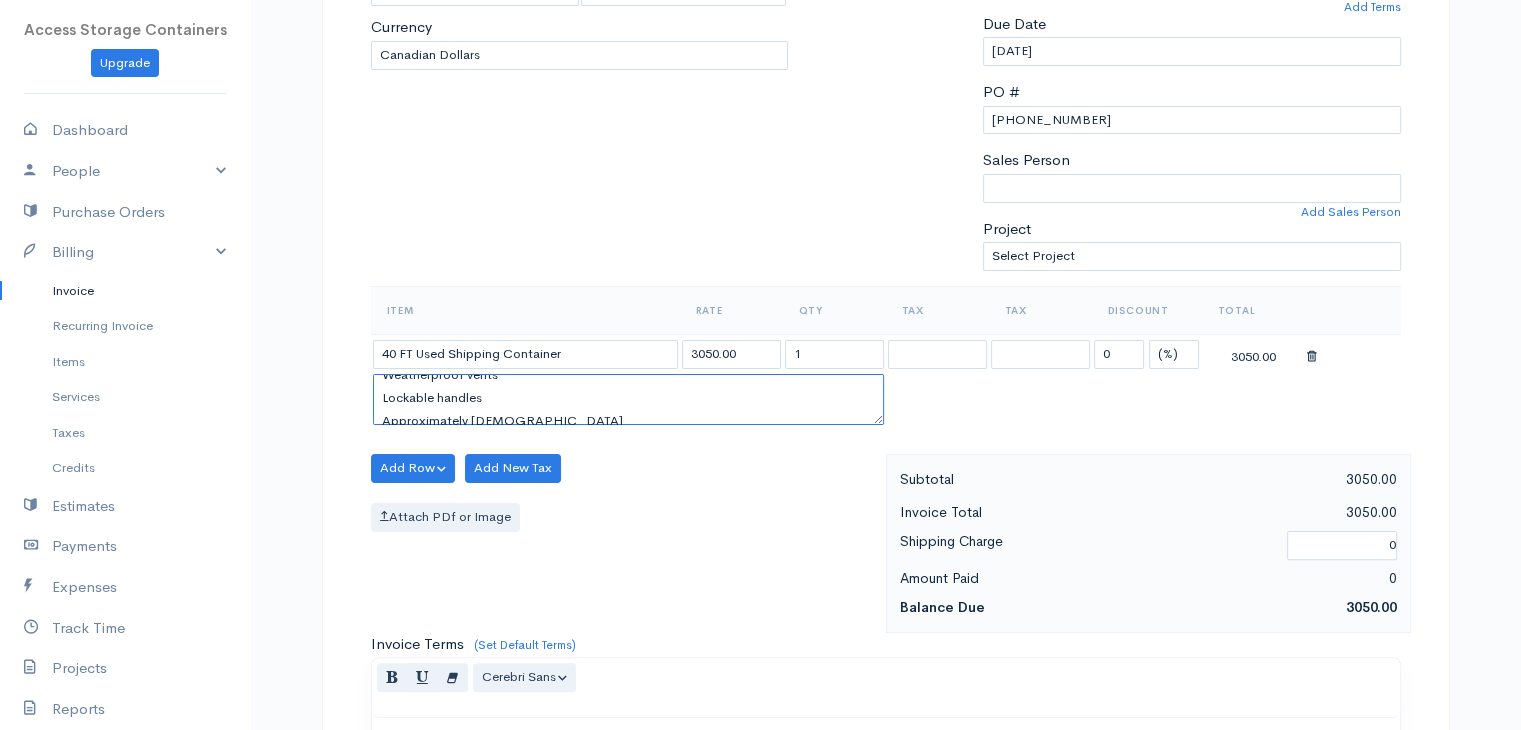 scroll, scrollTop: 146, scrollLeft: 0, axis: vertical 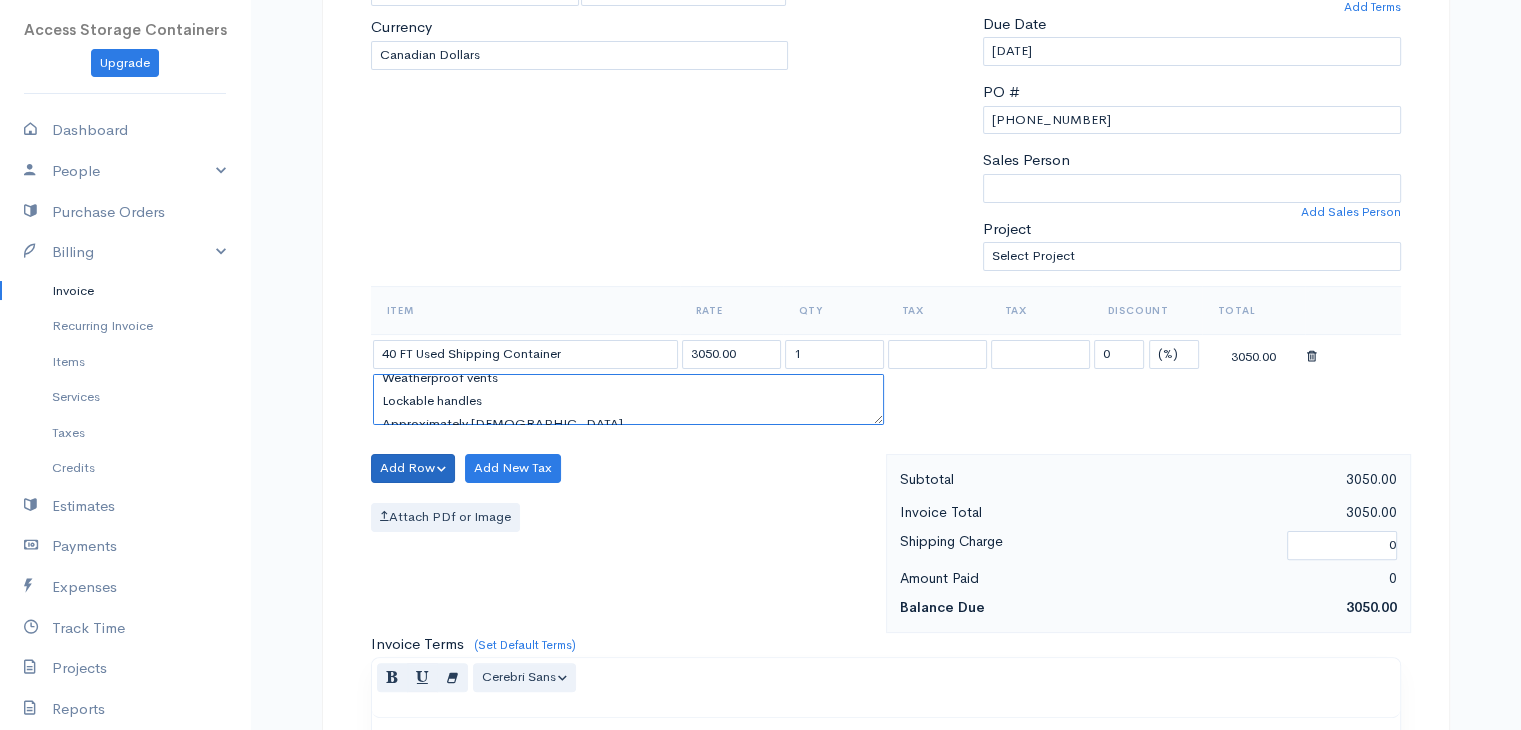 type on "Specifications
CORTEN anti-corrosive steel construction
Marine grade plywood of 19 plies, 1.1” (28mm)
Cargo worthy condition
Wind and water tight
Operational doors
Weatherproof vents
Lockable handles
Approximately 3-6 years old
Container dimensions
Exterior: 40’L x 8’W x 8’6”H
Interior: 39’5″L x 7’8”W x 7’10”H
Door Opening: 7’8”W x 7’5”H
Weight: 7,935 LBS
Payload: 59,265 LBS" 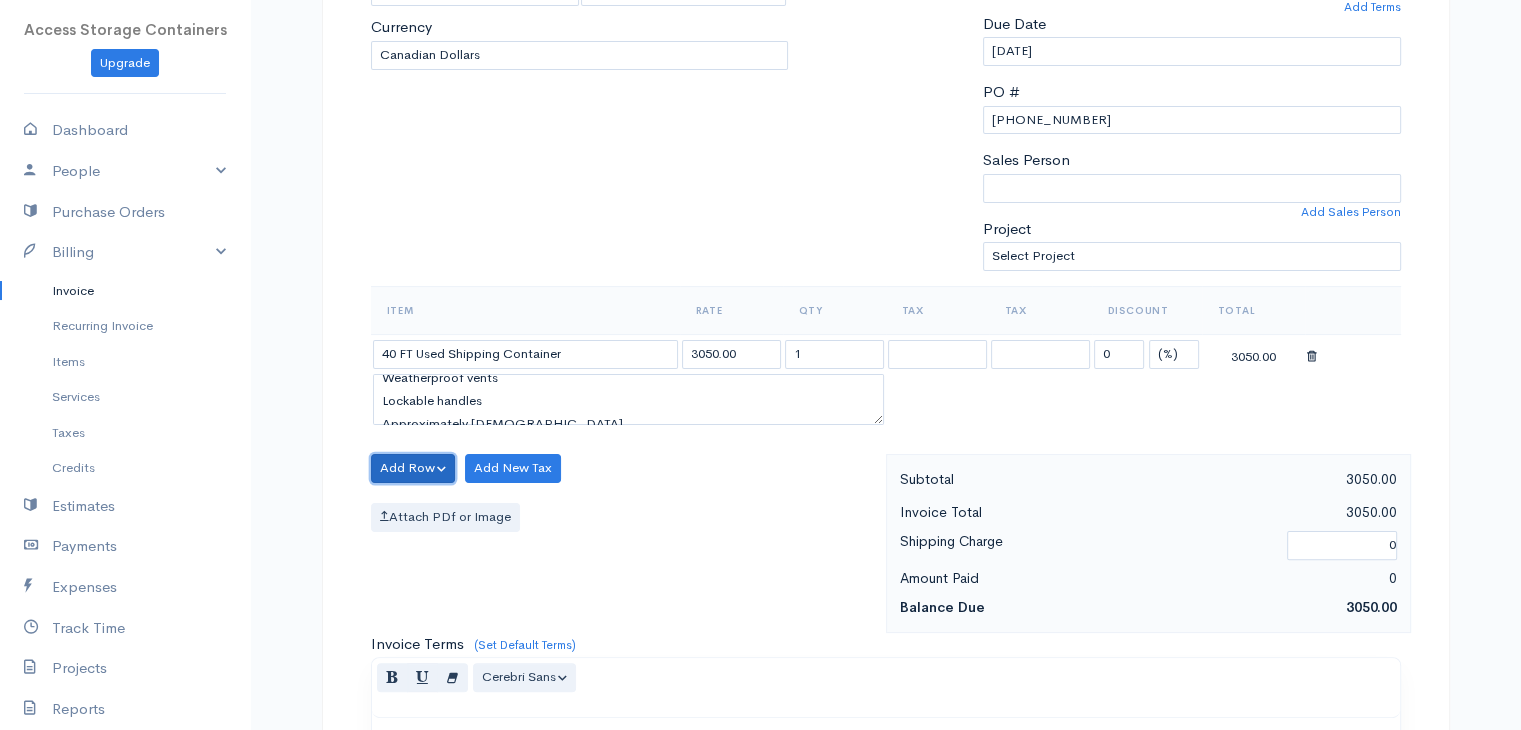 click on "Add Row" at bounding box center (413, 468) 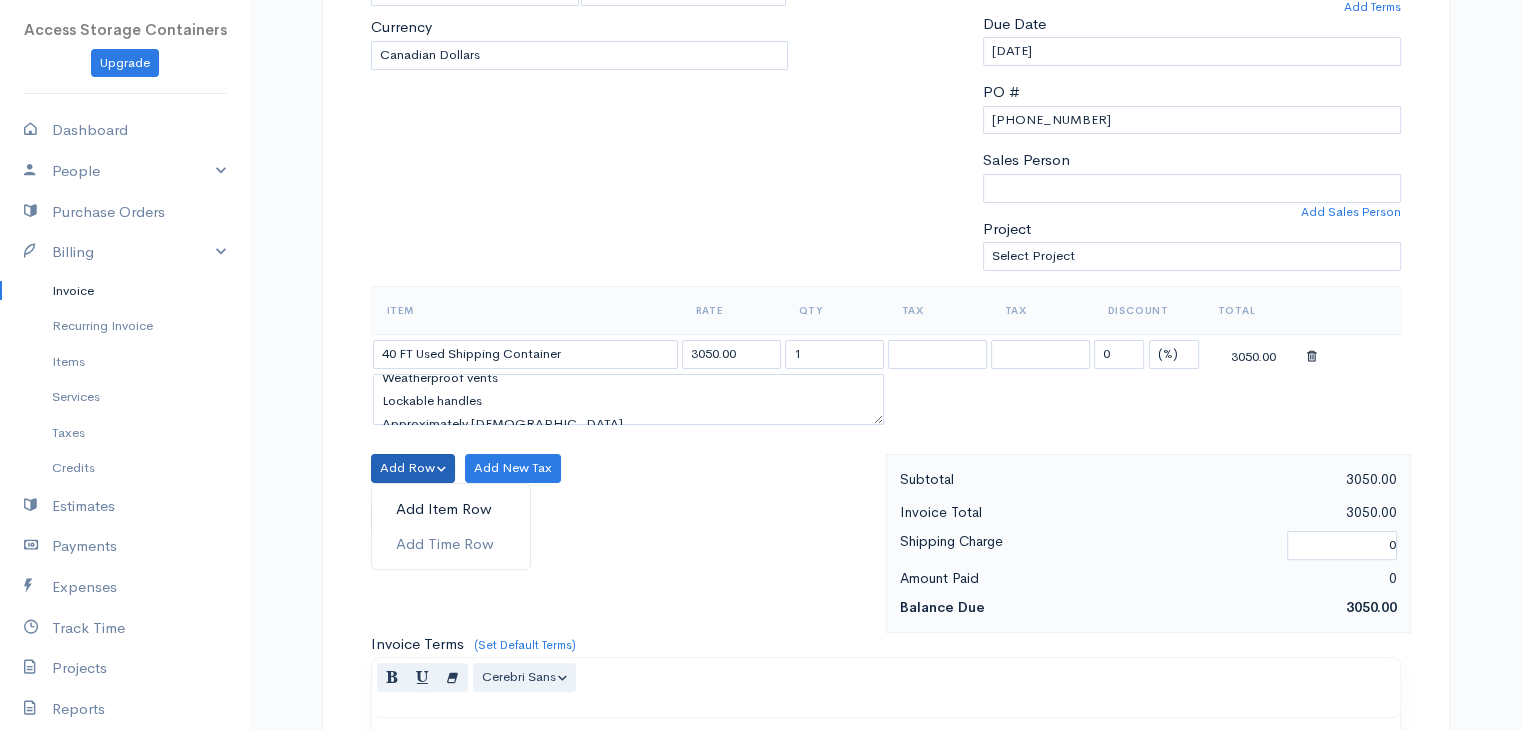 click on "Add Item Row" at bounding box center (451, 509) 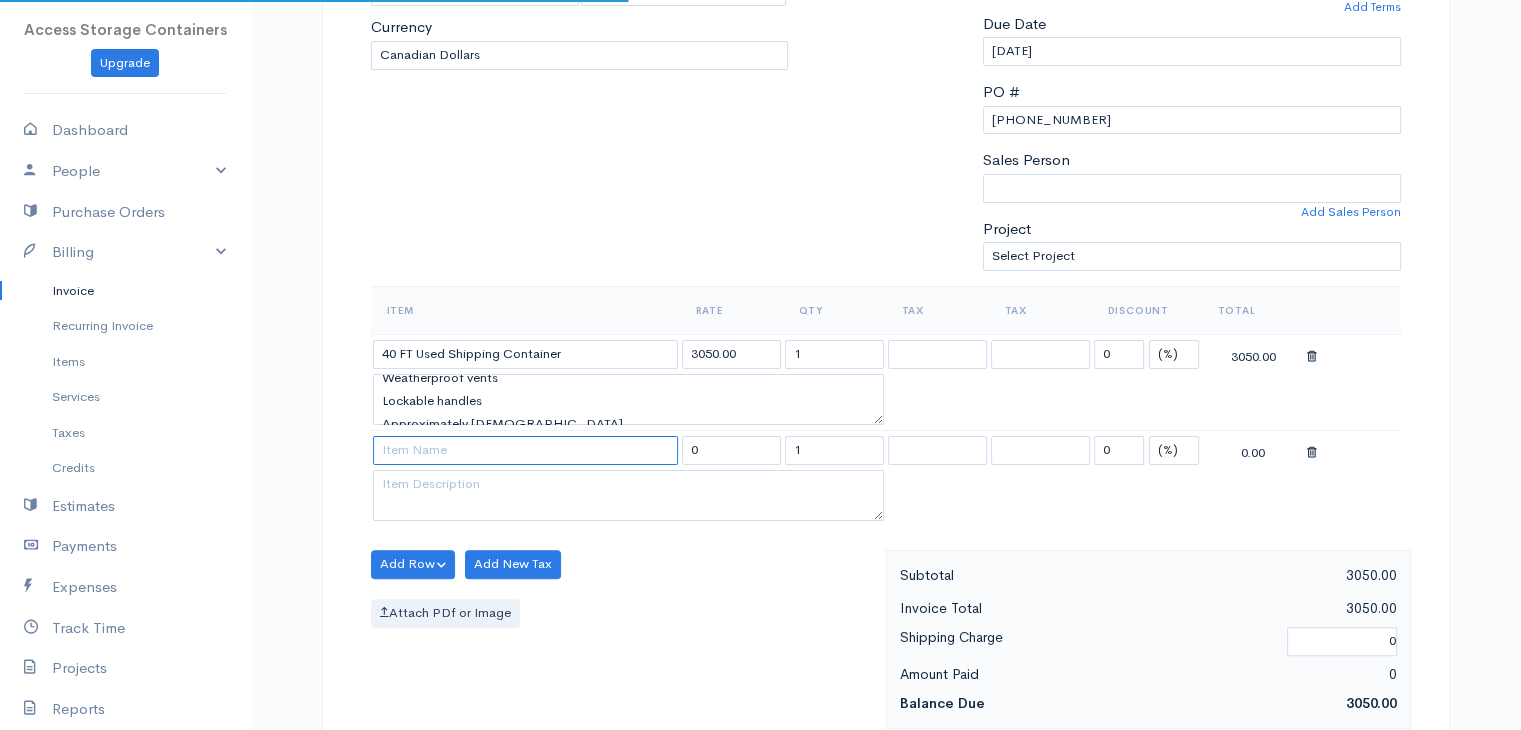 click at bounding box center (525, 450) 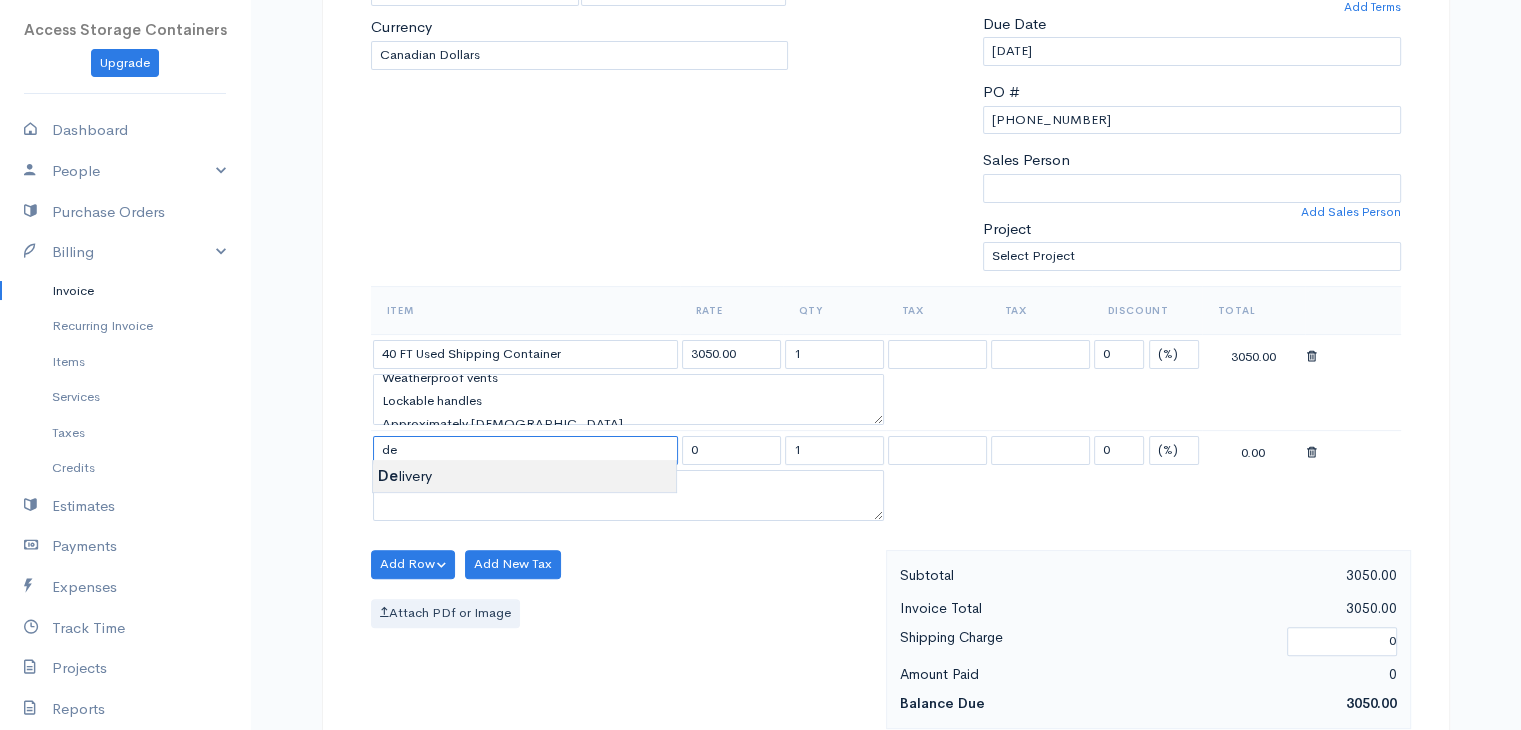 type on "Delivery" 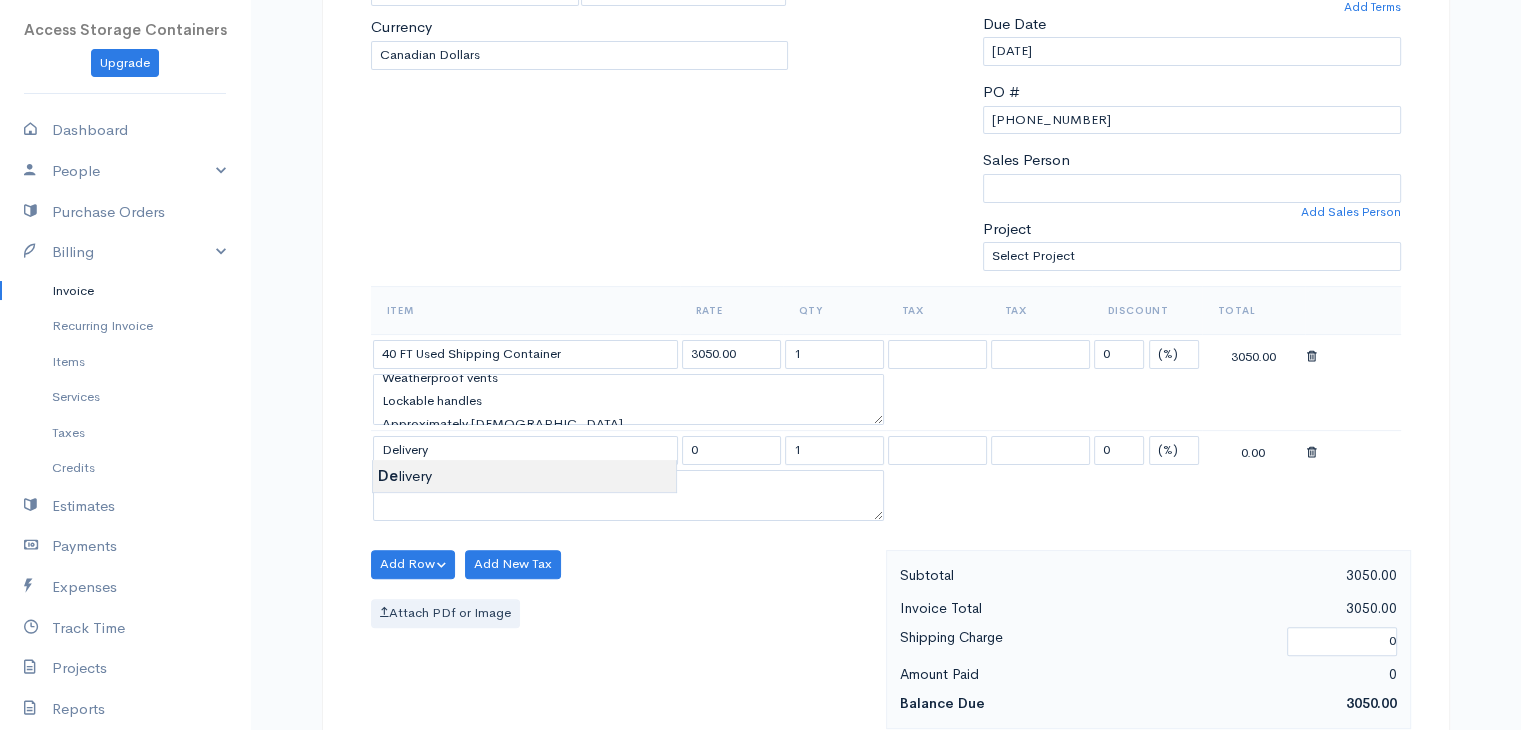 type on "550.00" 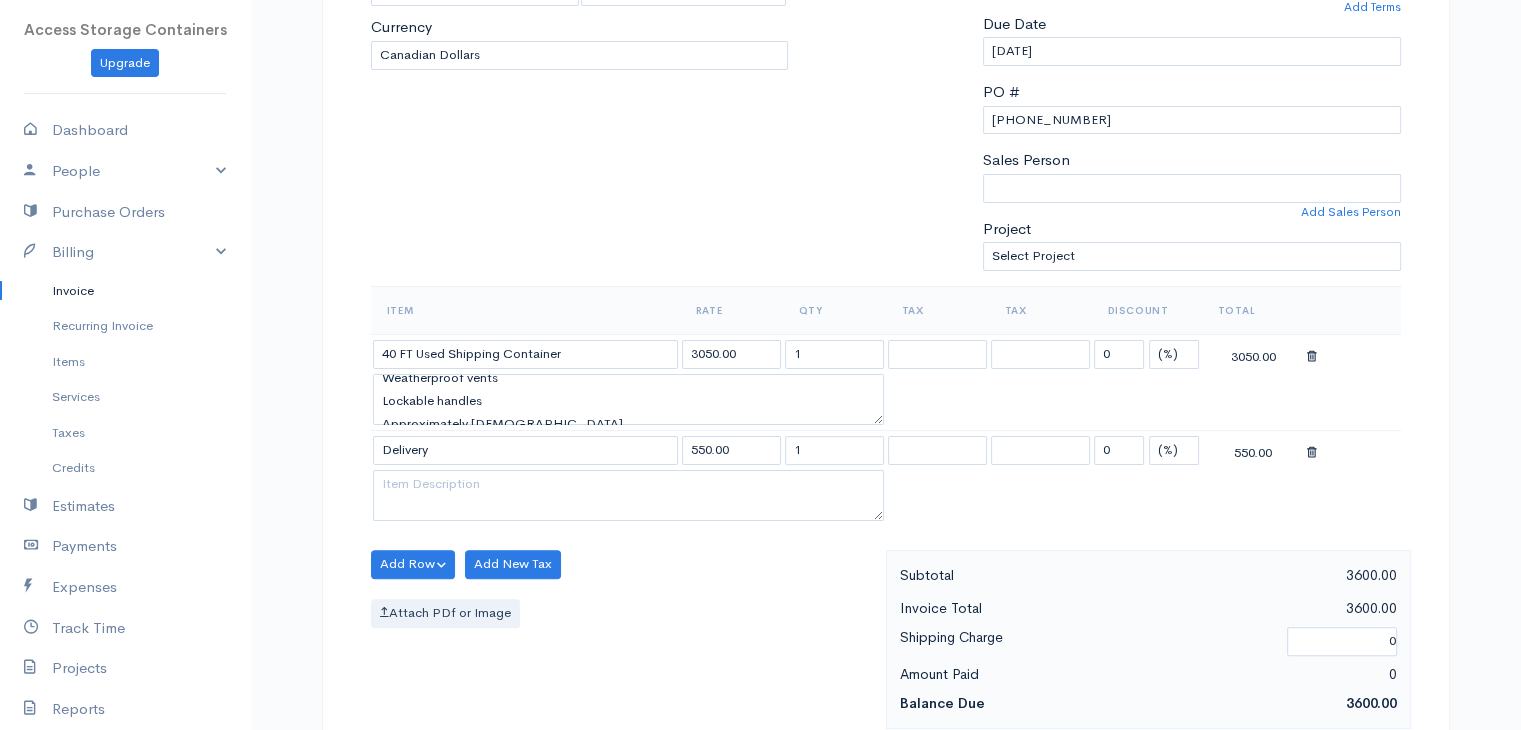 click on "Access Storage Containers
Upgrade
Dashboard
People
Clients
Vendors
Staff Users
Purchase Orders
Billing
Invoice
Recurring Invoice
Items
Services
Taxes
Credits
Estimates
Payments
Expenses
Track Time
Projects
Reports
Settings
My Organizations
Logout
Help
@CloudBooksApp 2022
Invoice
New Invoice
DRAFT To April Hayden apey_27@hotmail.com 61157 PTH 11 Whitemouth MB R0e2g0 [Choose Country] United States Canada United Kingdom Afghanistan Albania Algeria American Samoa Andorra Chad" at bounding box center [760, 574] 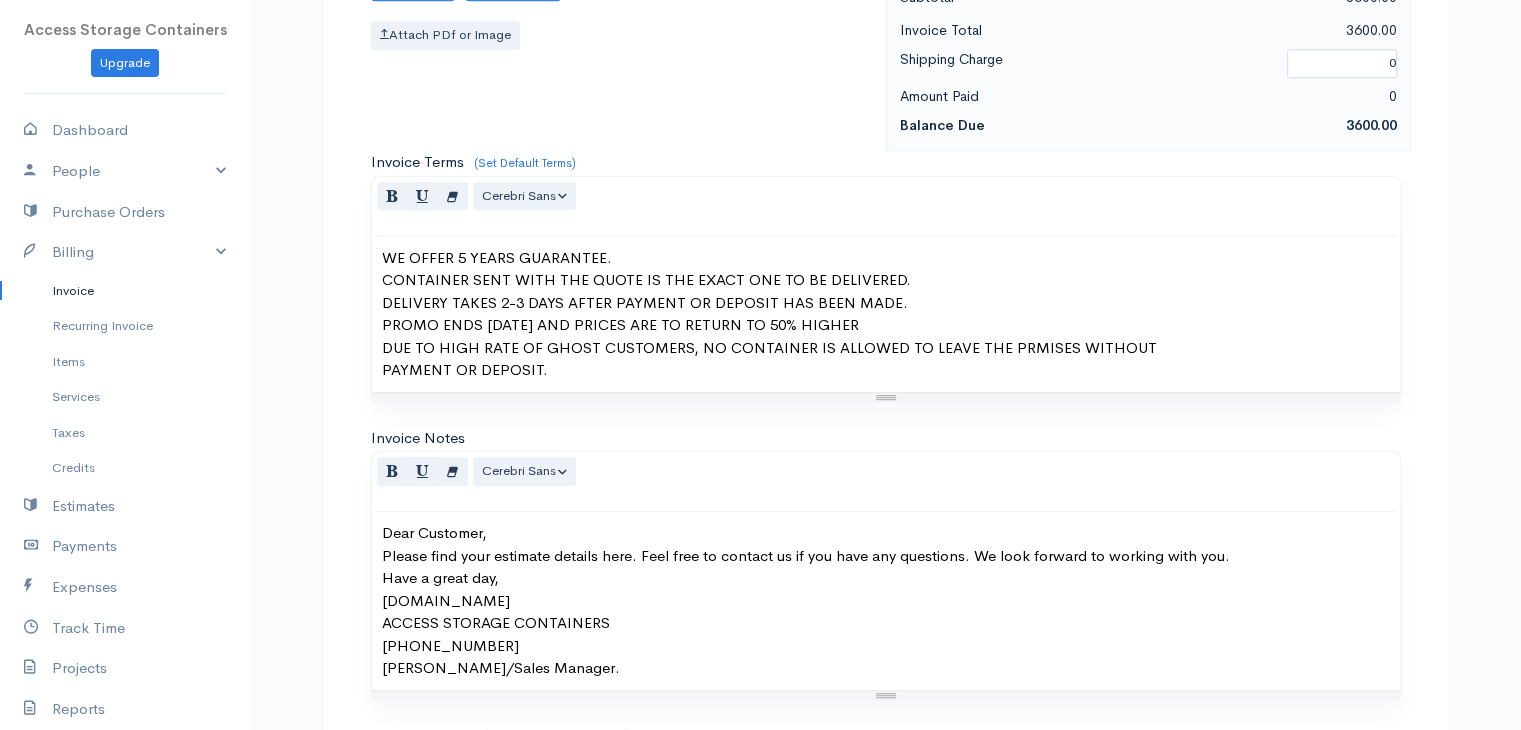 scroll, scrollTop: 1220, scrollLeft: 0, axis: vertical 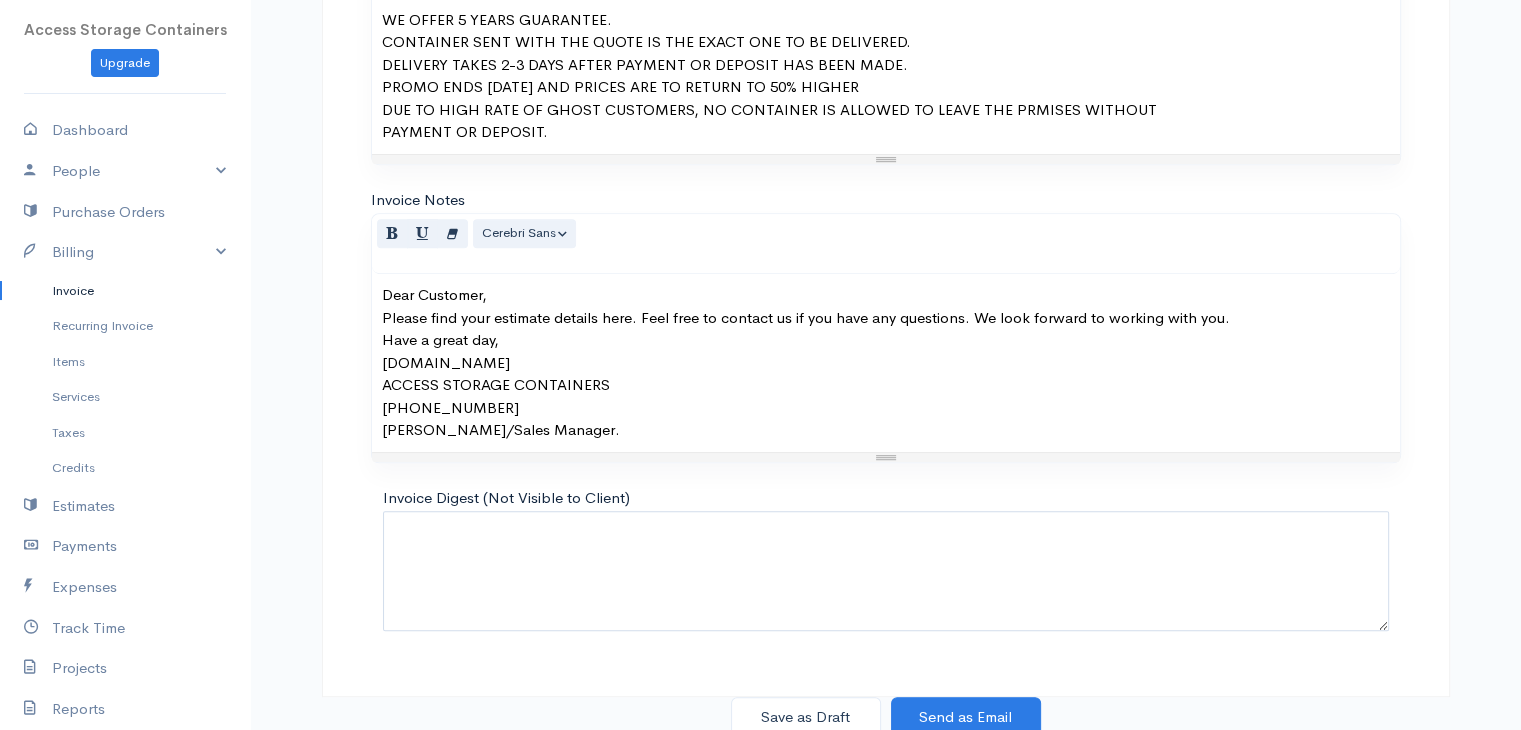 click on "Please find your estimate details here. Feel free to contact us if you have any questions. We look forward to working with you." at bounding box center (886, 318) 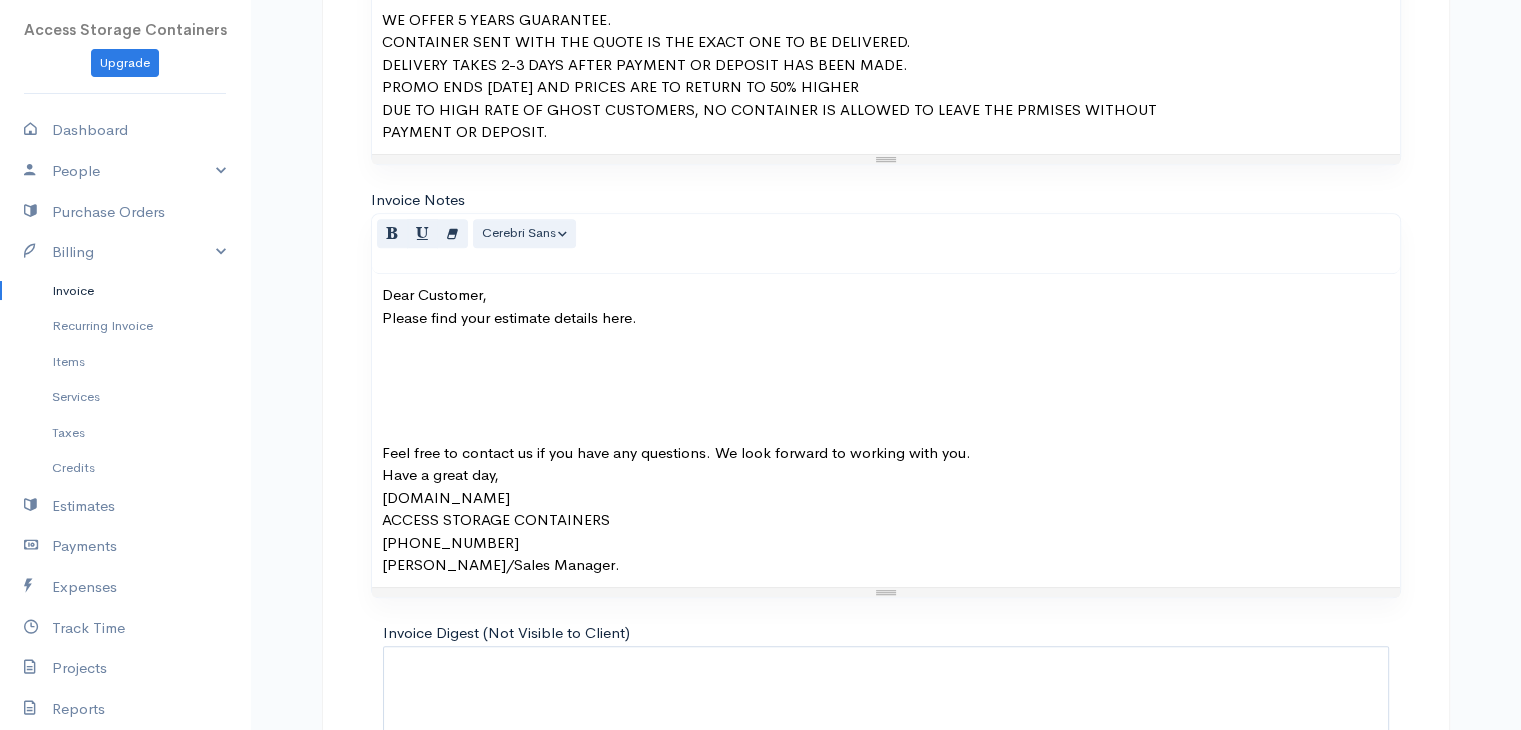 click on "Dear Customer, Please find your estimate details here.  Feel free to contact us if you have any questions. We look forward to working with you. Have a great day, accessstoragecontainers.com ACCESS STORAGE CONTAINERS (587) 413-1940 Dave/Sales Manager." at bounding box center (886, 430) 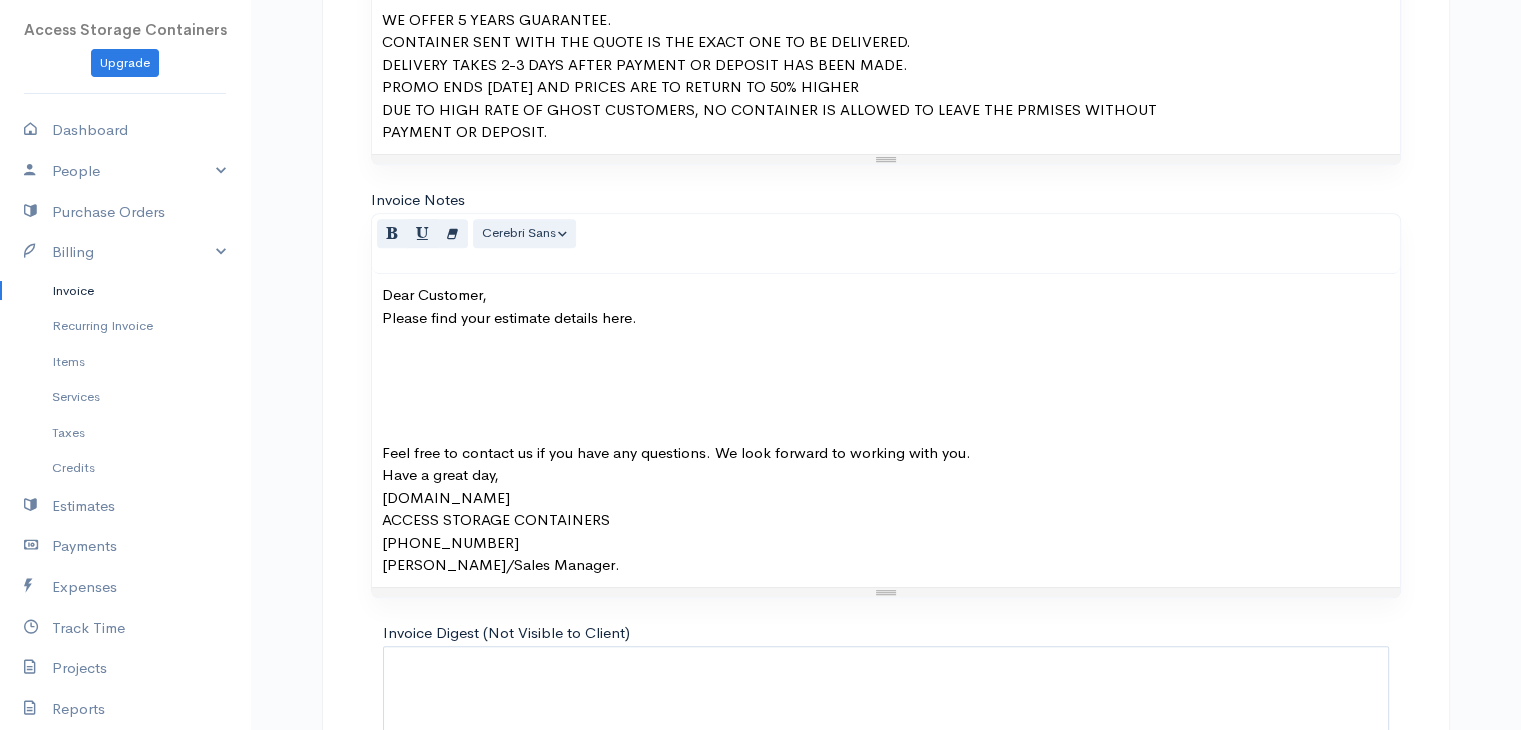 paste 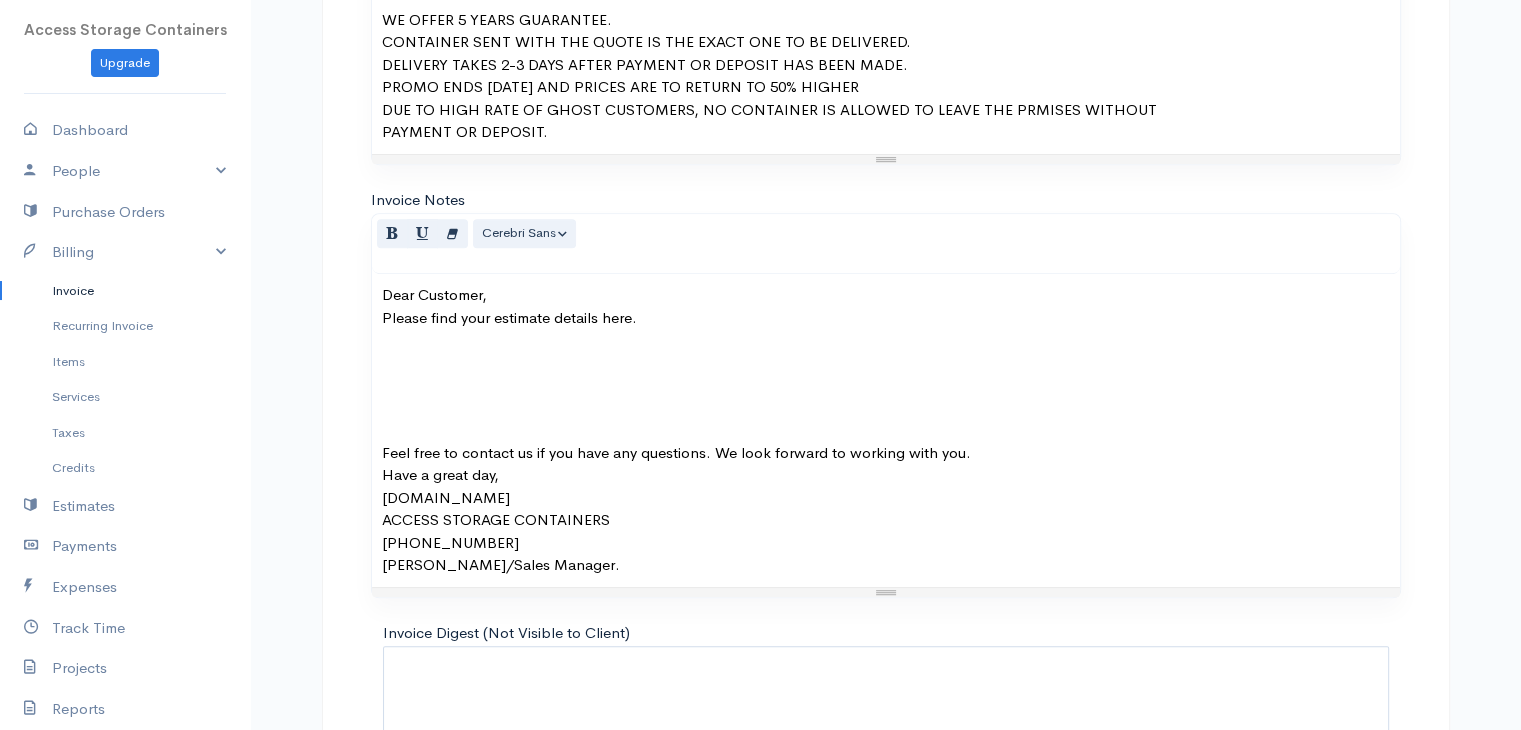 type 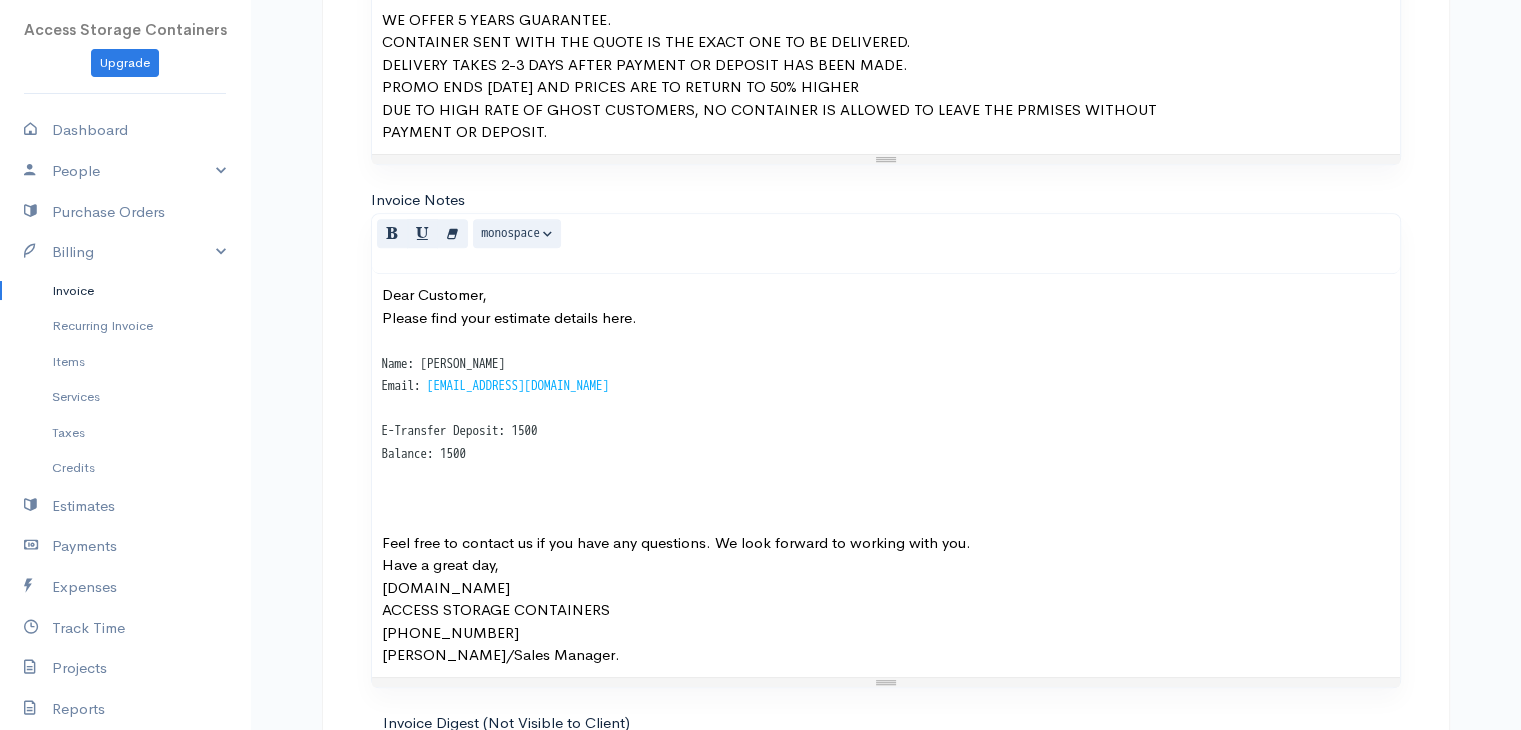 click on "Balance: 1500" at bounding box center (424, 453) 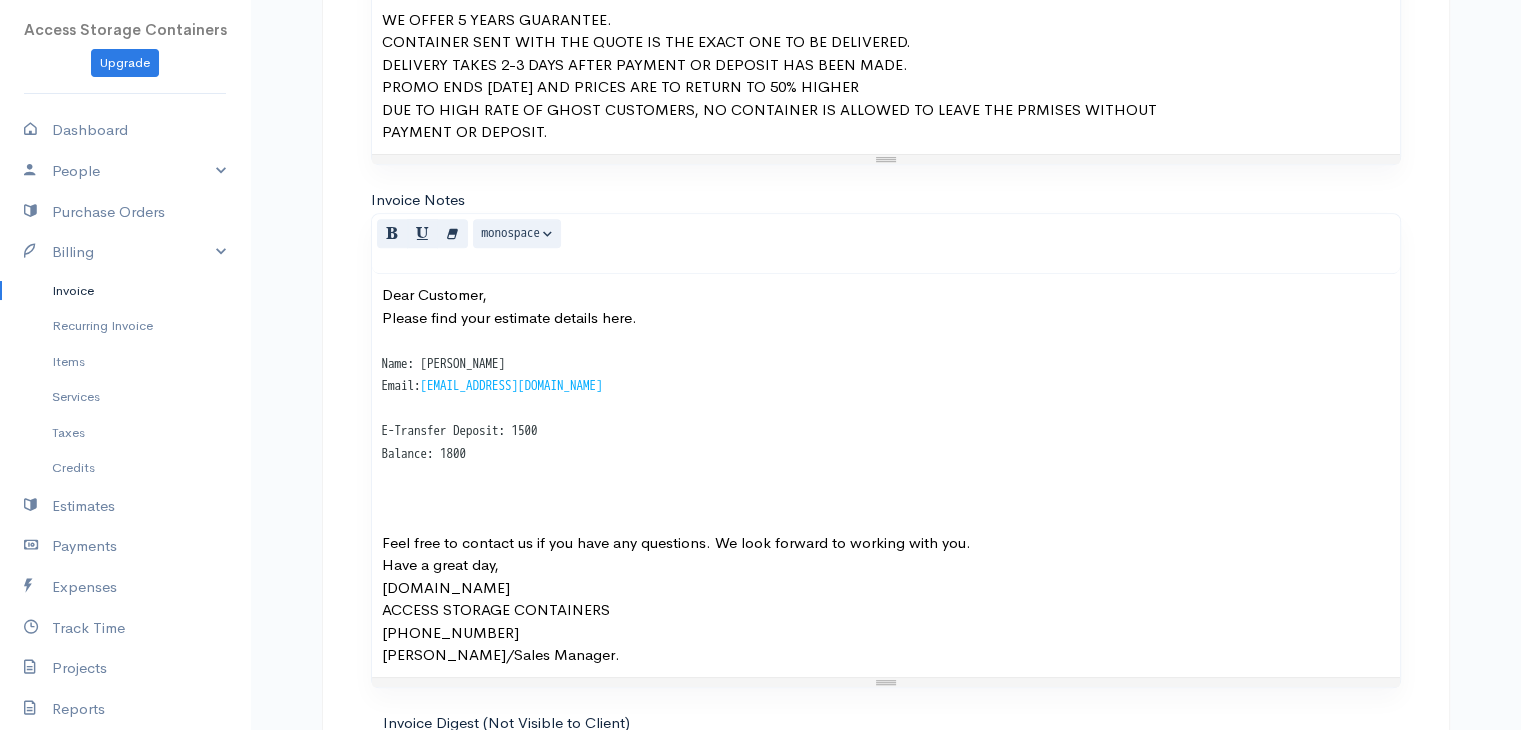 click on "E-Transfer Deposit: 1500" at bounding box center (460, 430) 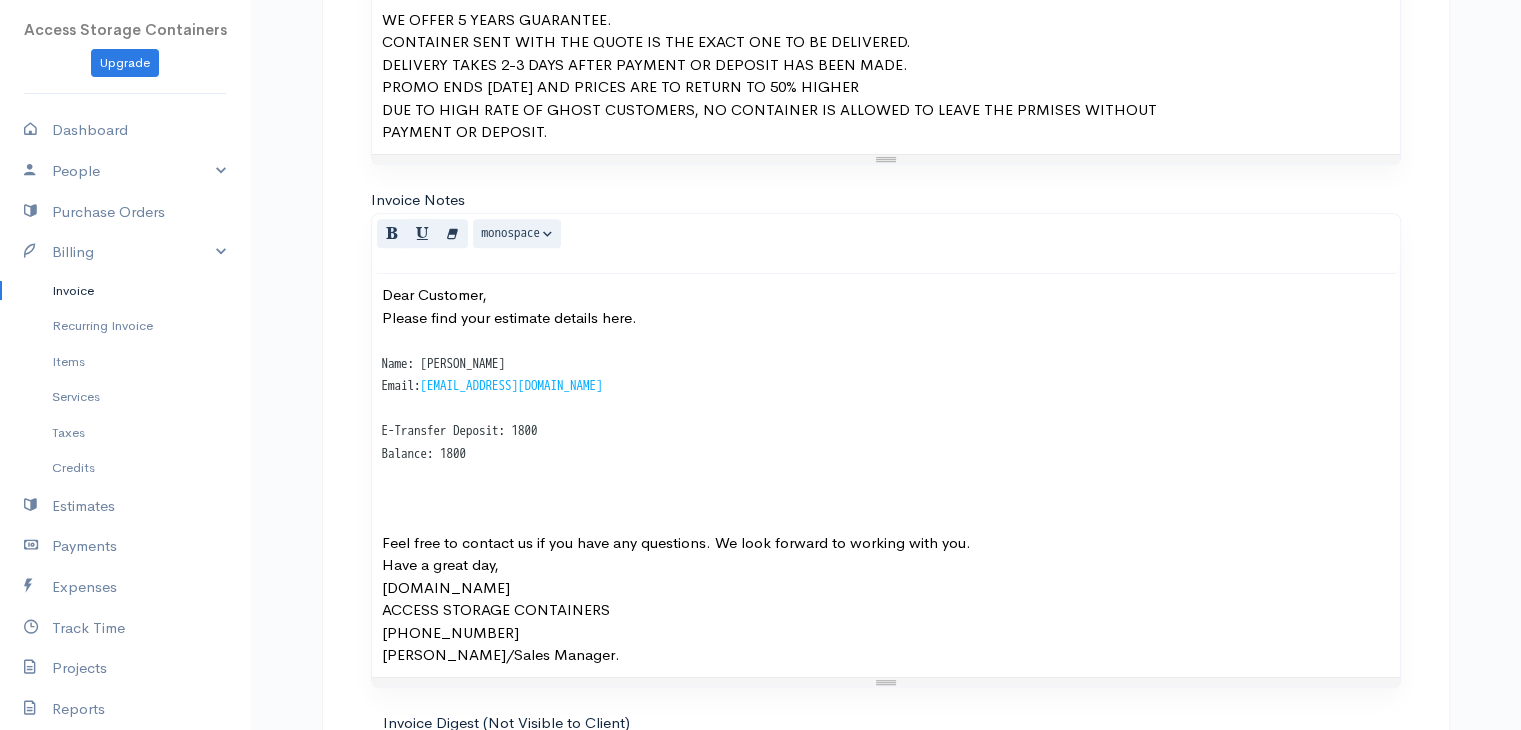 click on "Please find your estimate details here.  Name: Nazir Rajab Email:  nazrajab229@gmail.com E-Transfer Deposit: 1800 Balance: 1800 Feel free to contact us if you have any questions. We look forward to working with you." at bounding box center (886, 431) 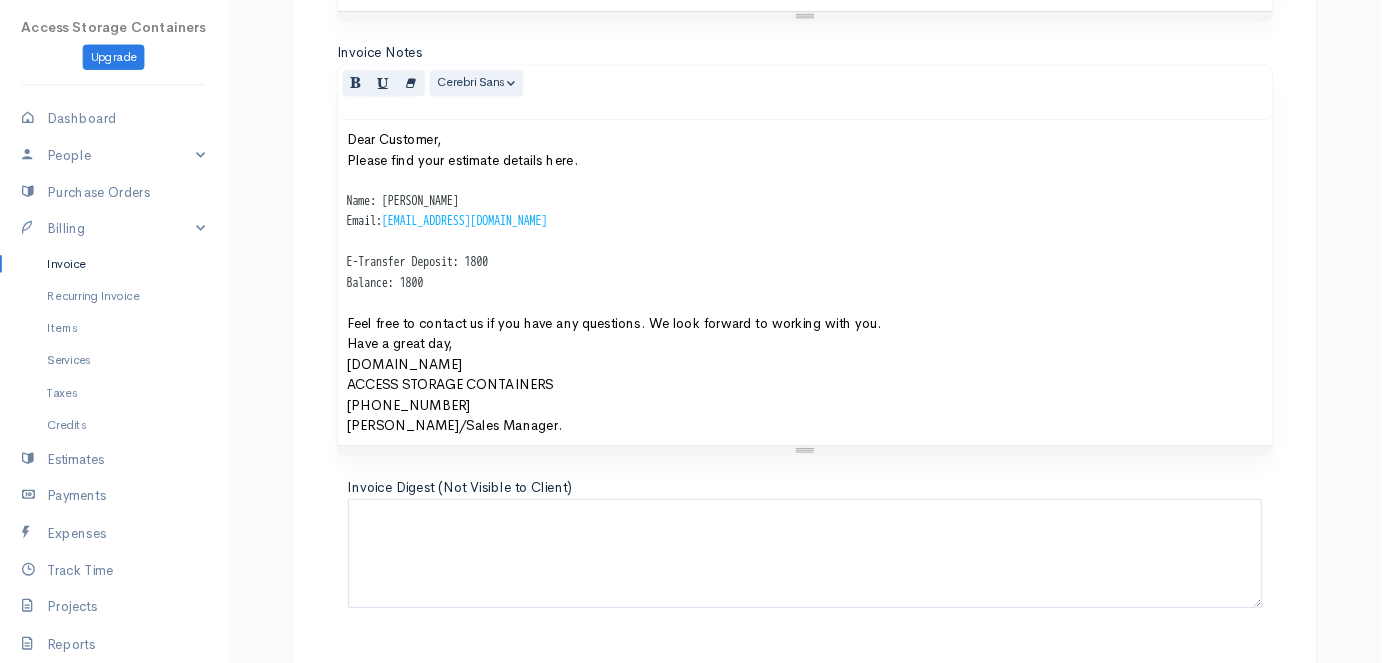 scroll, scrollTop: 1392, scrollLeft: 0, axis: vertical 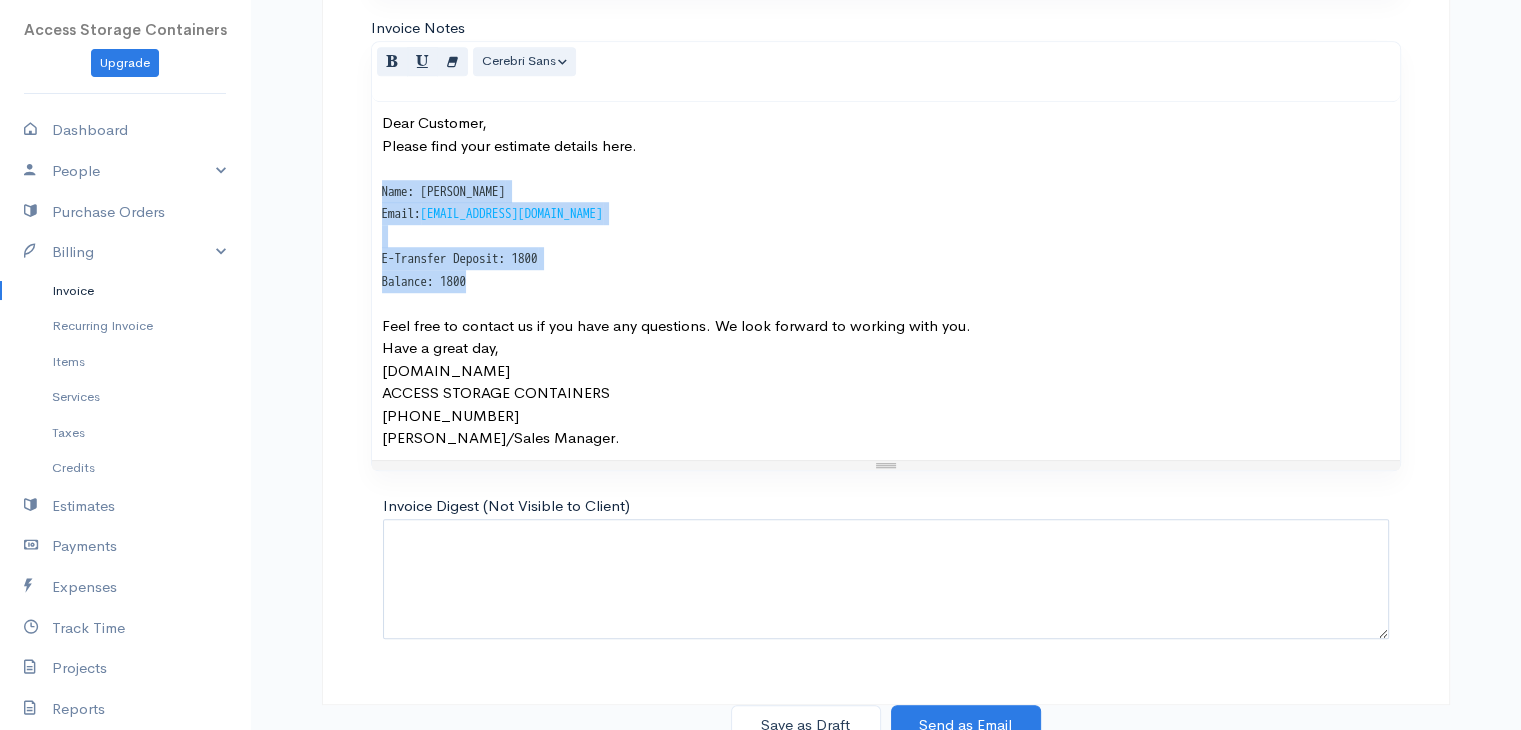 drag, startPoint x: 380, startPoint y: 181, endPoint x: 488, endPoint y: 269, distance: 139.31259 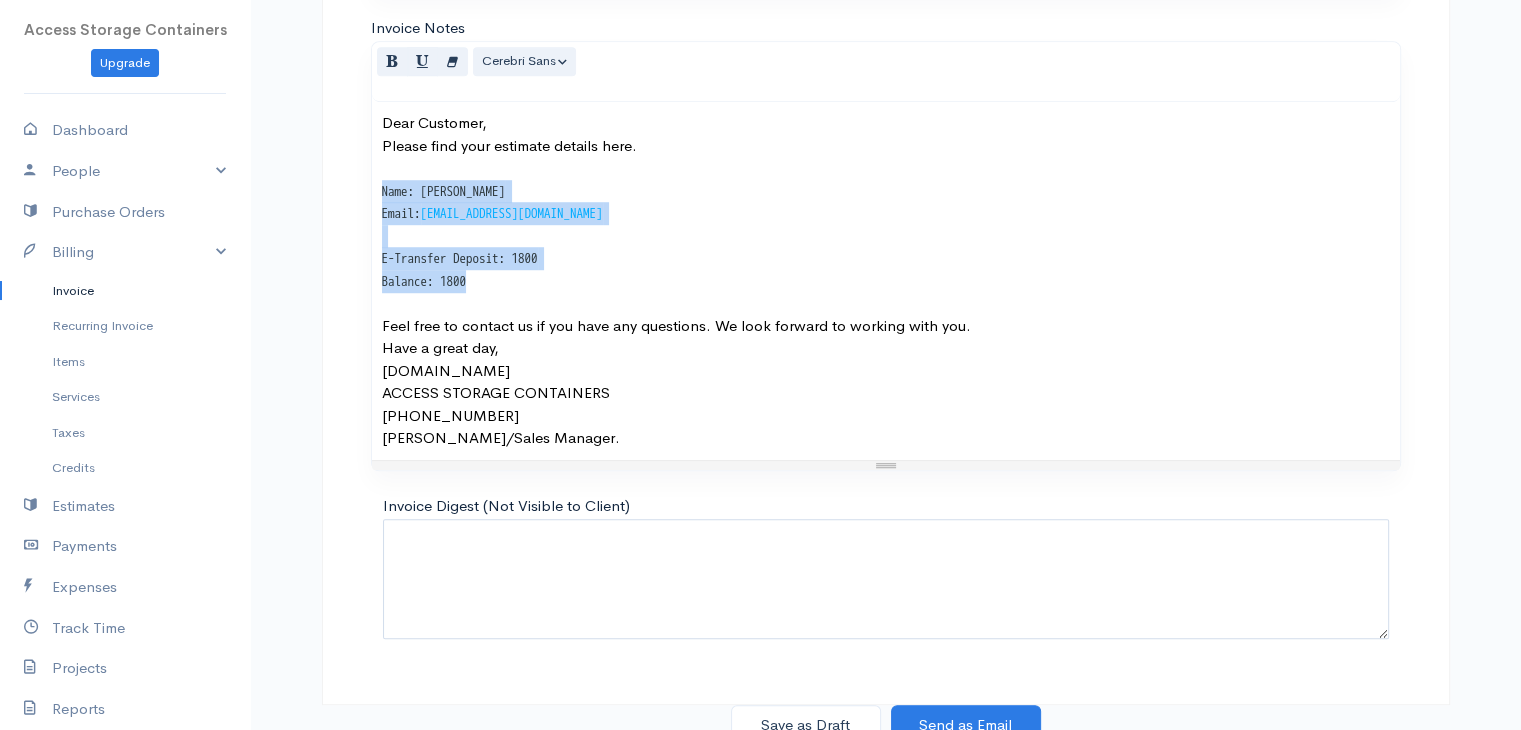 click on "Dear Customer, Please find your estimate details here.  Name: Nazir Rajab Email:  nazrajab229@gmail.com E-Transfer Deposit: 1800 Balance: 1800 Feel free to contact us if you have any questions. We look forward to working with you. Have a great day, accessstoragecontainers.com ACCESS STORAGE CONTAINERS (587) 413-1940 Dave/Sales Manager." at bounding box center (886, 281) 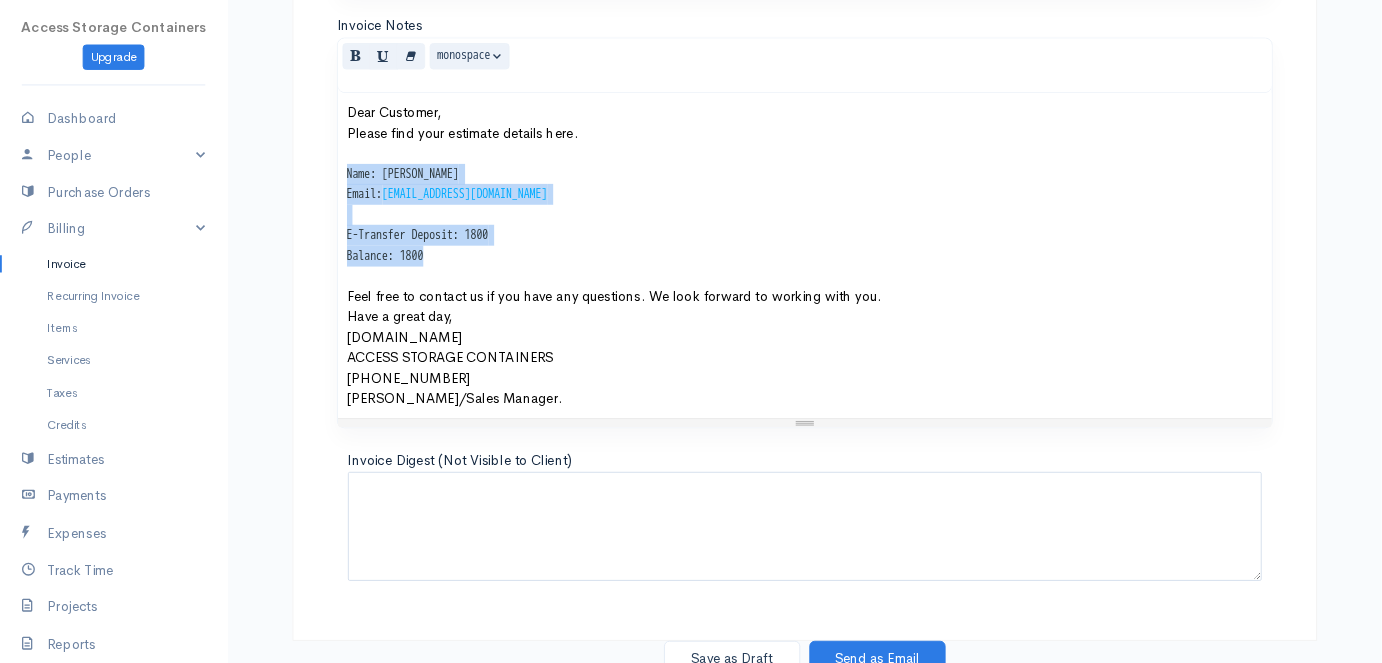 scroll, scrollTop: 146, scrollLeft: 0, axis: vertical 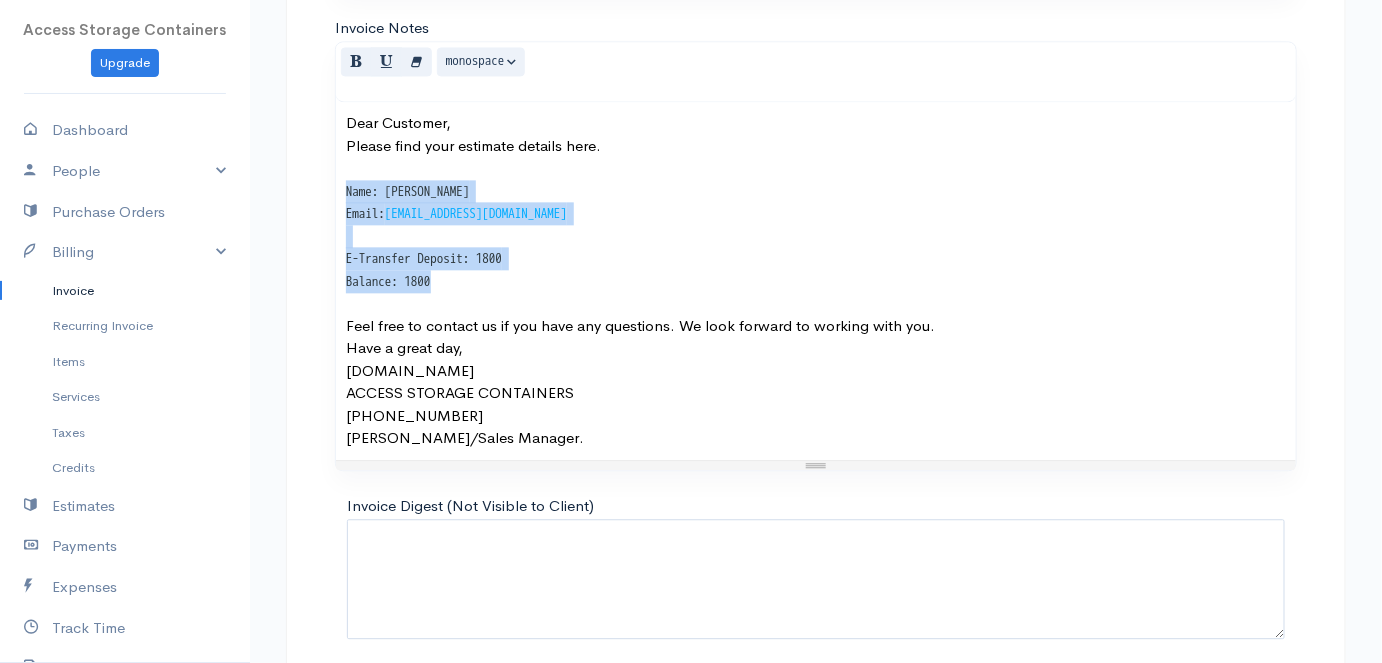 click on "Please find your estimate details here.  Name: Nazir Rajab Email:  nazrajab229@gmail.com E-Transfer Deposit: 1800 Balance: 1800 Feel free to contact us if you have any questions. We look forward to working with you." at bounding box center (816, 236) 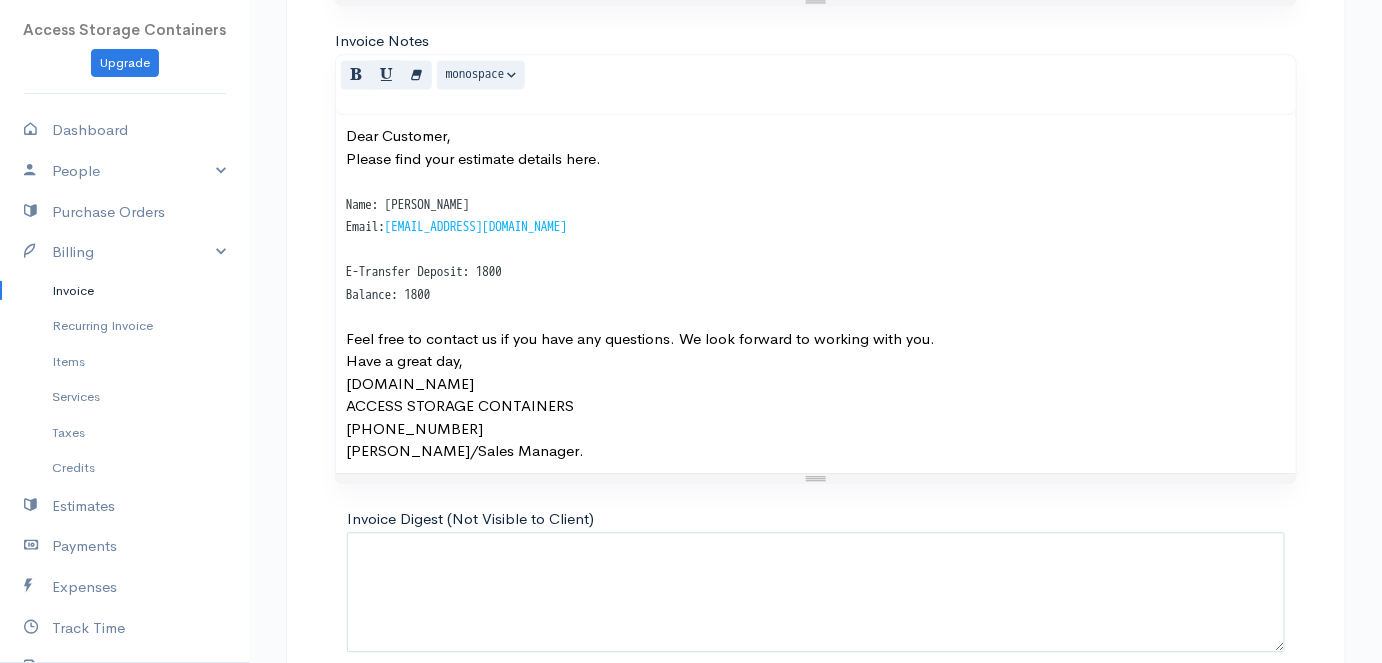 scroll, scrollTop: 1378, scrollLeft: 0, axis: vertical 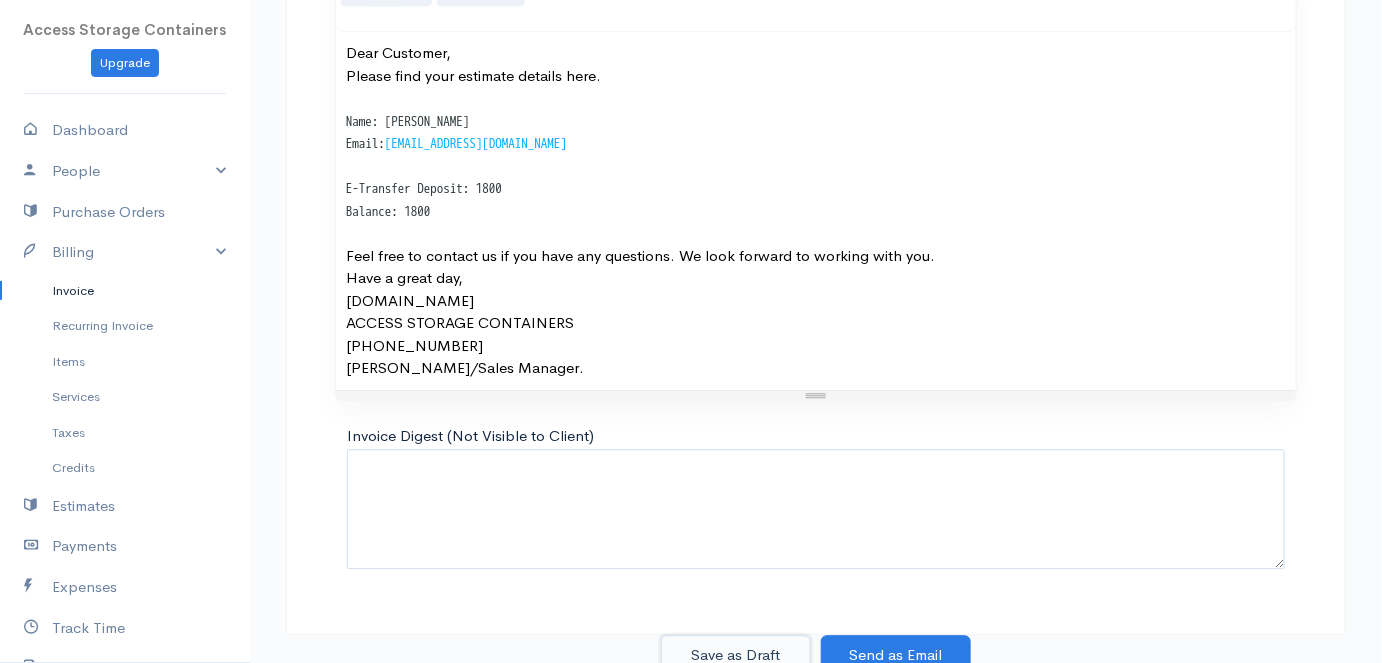 click on "Save as Draft" at bounding box center [736, 655] 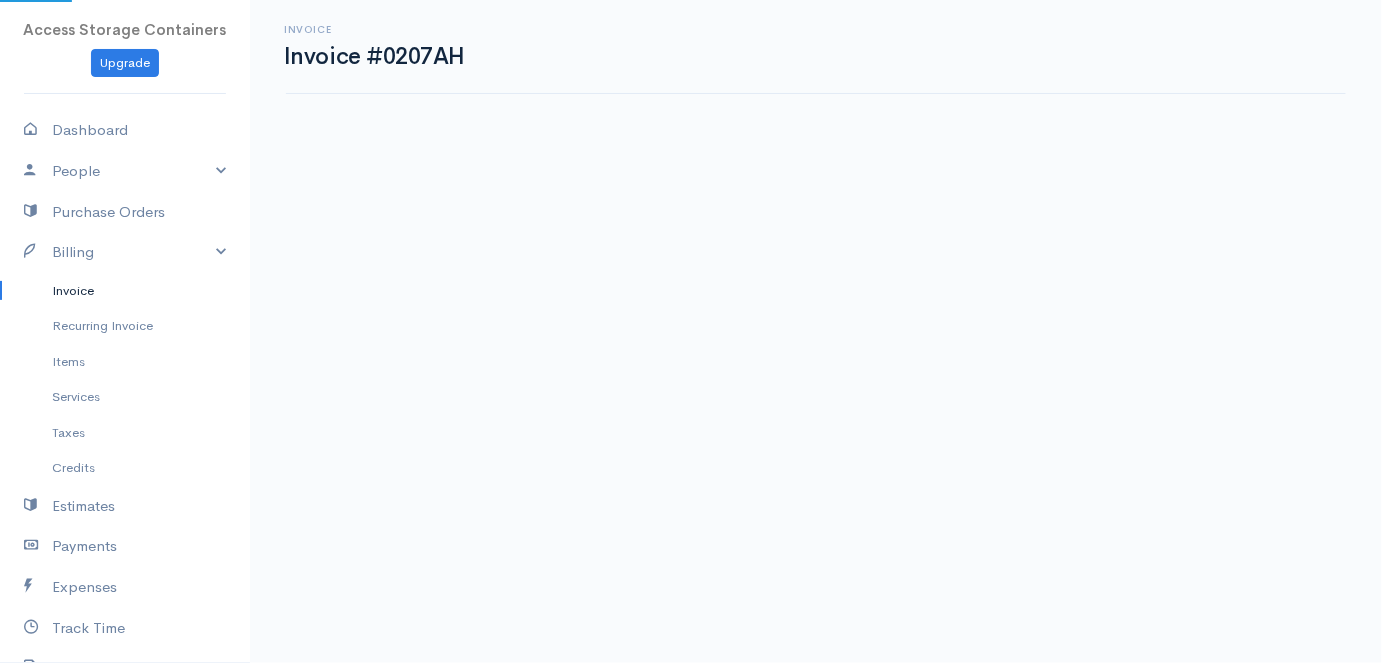 scroll, scrollTop: 0, scrollLeft: 0, axis: both 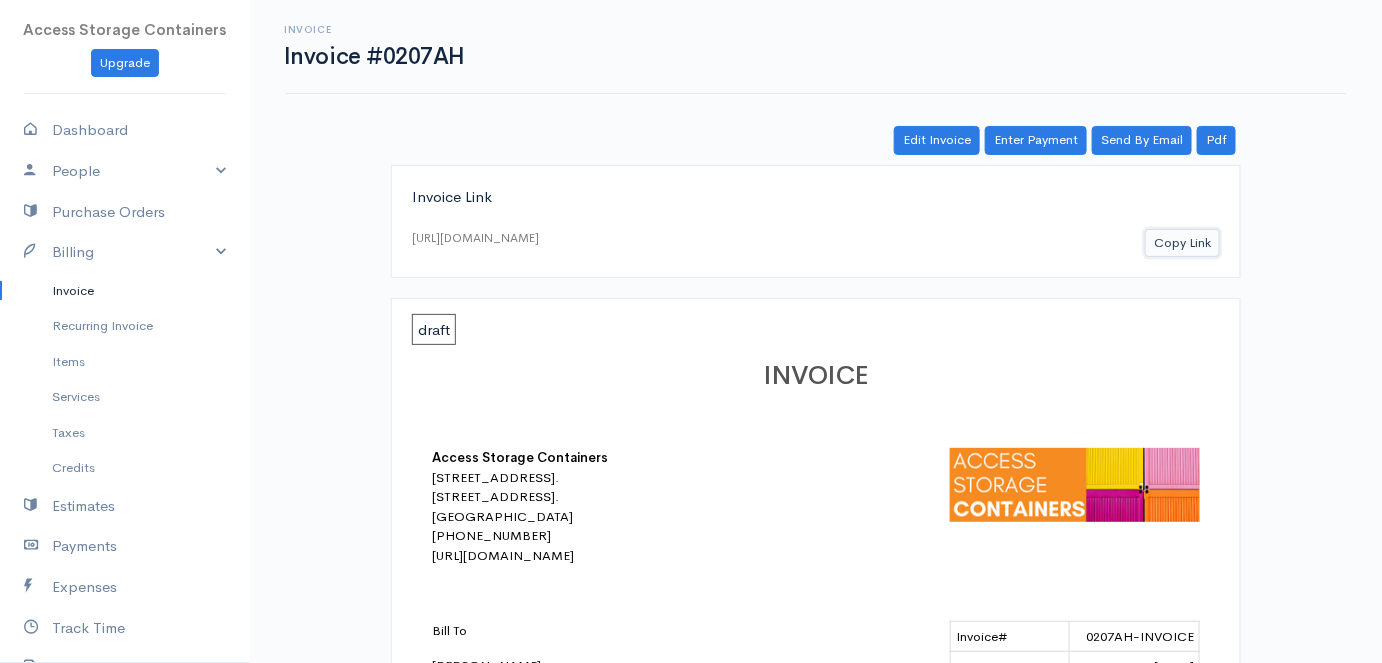 click on "Copy Link" at bounding box center (1182, 243) 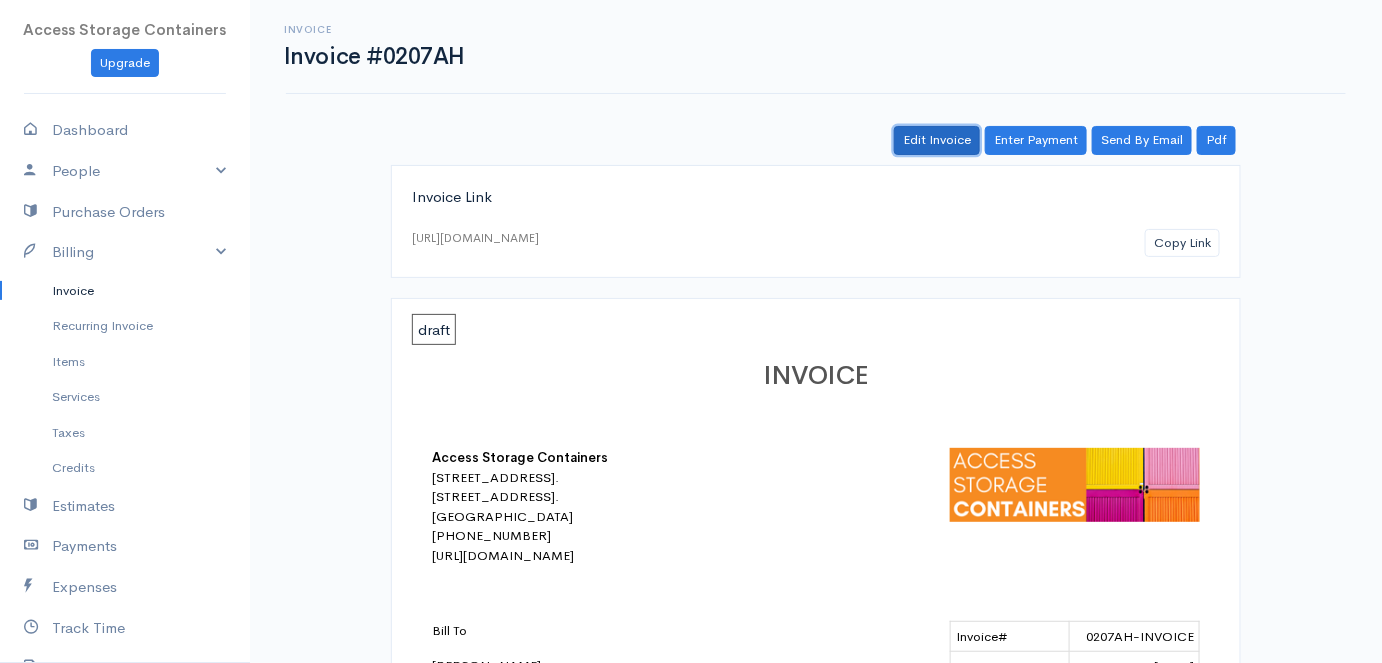 click on "Edit Invoice" at bounding box center [937, 140] 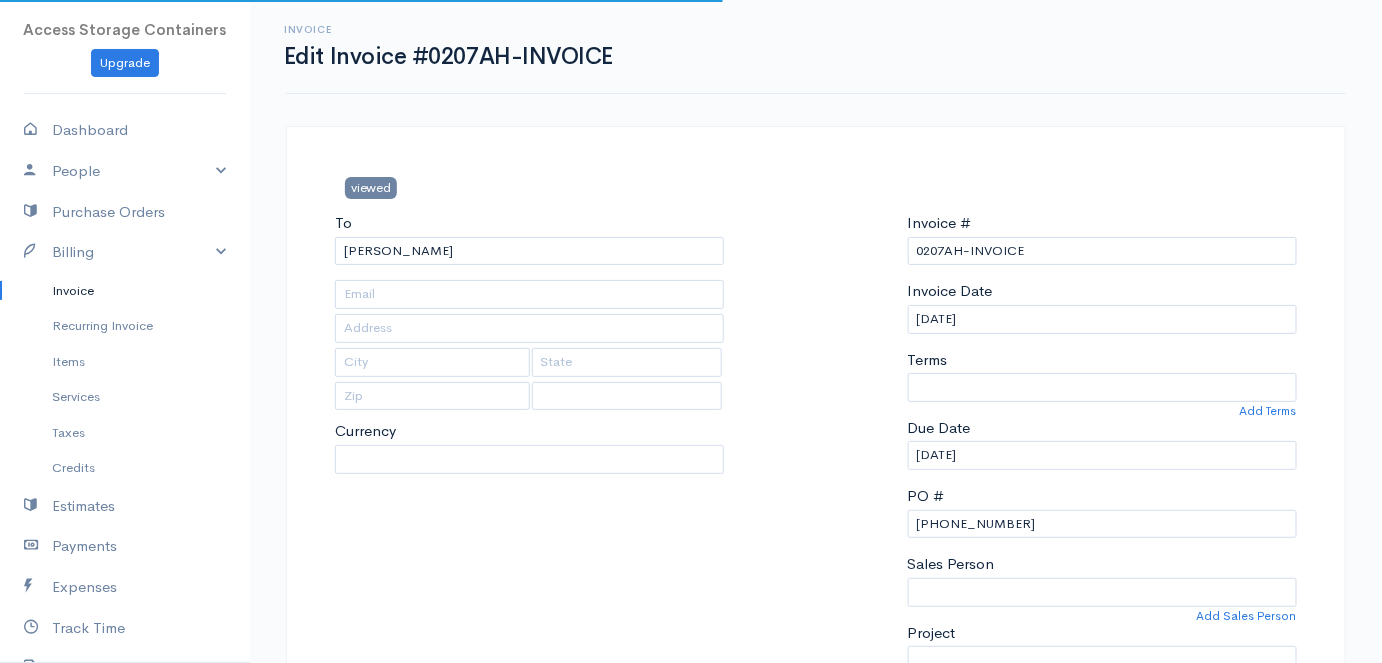 type on "apey_27@hotmail.com" 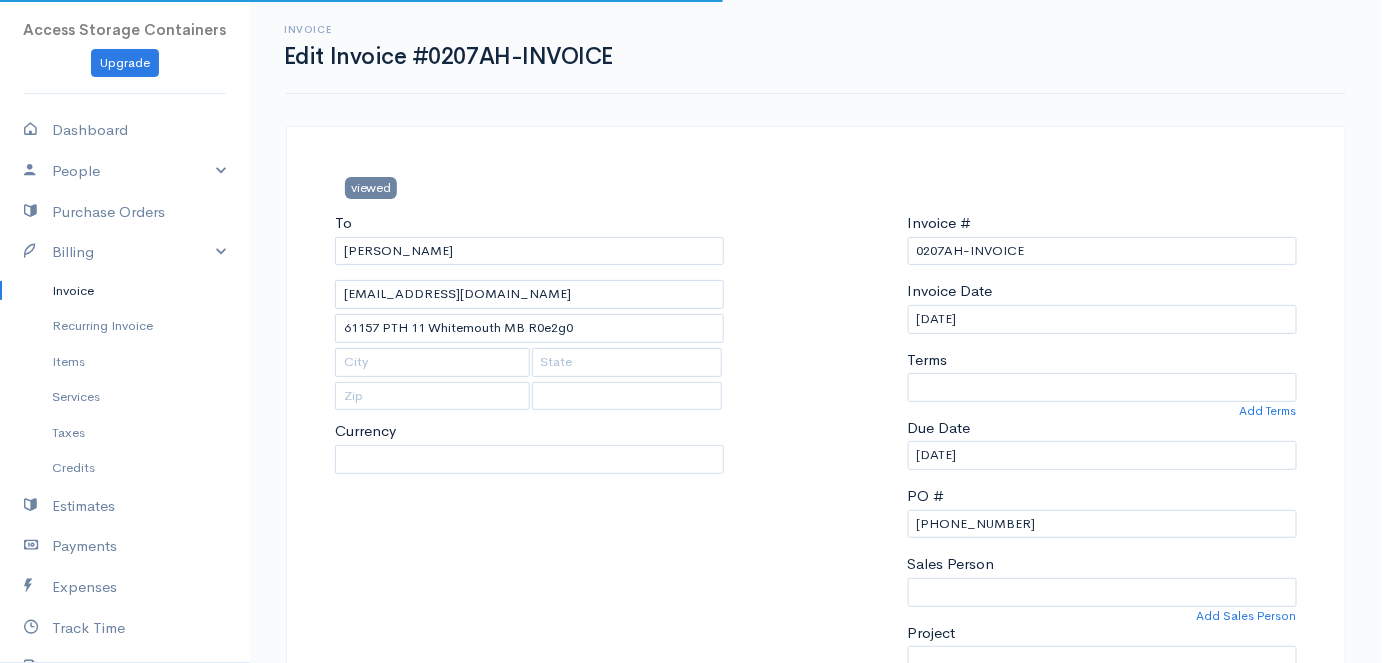 select 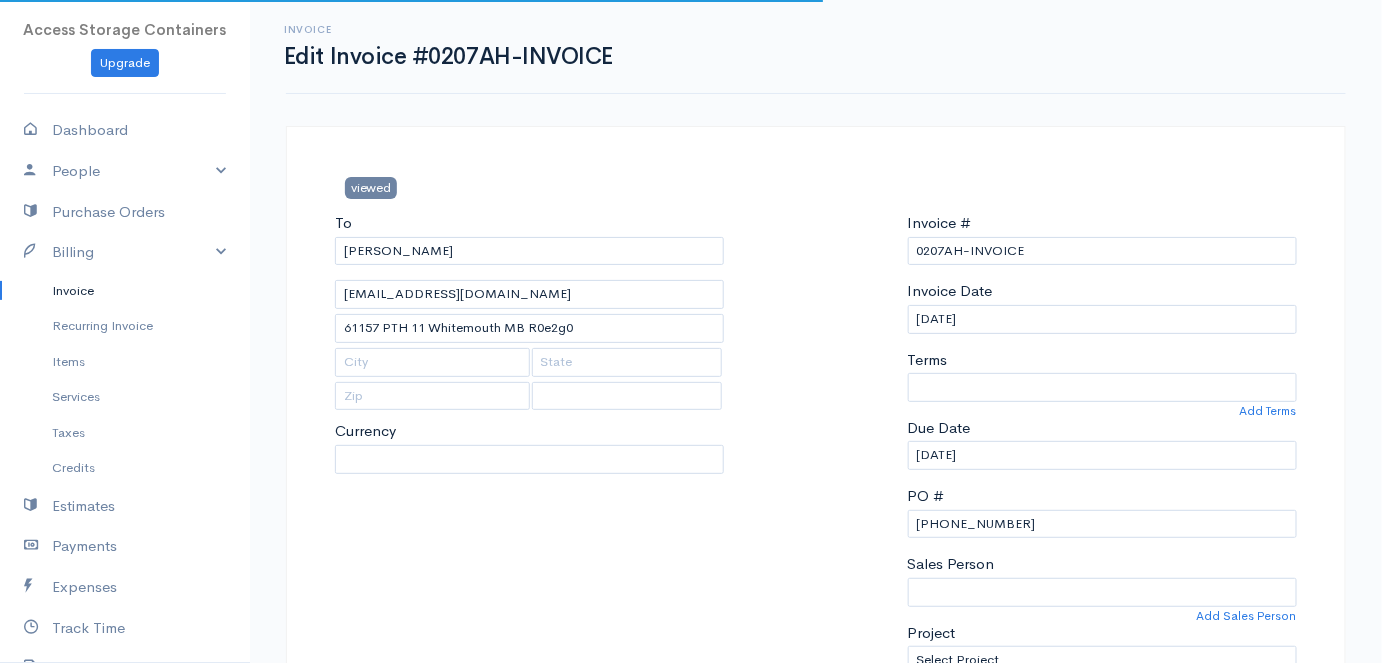 select on "0" 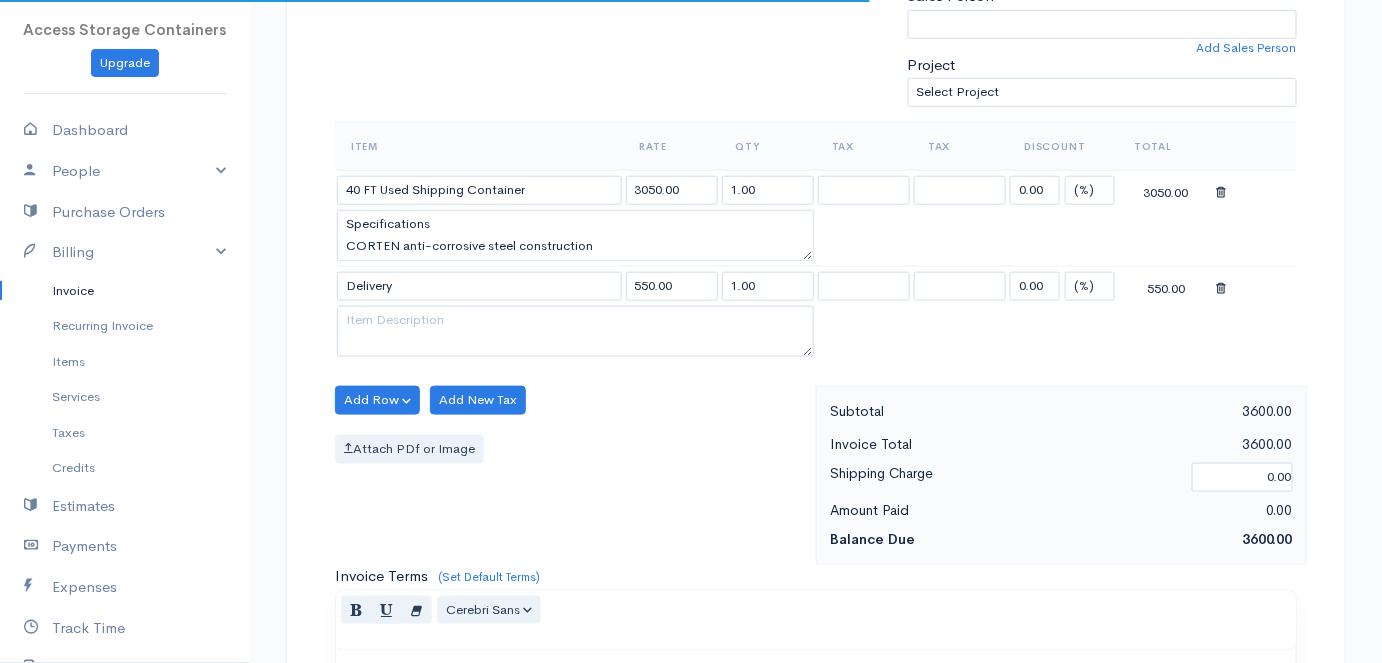 select on "[GEOGRAPHIC_DATA]" 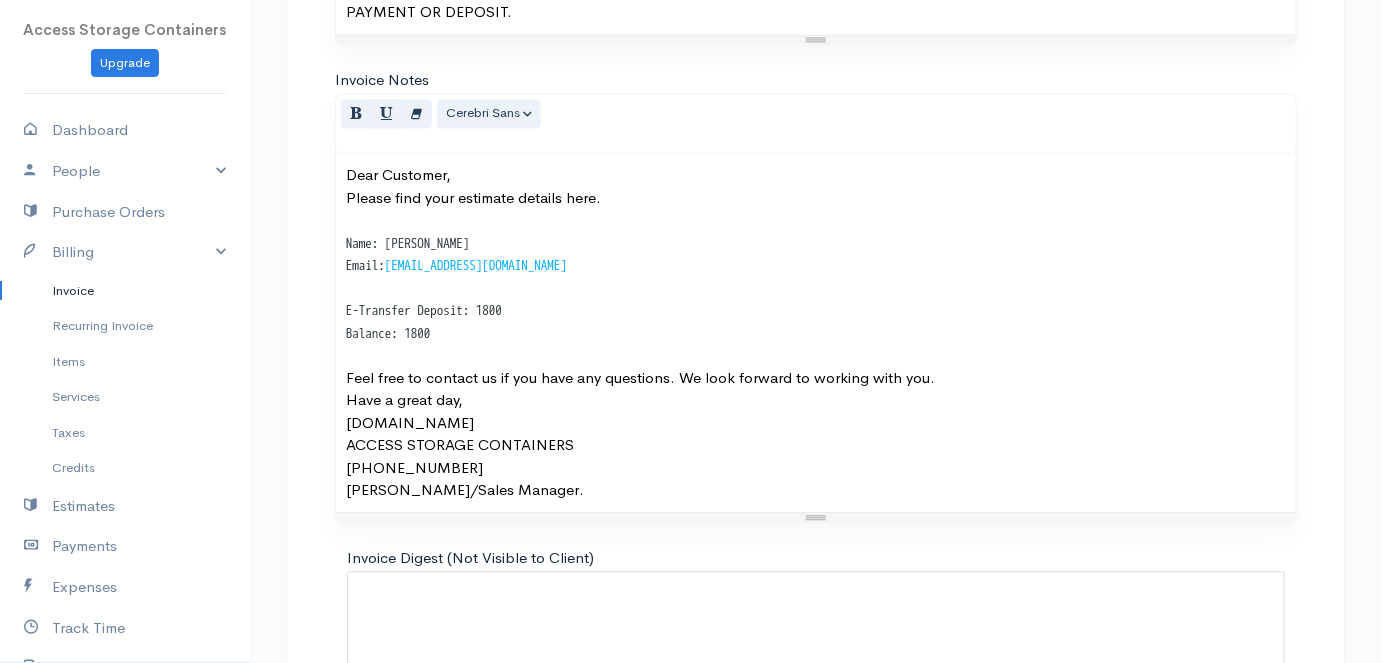 scroll, scrollTop: 1341, scrollLeft: 0, axis: vertical 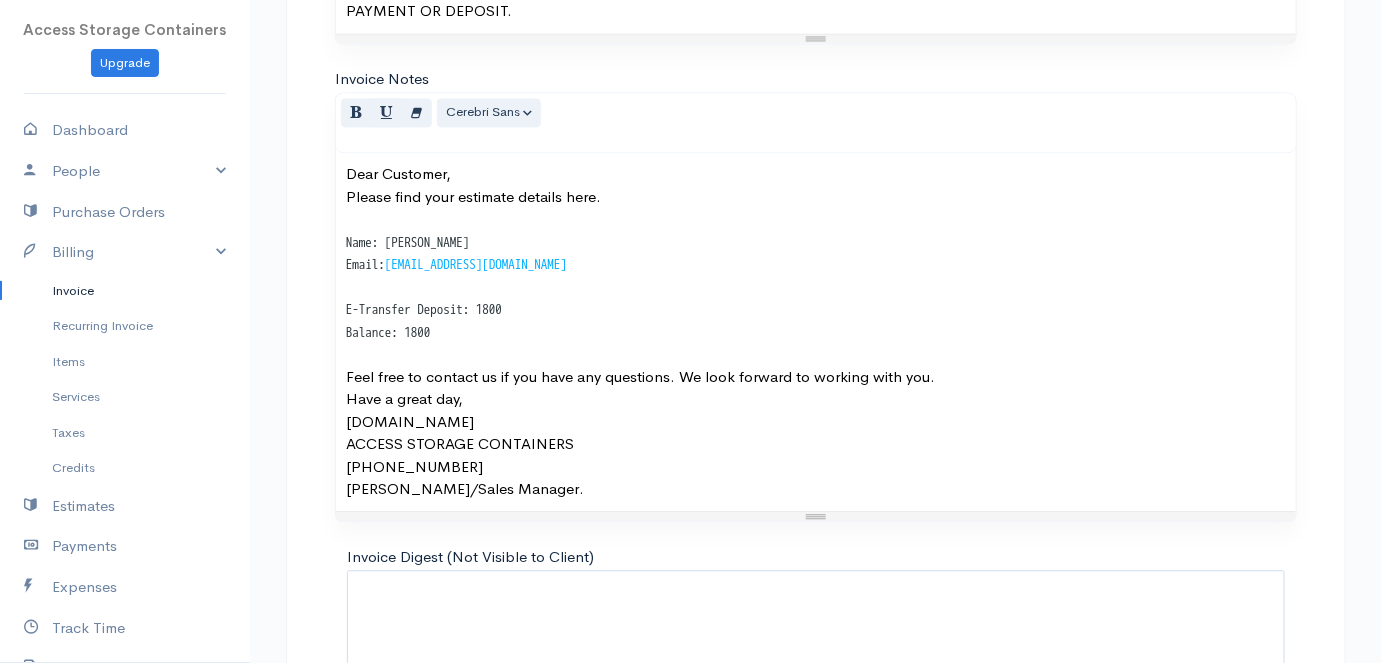 click on "Please find your estimate details here.  Name: Nazir Rajab Email:  nazrajab229@gmail.com E-Transfer Deposit: 1800 Balance: 1800 Feel free to contact us if you have any questions. We look forward to working with you." at bounding box center (816, 287) 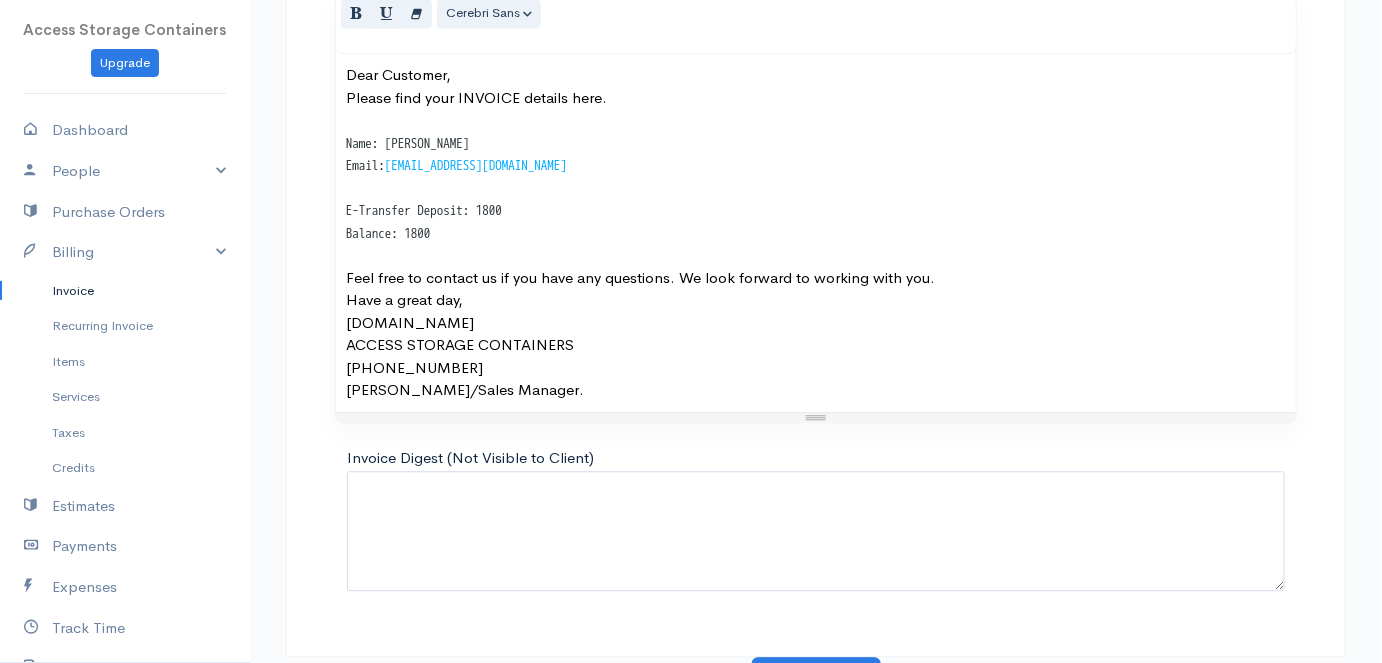 scroll, scrollTop: 1462, scrollLeft: 0, axis: vertical 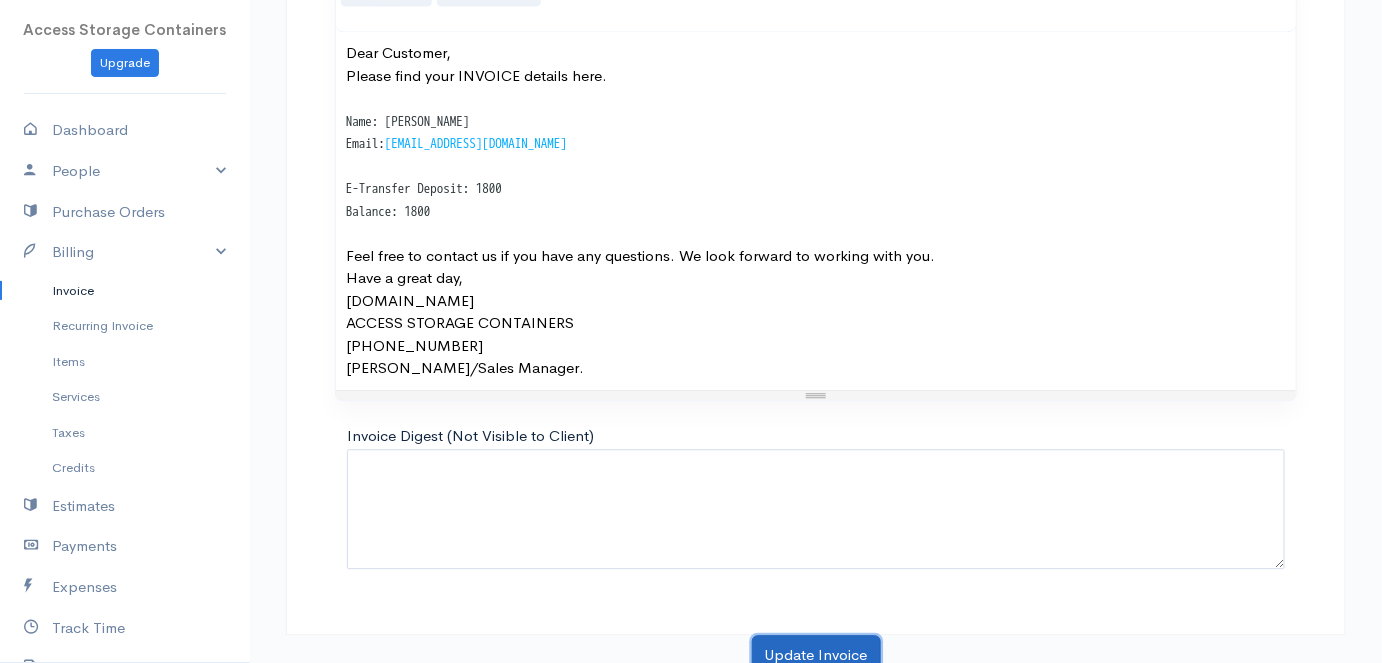 click on "Update Invoice" at bounding box center [816, 655] 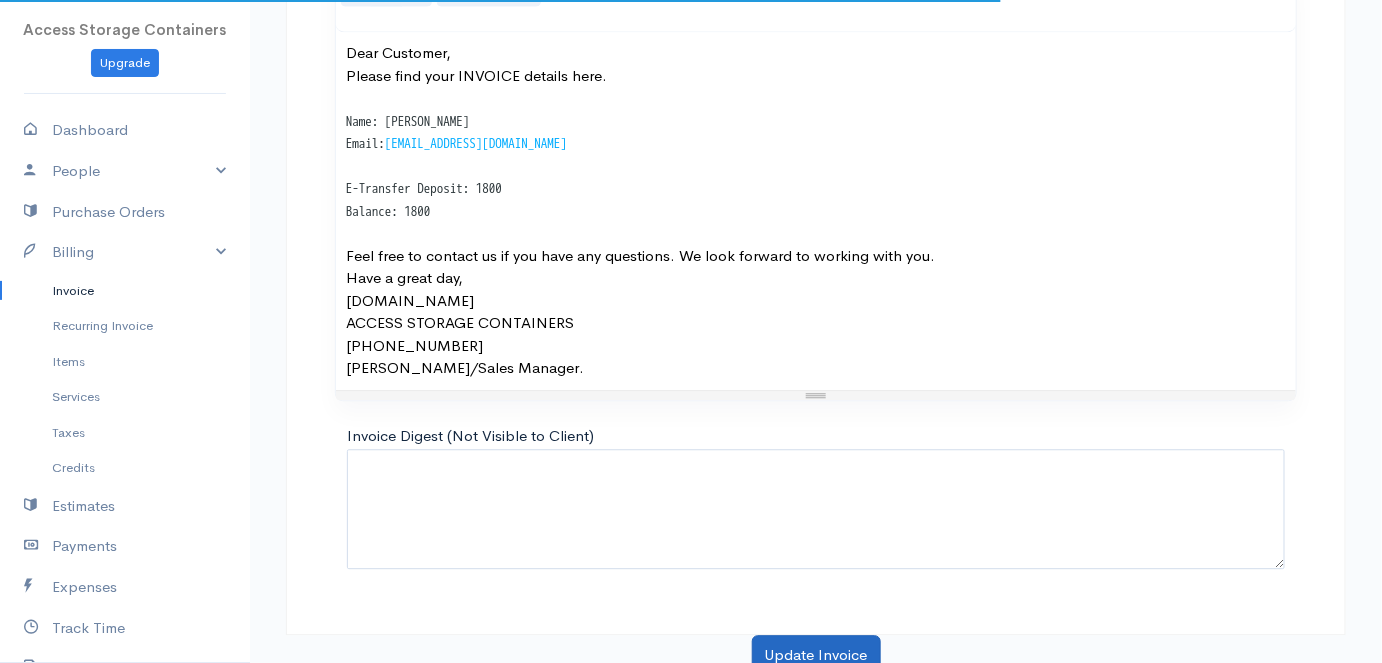 scroll, scrollTop: 0, scrollLeft: 0, axis: both 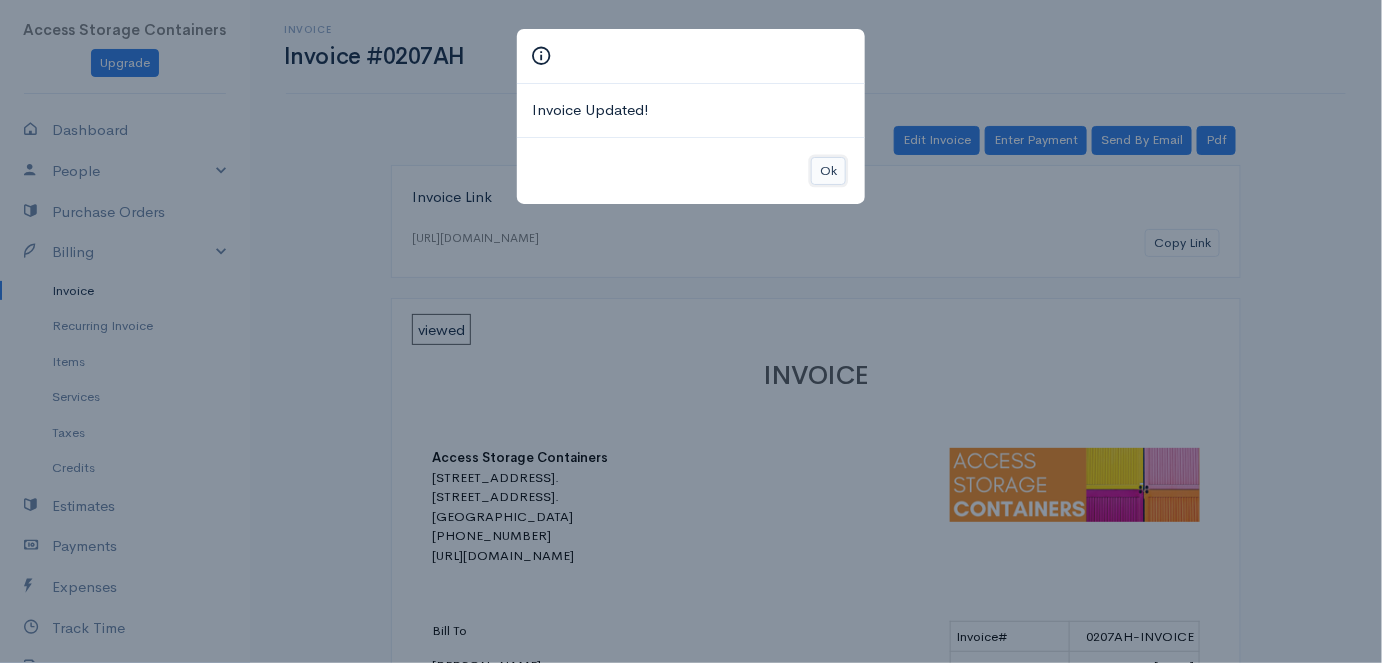 click on "Ok" at bounding box center [828, 171] 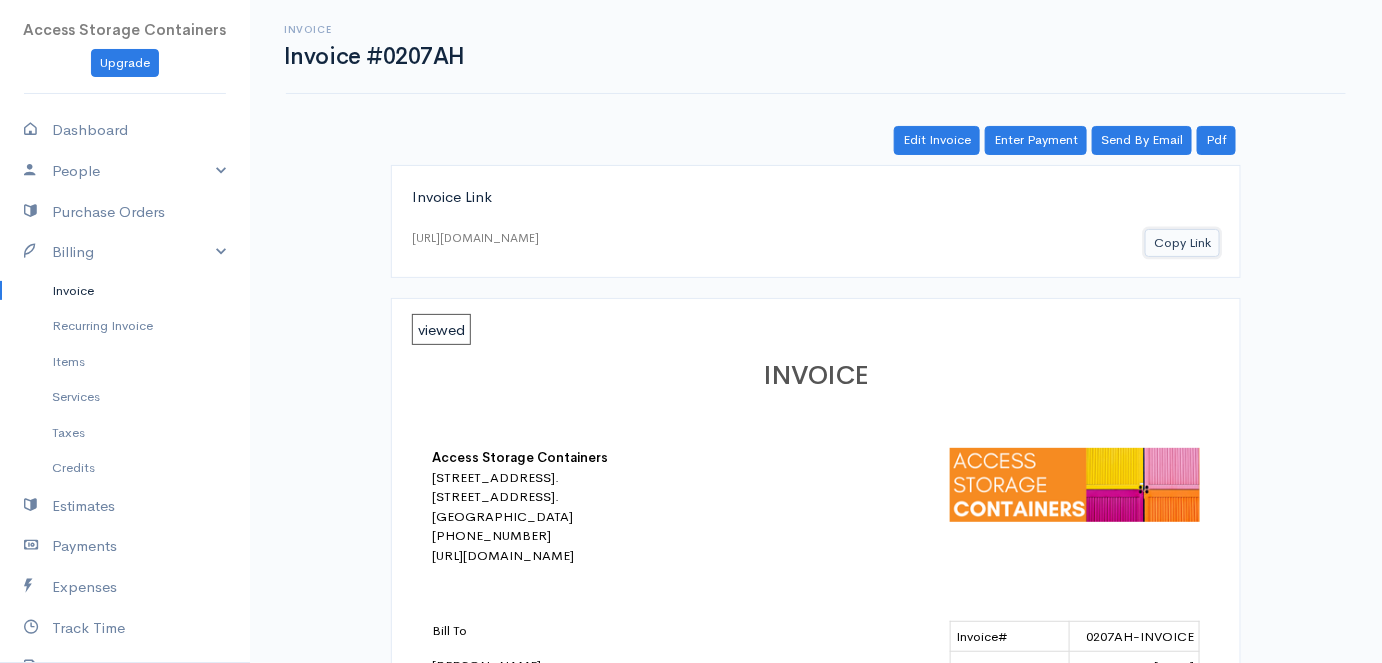 click on "Copy Link" at bounding box center (1182, 243) 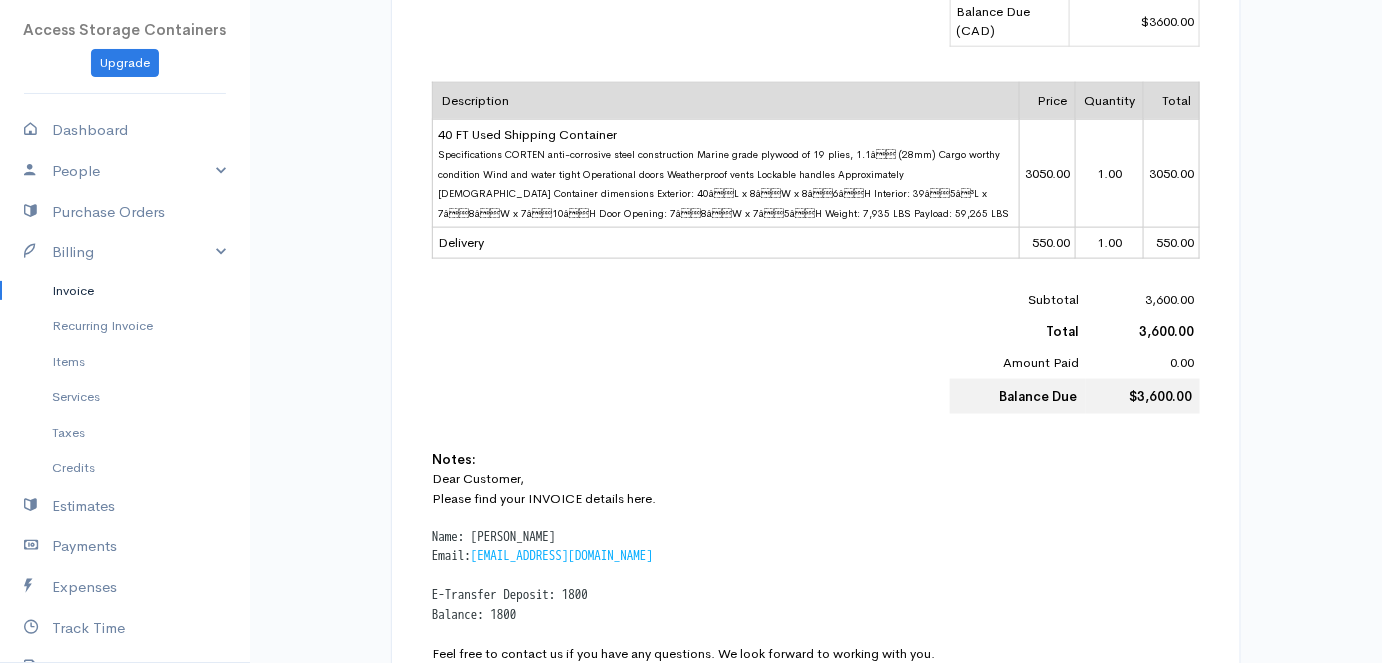 scroll, scrollTop: 1247, scrollLeft: 0, axis: vertical 